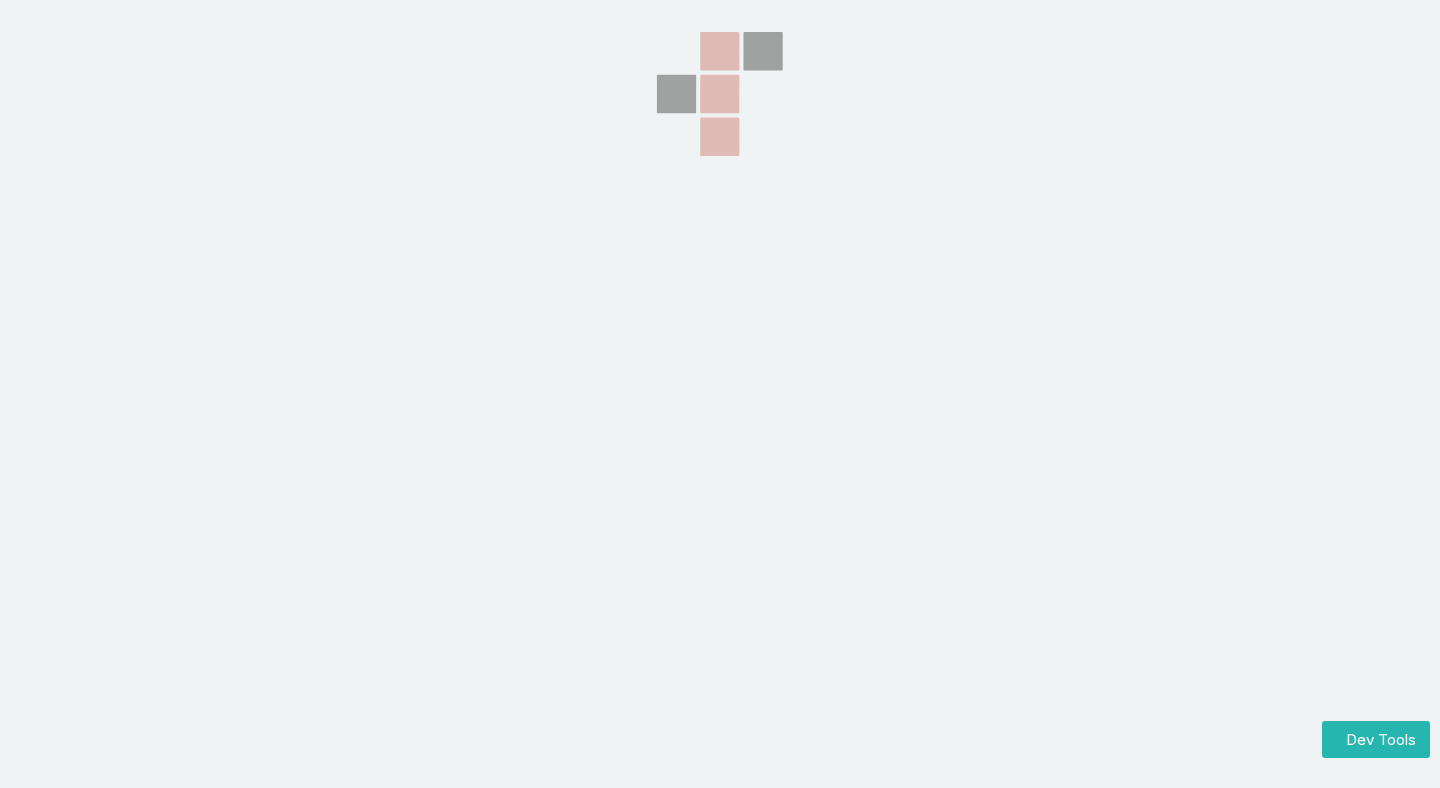 scroll, scrollTop: 0, scrollLeft: 0, axis: both 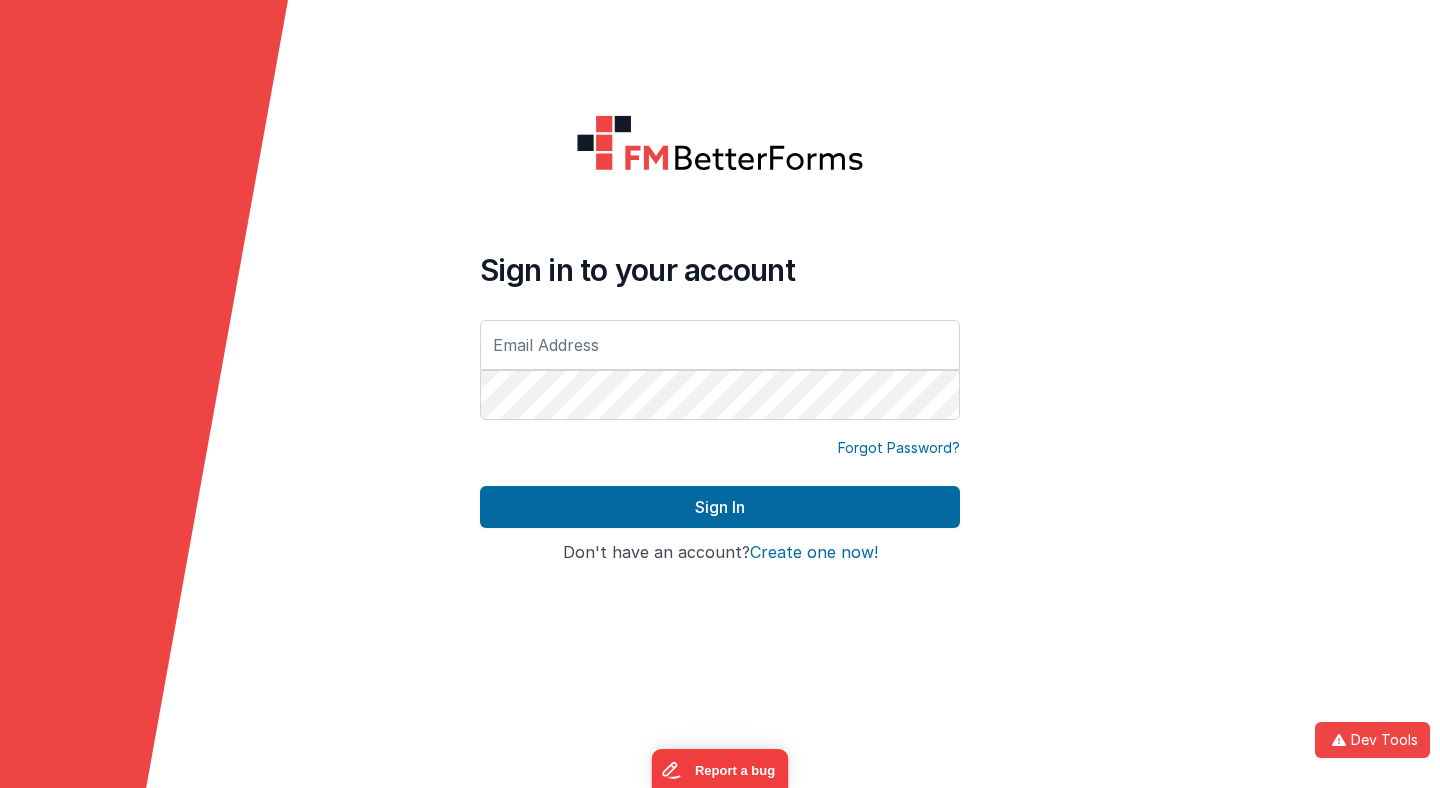 type on "linxue@delfsengineering.ca" 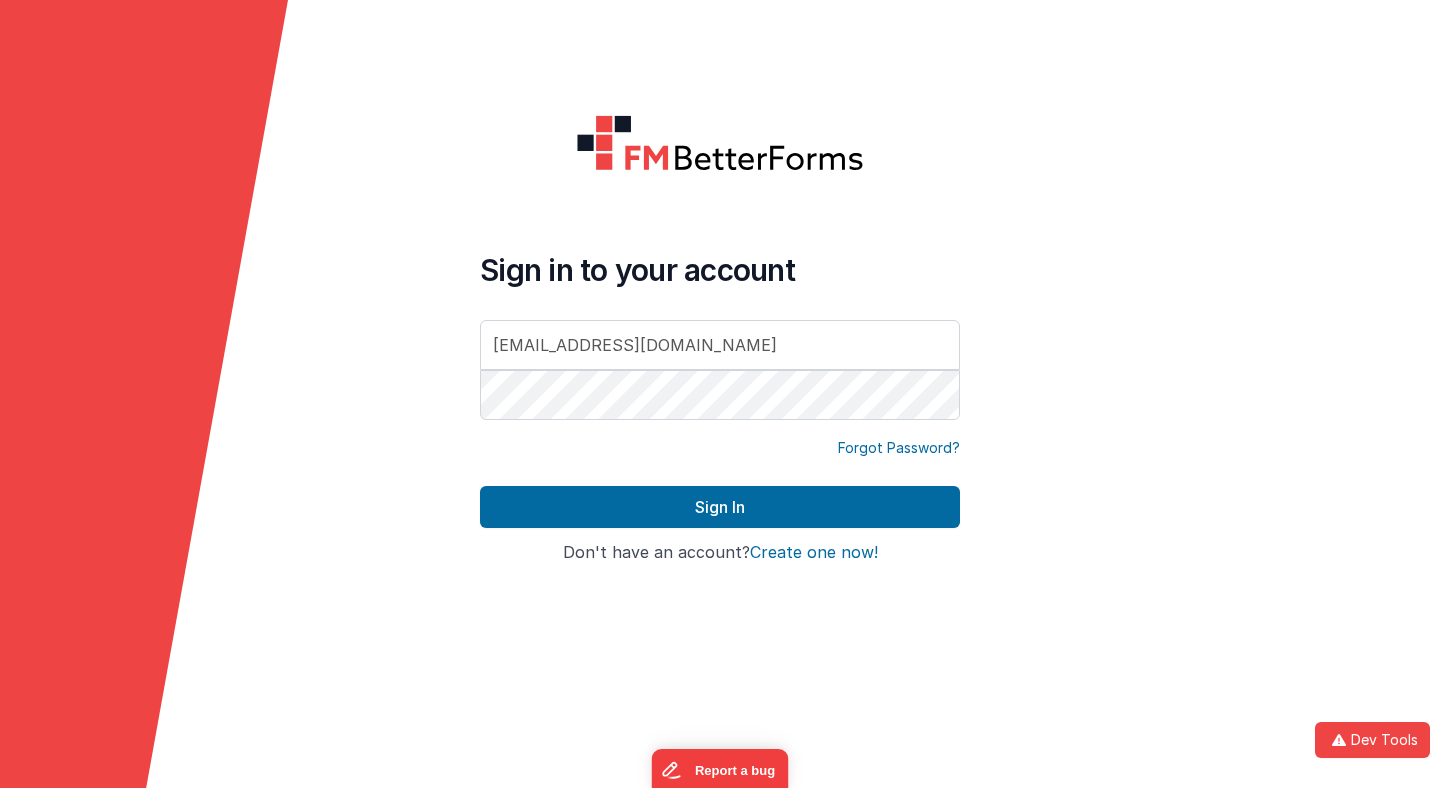 click on "Forgot Password?" at bounding box center [899, 448] 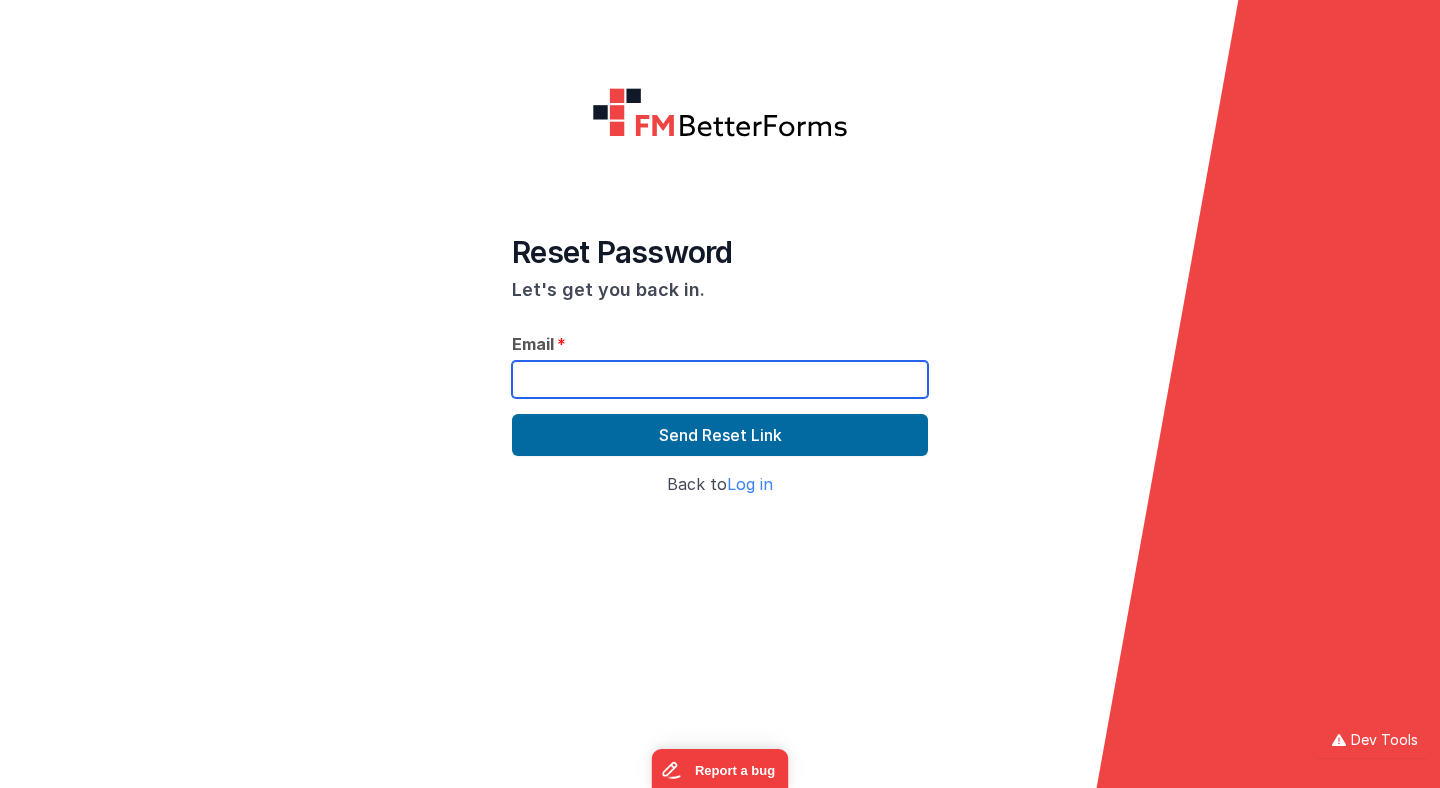 click at bounding box center [720, 379] 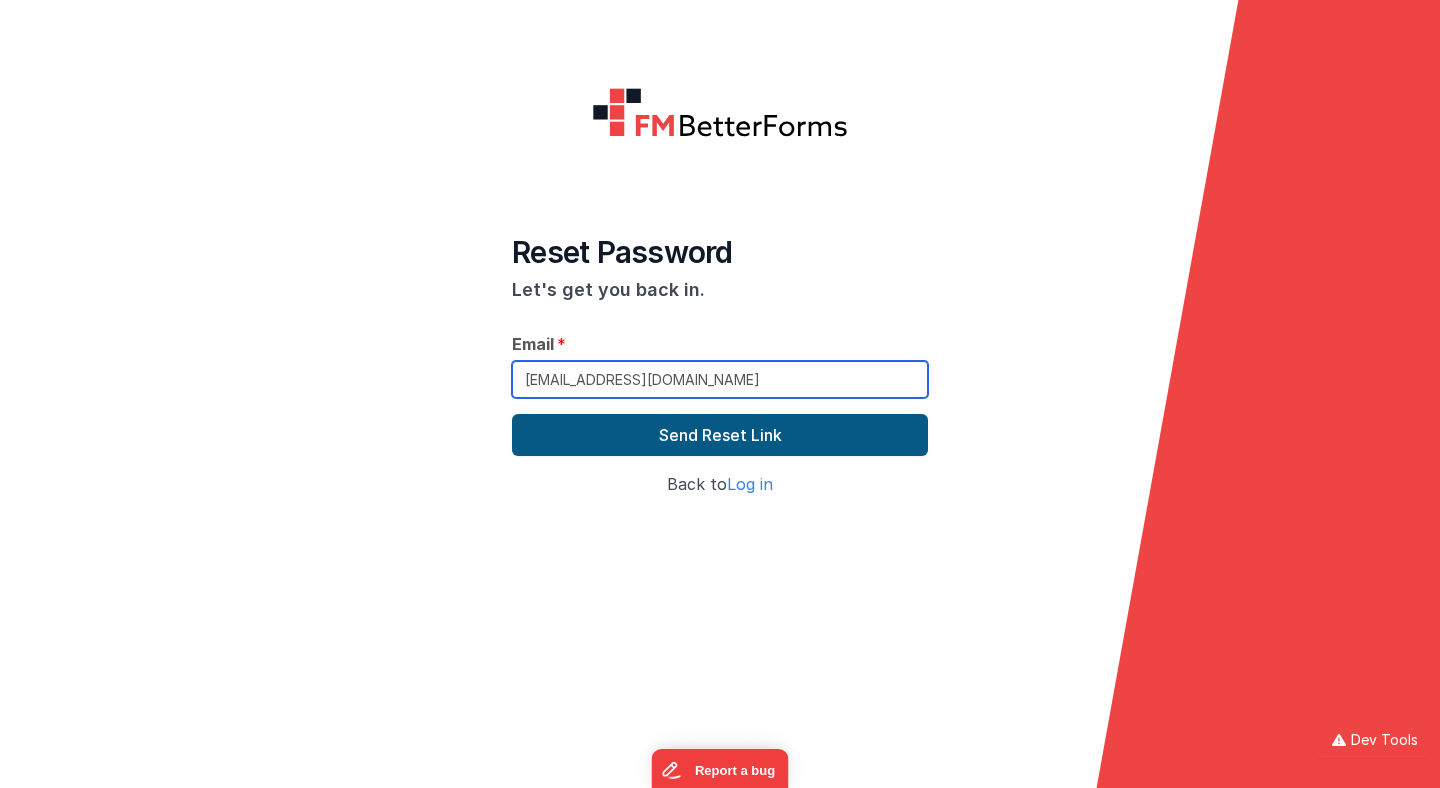 type on "[EMAIL_ADDRESS][DOMAIN_NAME]" 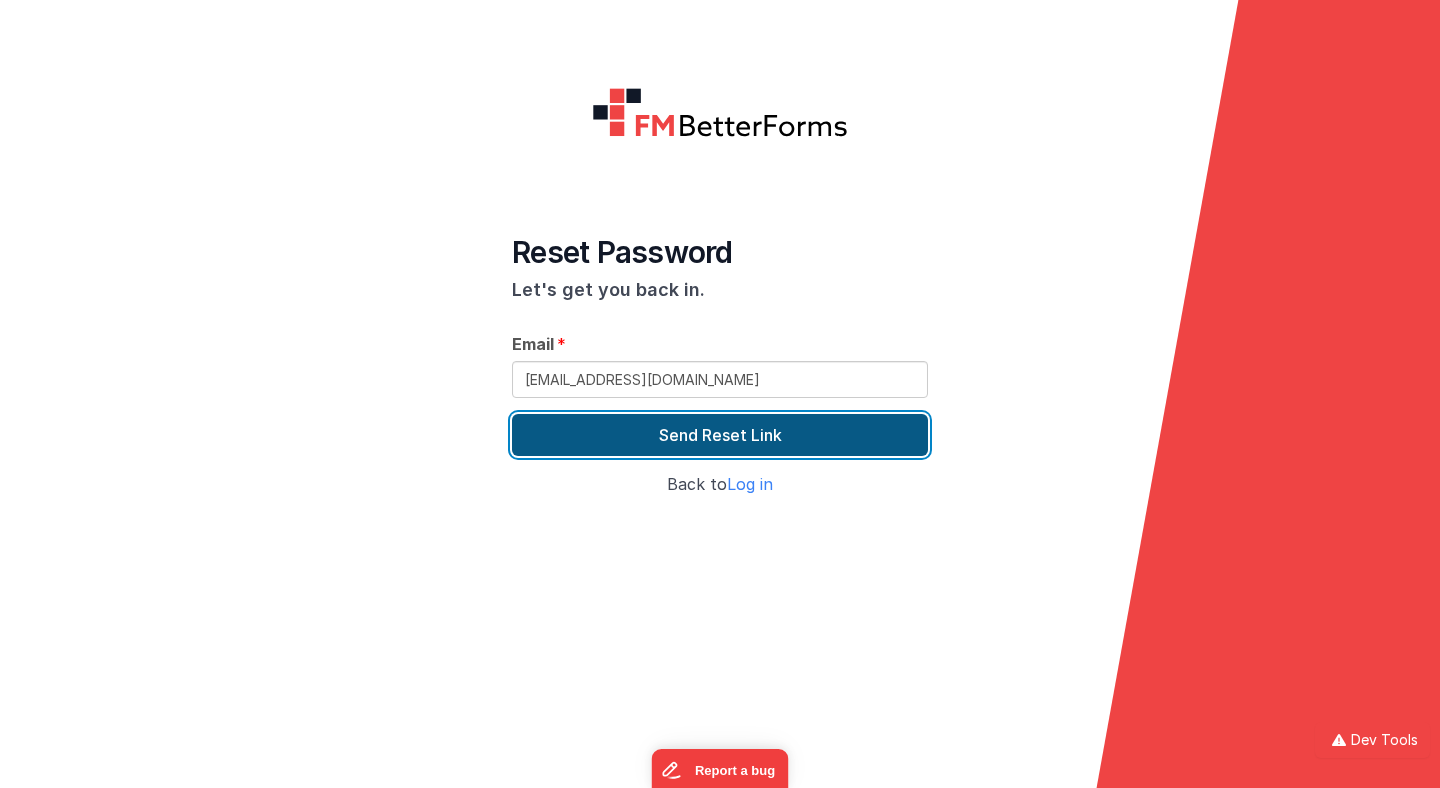 click on "Send Reset Link" at bounding box center (720, 435) 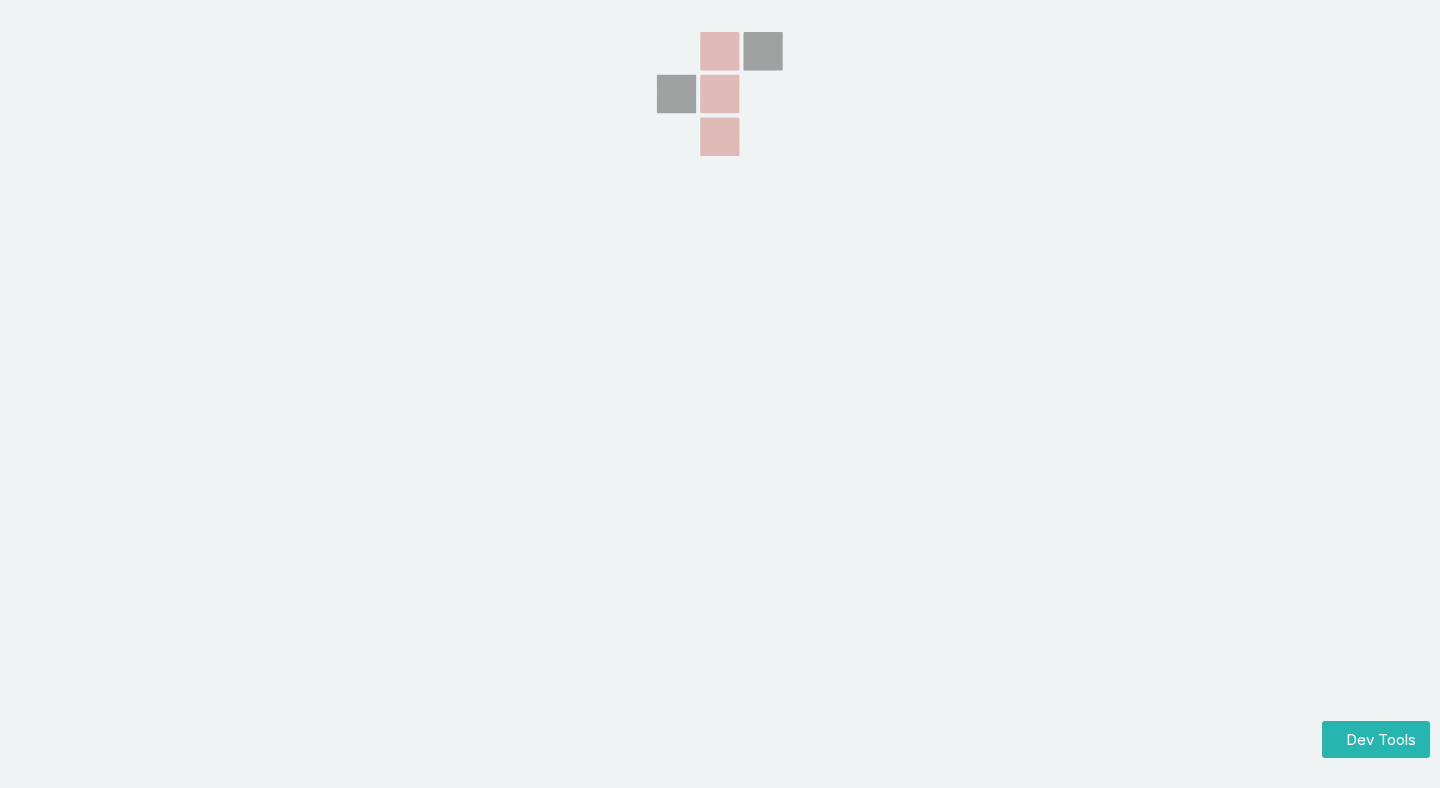 scroll, scrollTop: 0, scrollLeft: 0, axis: both 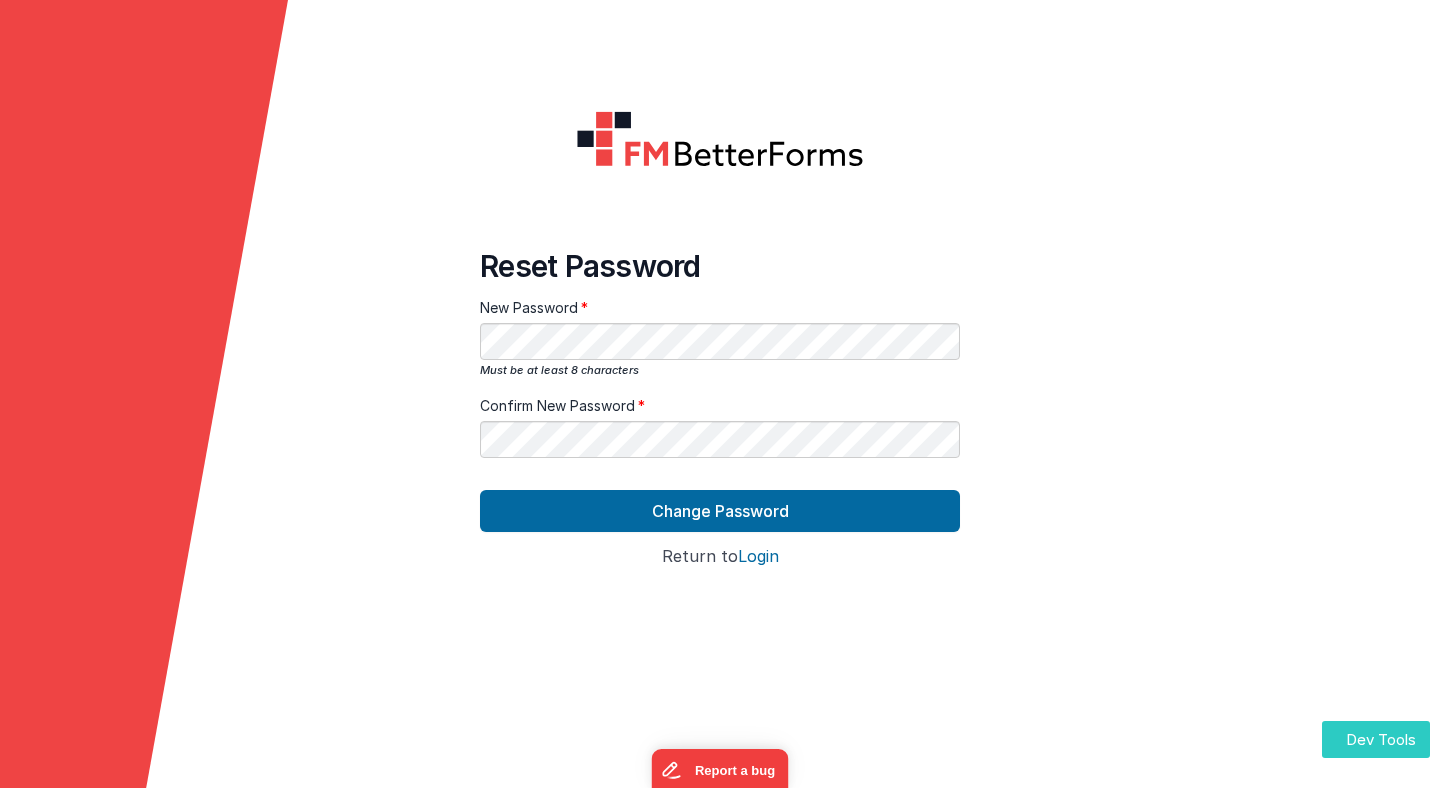 click on "Dev Tools" at bounding box center [1376, 739] 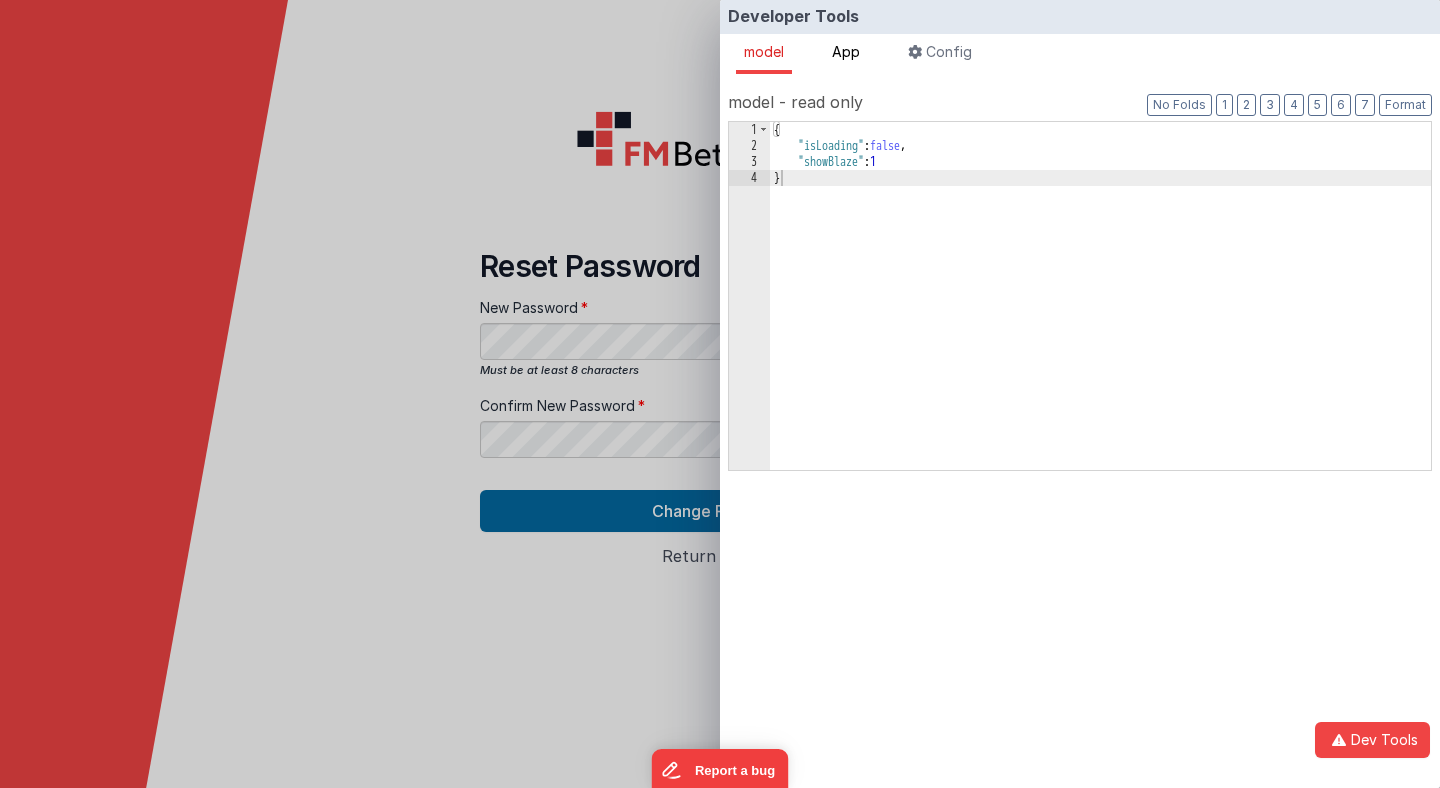click on "App" at bounding box center [846, 51] 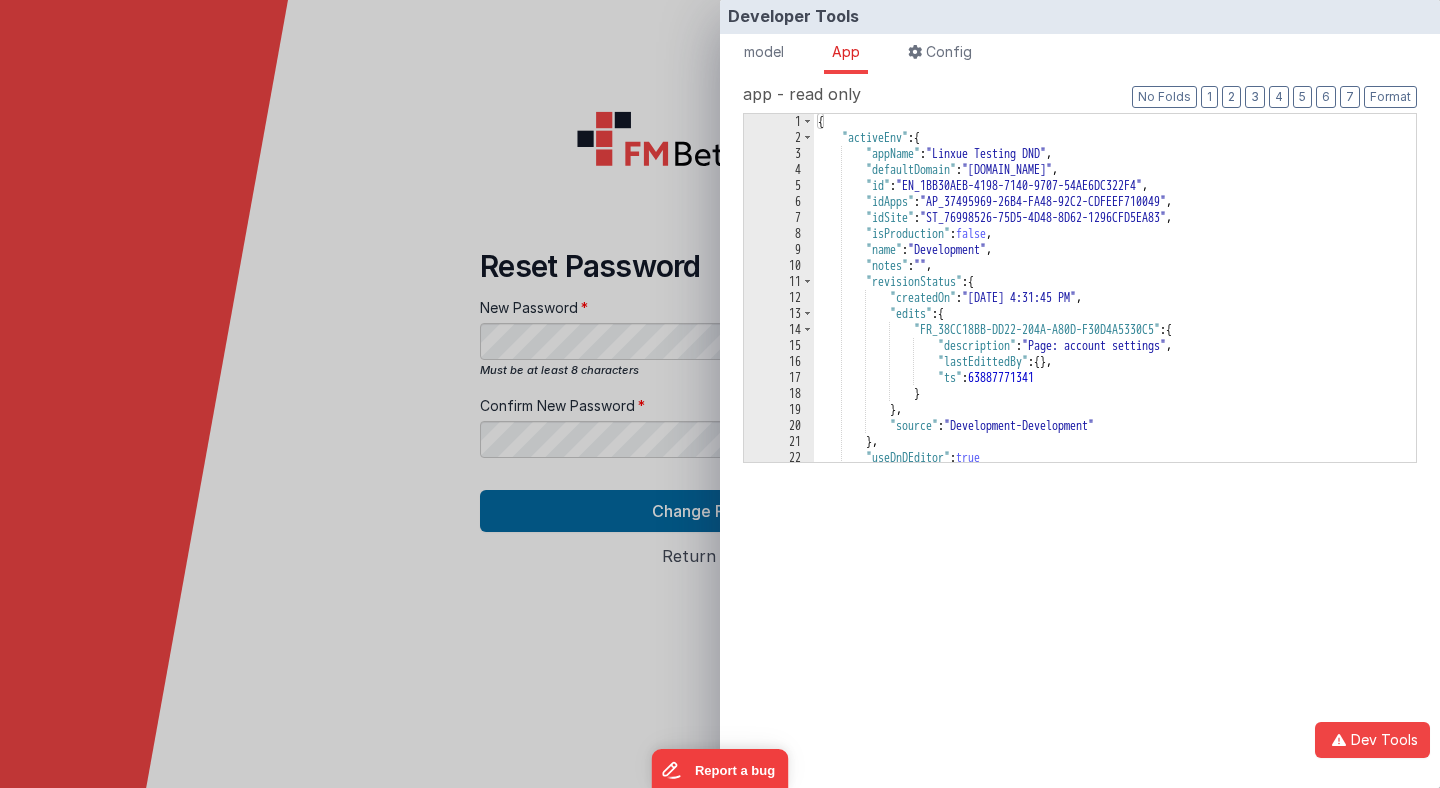 click on "{      "activeEnv" :  {           "appName" :  "Linxue Testing DND" ,           "defaultDomain" :  "linxuetestingdnd.fmbetterforms.com" ,           "id" :  "EN_1BB30AEB-4198-7140-9707-54AE6DC322F4" ,           "idApps" :  "AP_37495969-26B4-FA48-92C2-CDFEEF710049" ,           "idSite" :  "ST_76998526-75D5-4D48-8D62-1296CFD5EA83" ,           "isProduction" :  false ,           "name" :  "Development" ,           "notes" :  "" ,           "revisionStatus" :  {                "createdOn" :  "2024-11-27 4:31:45 PM" ,                "edits" :  {                     "FR_38CC18BB-DD22-204A-A80D-F30D4A5330C5" :  {                          "description" :  "Page: account settings" ,                          "lastEdittedBy" :  { } ,                          "ts" :  63887771341                     }                } ,                "source" :  "Development-Development"           } ,           "useDnDEditor" :  true      } ," at bounding box center (1115, 304) 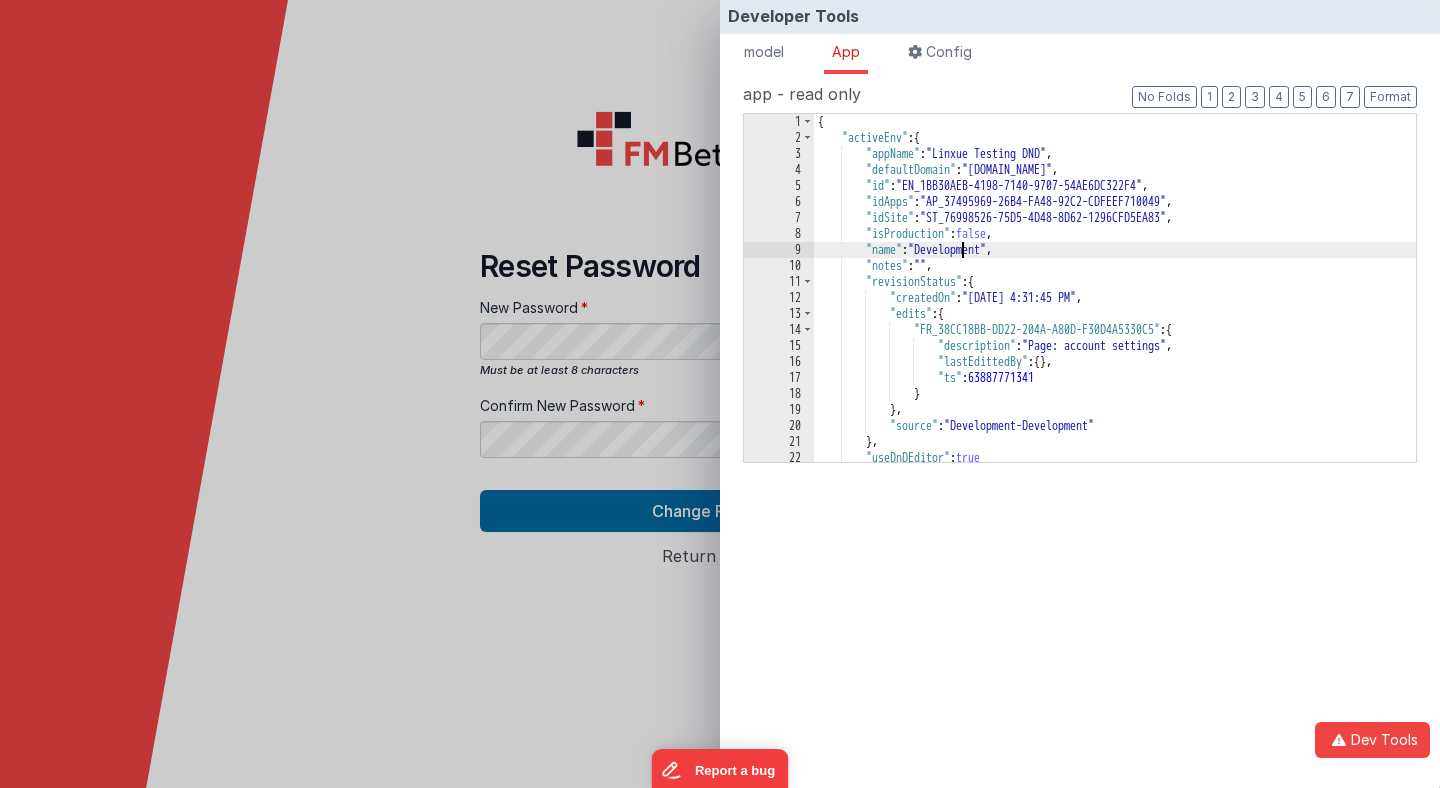 scroll, scrollTop: 0, scrollLeft: 0, axis: both 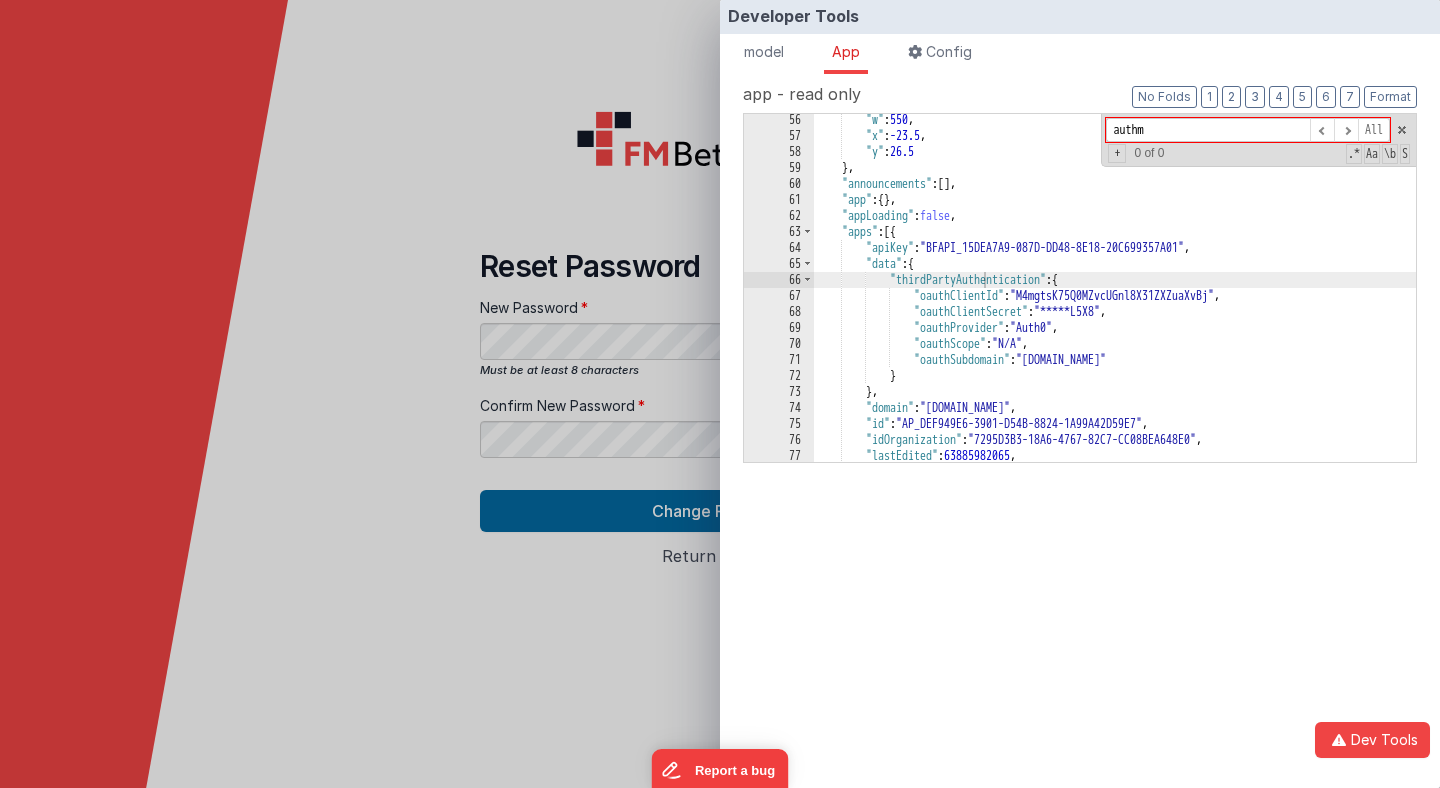 type on "auth" 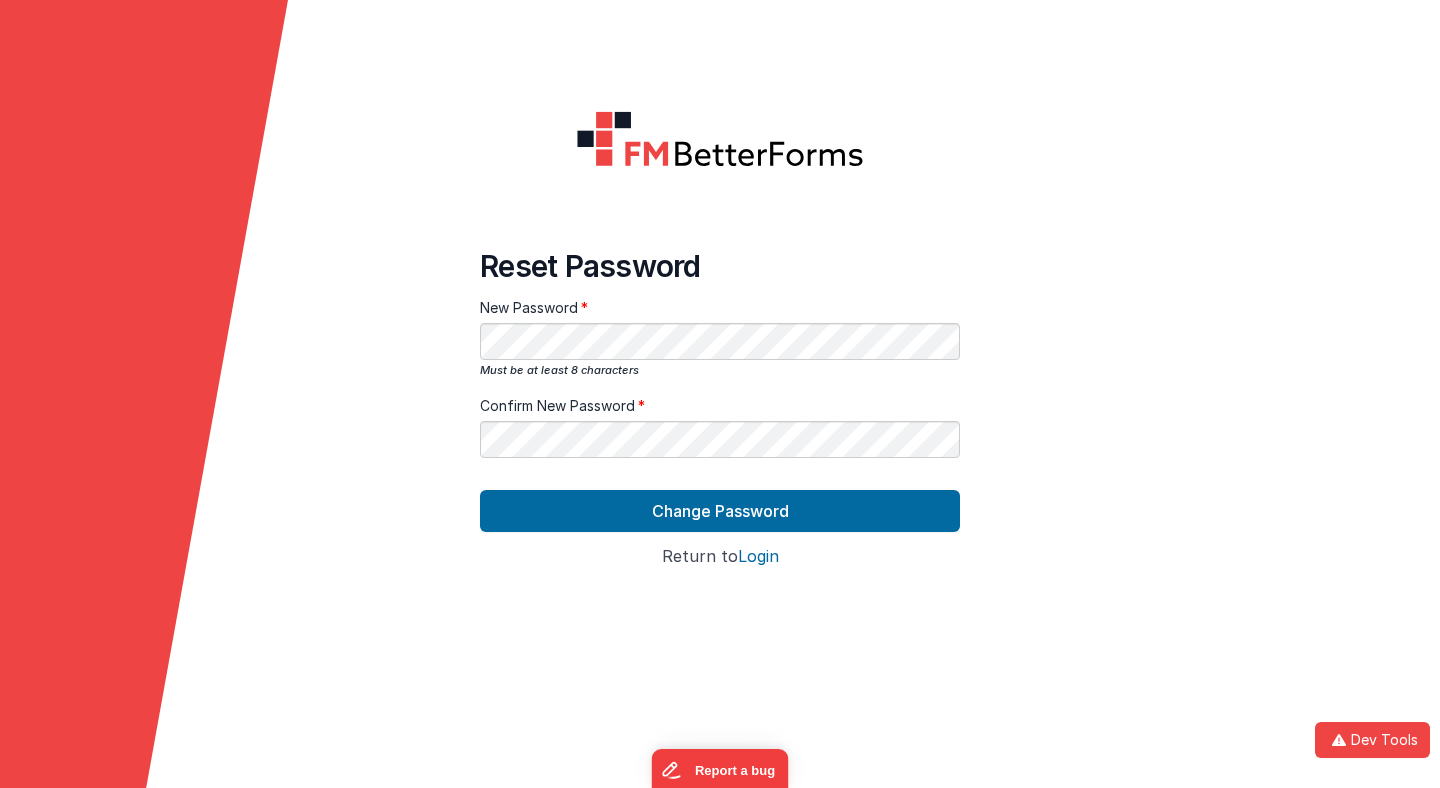 click on "Developer Tools
model
App
Params
Log (1)
Misc
Windows
Config
model - read only Format
7
6
5
4
3
2
1
No Folds
app - read only Format
7
6
5
4
3
2
1
No Folds
params {} state.wndw   Debug _calcs
Try the new dev tools" at bounding box center (720, 394) 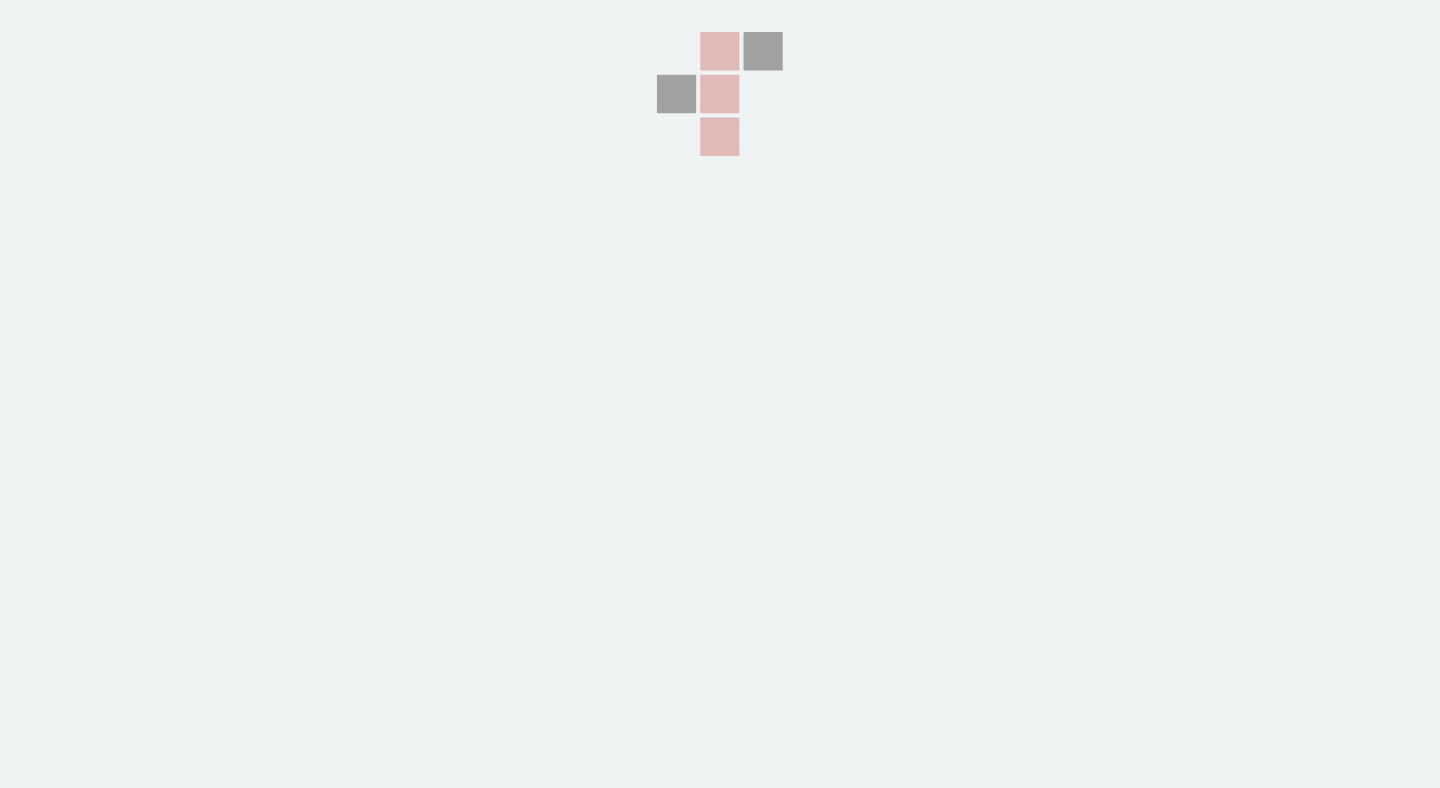 scroll, scrollTop: 0, scrollLeft: 0, axis: both 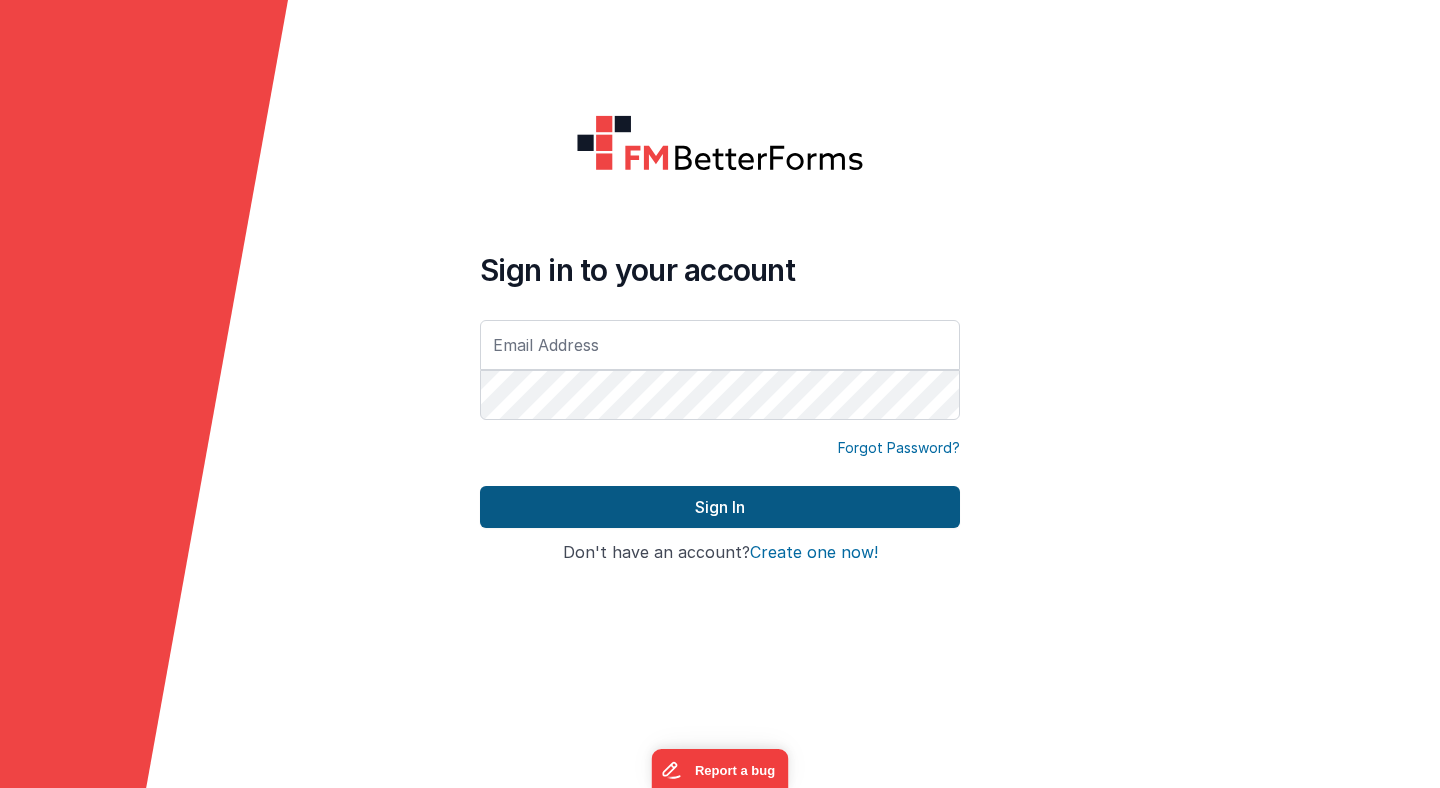 type on "[EMAIL_ADDRESS][DOMAIN_NAME]" 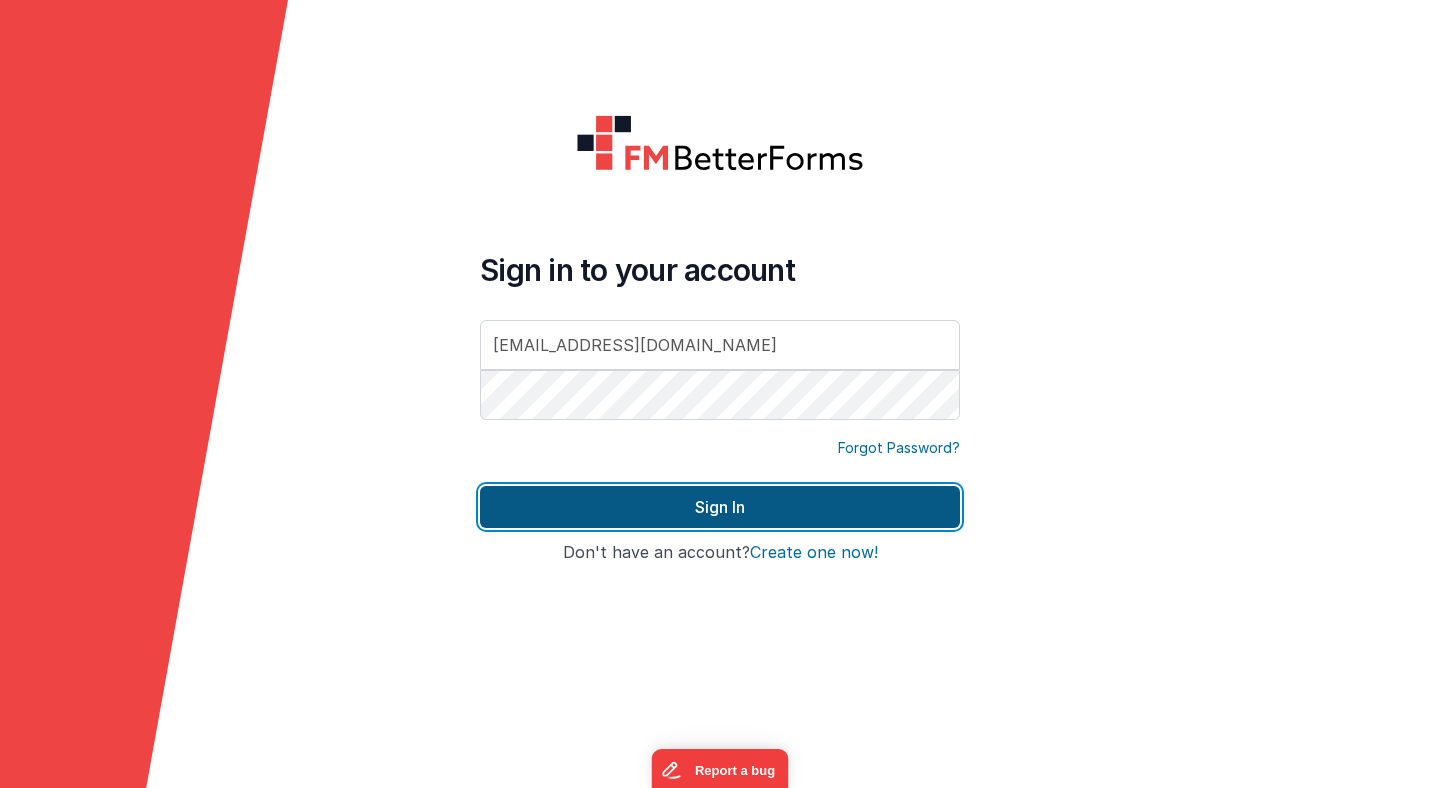 click on "Sign In" at bounding box center [720, 507] 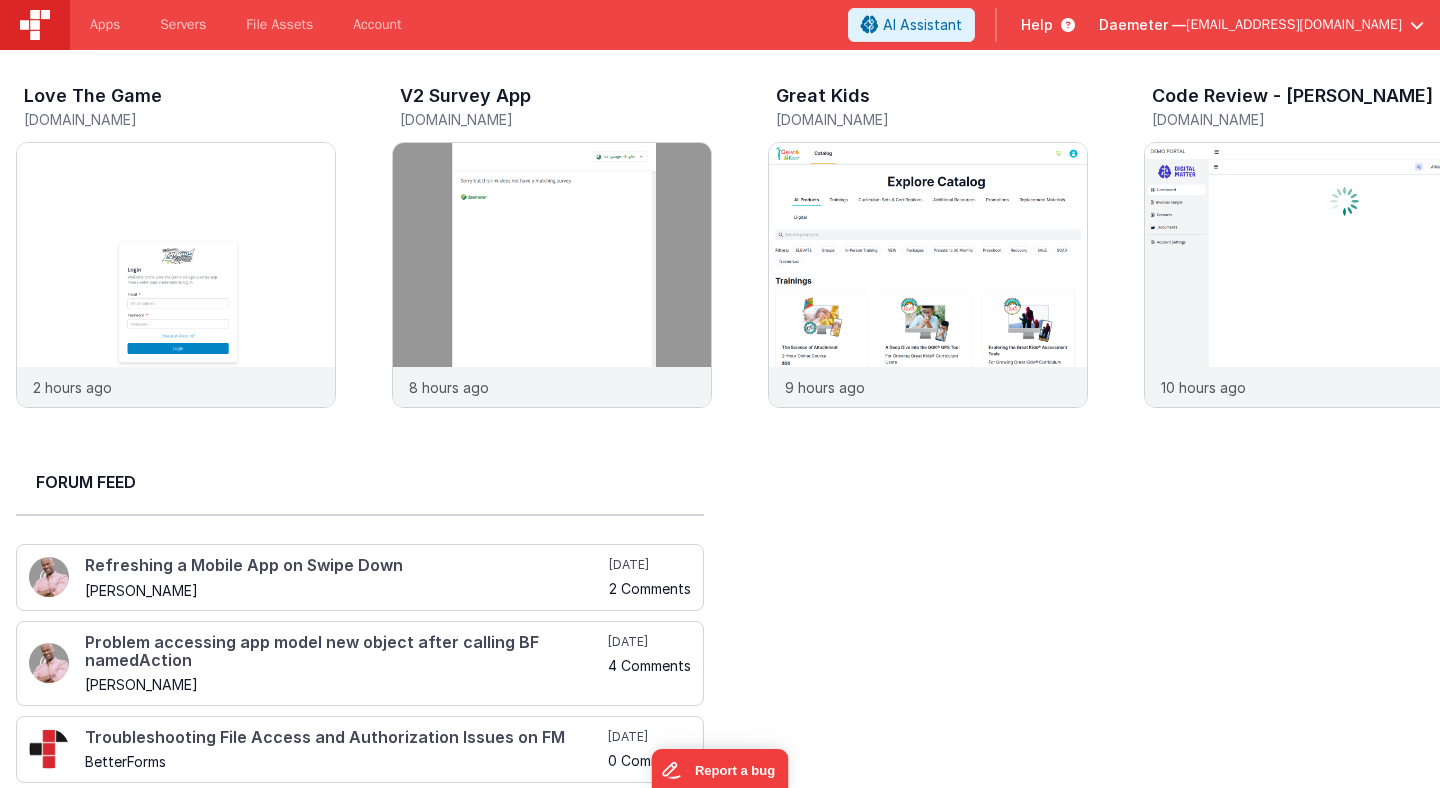 click on "Daemeter —" at bounding box center [1142, 25] 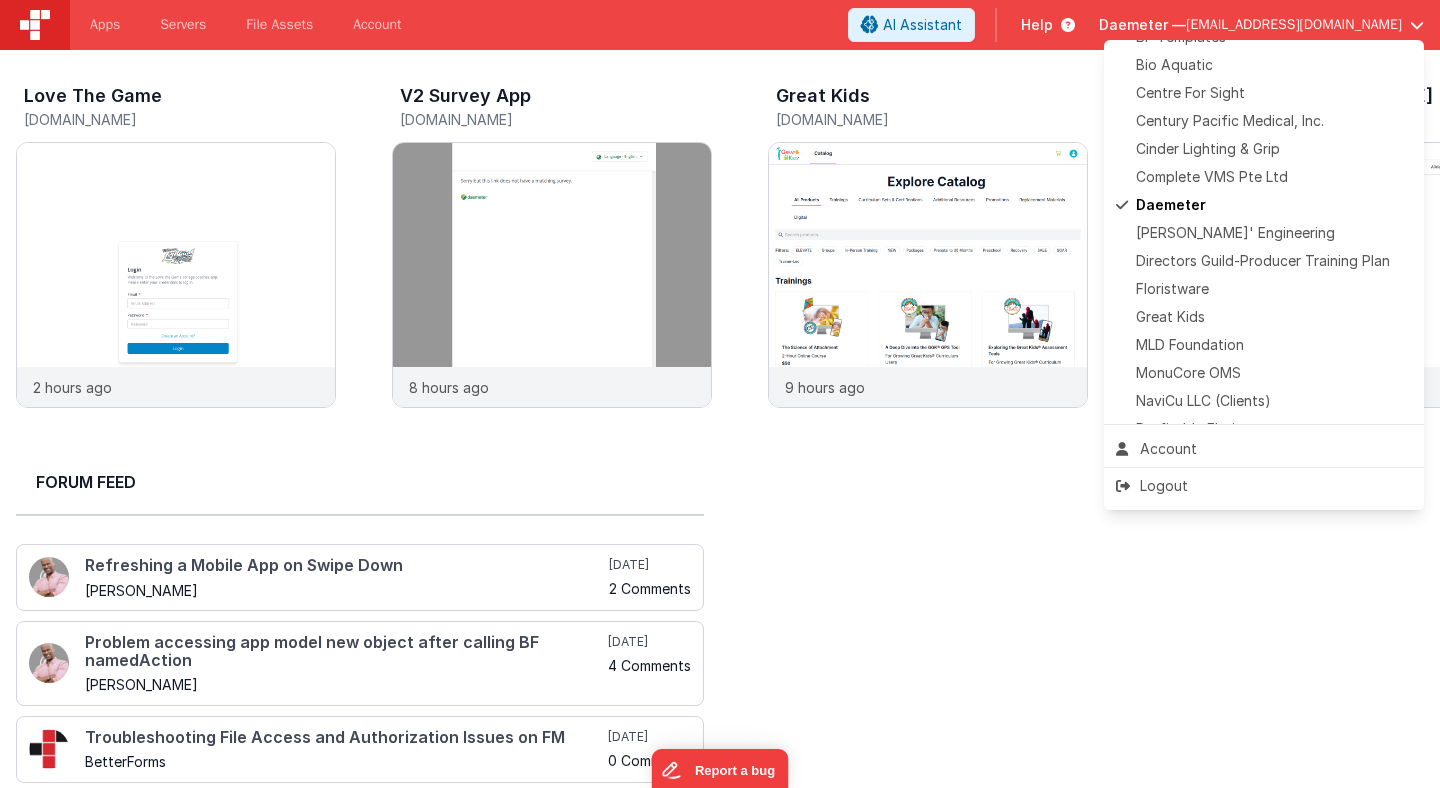scroll, scrollTop: 287, scrollLeft: 0, axis: vertical 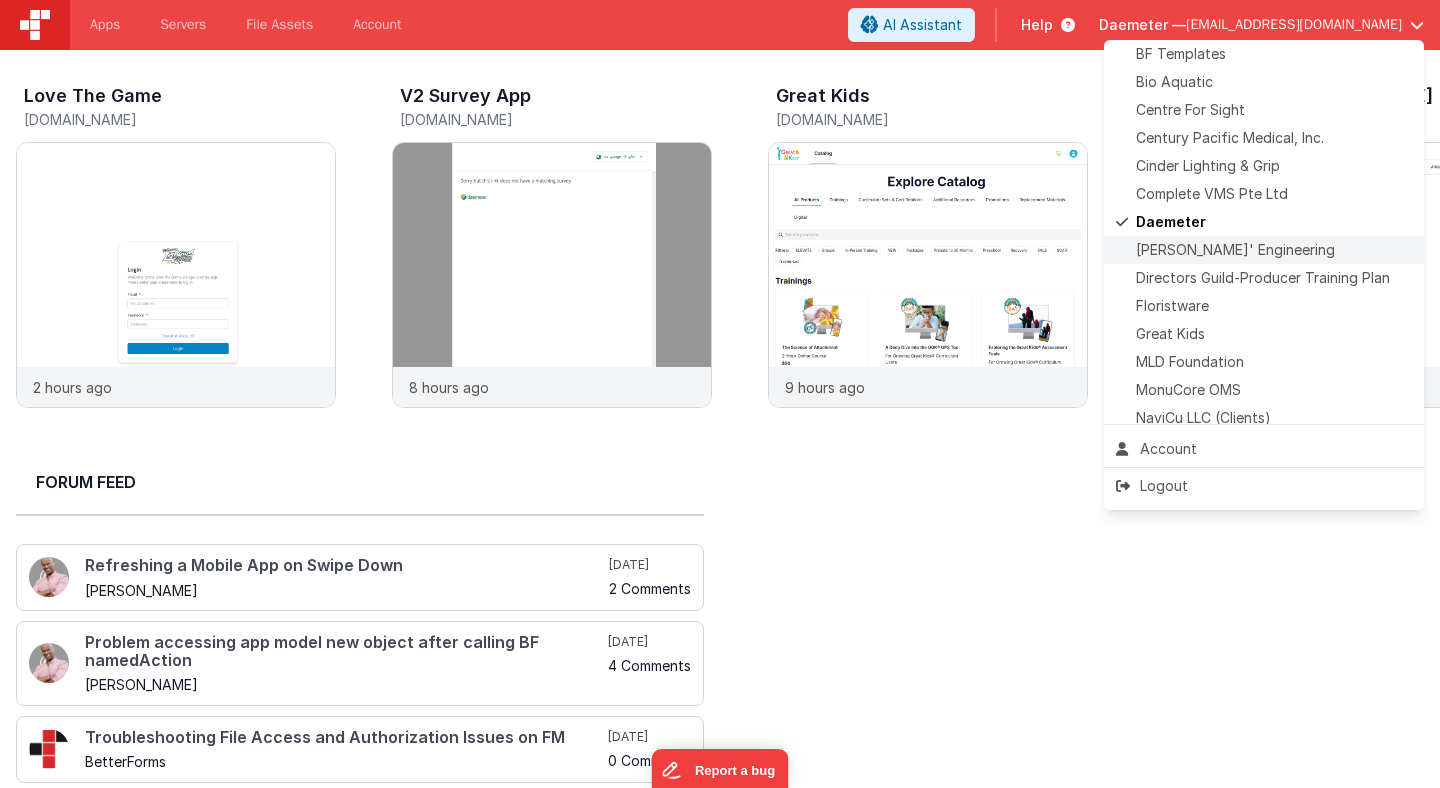click on "Delfs' Engineering" at bounding box center (1235, 250) 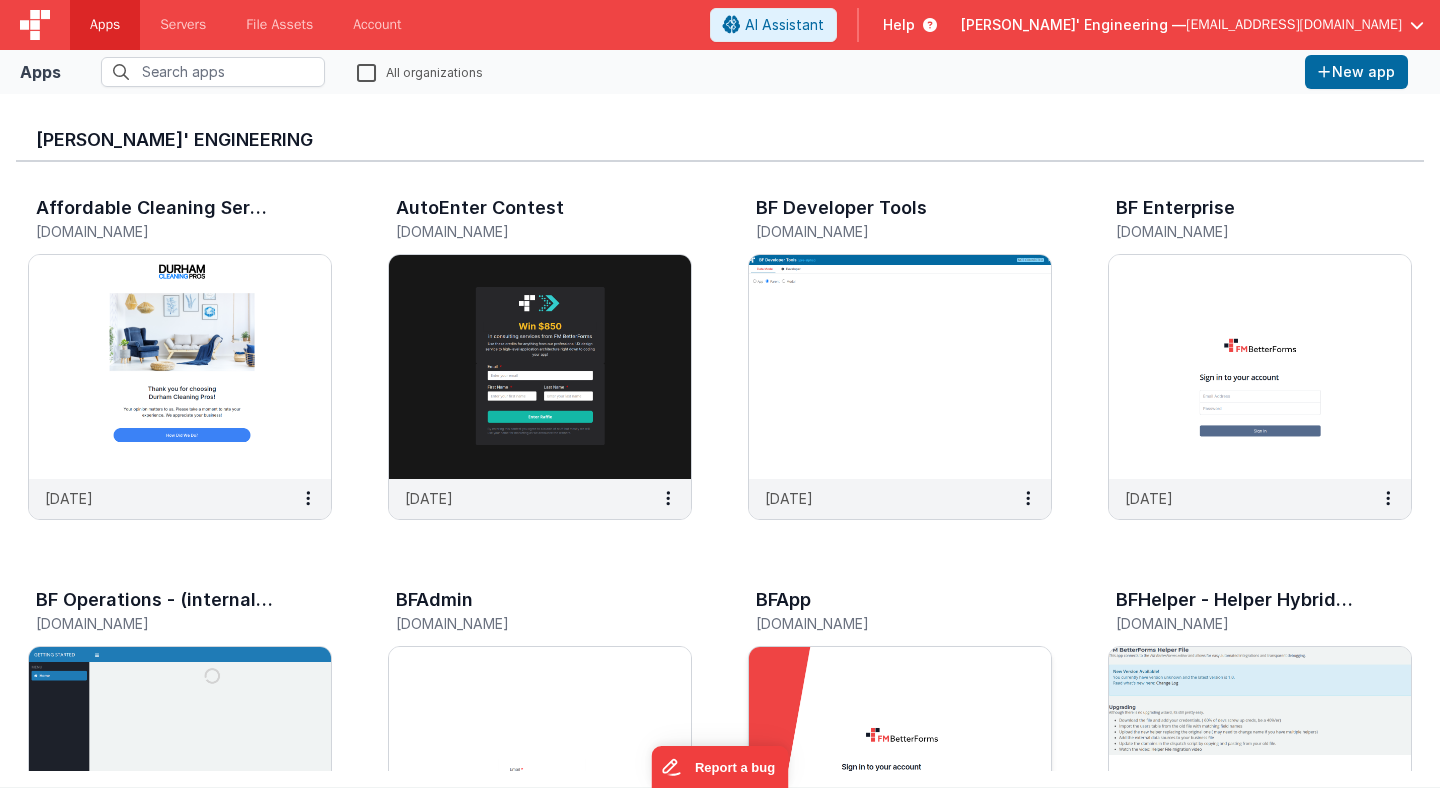 click at bounding box center (900, 759) 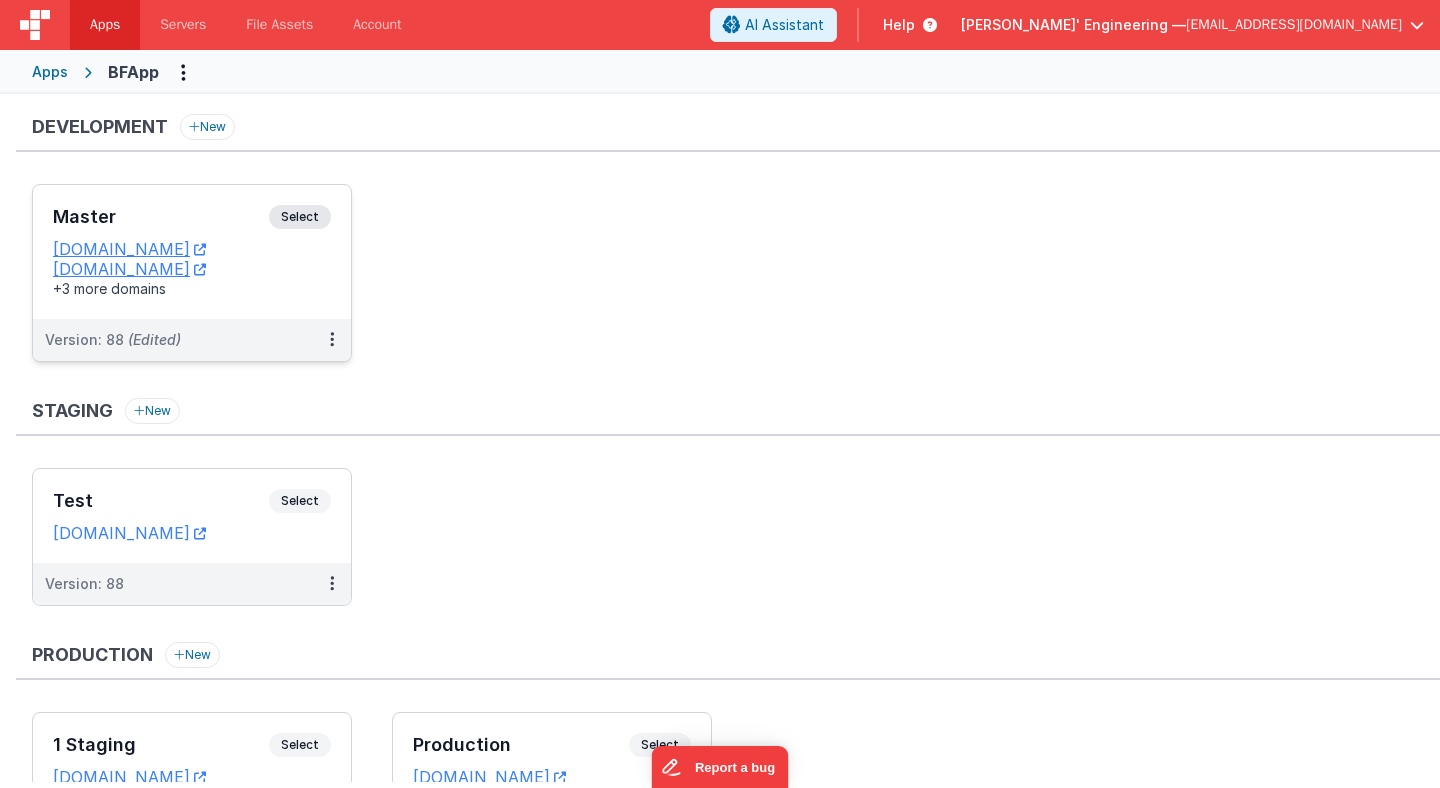 click on "Master
Select   URLs
appdev.fmbetterforms.com
c9dev.bfoperations.com
+3 more domains" at bounding box center (192, 252) 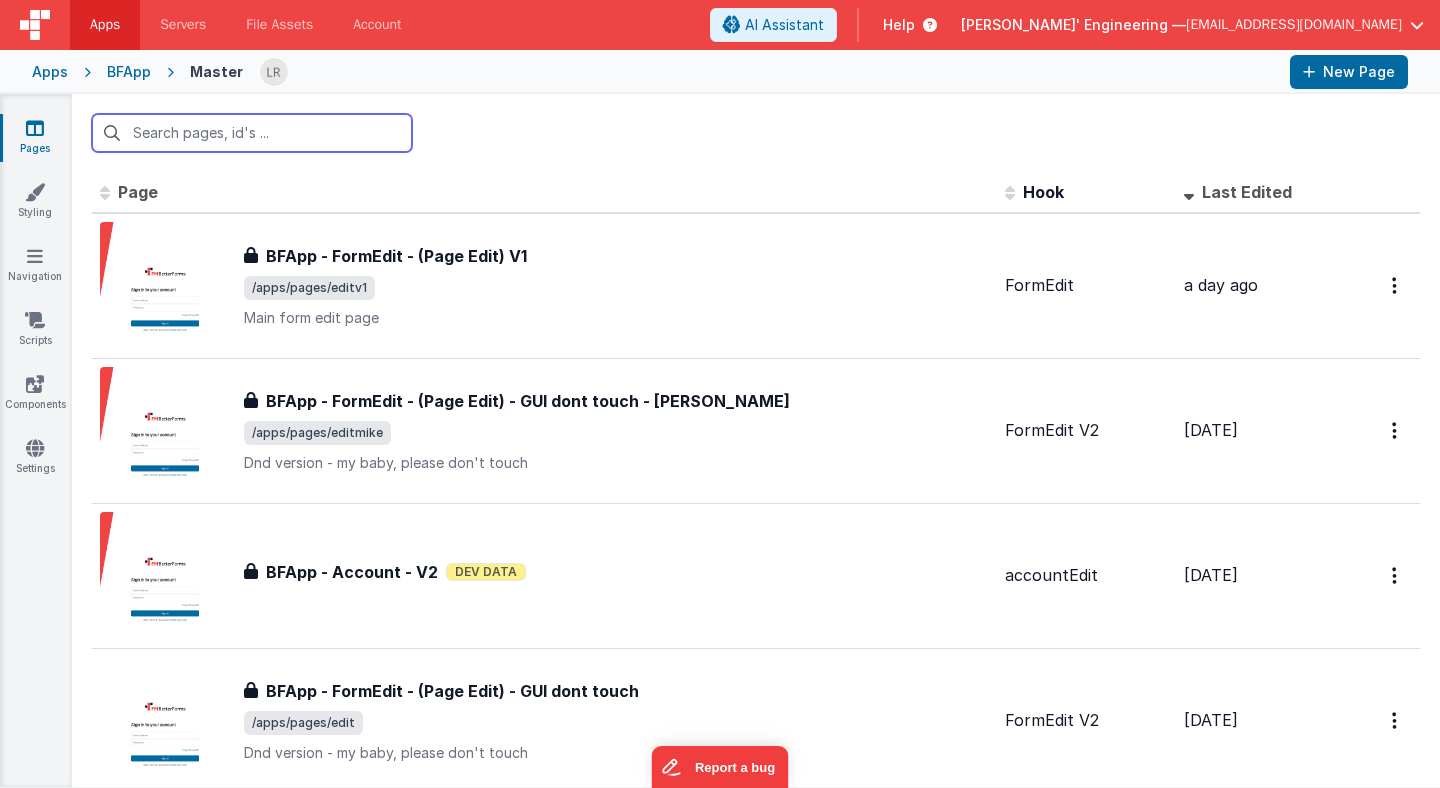 click at bounding box center [252, 133] 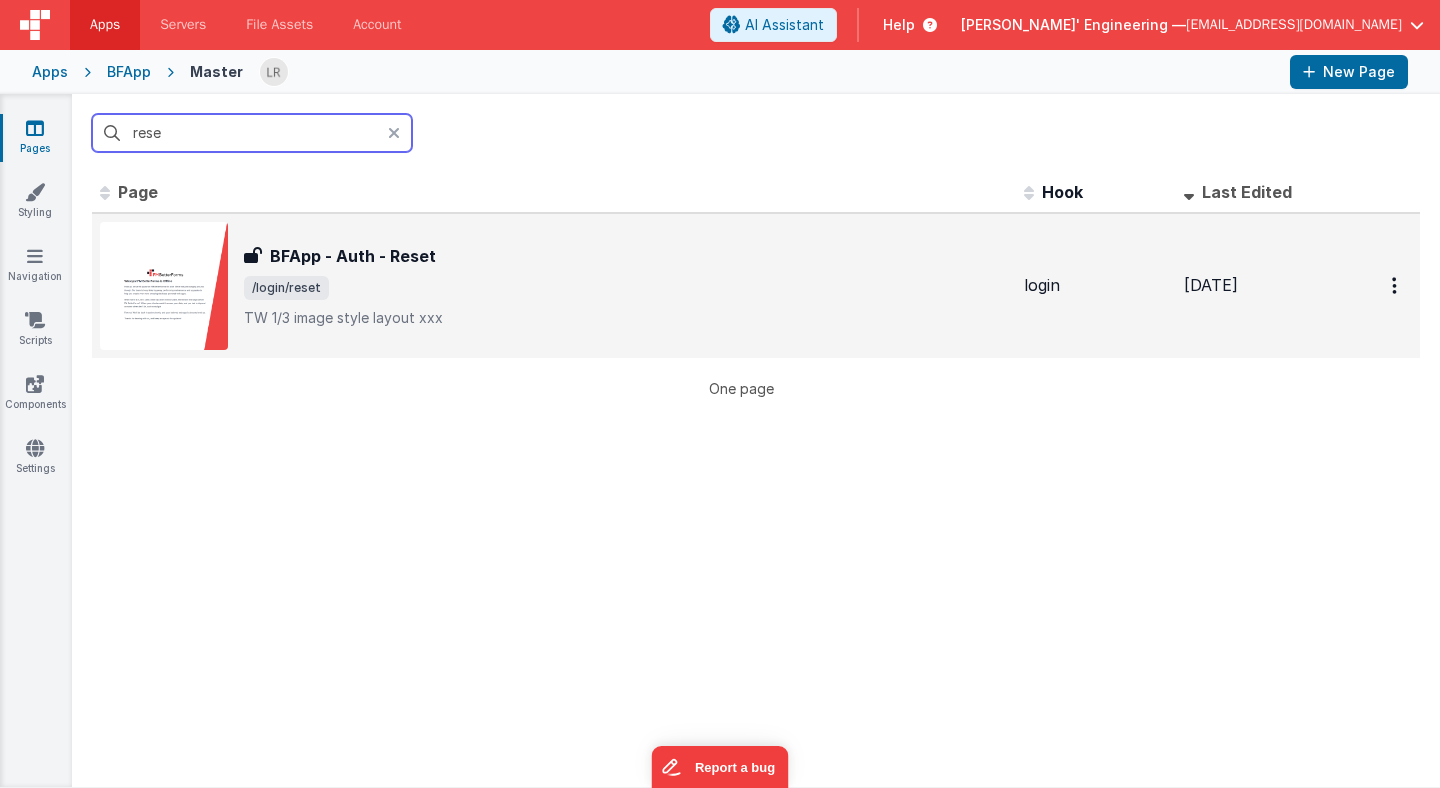 type on "rese" 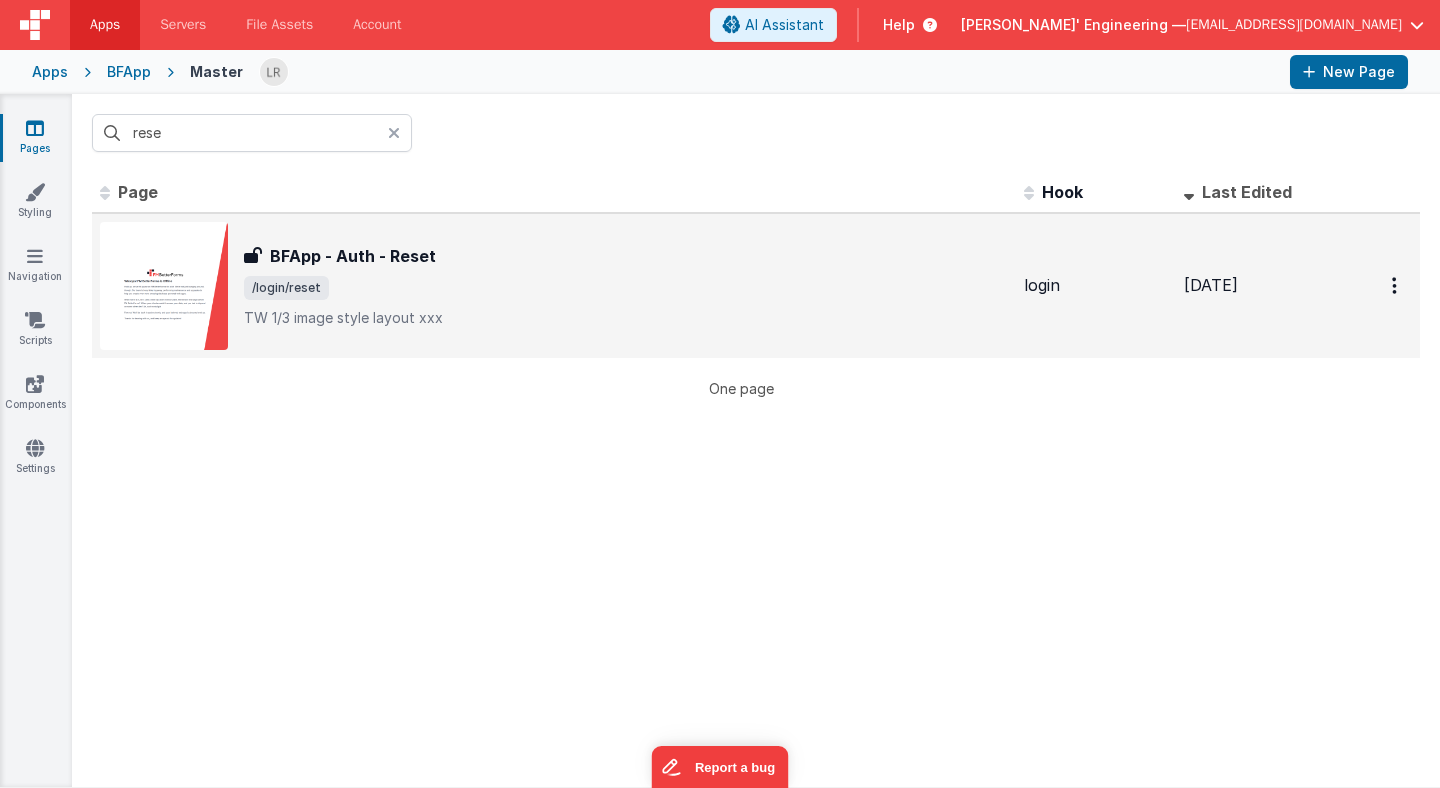 click on "BFApp - Auth - Reset" at bounding box center (626, 256) 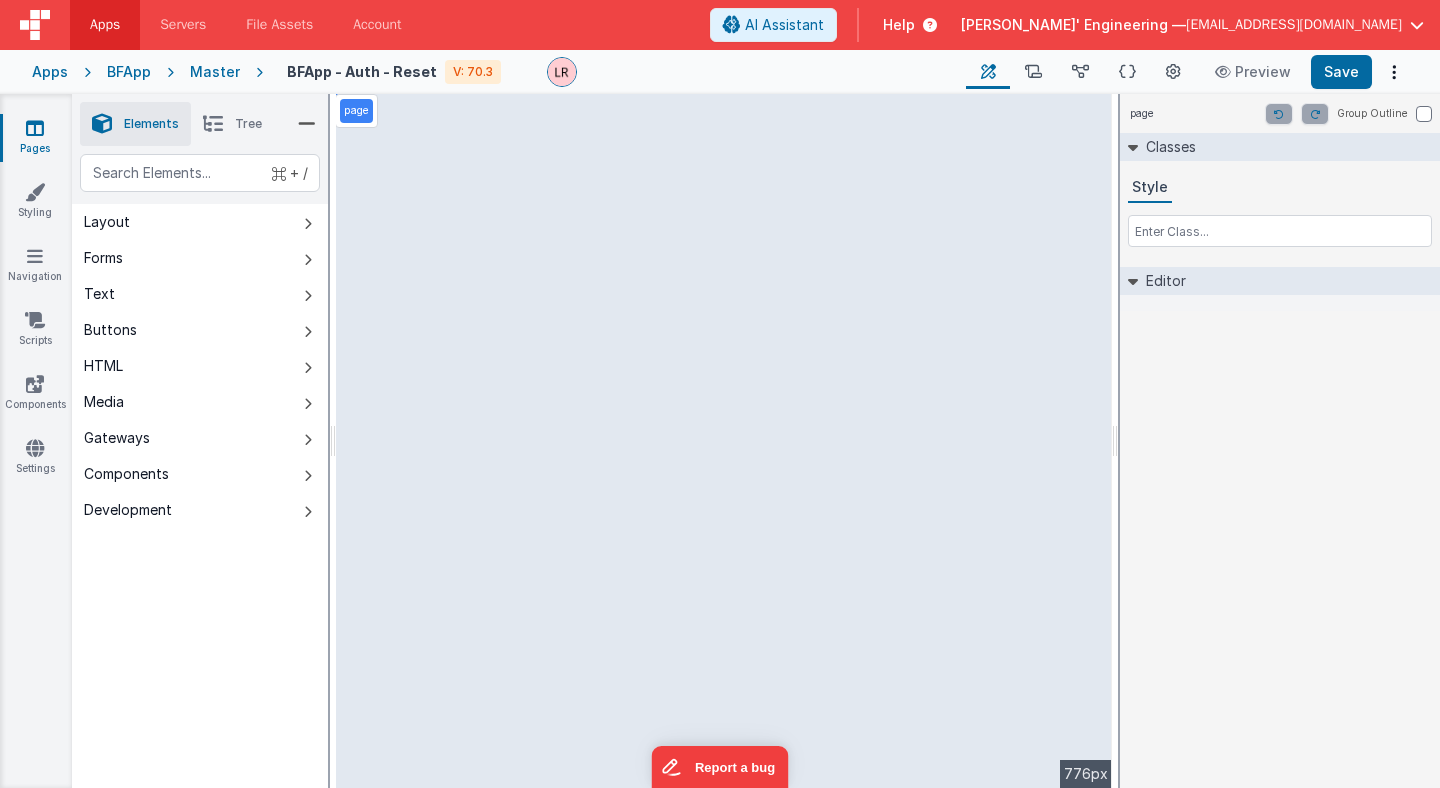 click on "Tree" at bounding box center [232, 124] 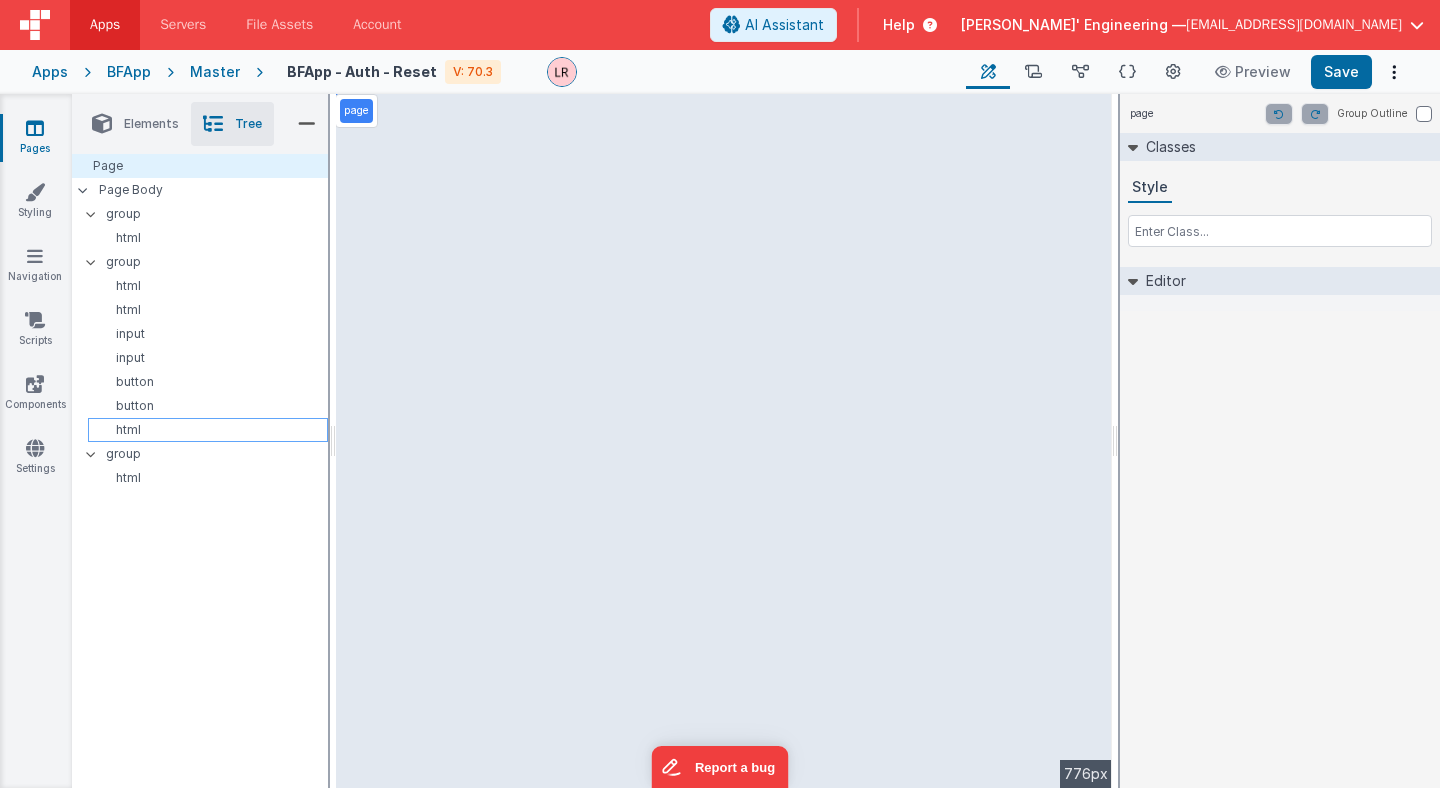 click on "html" at bounding box center (211, 430) 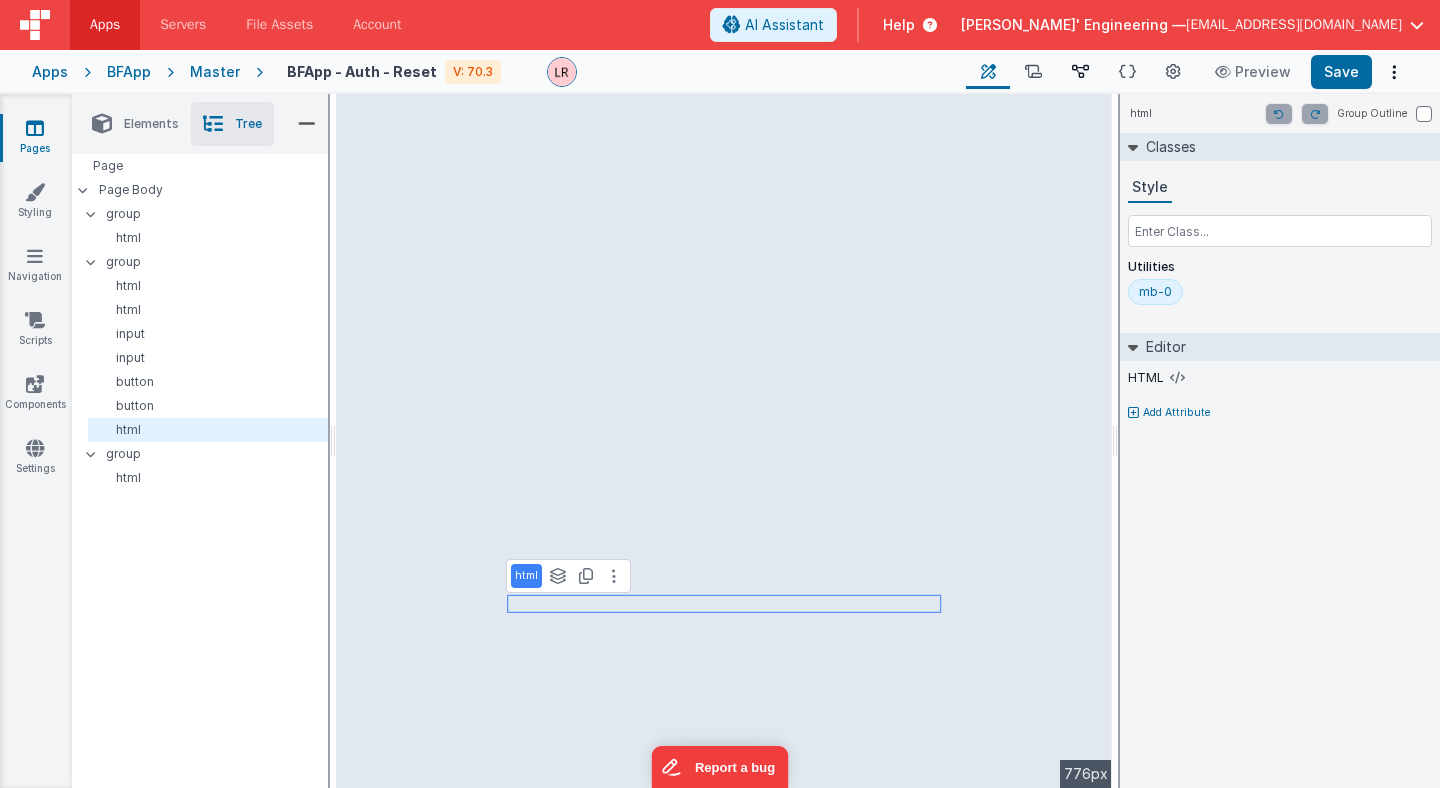click at bounding box center (1080, 72) 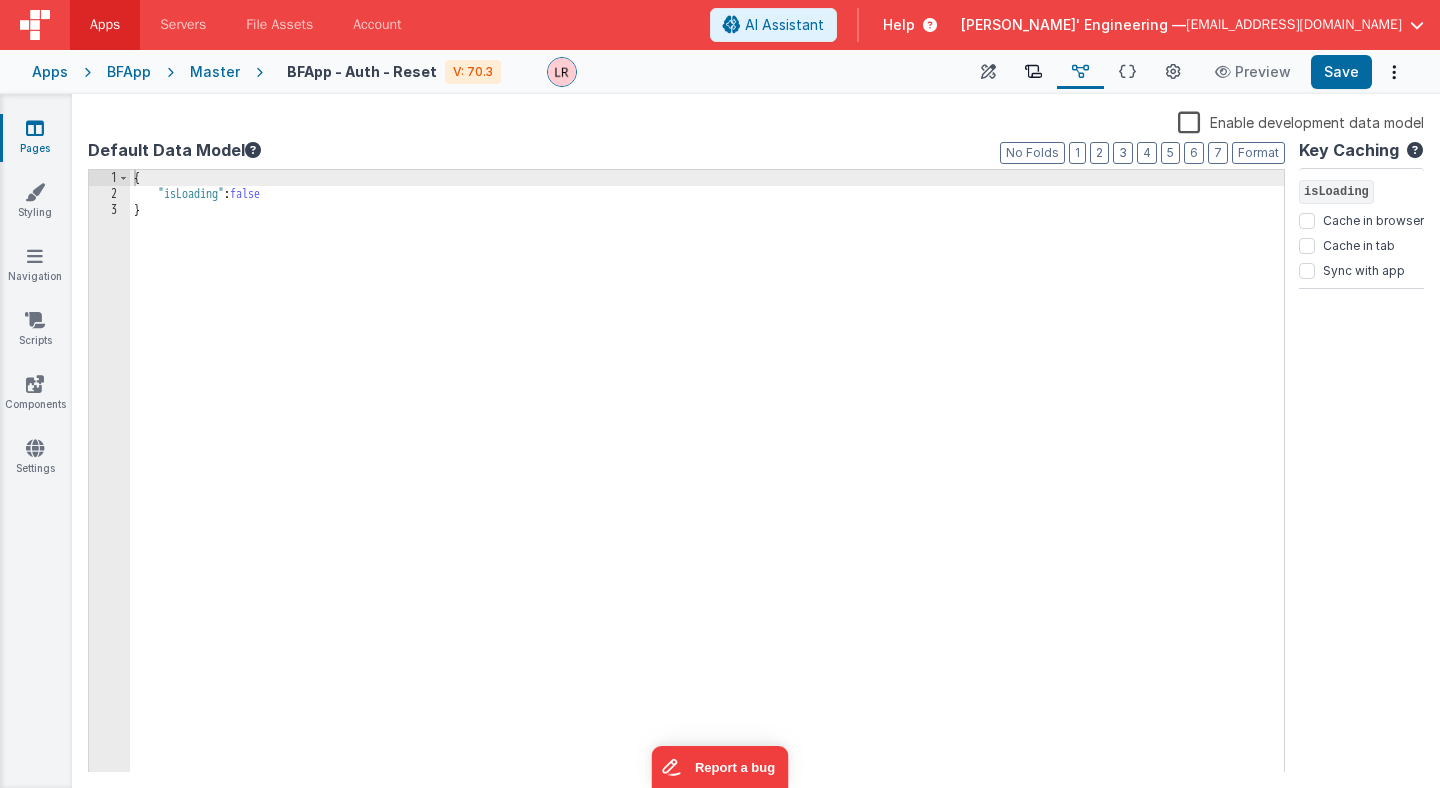 click at bounding box center [1033, 72] 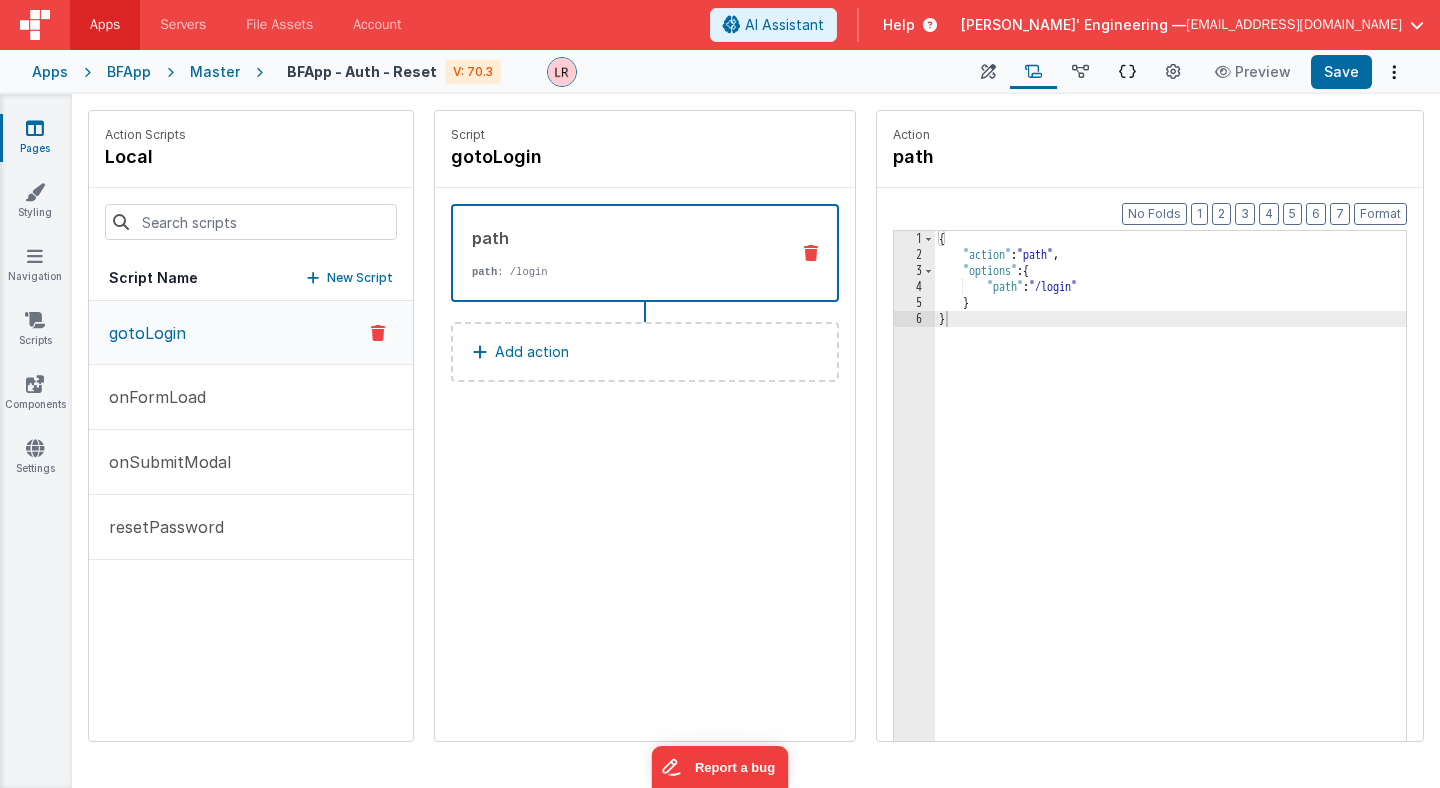 click at bounding box center [1127, 72] 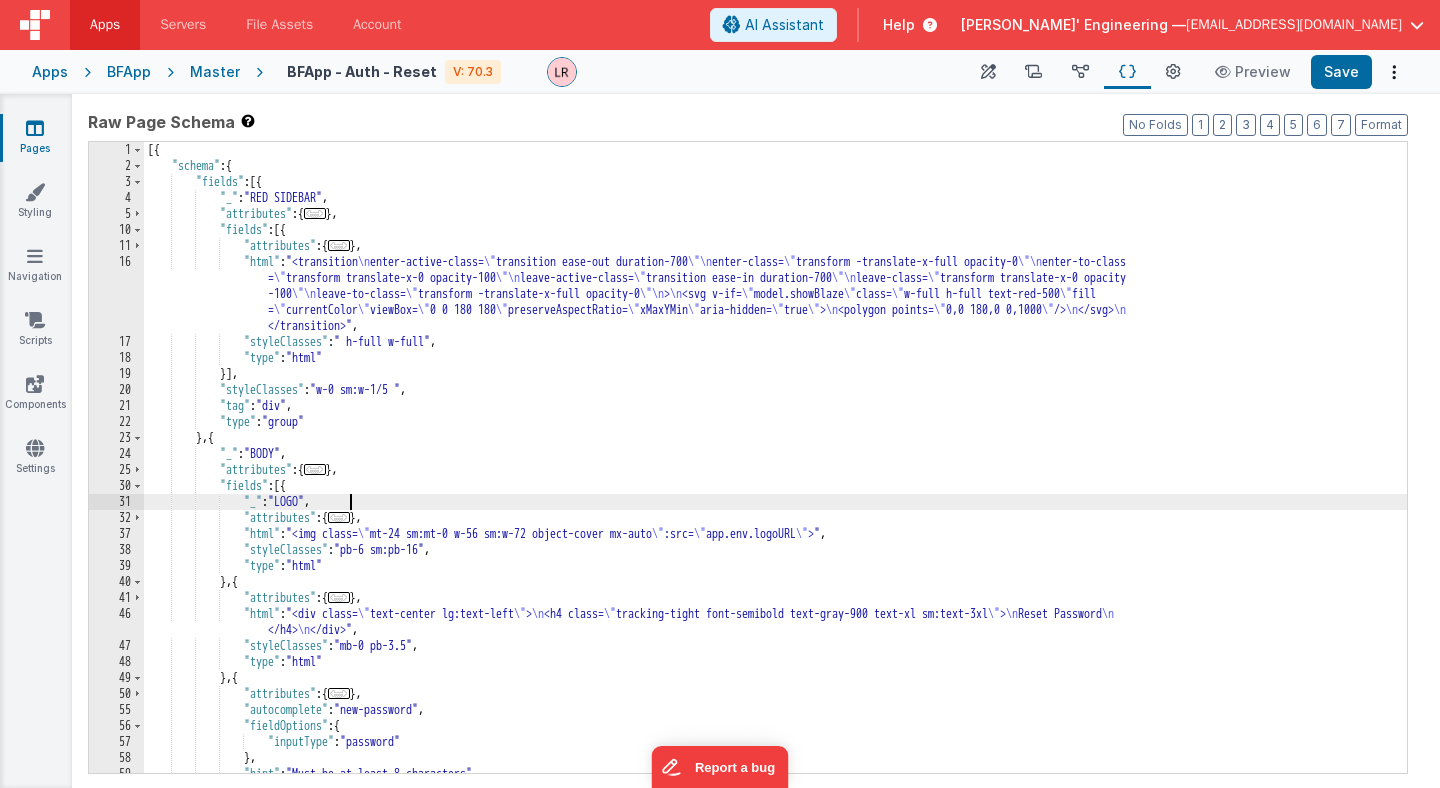 click on "[{      "schema" :  {           "fields" :  [{                "_" :  "RED SIDEBAR" ,                "attributes" :  { ... } ,                "fields" :  [{                     "attributes" :  { ... } ,                     "html" :  "<transition \n   enter-active-class= \" transition ease-out duration-700 \"\n   enter-class= \" transform -translate-x-full opacity-0 \"\n   enter-to-class                      = \" transform translate-x-0 opacity-100 \"\n   leave-active-class= \" transition ease-in duration-700 \"\n   leave-class= \" transform translate-x-0 opacity                      -100 \"\n   leave-to-class= \" transform -translate-x-full opacity-0 \"\n > \n   <svg v-if= \" model.showBlaze \"  class= \" w-full h-full text-red-500 \"  fill                      = \" currentColor \"  viewBox= \" 0 0 180 180 \"  preserveAspectRatio= \" xMaxYMin \"  aria-hidden= \" true \" > \n     <polygon points= \" 0,0 180,0 0,1000 \"  /> \n   </svg> \n </transition>"" at bounding box center [775, 473] 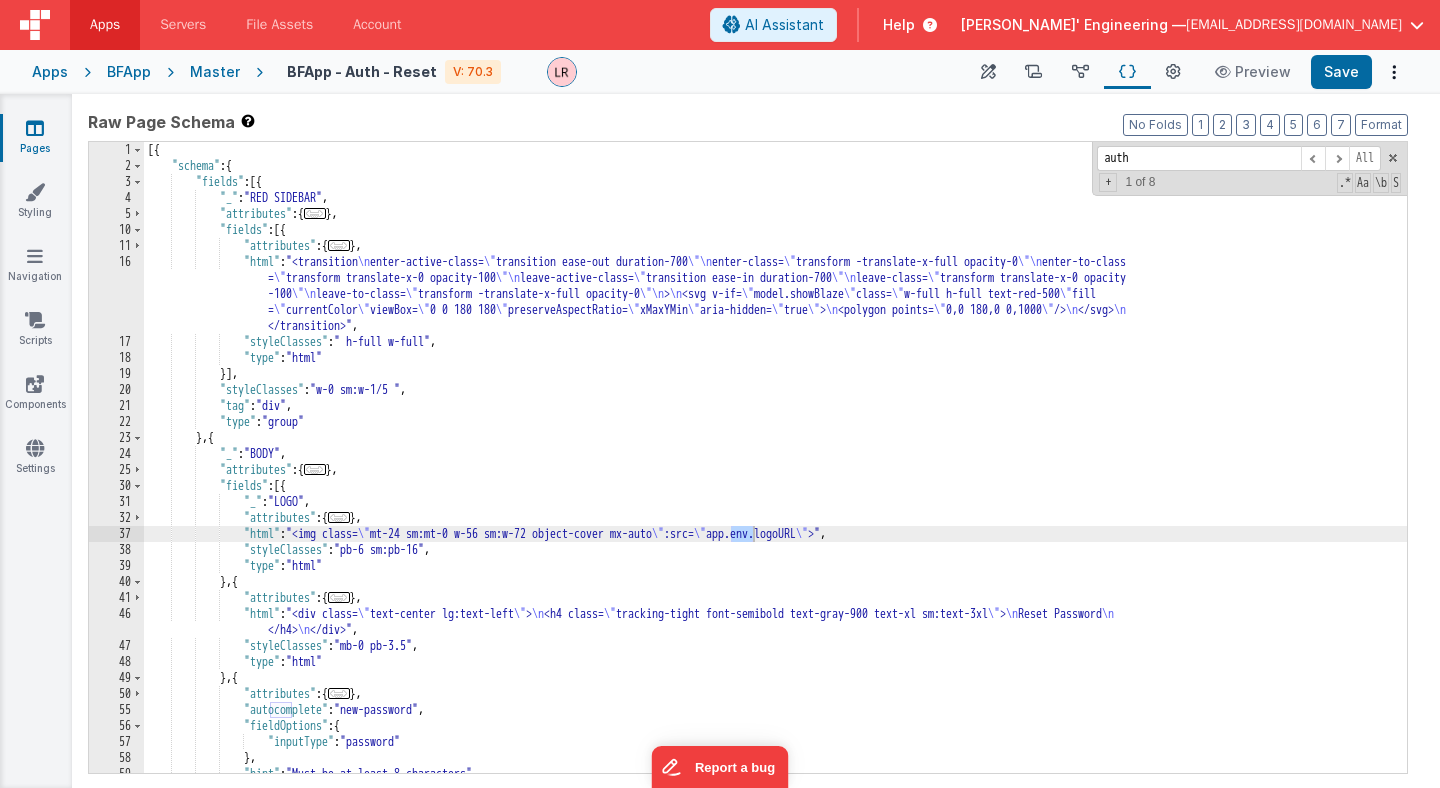 scroll, scrollTop: 1060, scrollLeft: 0, axis: vertical 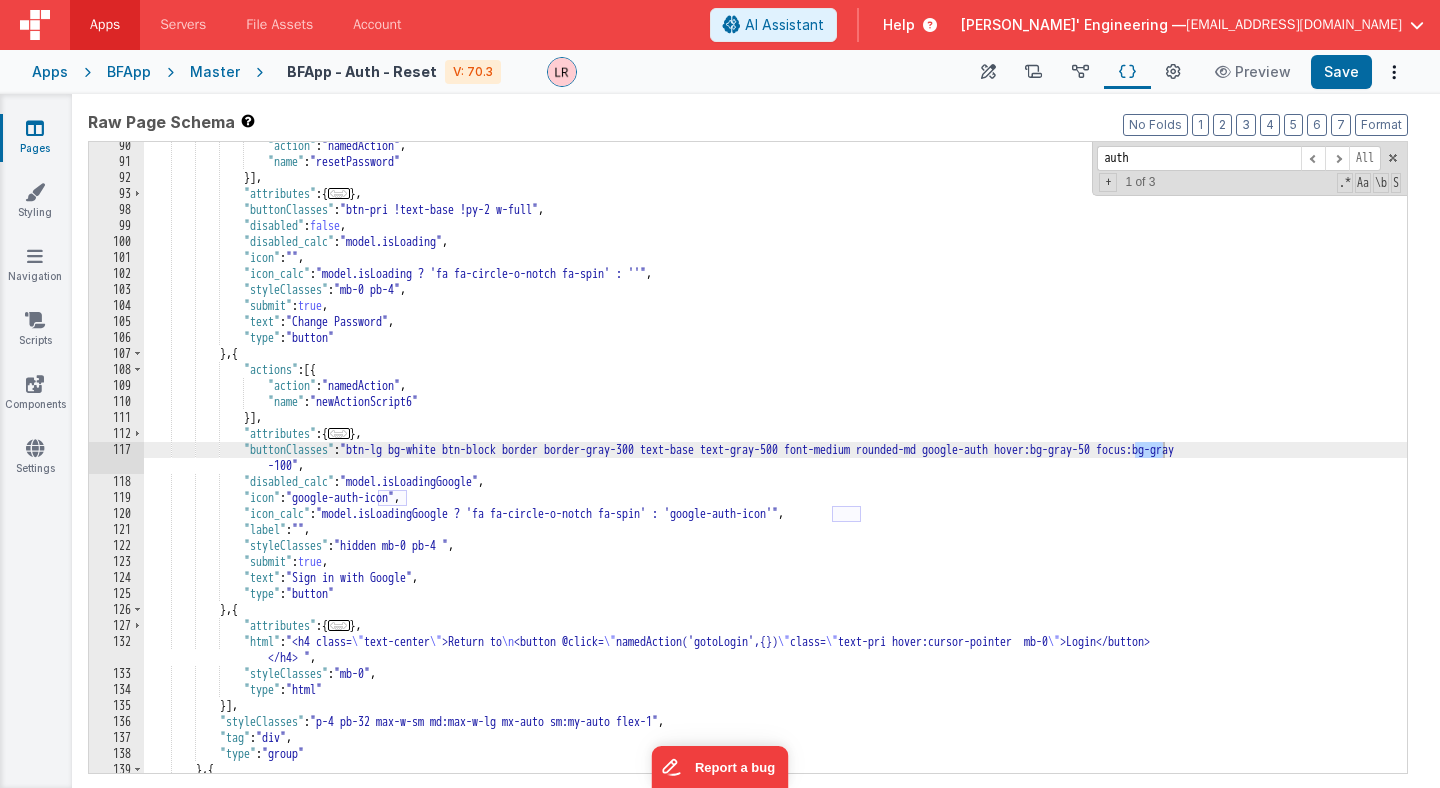 type on "auth" 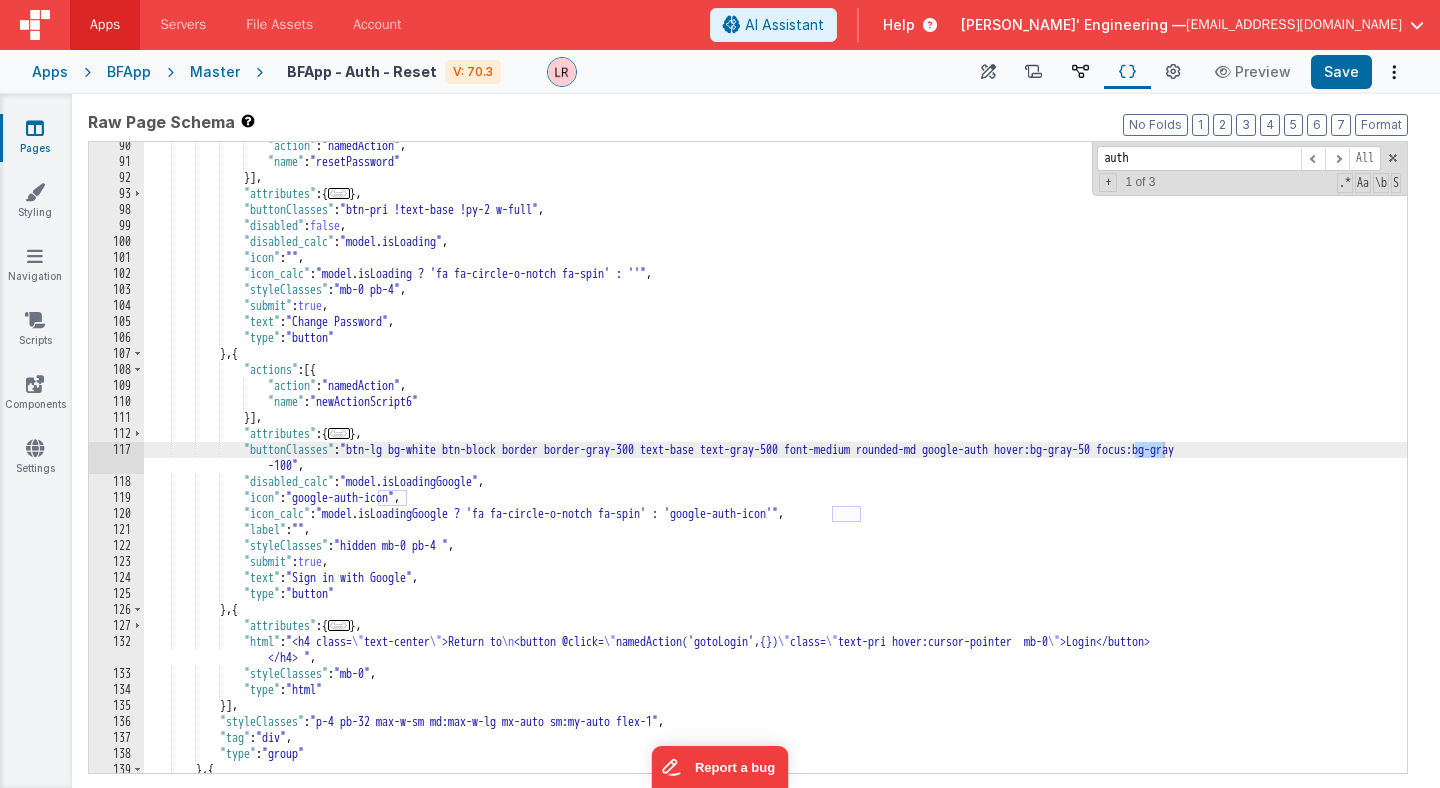click at bounding box center [1080, 72] 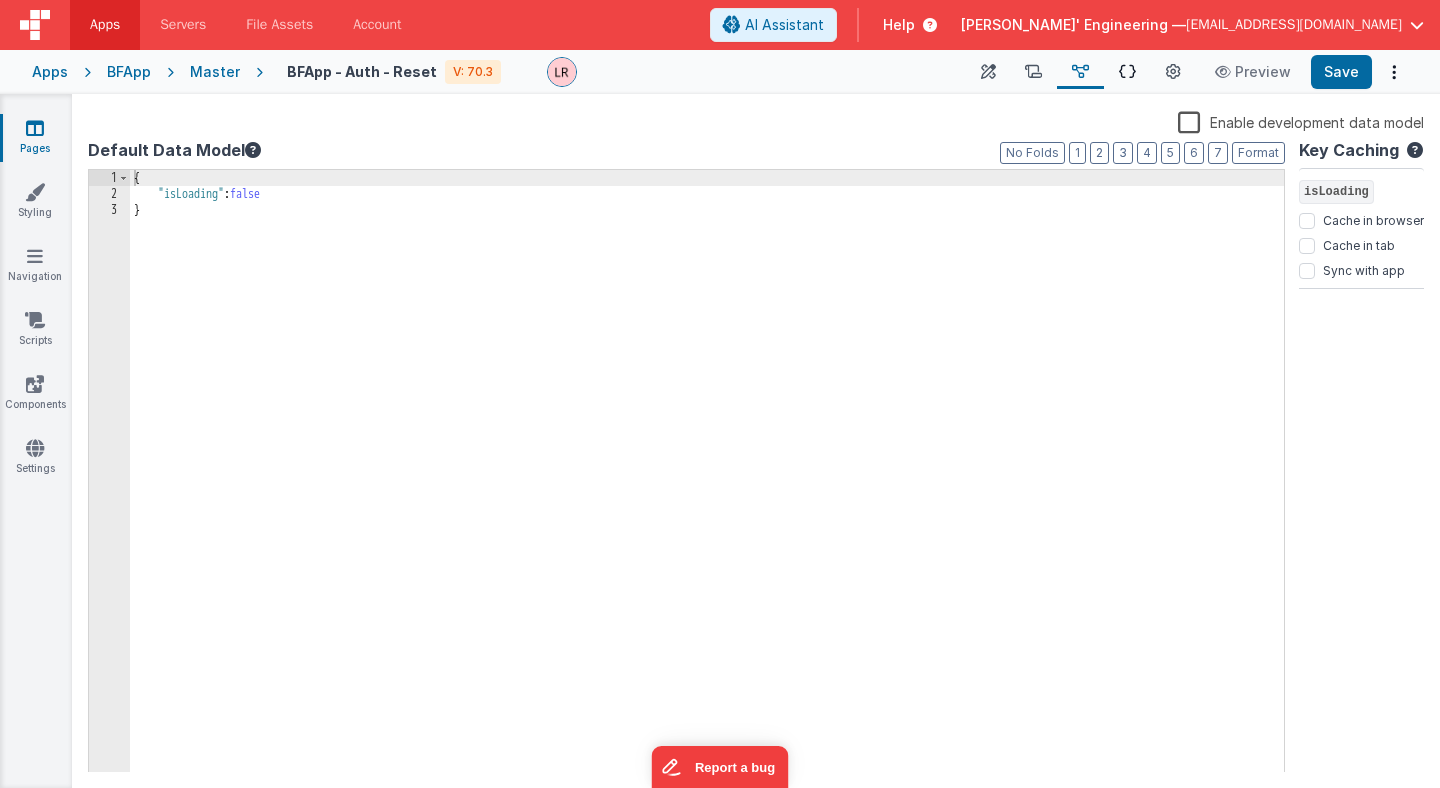 click on "Schema" at bounding box center (1127, 72) 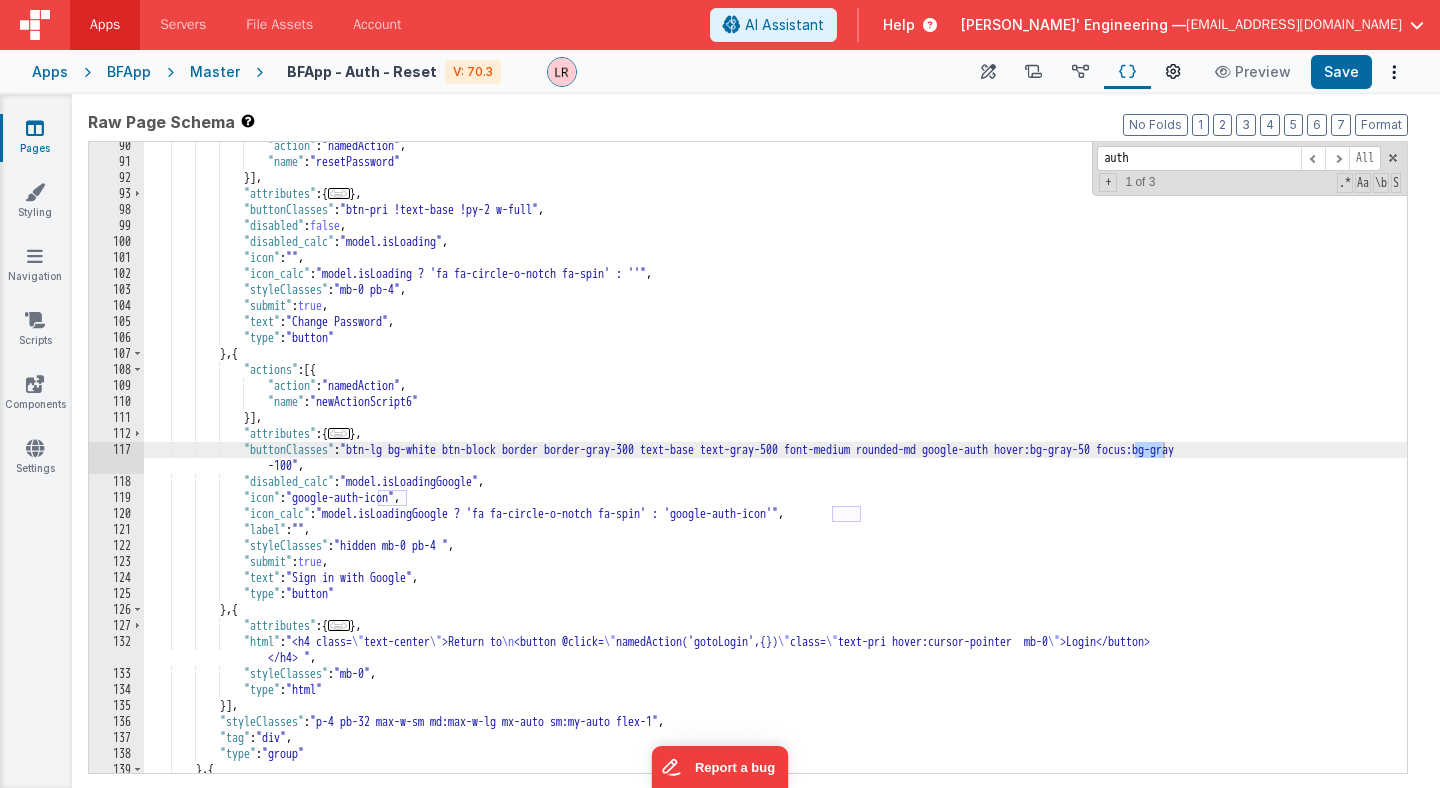 click at bounding box center [1173, 72] 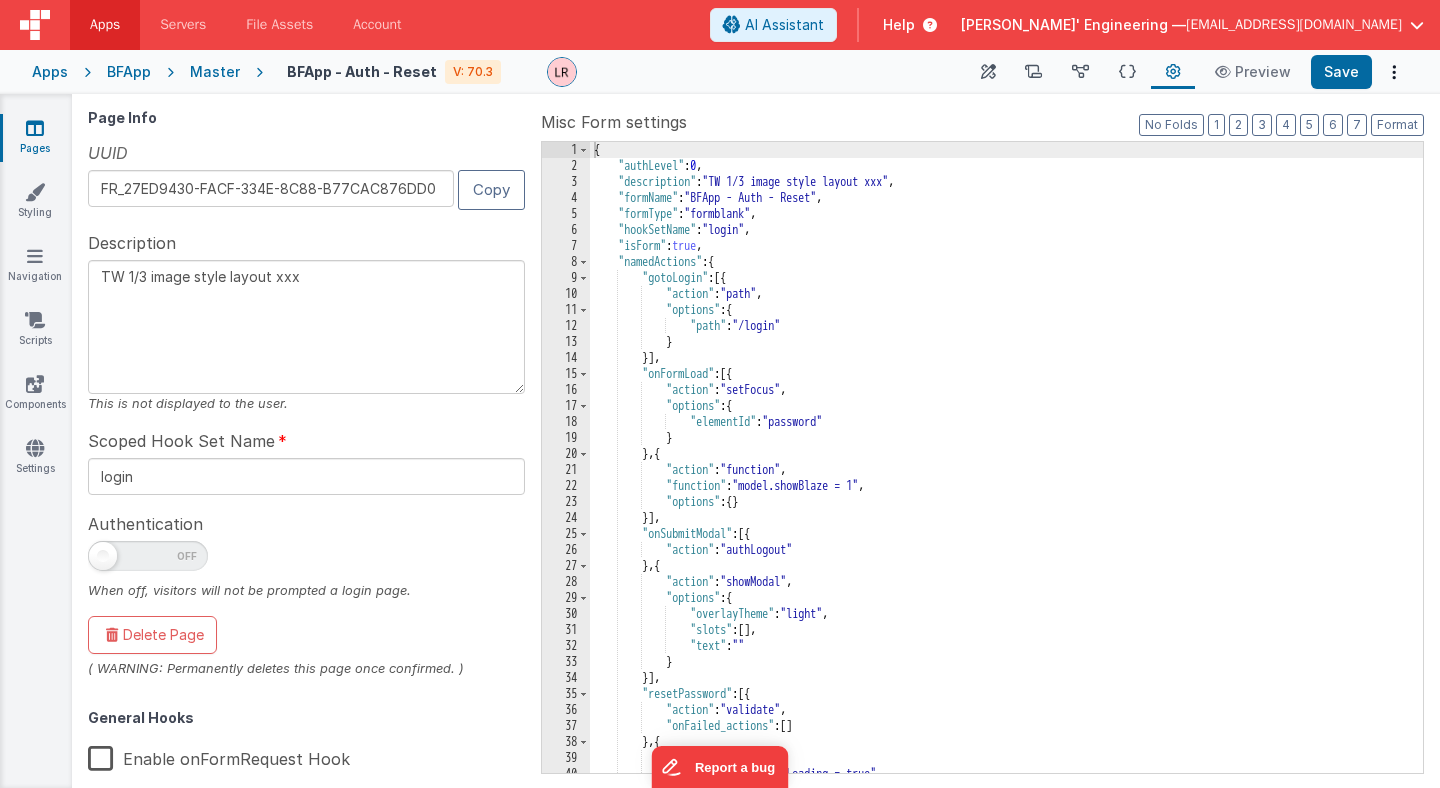 click on "{      "authLevel" :  0 ,      "description" :  "TW 1/3 image style layout xxx" ,      "formName" :  "BFApp - Auth - Reset" ,      "formType" :  "formblank" ,      "hookSetName" :  "login" ,      "isForm" :  true ,      "namedActions" :  {           "gotoLogin" :  [{                "action" :  "path" ,                "options" :  {                     "path" :  "/login"                }           }] ,           "onFormLoad" :  [{                "action" :  "setFocus" ,                "options" :  {                     "elementId" :  "password"                }           } ,  {                "action" :  "function" ,                "function" :  "model.showBlaze = 1" ,                "options" :  { }           }] ,           "onSubmitModal" :  [{                "action" :  "authLogout"           } ,  {                "action" :  "showModal" ,                "options" :  {                     "overlayTheme" :  "light" ,                     "slots" :  [ ] ,                     "text" :  ""                }" at bounding box center [1006, 473] 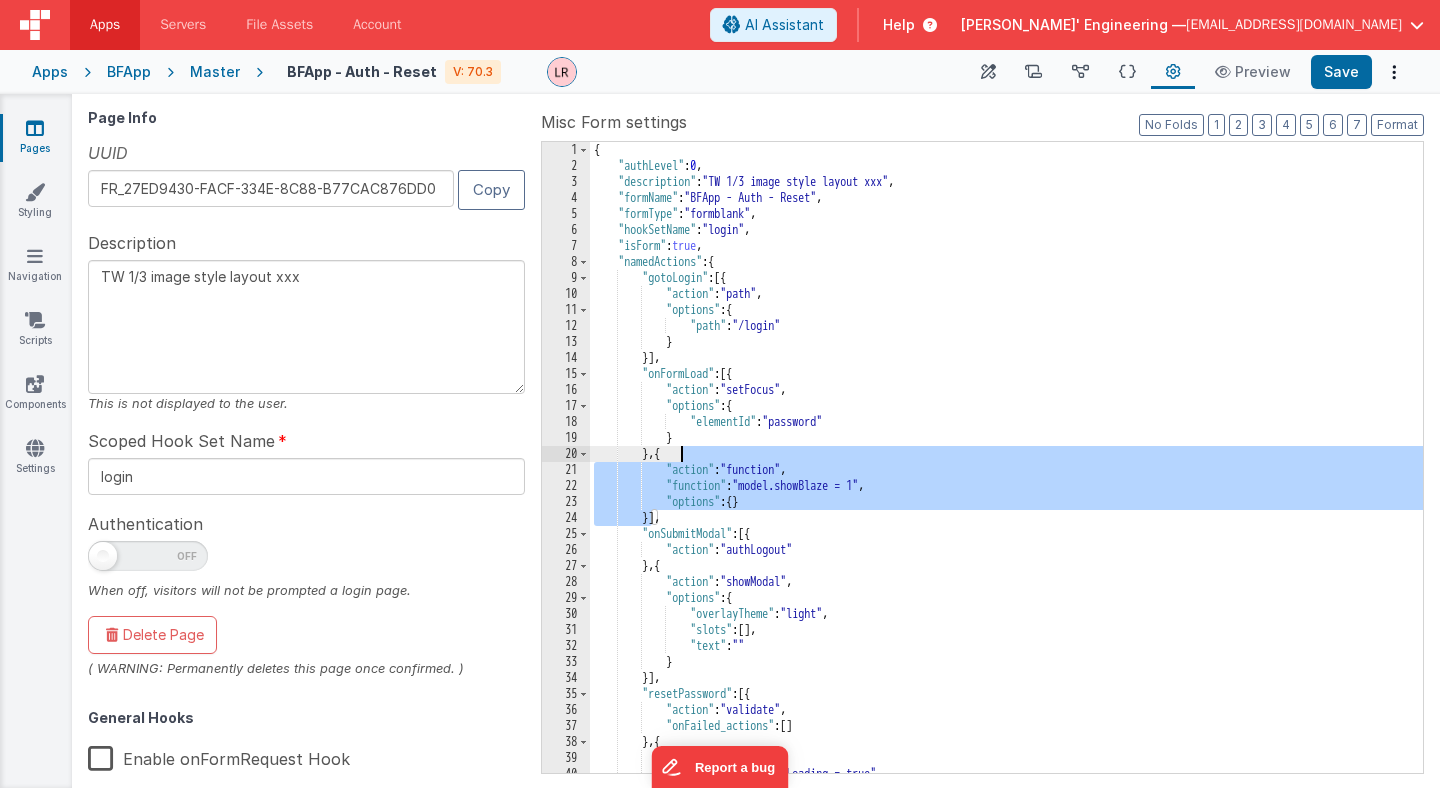 click on "{      "authLevel" :  0 ,      "description" :  "TW 1/3 image style layout xxx" ,      "formName" :  "BFApp - Auth - Reset" ,      "formType" :  "formblank" ,      "hookSetName" :  "login" ,      "isForm" :  true ,      "namedActions" :  {           "gotoLogin" :  [{                "action" :  "path" ,                "options" :  {                     "path" :  "/login"                }           }] ,           "onFormLoad" :  [{                "action" :  "setFocus" ,                "options" :  {                     "elementId" :  "password"                }           } ,  {                "action" :  "function" ,                "function" :  "model.showBlaze = 1" ,                "options" :  { }           }] ,           "onSubmitModal" :  [{                "action" :  "authLogout"           } ,  {                "action" :  "showModal" ,                "options" :  {                     "overlayTheme" :  "light" ,                     "slots" :  [ ] ,                     "text" :  ""                }" at bounding box center [1006, 473] 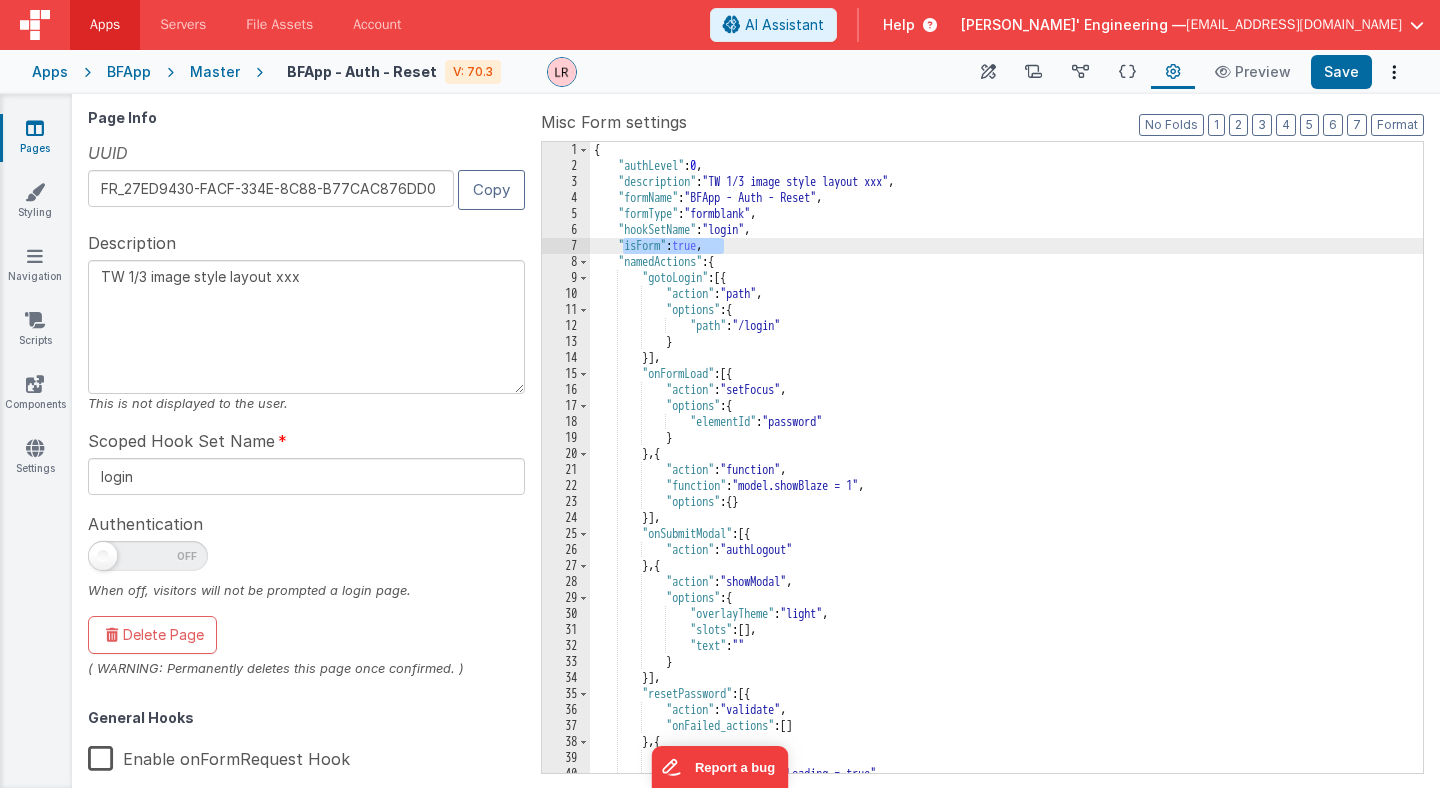 drag, startPoint x: 625, startPoint y: 246, endPoint x: 723, endPoint y: 247, distance: 98.005104 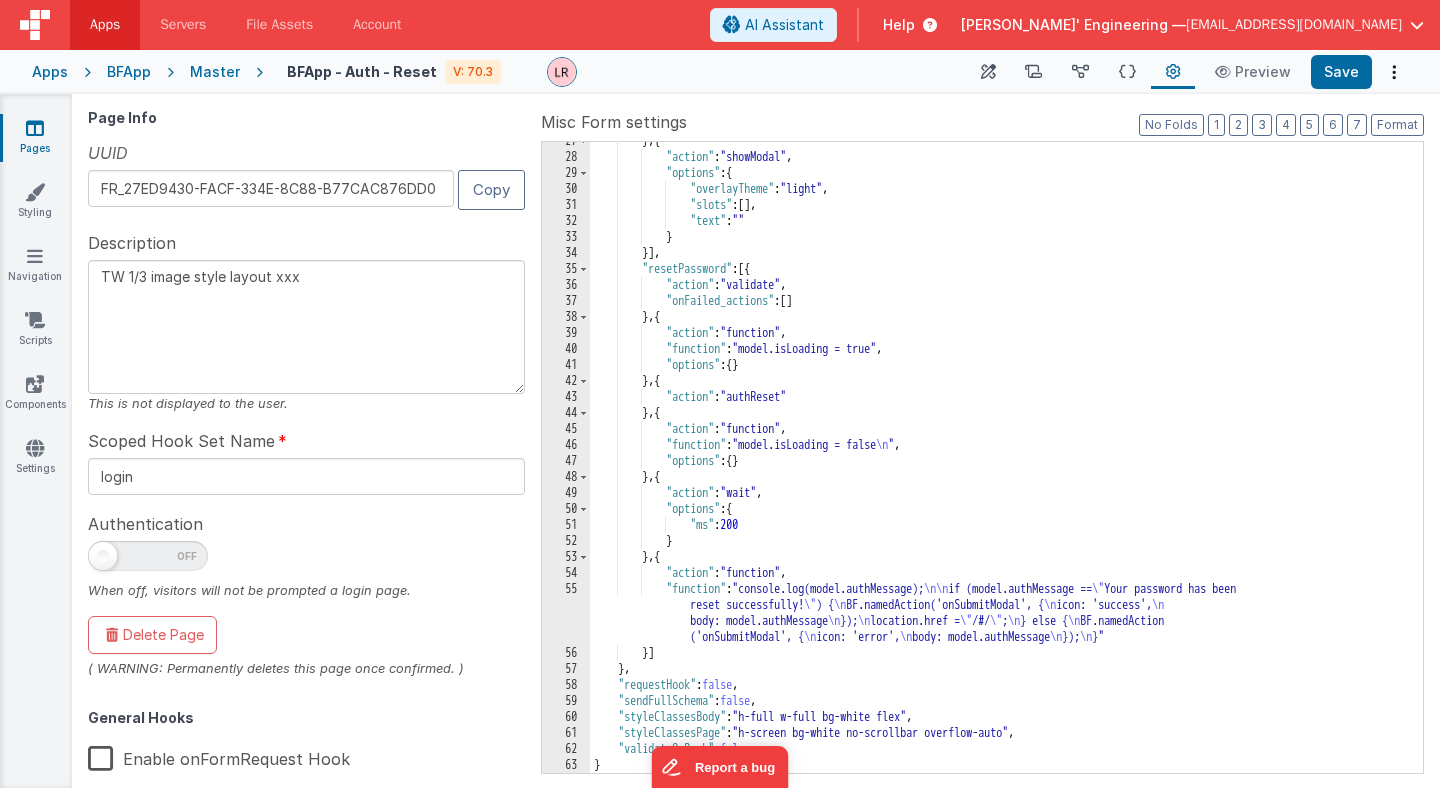 scroll, scrollTop: 425, scrollLeft: 0, axis: vertical 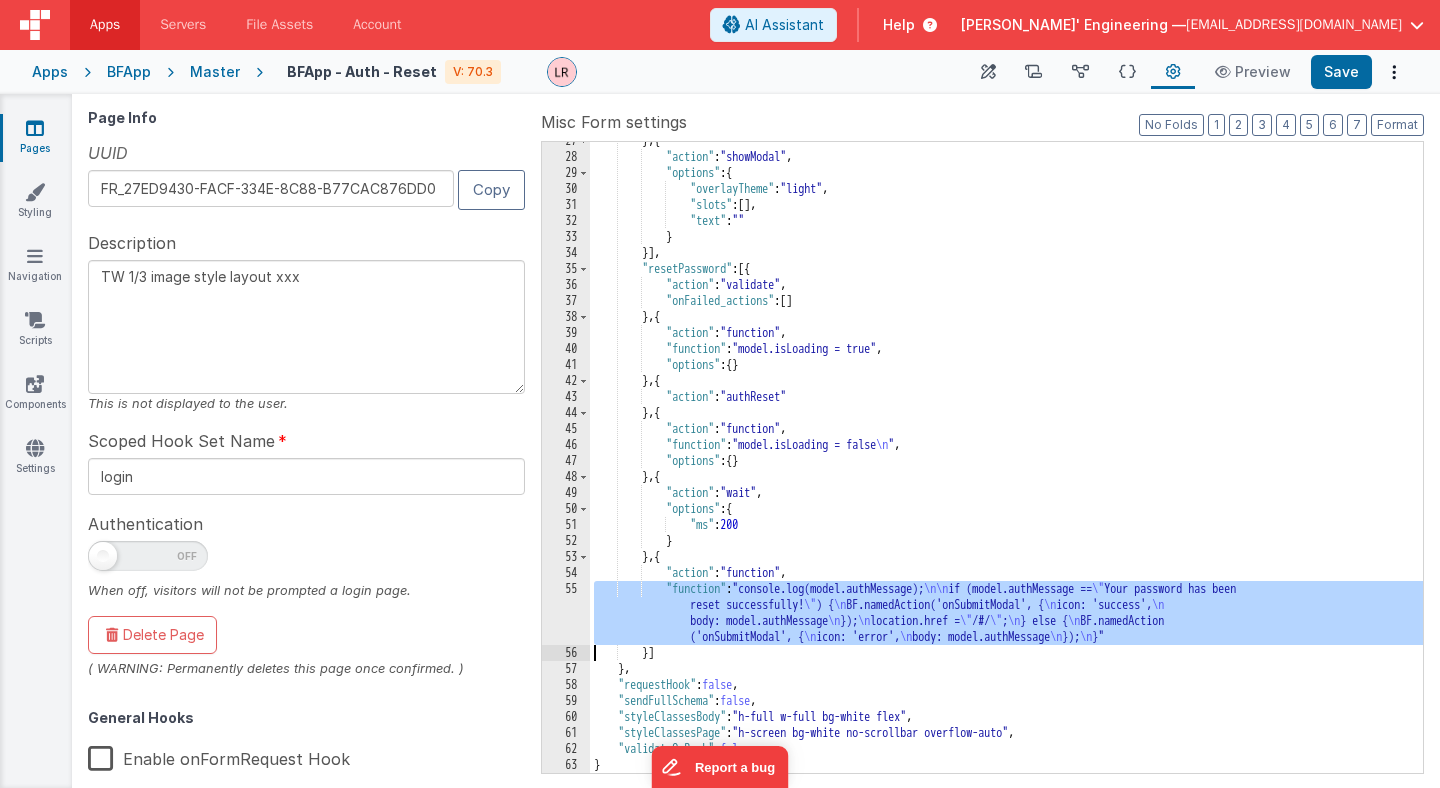 click on "55" at bounding box center (566, 613) 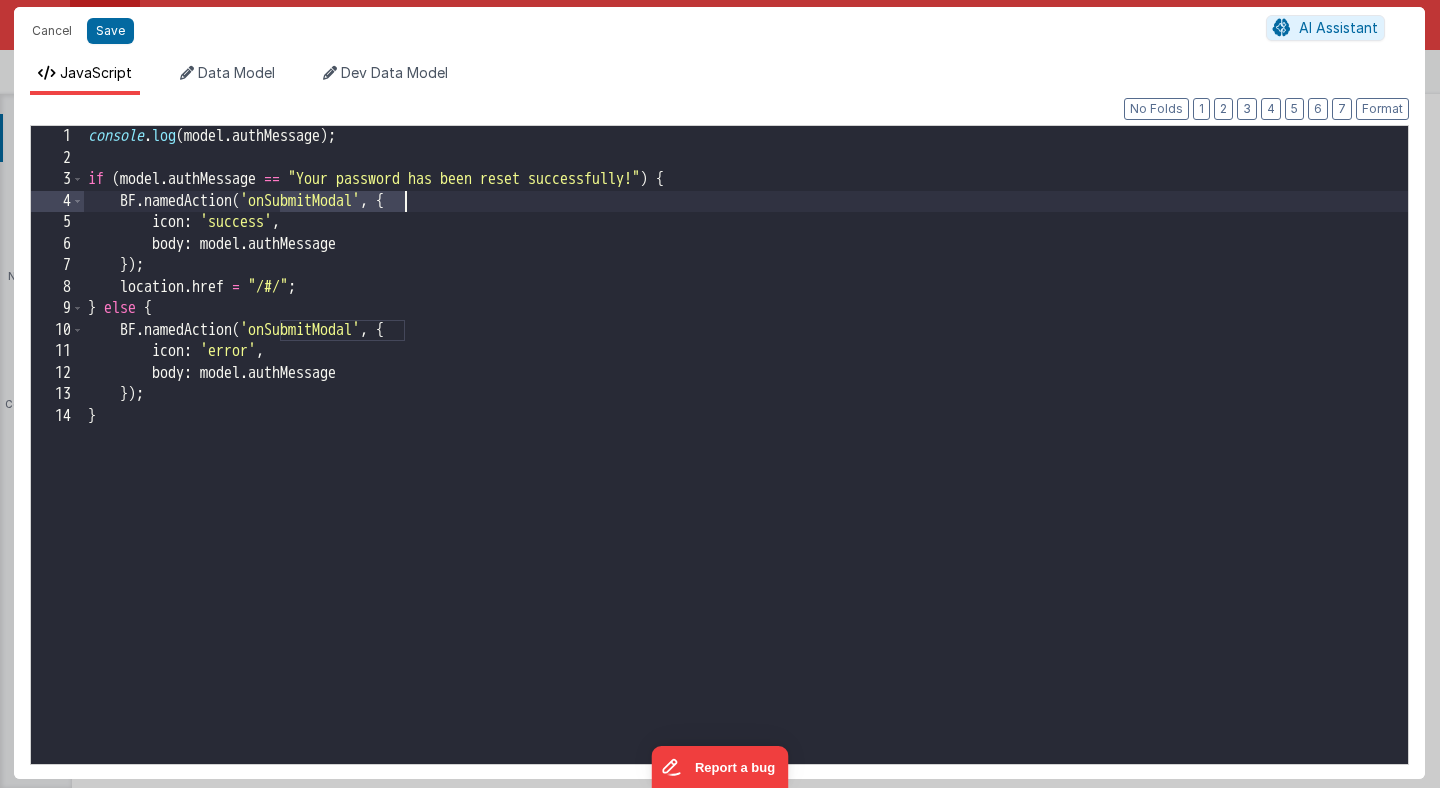 drag, startPoint x: 278, startPoint y: 200, endPoint x: 402, endPoint y: 200, distance: 124 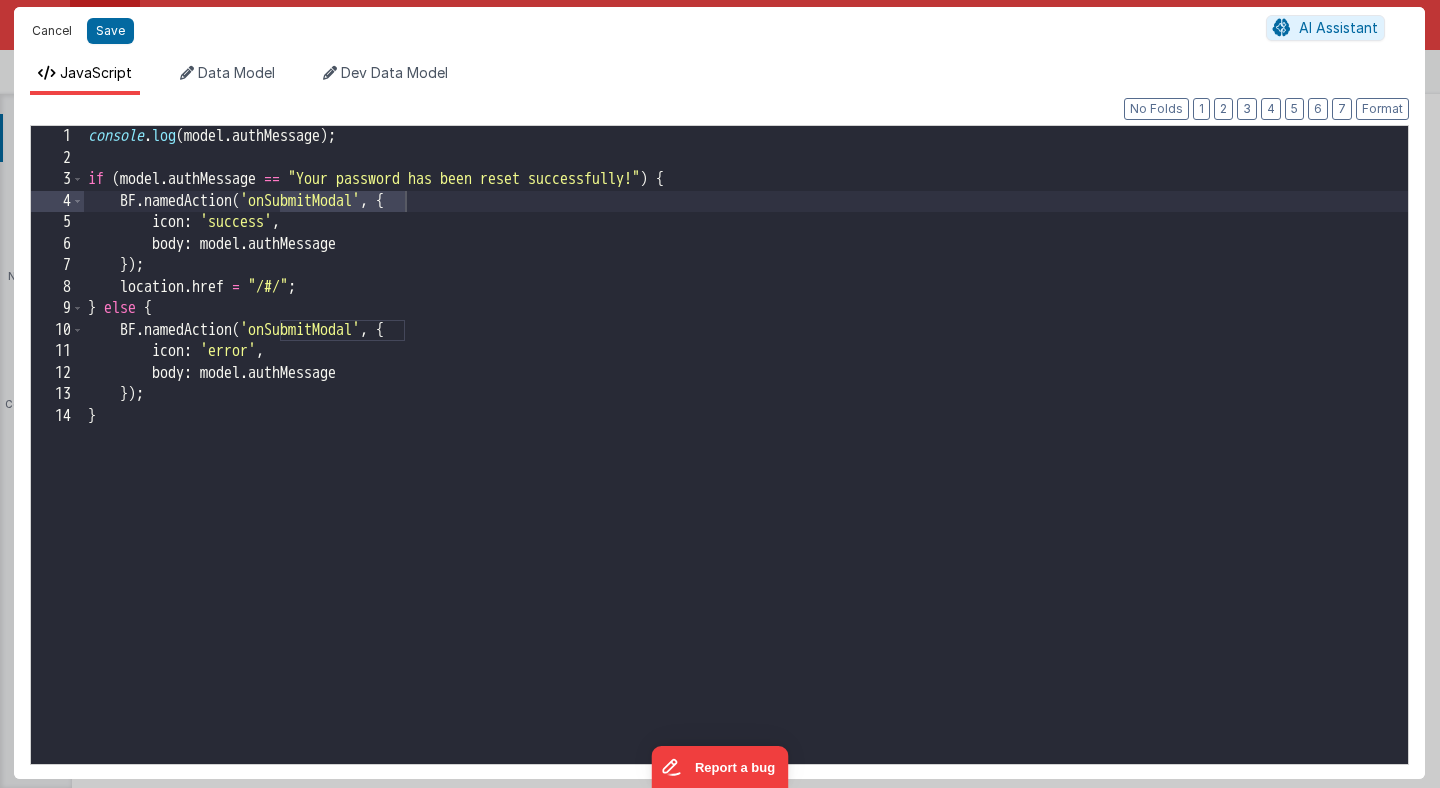 click on "Cancel" at bounding box center (52, 31) 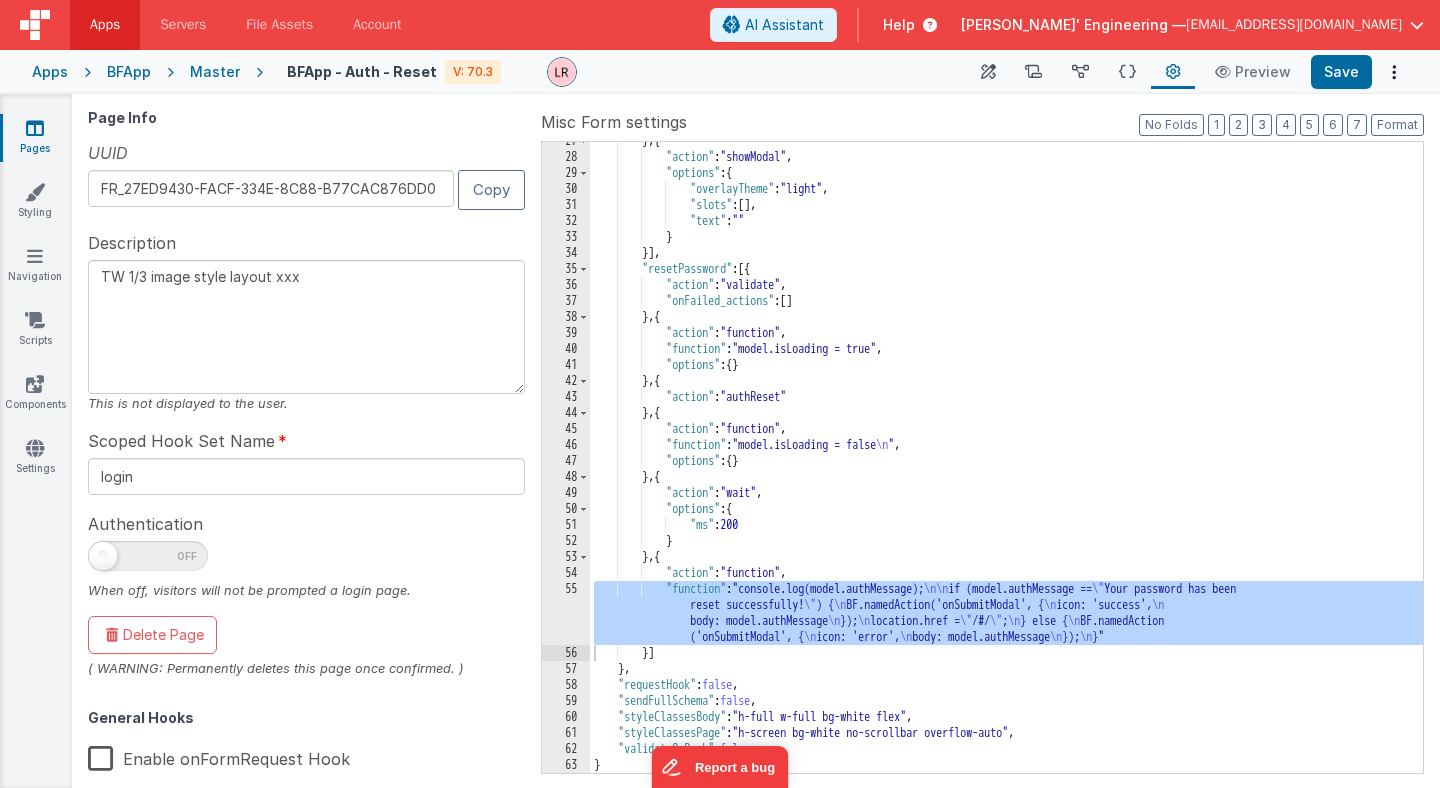 click on "} ,  {                "action" :  "showModal" ,                "options" :  {                     "overlayTheme" :  "light" ,                     "slots" :  [ ] ,                     "text" :  ""                }           }] ,           "resetPassword" :  [{                "action" :  "validate" ,                "onFailed_actions" :  [ ]           } ,  {                "action" :  "function" ,                "function" :  "model.isLoading = true" ,                "options" :  { }           } ,  {                "action" :  "authReset"           } ,  {                "action" :  "function" ,                "function" :  "model.isLoading = false \n " ,                "options" :  { }           } ,  {                "action" :  "wait" ,                "options" :  {                     "ms" :  200                }           } ,  {                "action" :  "function" ,                "function" :  "console.log(model.authMessage); \n\n if (model.authMessage ==  \" Your password has been  \" ) { \n \n" at bounding box center [1006, 464] 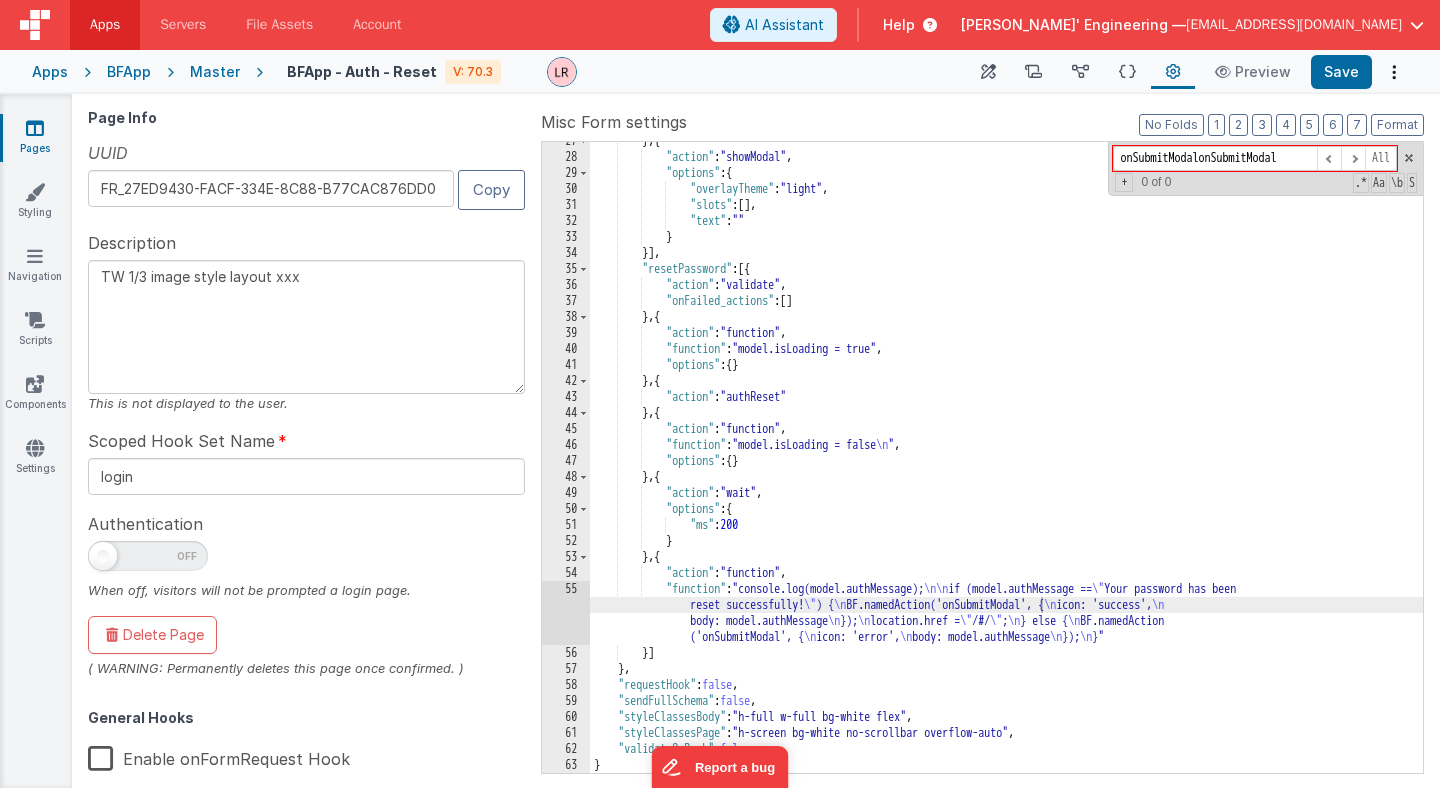 type on "onSubmitModal" 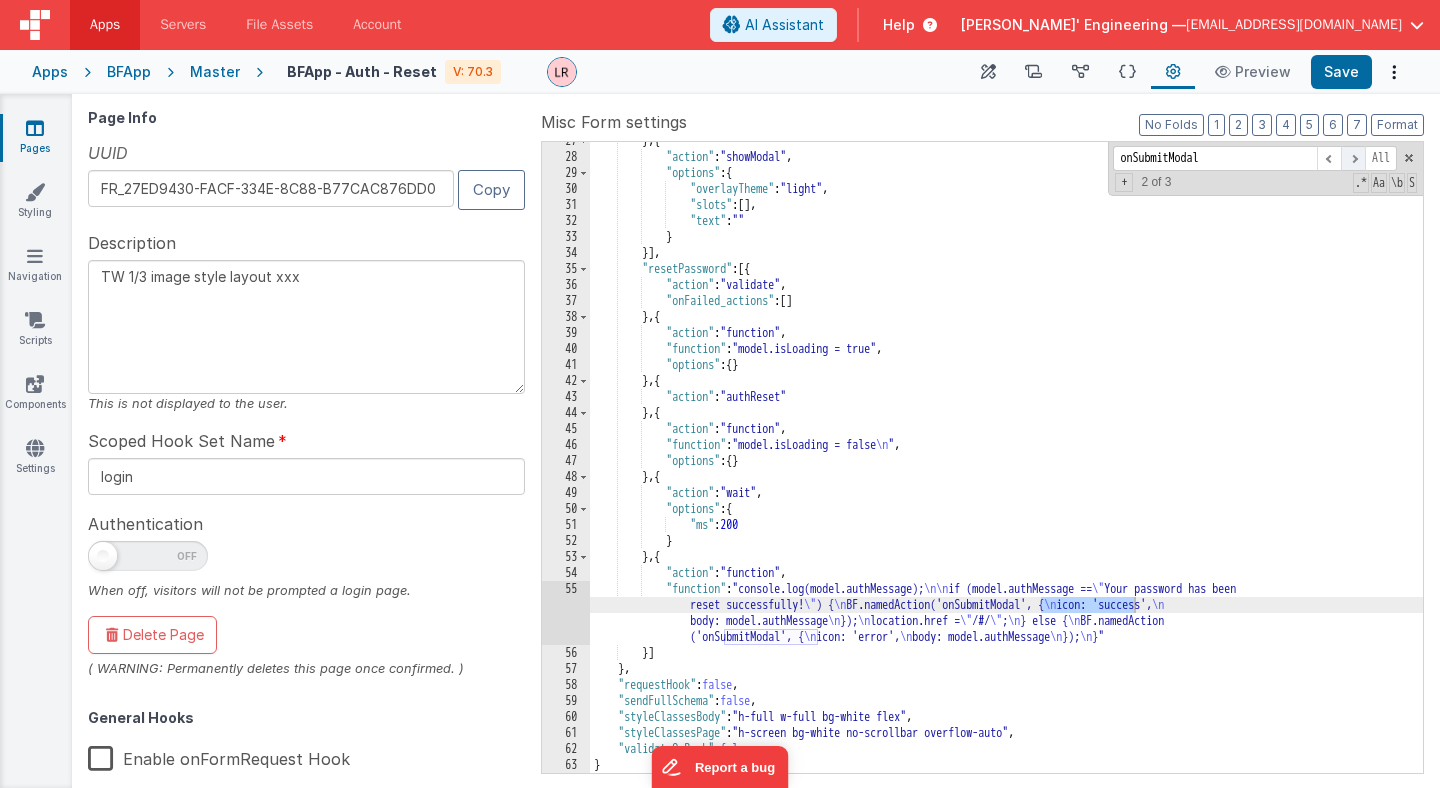 type on "onSubmitModal" 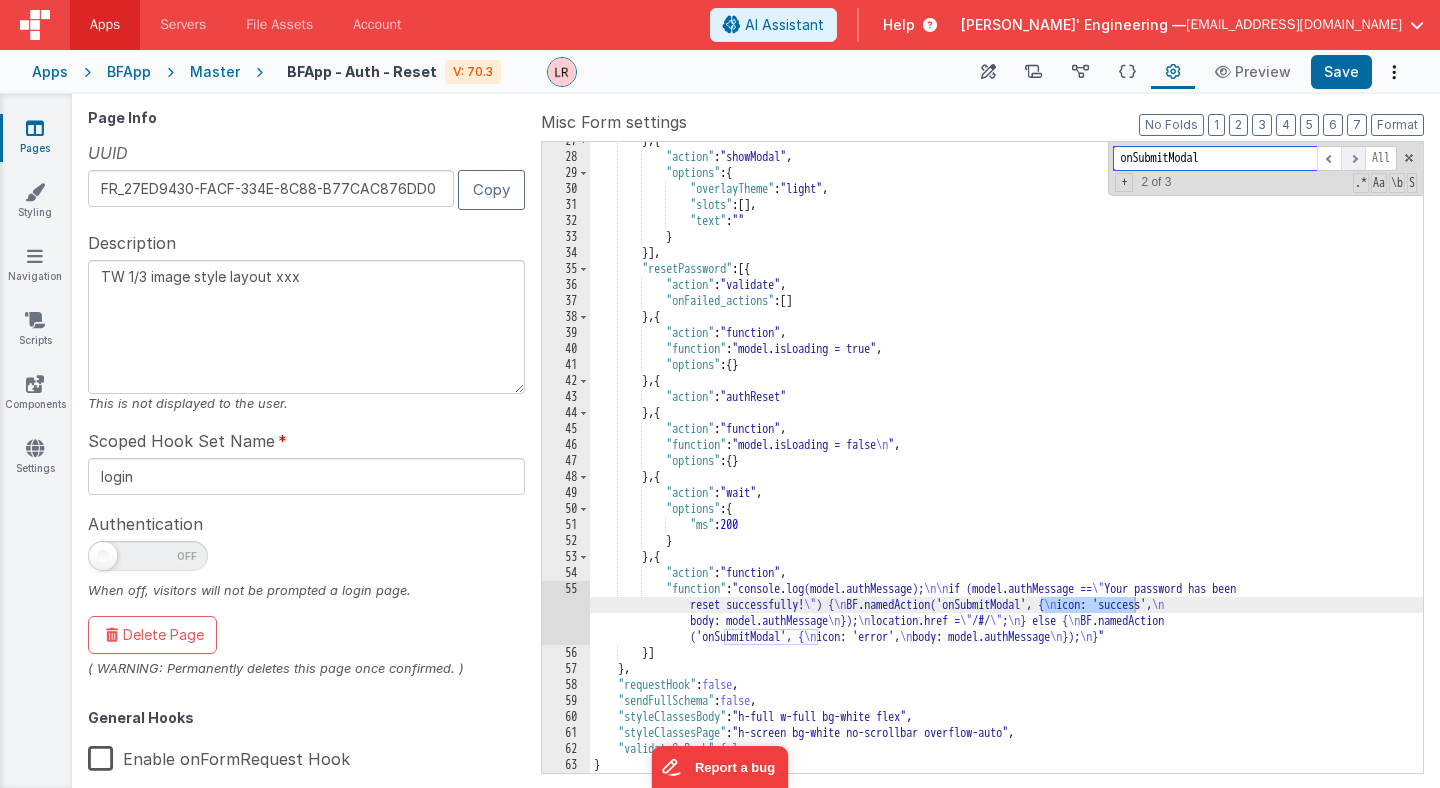 click at bounding box center [1353, 158] 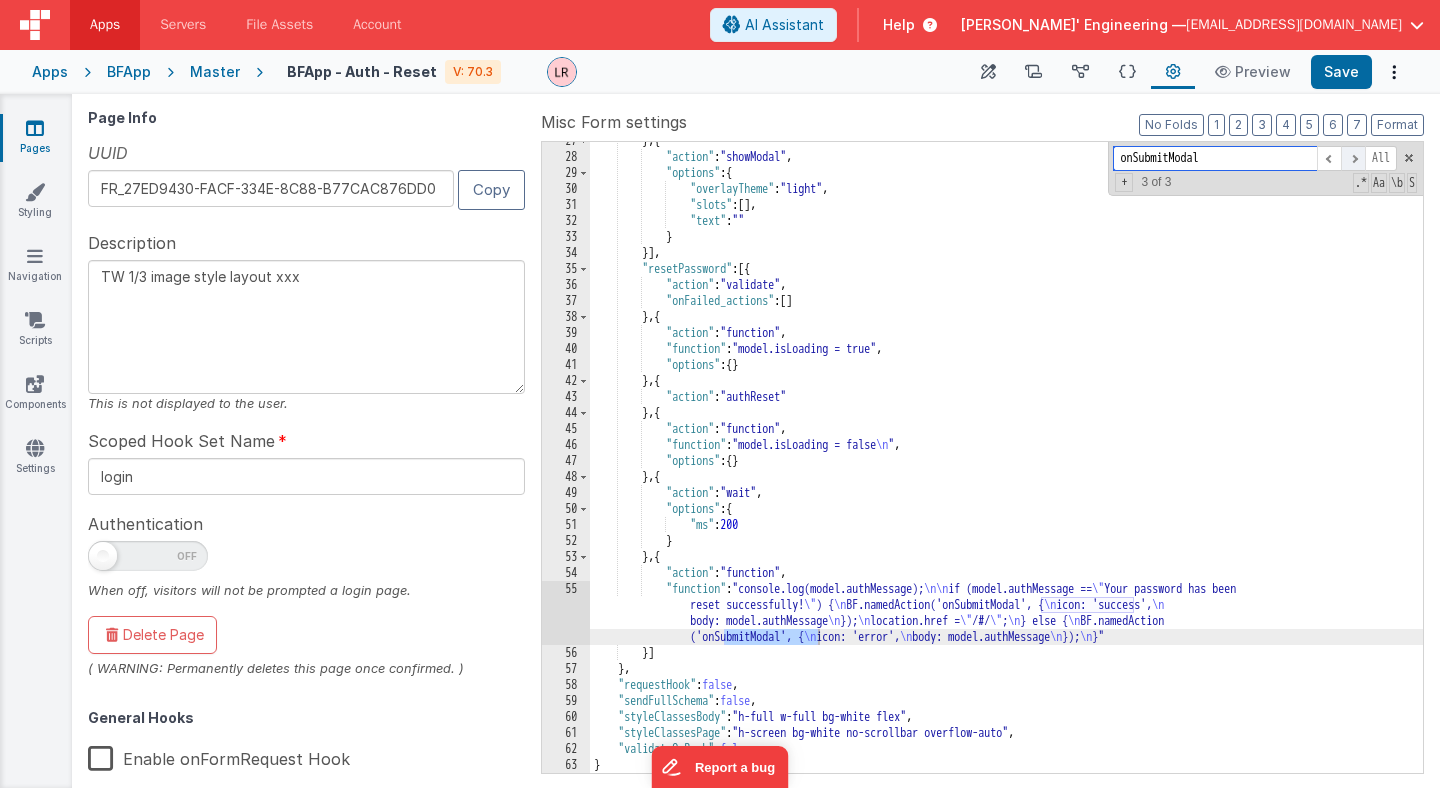 click at bounding box center (1353, 158) 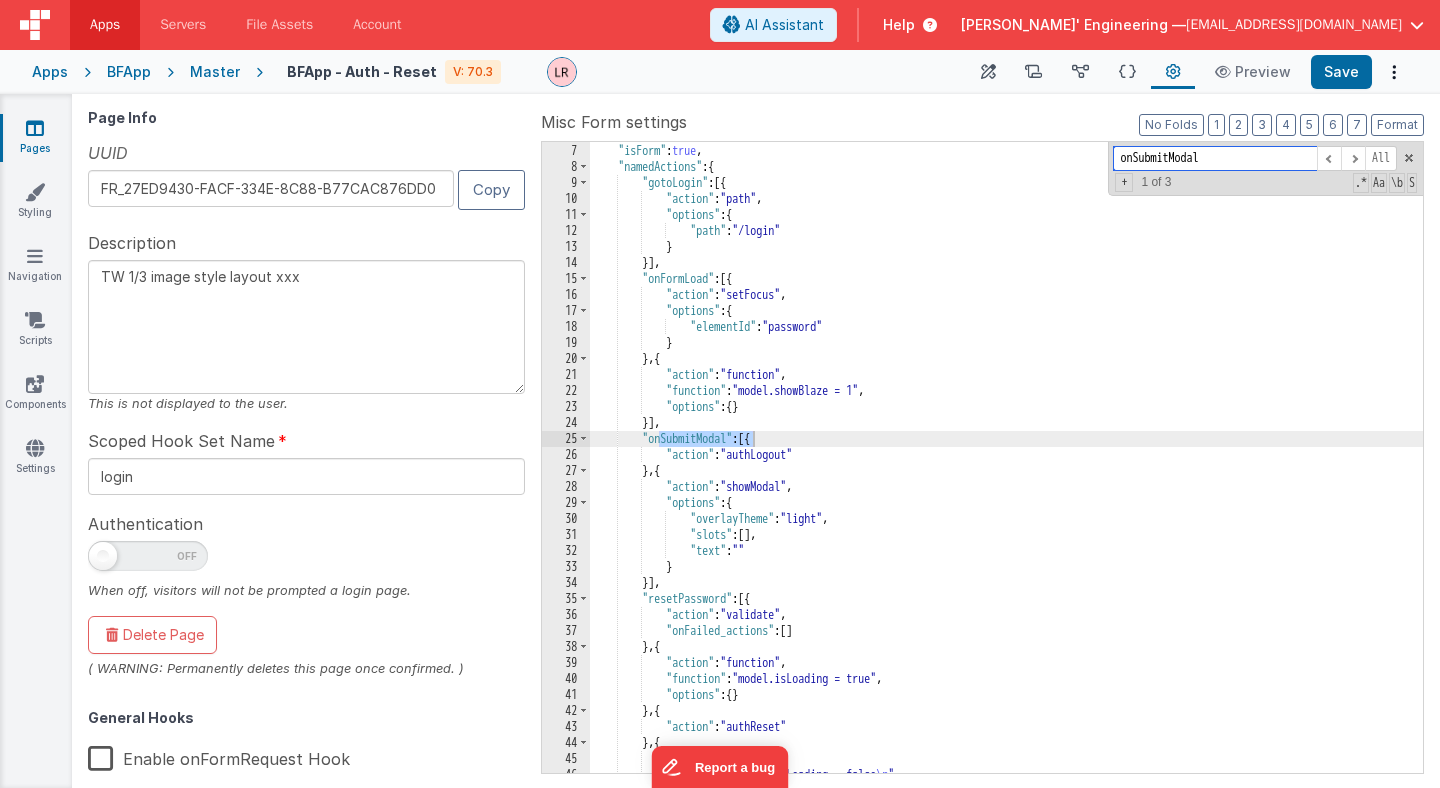 scroll, scrollTop: 100, scrollLeft: 0, axis: vertical 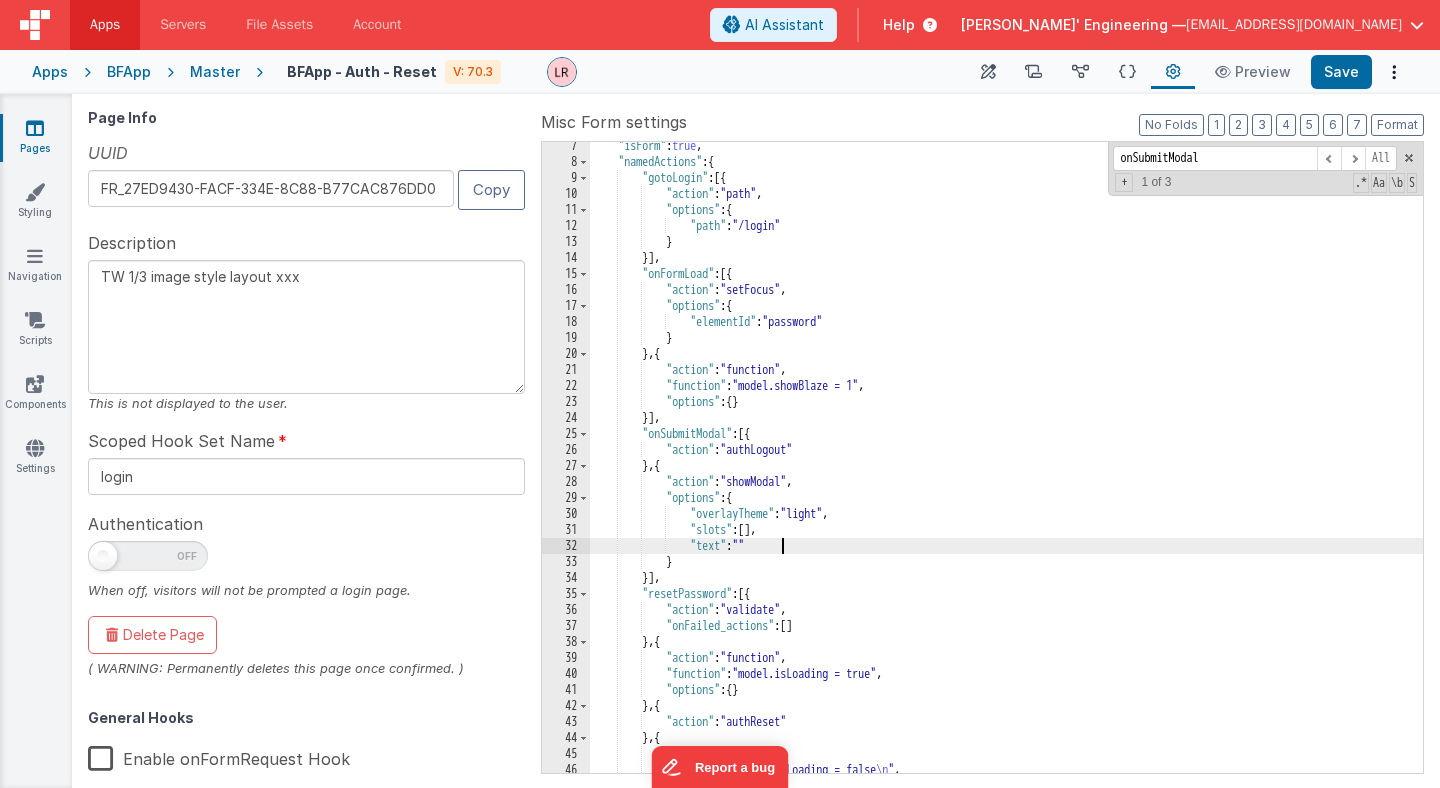 click on ""isForm" :  true ,      "namedActions" :  {           "gotoLogin" :  [{                "action" :  "path" ,                "options" :  {                     "path" :  "/login"                }           }] ,           "onFormLoad" :  [{                "action" :  "setFocus" ,                "options" :  {                     "elementId" :  "password"                }           } ,  {                "action" :  "function" ,                "function" :  "model.showBlaze = 1" ,                "options" :  { }           }] ,           "onSubmitModal" :  [{                "action" :  "authLogout"           } ,  {                "action" :  "showModal" ,                "options" :  {                     "overlayTheme" :  "light" ,                     "slots" :  [ ] ,                     "text" :  ""                }           }] ,           "resetPassword" :  [{                "action" :  "validate" ,                "onFailed_actions" :  [ ]           } ,  {                "action" :  "function" ,           ," at bounding box center [1006, 469] 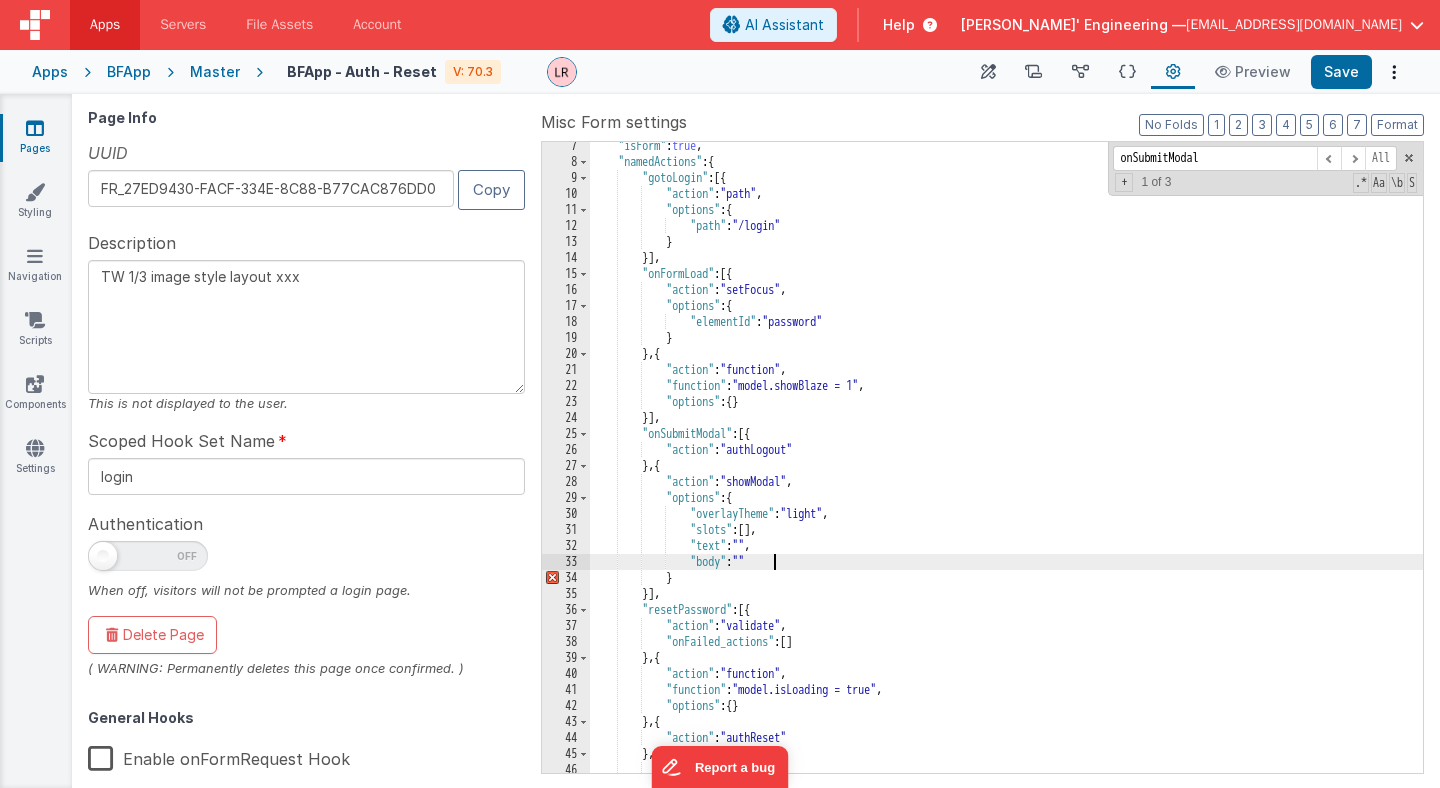 type 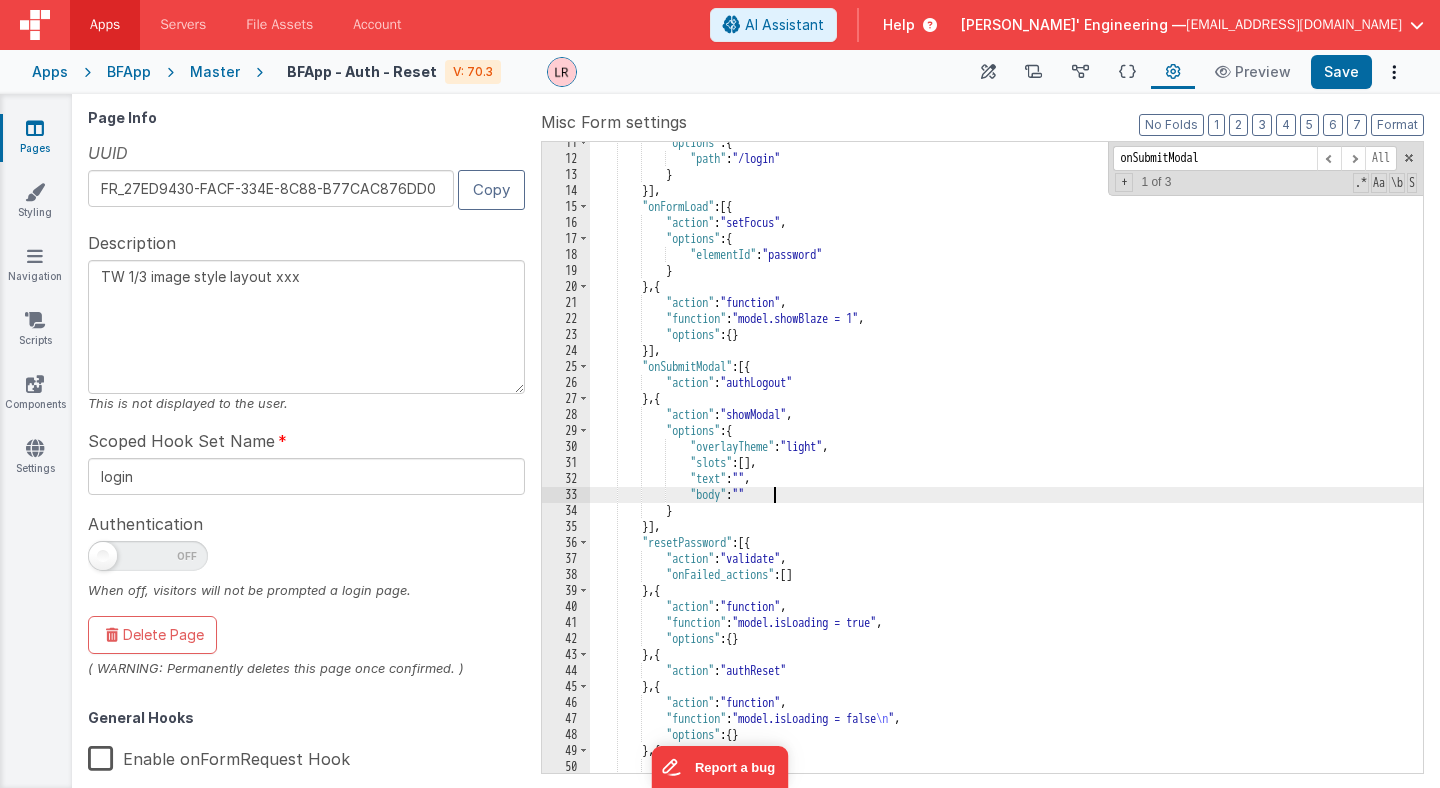 scroll, scrollTop: 441, scrollLeft: 0, axis: vertical 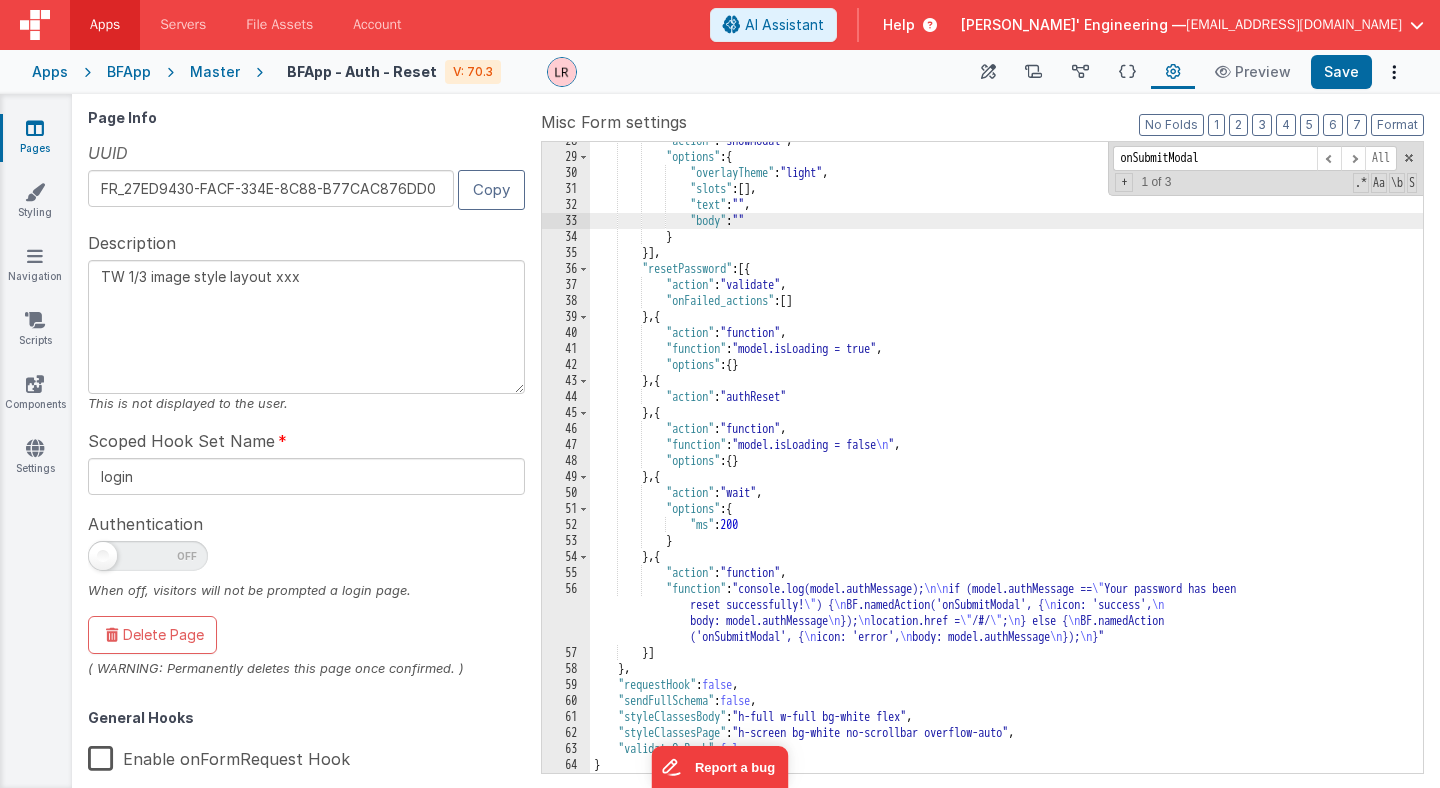click on ""action" :  "showModal" ,                "options" :  {                     "overlayTheme" :  "light" ,                     "slots" :  [ ] ,                     "text" :  "" ,                     "body" :  ""                }           }] ,           "resetPassword" :  [{                "action" :  "validate" ,                "onFailed_actions" :  [ ]           } ,  {                "action" :  "function" ,                "function" :  "model.isLoading = true" ,                "options" :  { }           } ,  {                "action" :  "authReset"           } ,  {                "action" :  "function" ,                "function" :  "model.isLoading = false \n " ,                "options" :  { }           } ,  {                "action" :  "wait" ,                "options" :  {                     "ms" :  200                }           } ,  {                "action" :  "function" ,                "function" :  "console.log(model.authMessage); \n\n if (model.authMessage ==  \" reset successfully!" at bounding box center [1006, 464] 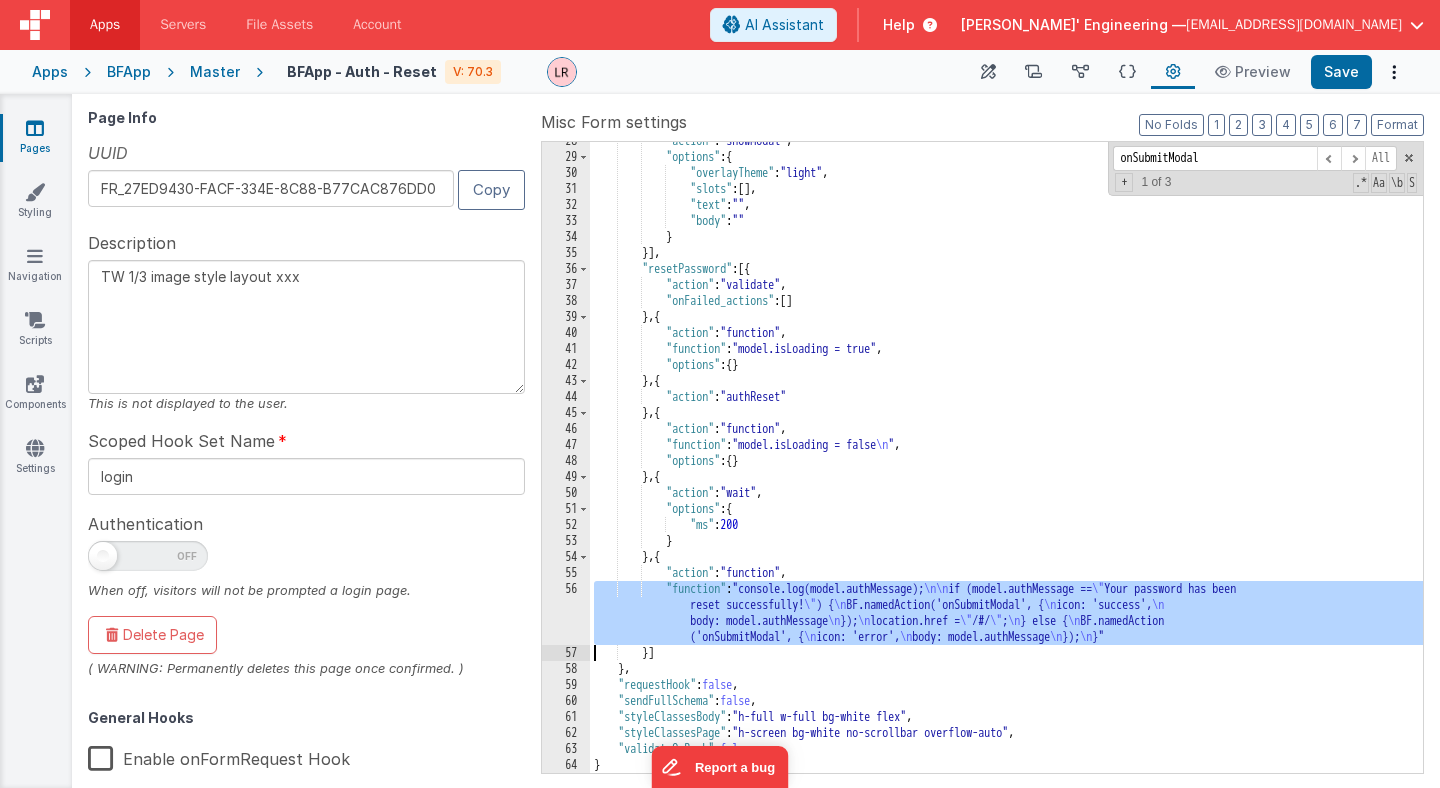 click on "56" at bounding box center (566, 613) 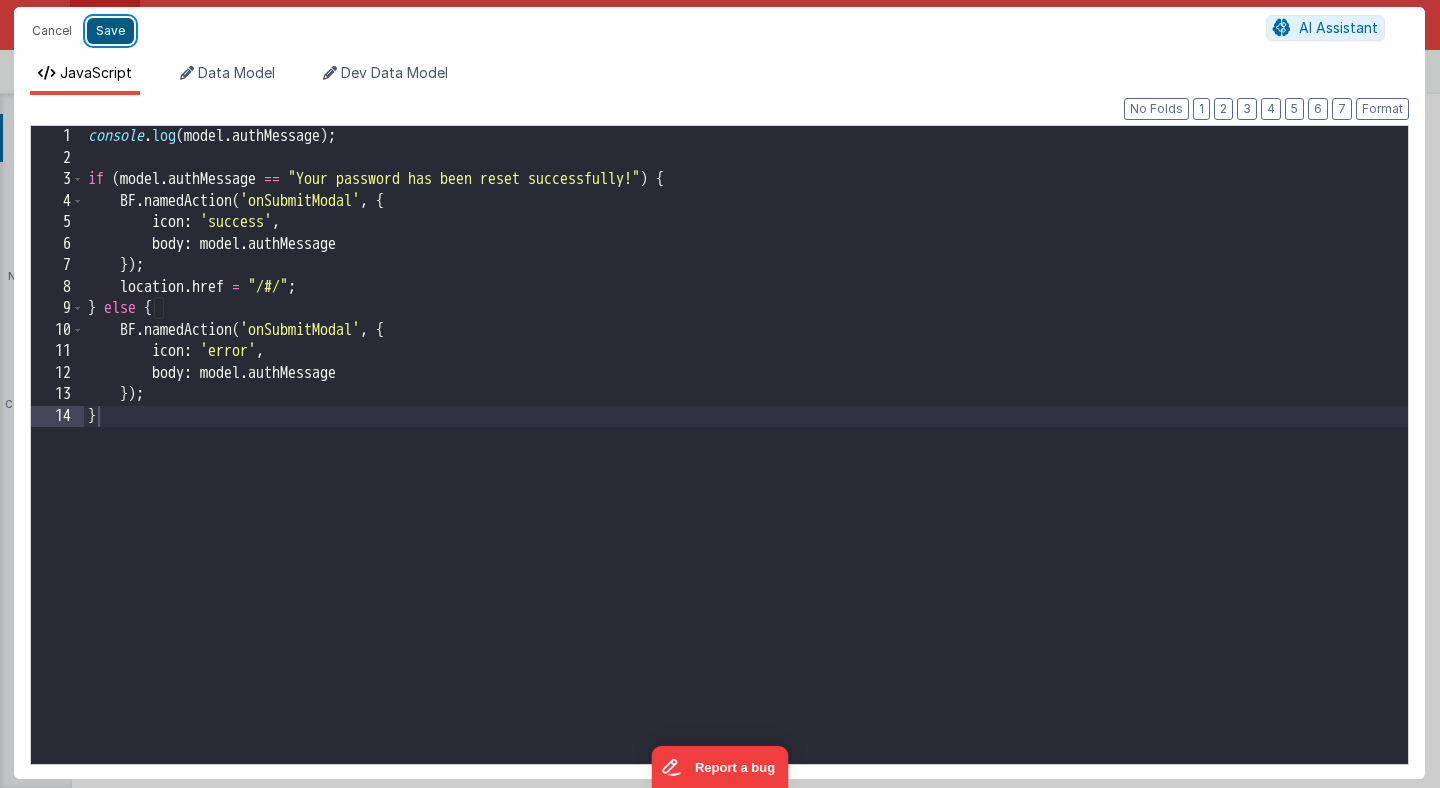 click on "Save" at bounding box center (110, 31) 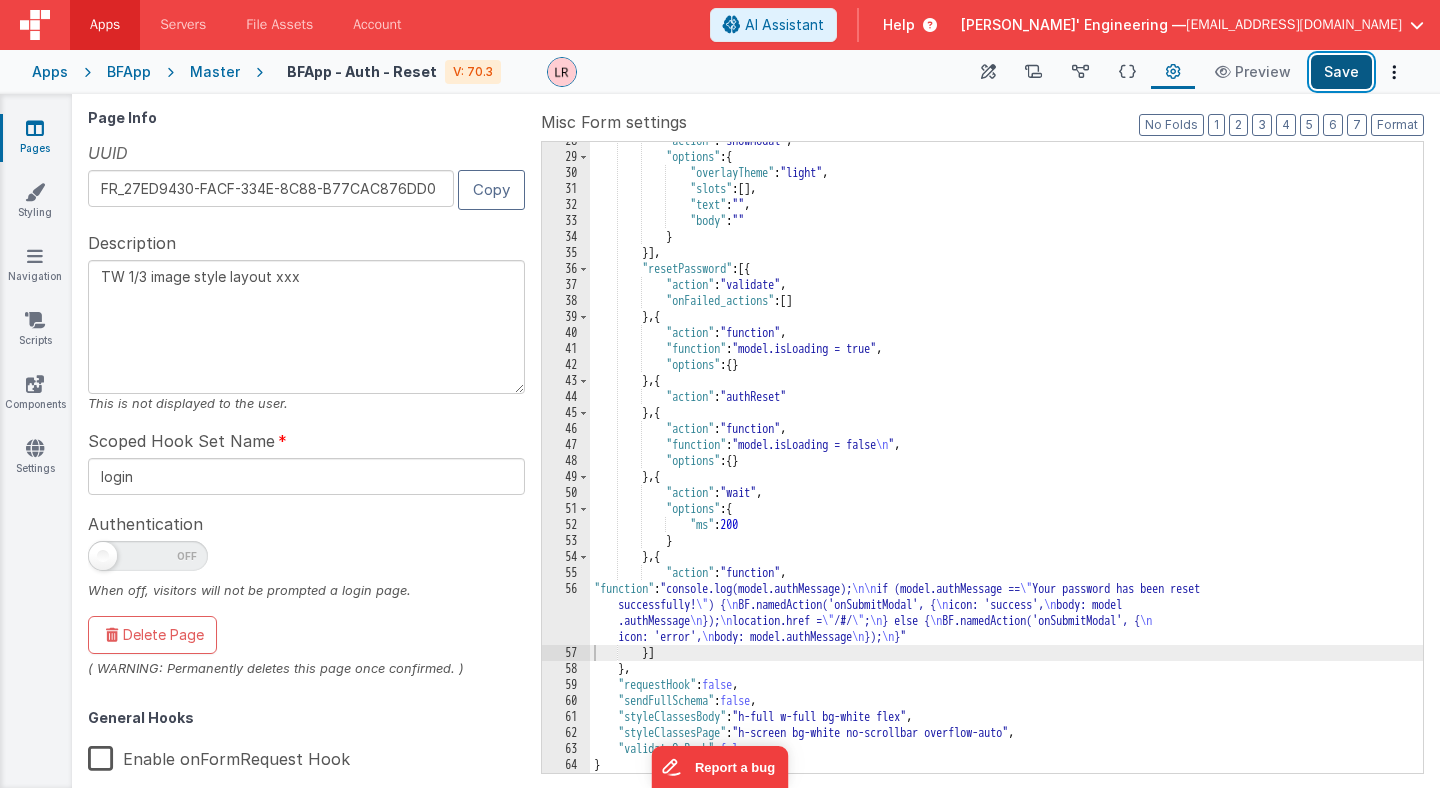 click on "Save" at bounding box center [1341, 72] 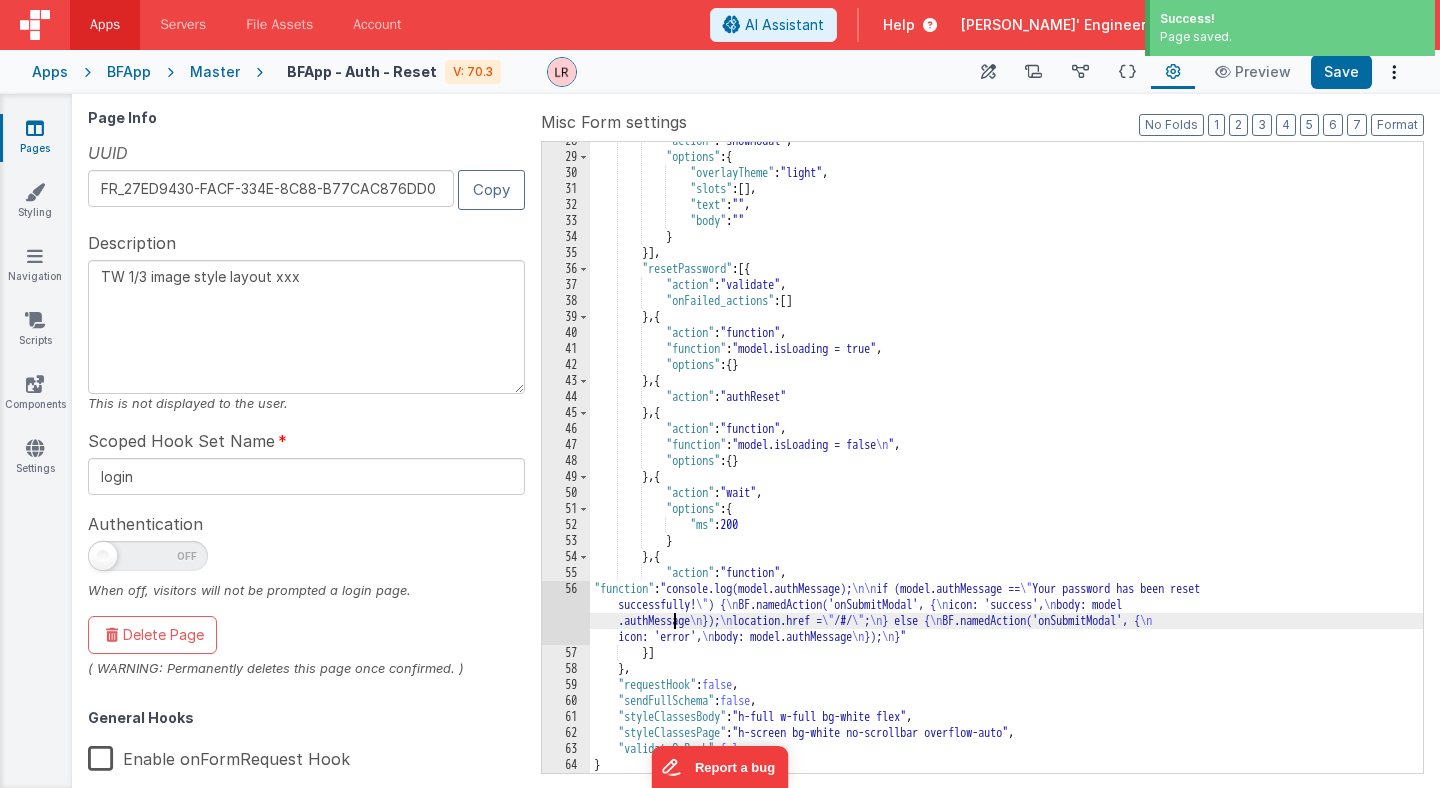 click on ""action" :  "showModal" ,                "options" :  {                     "overlayTheme" :  "light" ,                     "slots" :  [ ] ,                     "text" :  "" ,                     "body" :  ""                }           }] ,           "resetPassword" :  [{                "action" :  "validate" ,                "onFailed_actions" :  [ ]           } ,  {                "action" :  "function" ,                "function" :  "model.isLoading = true" ,                "options" :  { }           } ,  {                "action" :  "authReset"           } ,  {                "action" :  "function" ,                "function" :  "model.isLoading = false \n " ,                "options" :  { }           } ,  {                "action" :  "wait" ,                "options" :  {                     "ms" :  200                }           } ,  {                "action" :  "function" , "function" :  "console.log(model.authMessage); \n\n if (model.authMessage ==  \" Your password has been reset  \" ;" at bounding box center (1006, 464) 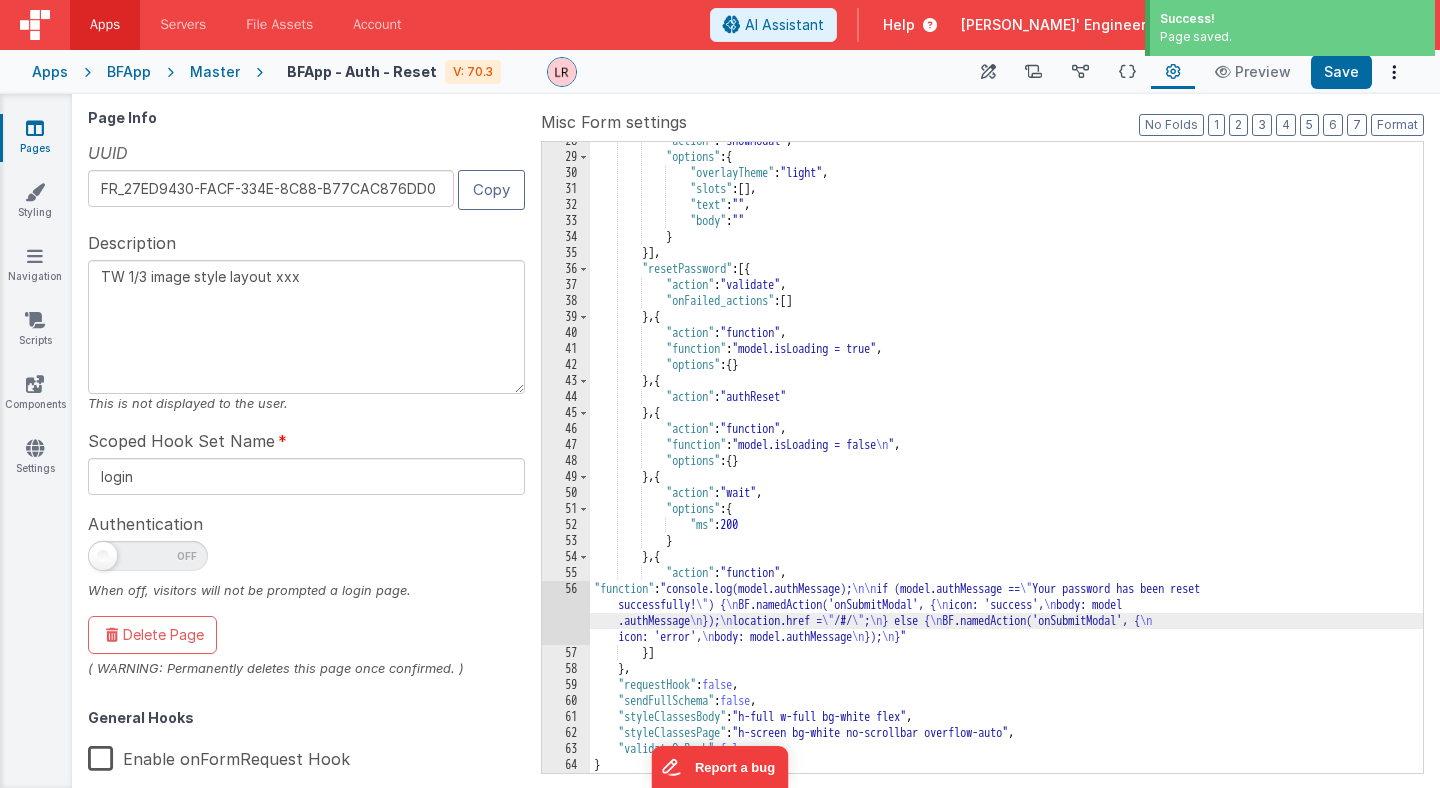 click on "56" at bounding box center (566, 613) 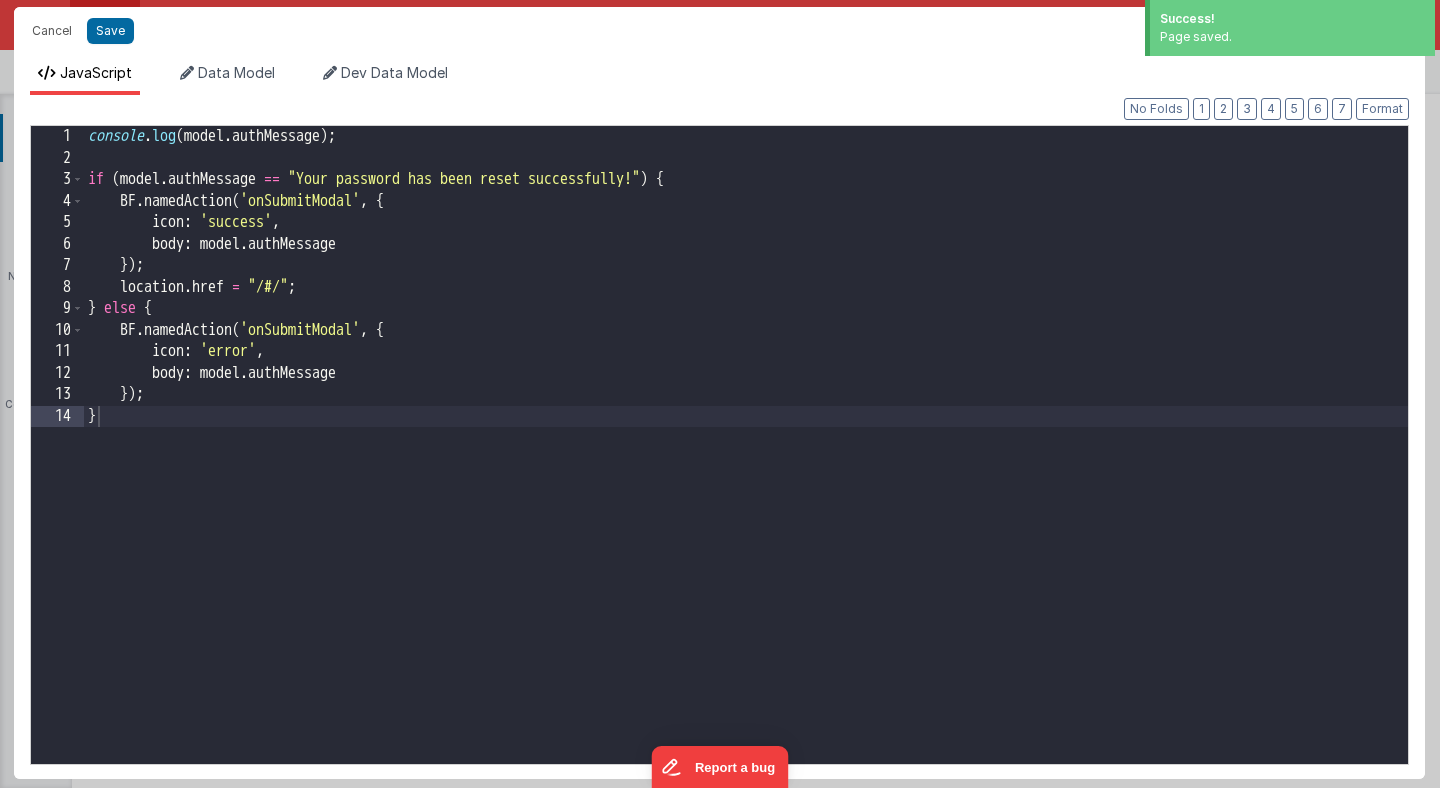 click on "Cancel
Save
AI Assistant
JavaScript
Data Model
Dev Data Model
Format
7
6
5
4
3
2
1
No Folds
1 2 3 4 5 6 7 8 9 10 11 12 13 14 console . log ( model . authMessage ) ; if   ( model . authMessage   ==   "Your password has been reset successfully!" )   {      BF . namedAction ( 'onSubmitModal' ,   {           icon :   'success' ,           body :   model . authMessage      }) ;      location . href   =   "/#/" ; }   else   {      BF . namedAction ( 'onSubmitModal' ,   {           icon :   'error' ,           body :   model . authMessage      }) ; } XXXXXXXXXXXXXXXXXXXXXXXXXXXXXXXXXXXXXXXXXXXXXXXXXX" at bounding box center [720, 394] 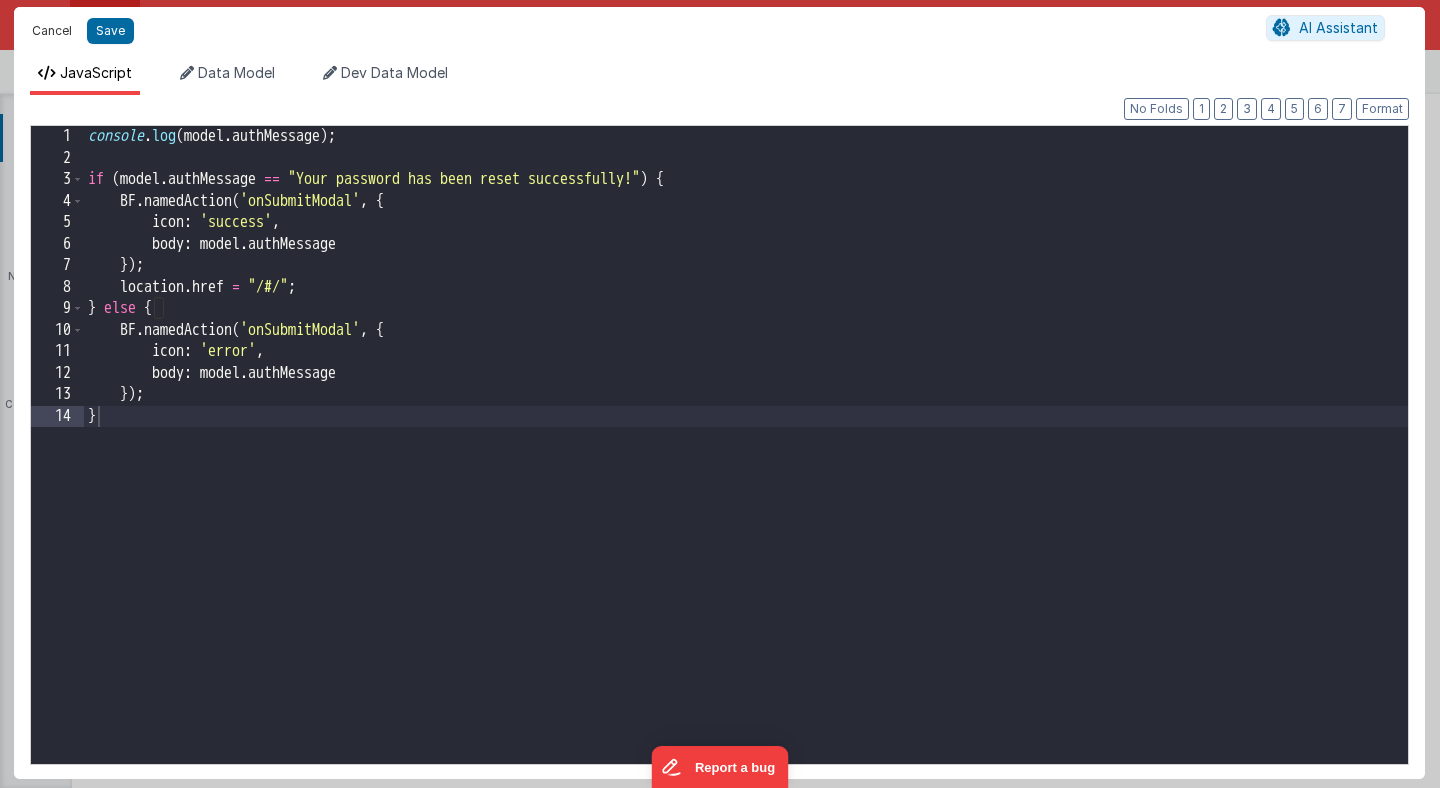 click on "Cancel" at bounding box center [52, 31] 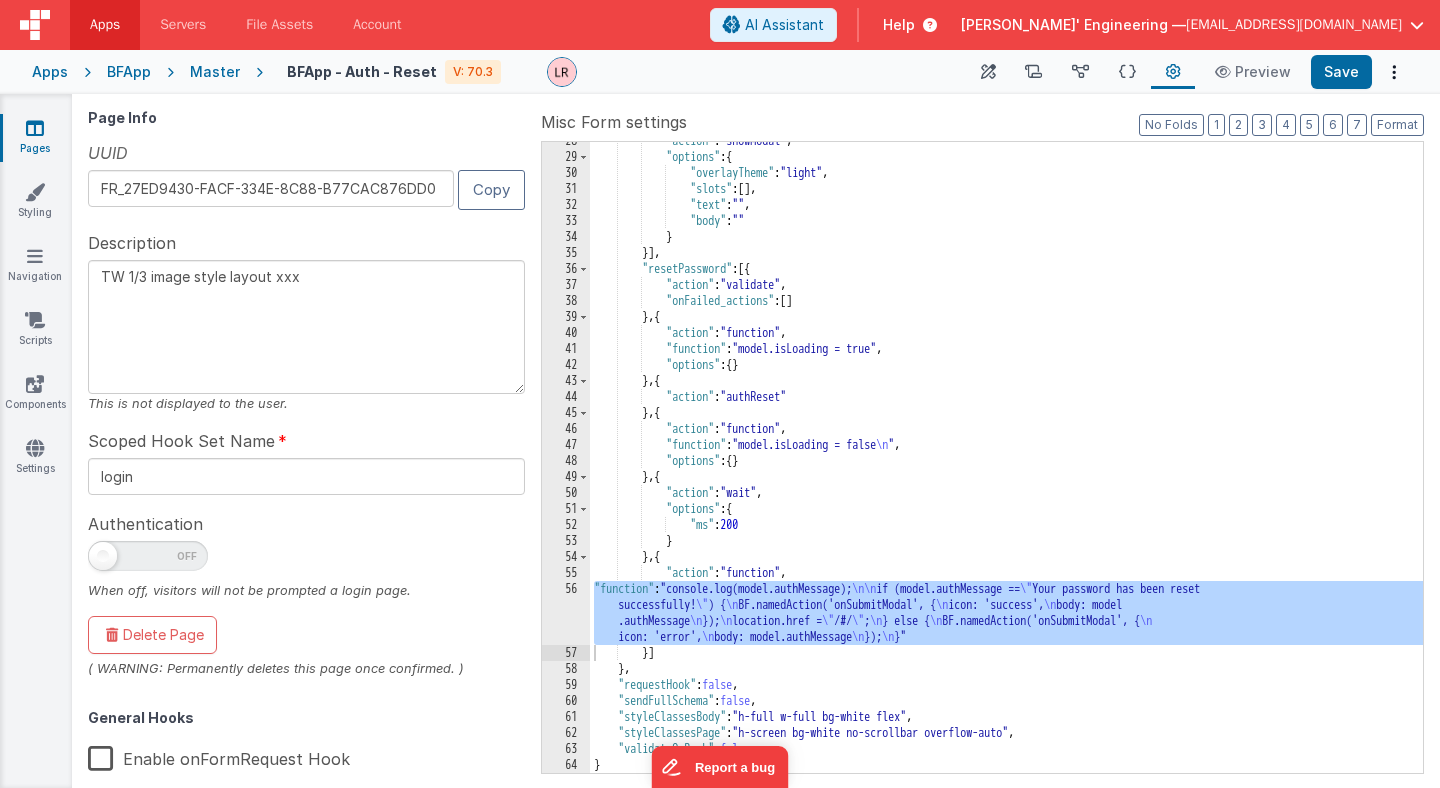 click at bounding box center [35, 128] 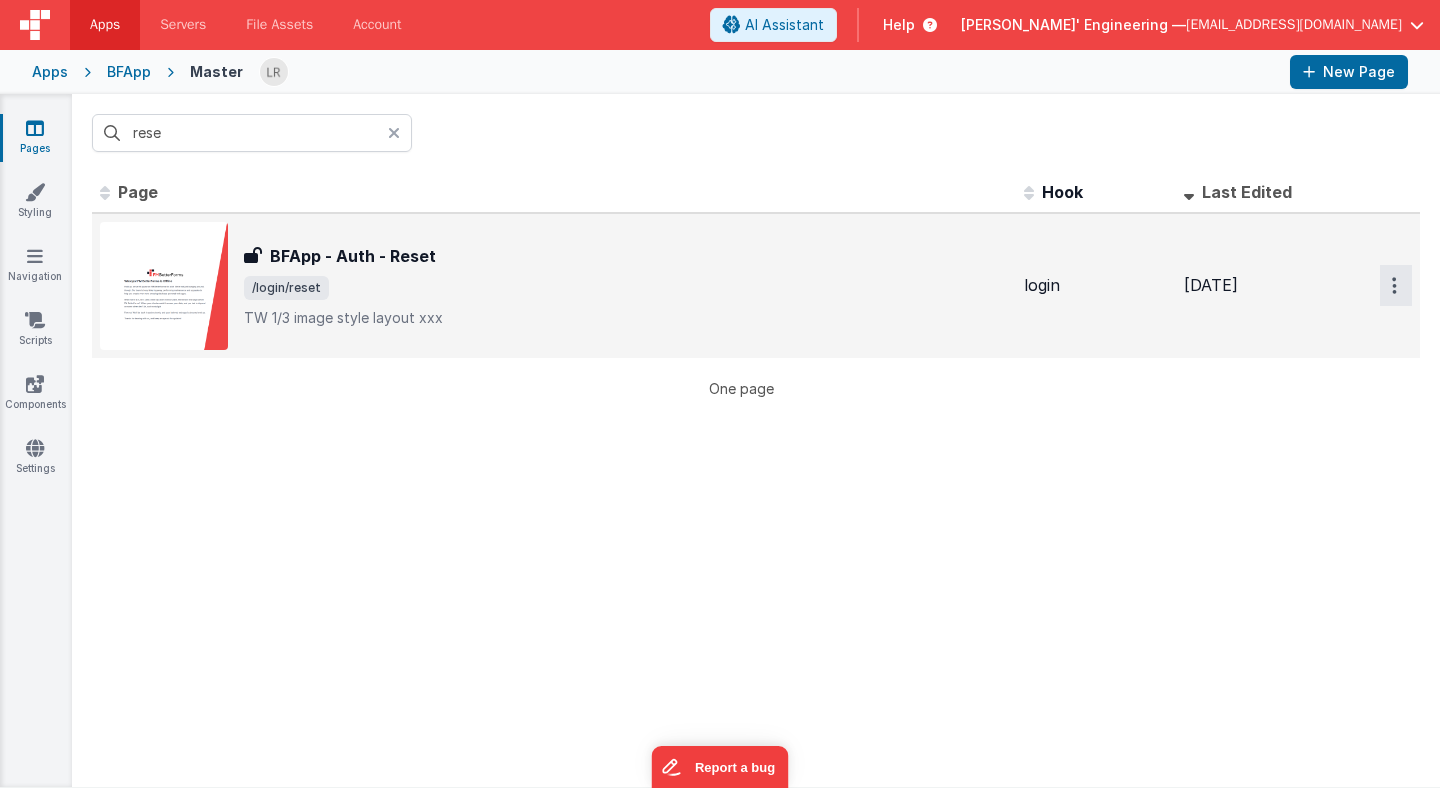 click at bounding box center (1394, 285) 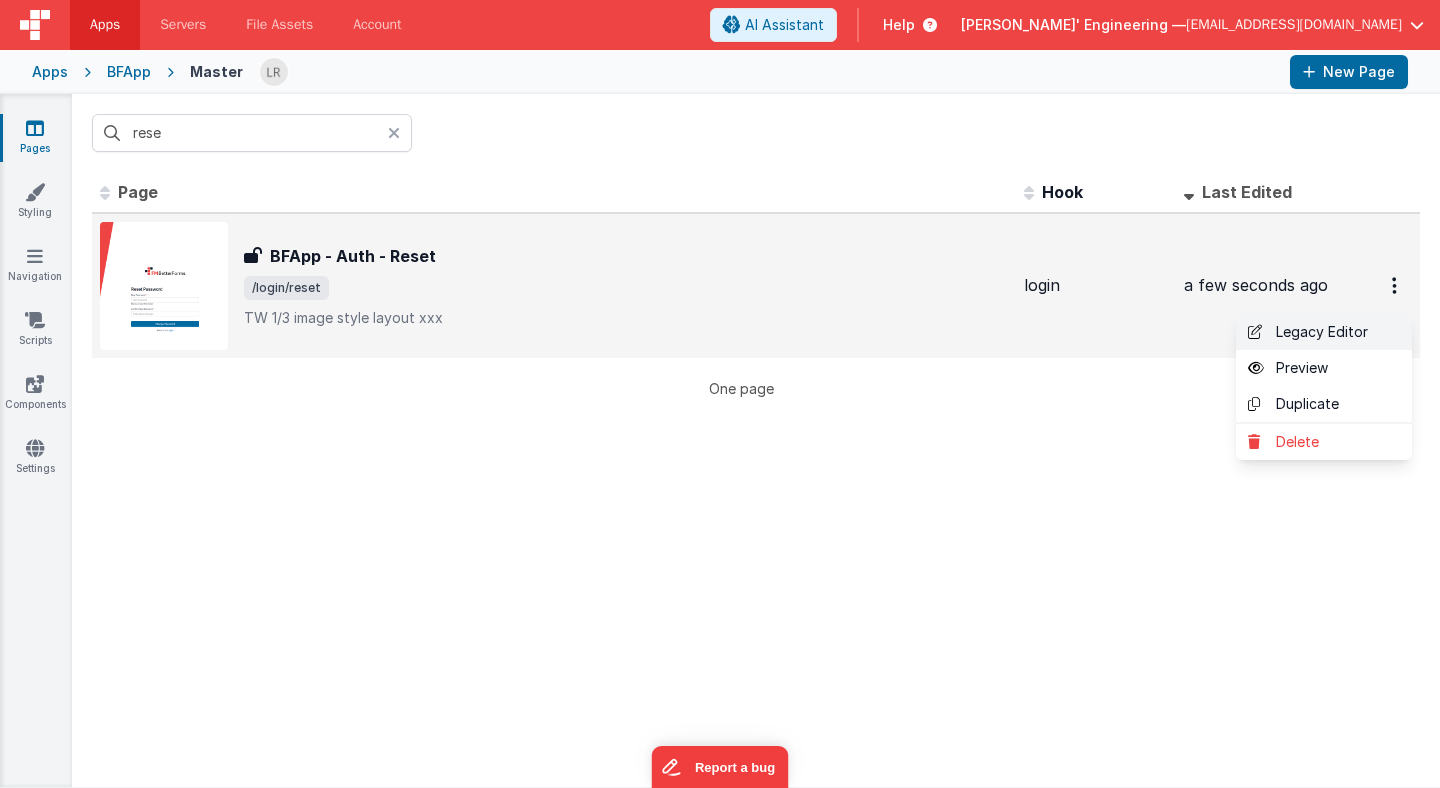 click on "Legacy Editor" at bounding box center (1324, 332) 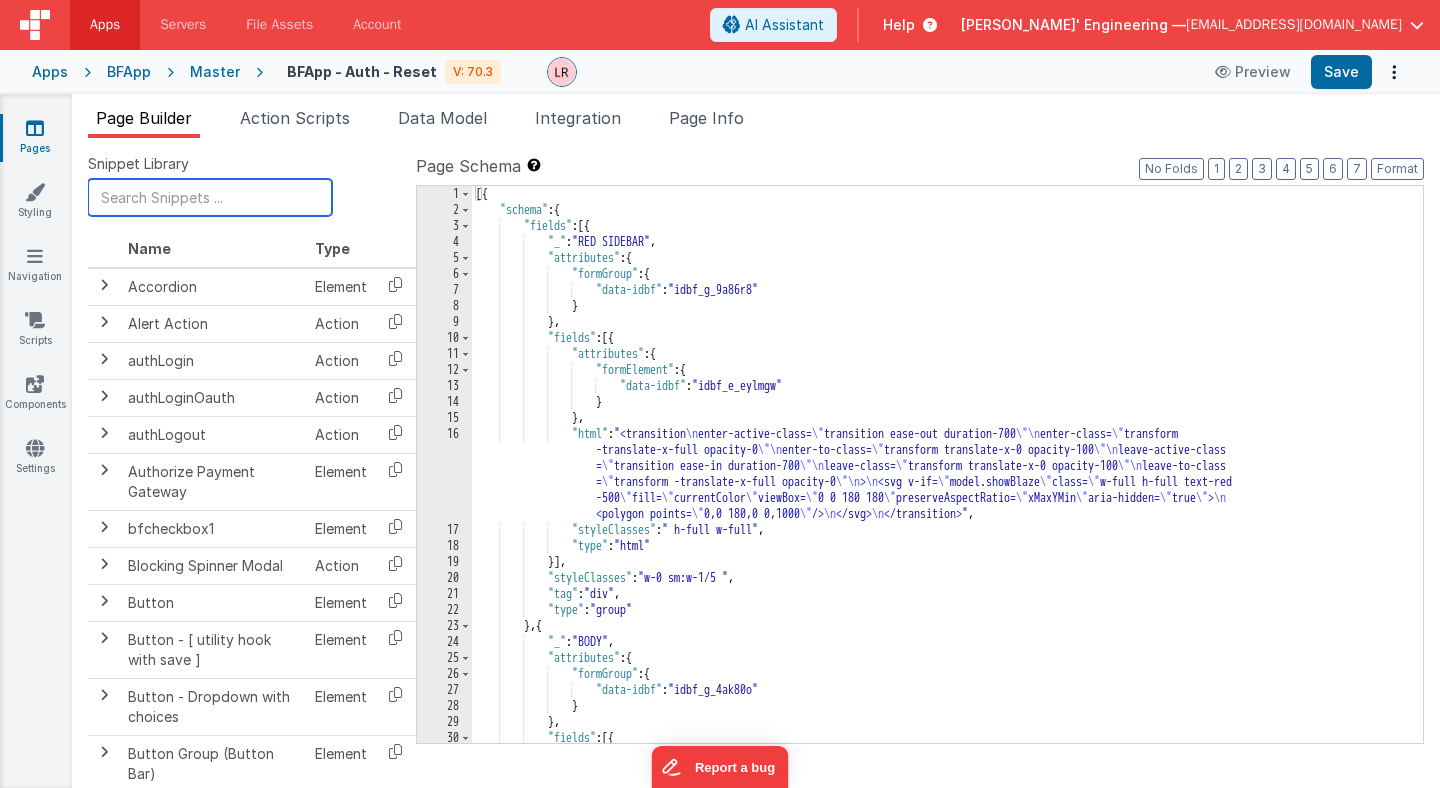 click at bounding box center [210, 197] 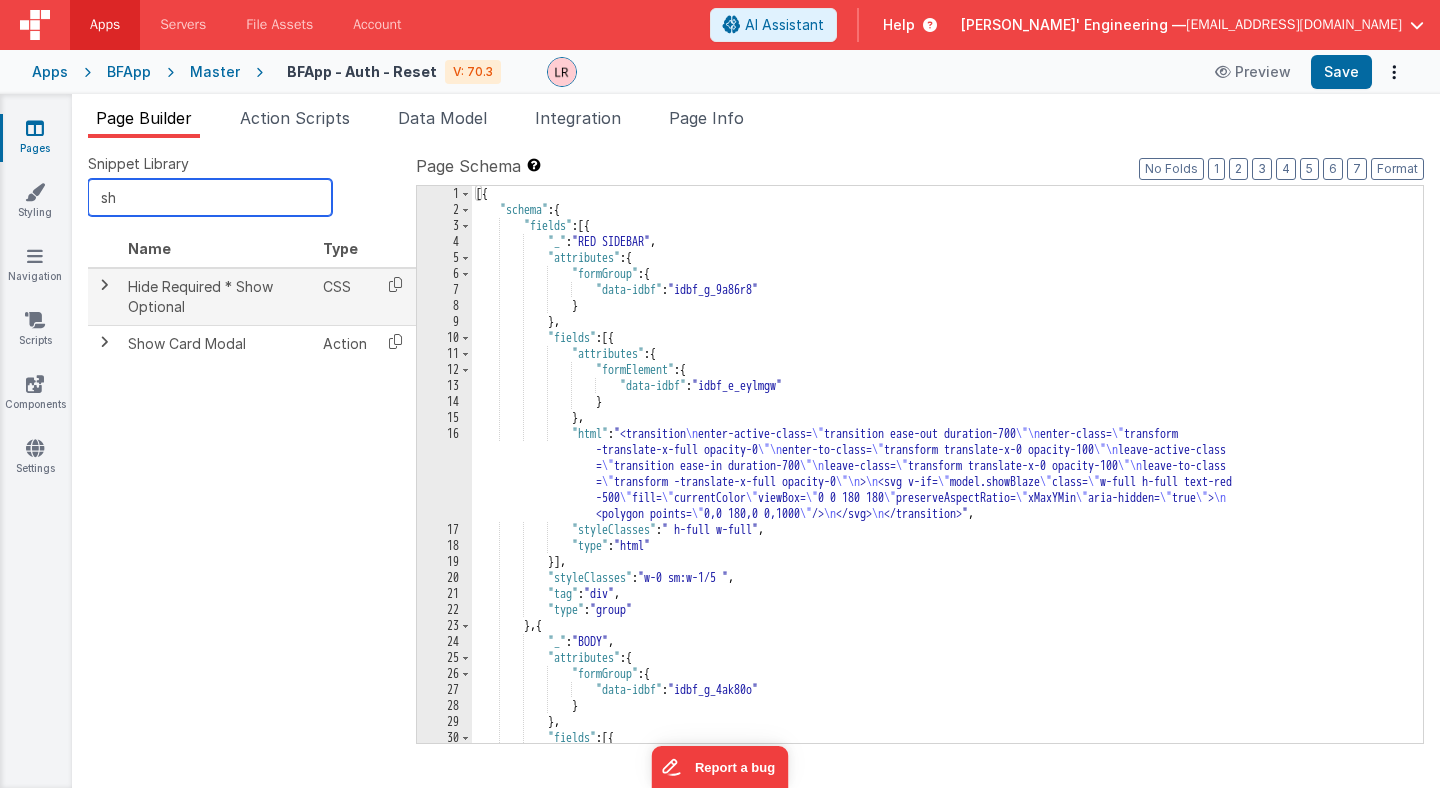 type on "s" 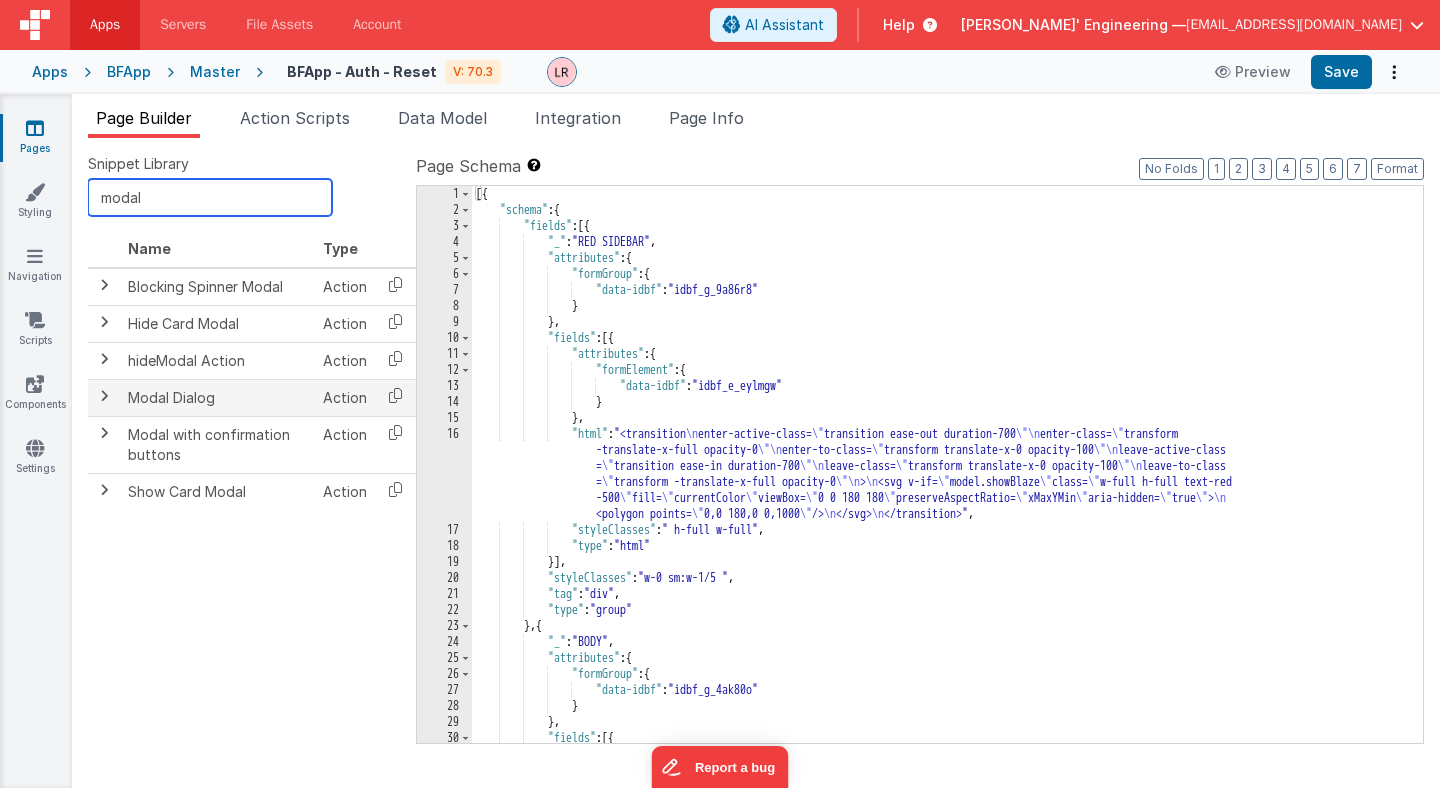 type on "modal" 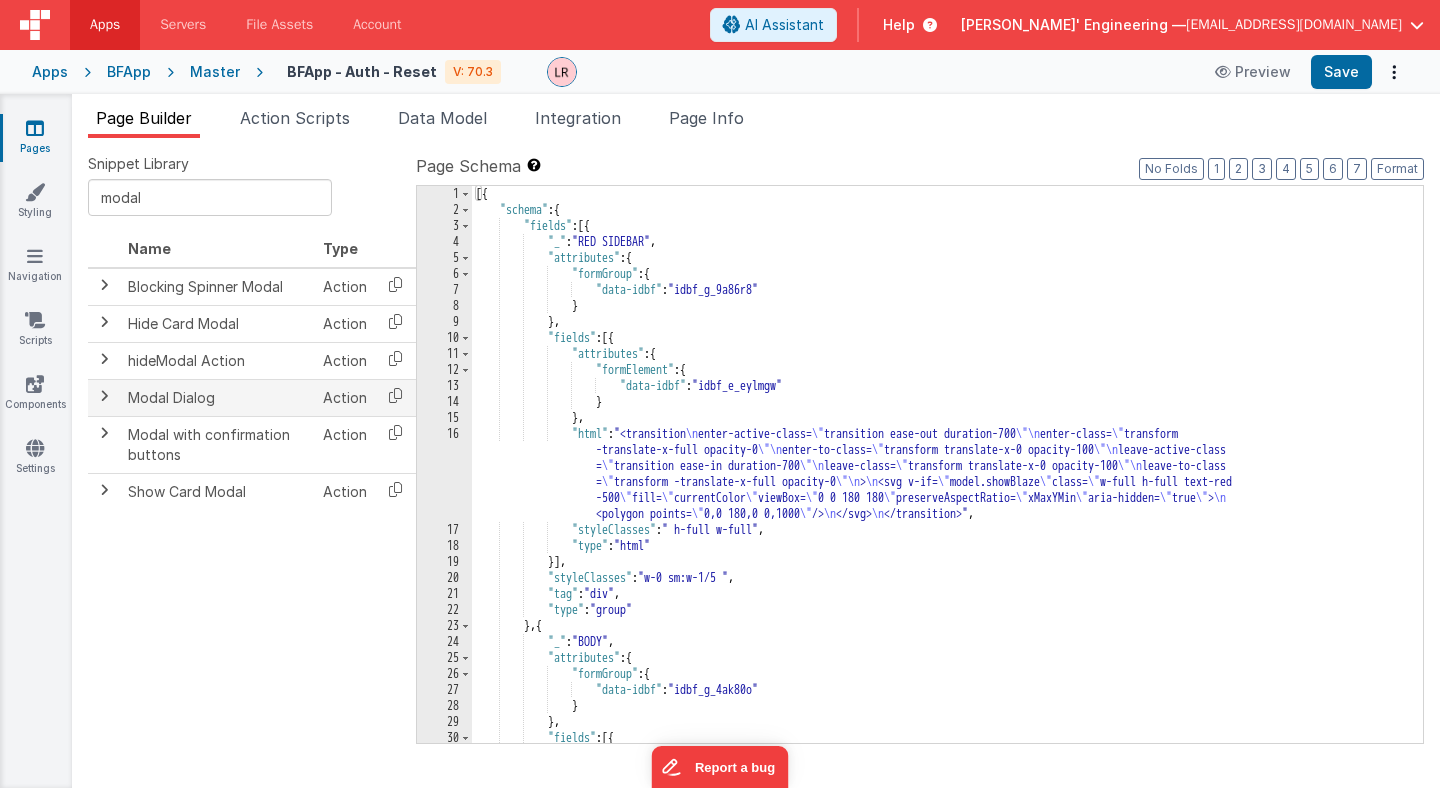 click on "Modal Dialog" at bounding box center (217, 397) 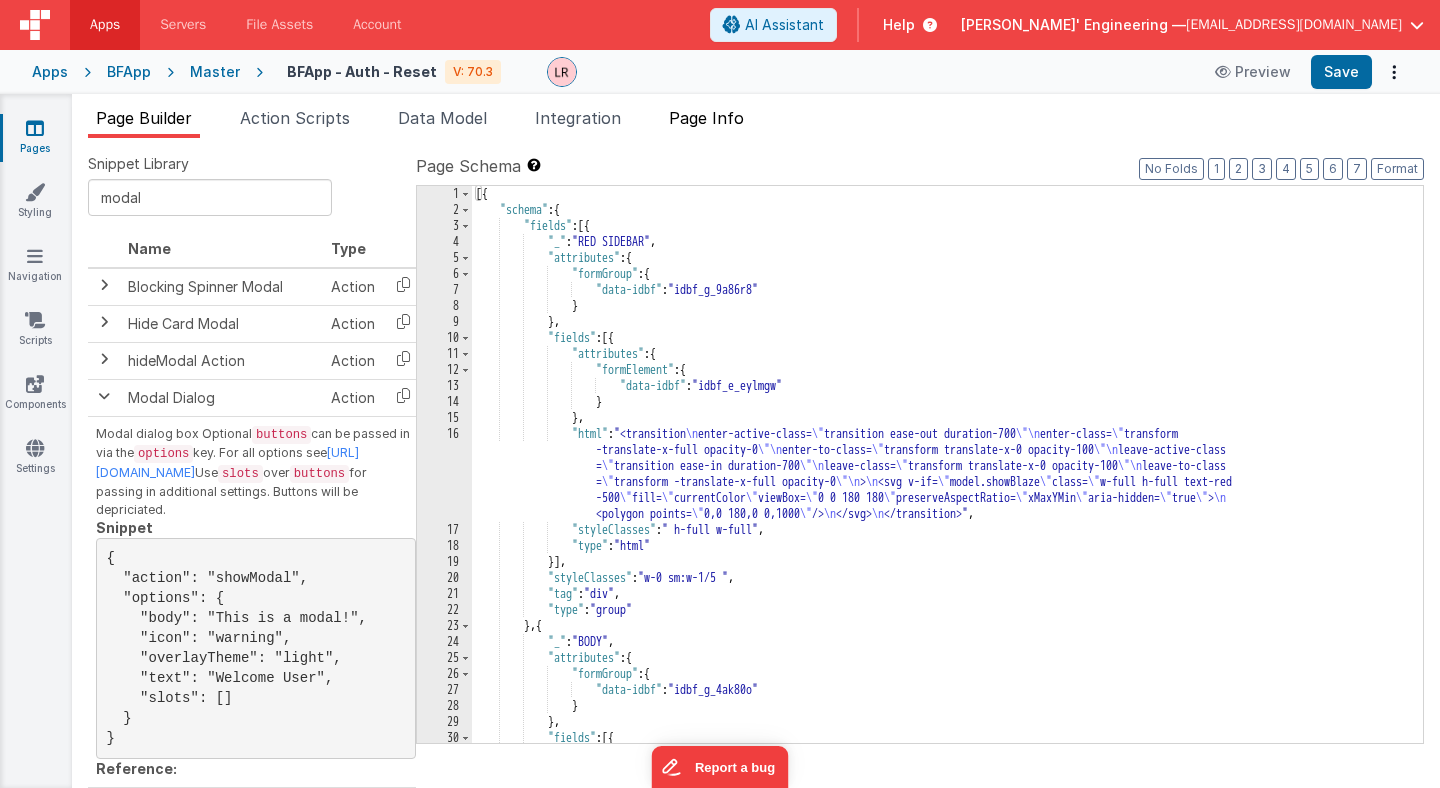 click on "Page Info" at bounding box center [706, 118] 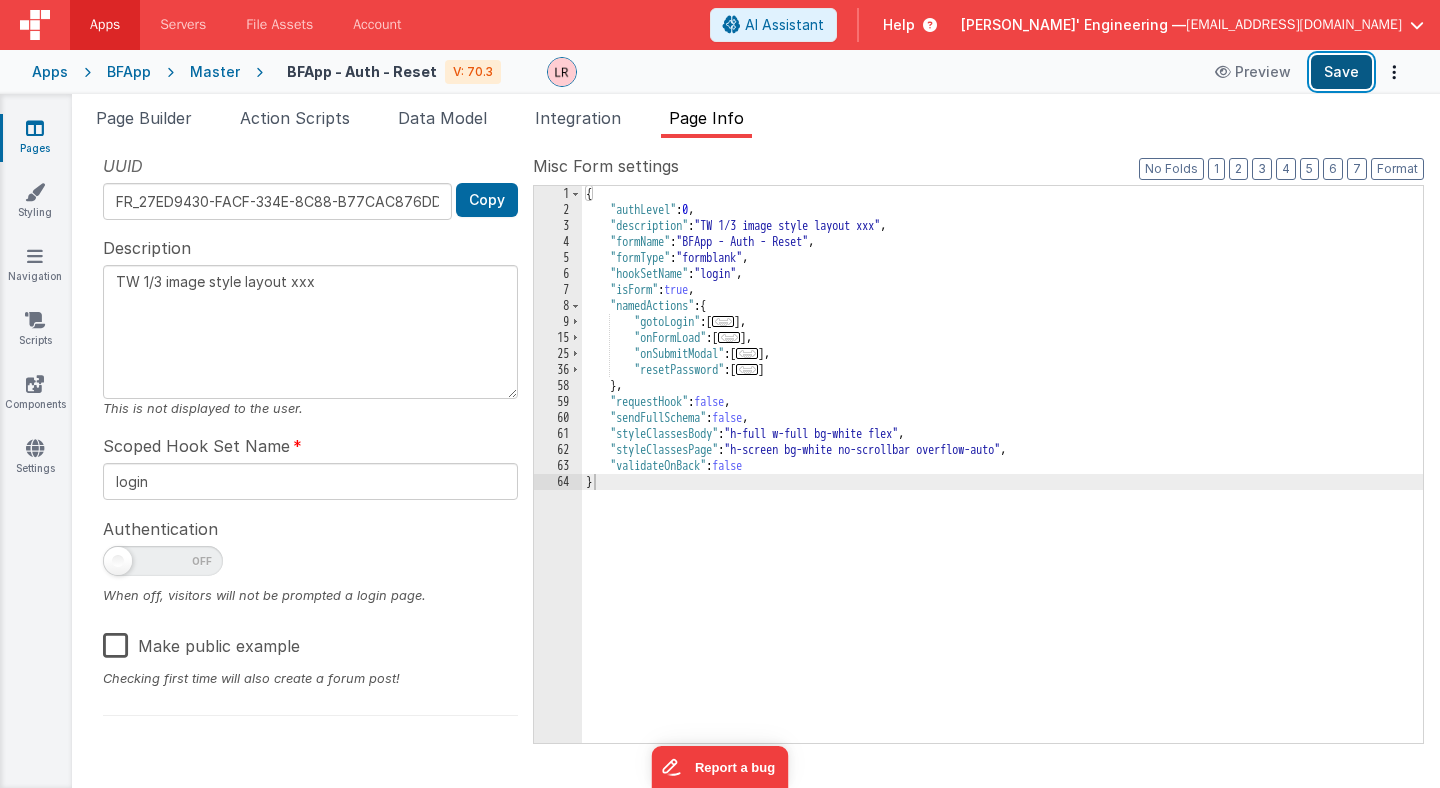click on "Save" at bounding box center (1341, 72) 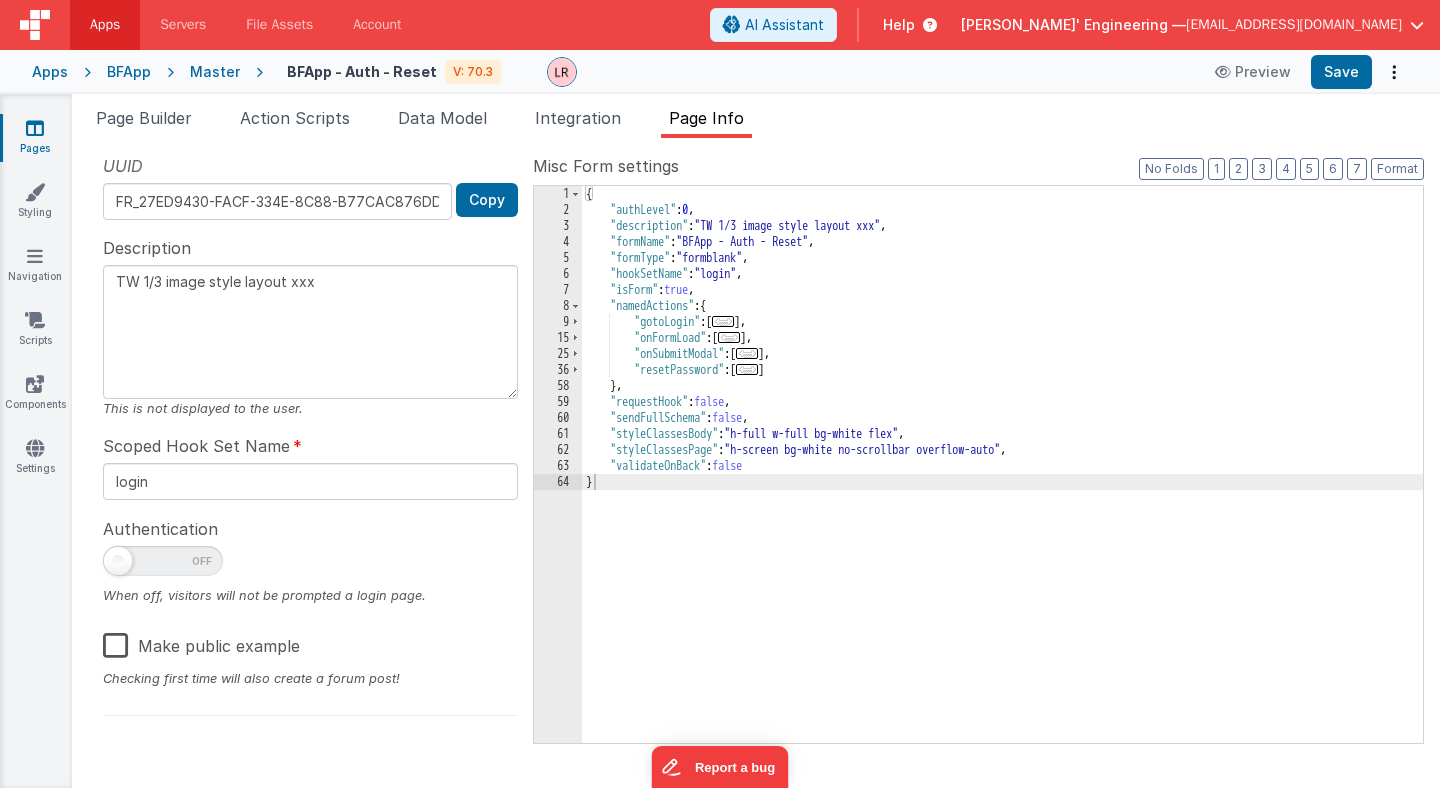 click on "..." at bounding box center [747, 369] 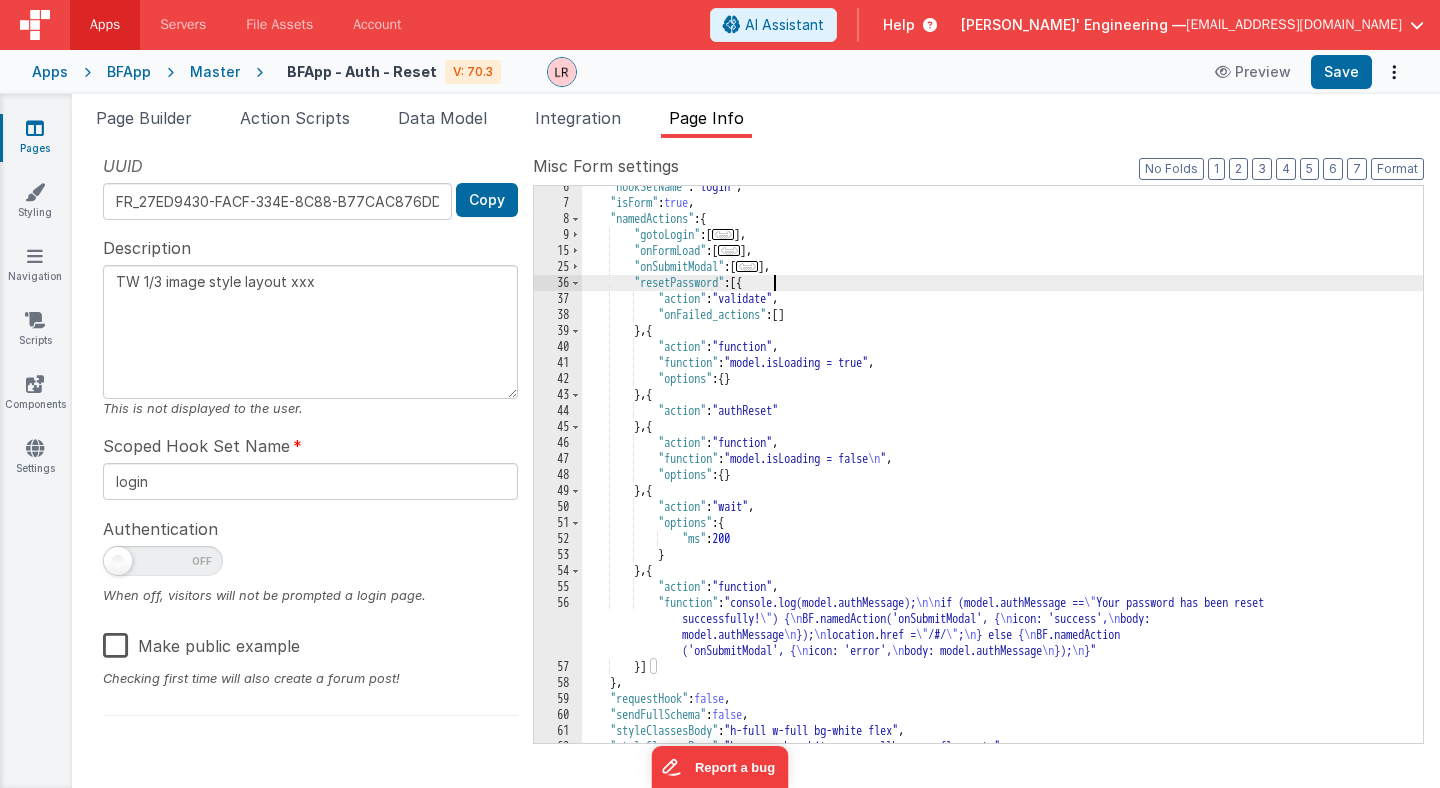 scroll, scrollTop: 100, scrollLeft: 0, axis: vertical 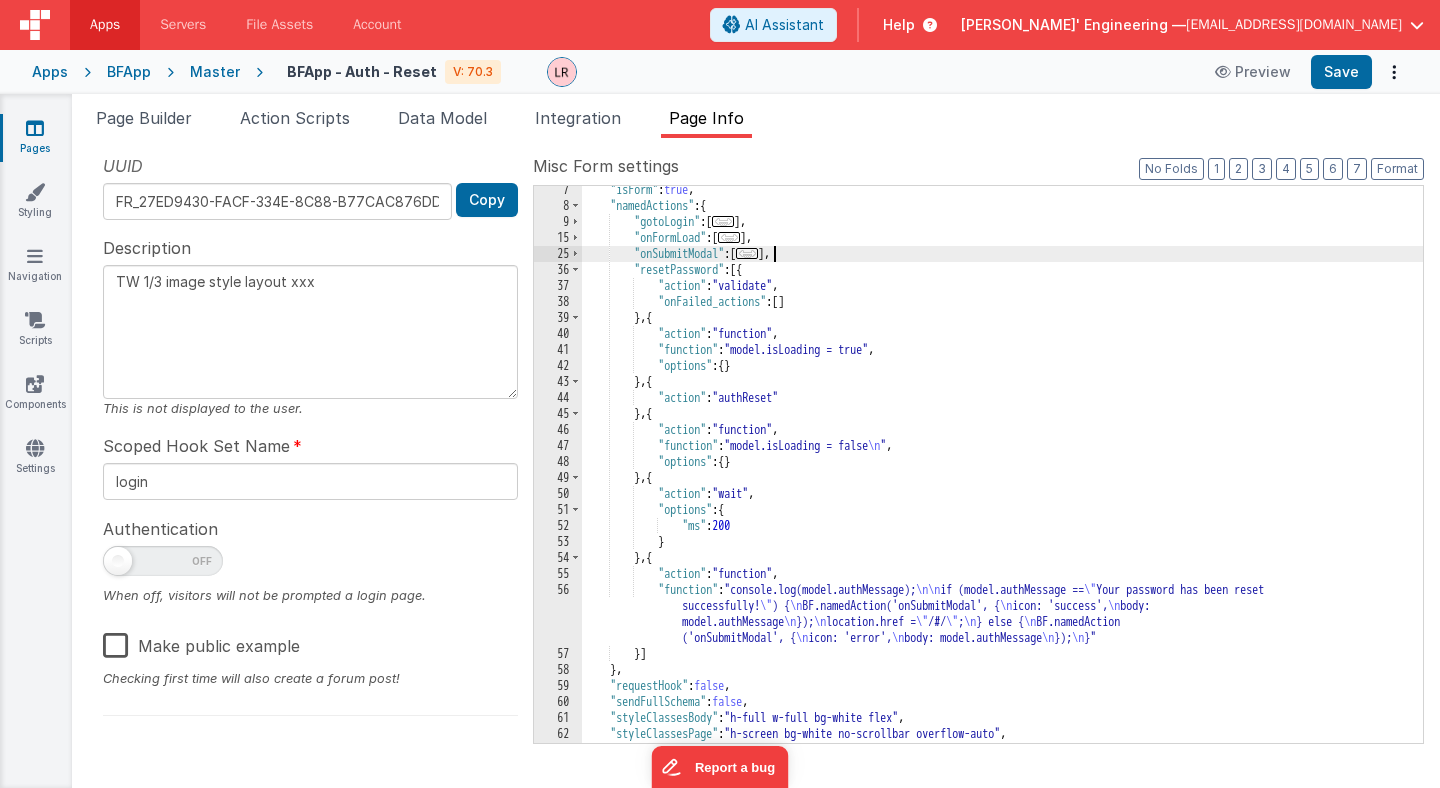 click on "..." at bounding box center (747, 253) 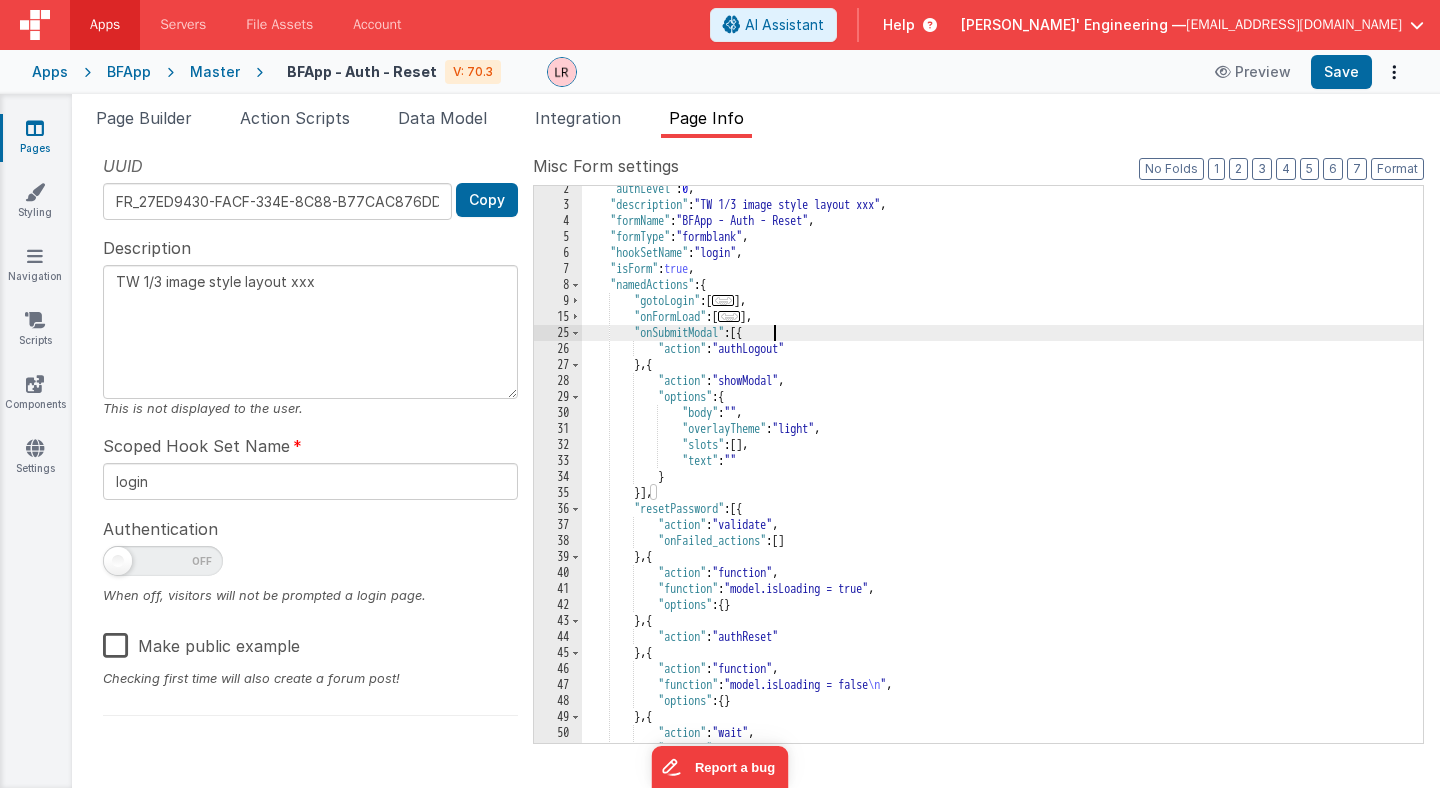 scroll, scrollTop: 24, scrollLeft: 0, axis: vertical 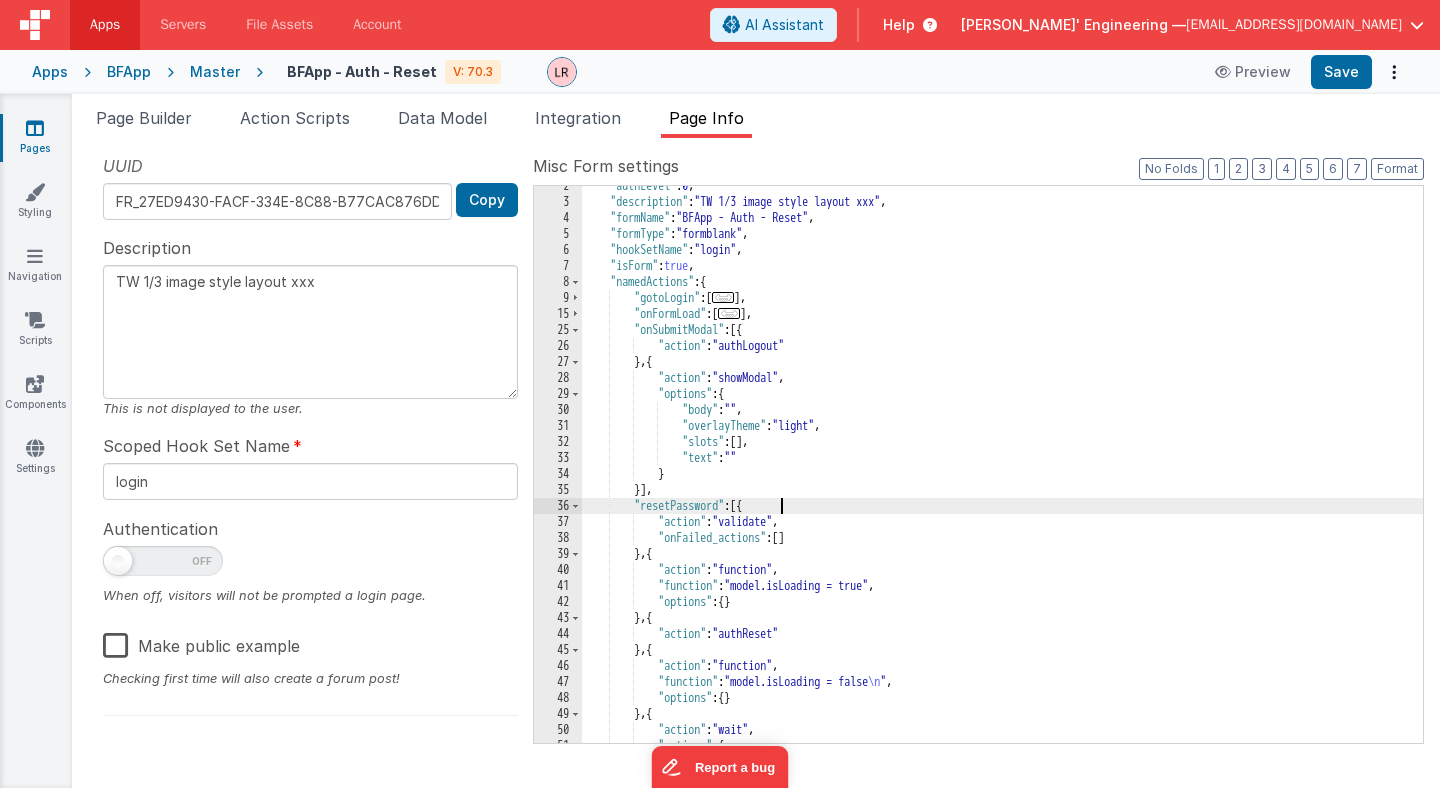 click on ""authLevel" :  0 ,      "description" :  "TW 1/3 image style layout xxx" ,      "formName" :  "BFApp - Auth - Reset" ,      "formType" :  "formblank" ,      "hookSetName" :  "login" ,      "isForm" :  true ,      "namedActions" :  {           "gotoLogin" :  [ ... ] ,           "onFormLoad" :  [ ... ] ,           "onSubmitModal" :  [{                "action" :  "authLogout"           } ,  {                "action" :  "showModal" ,                "options" :  {                     "body" :  "" ,                     "overlayTheme" :  "light" ,                     "slots" :  [ ] ,                     "text" :  ""                }           }] ,           "resetPassword" :  [{                "action" :  "validate" ,                "onFailed_actions" :  [ ]           } ,  {                "action" :  "function" ,                "function" :  "model.isLoading = true" ,                "options" :  { }           } ,  {                "action" :  "authReset"           } ,  {                "action" :  "function" ," at bounding box center [1002, 472] 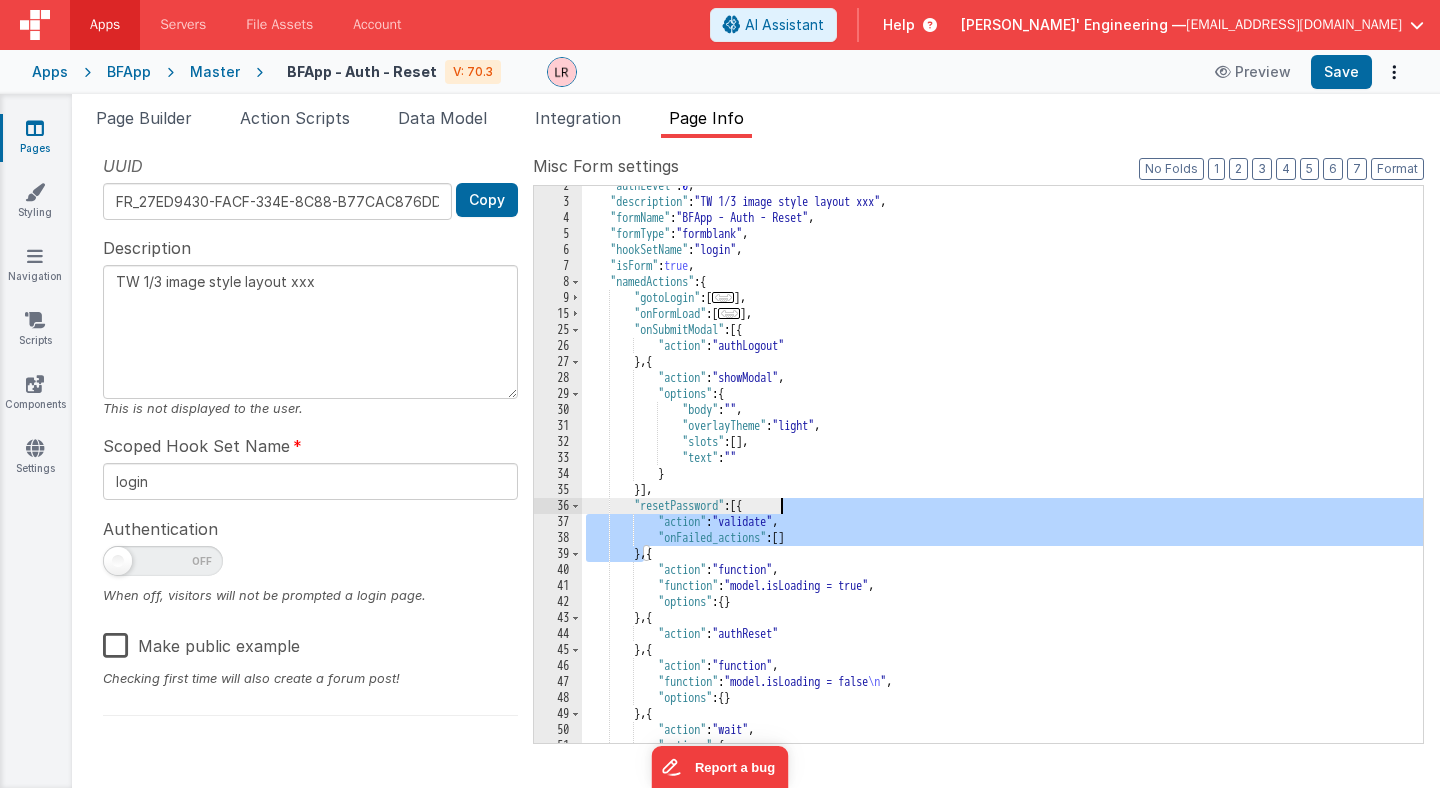 click on ""authLevel" :  0 ,      "description" :  "TW 1/3 image style layout xxx" ,      "formName" :  "BFApp - Auth - Reset" ,      "formType" :  "formblank" ,      "hookSetName" :  "login" ,      "isForm" :  true ,      "namedActions" :  {           "gotoLogin" :  [ ... ] ,           "onFormLoad" :  [ ... ] ,           "onSubmitModal" :  [{                "action" :  "authLogout"           } ,  {                "action" :  "showModal" ,                "options" :  {                     "body" :  "" ,                     "overlayTheme" :  "light" ,                     "slots" :  [ ] ,                     "text" :  ""                }           }] ,           "resetPassword" :  [{                "action" :  "validate" ,                "onFailed_actions" :  [ ]           } ,  {                "action" :  "function" ,                "function" :  "model.isLoading = true" ,                "options" :  { }           } ,  {                "action" :  "authReset"           } ,  {                "action" :  "function" ," at bounding box center (1002, 472) 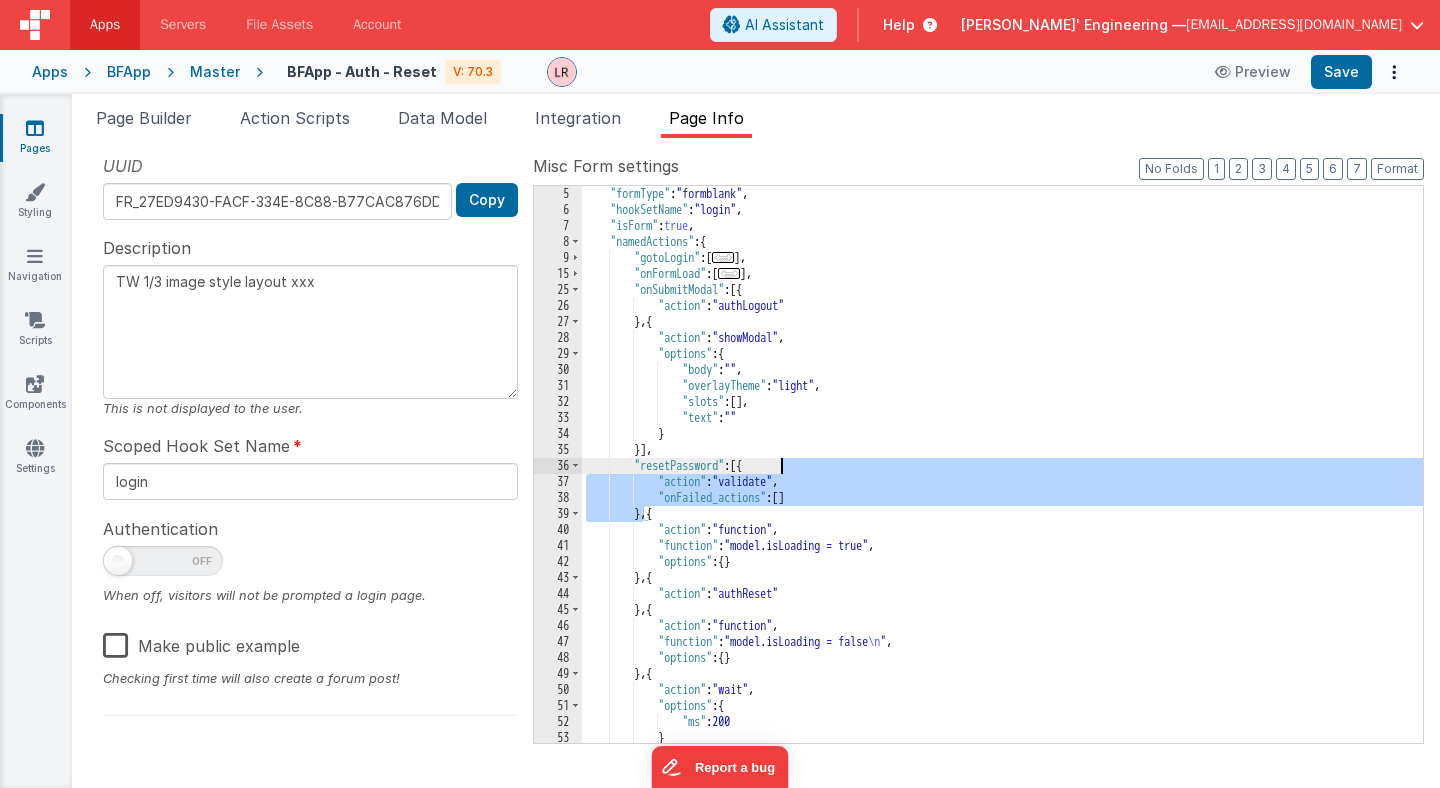 scroll, scrollTop: 73, scrollLeft: 0, axis: vertical 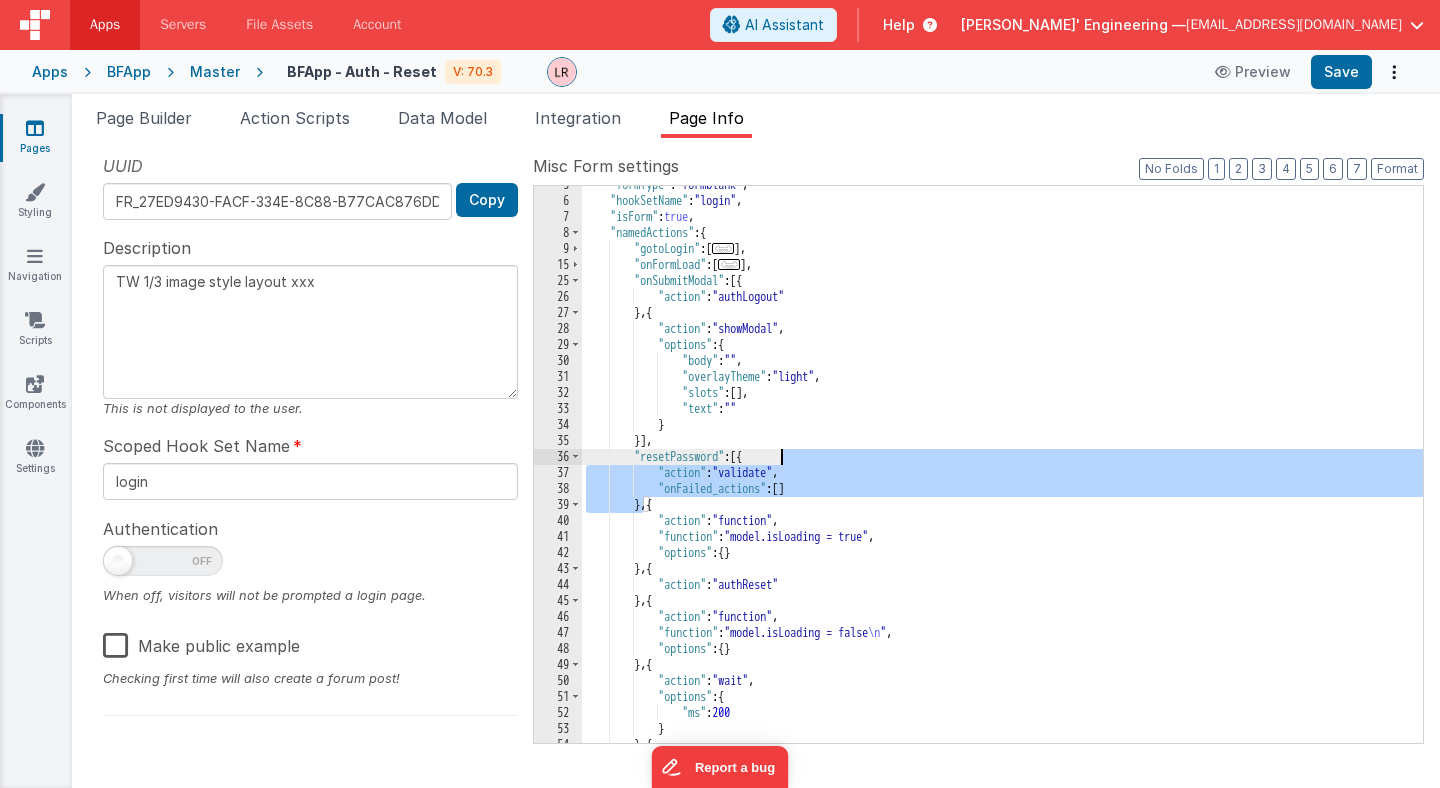 click on ""formType" :  "formblank" ,      "hookSetName" :  "login" ,      "isForm" :  true ,      "namedActions" :  {           "gotoLogin" :  [ ... ] ,           "onFormLoad" :  [ ... ] ,           "onSubmitModal" :  [{                "action" :  "authLogout"           } ,  {                "action" :  "showModal" ,                "options" :  {                     "body" :  "" ,                     "overlayTheme" :  "light" ,                     "slots" :  [ ] ,                     "text" :  ""                }           }] ,           "resetPassword" :  [{                "action" :  "validate" ,                "onFailed_actions" :  [ ]           } ,  {                "action" :  "function" ,                "function" :  "model.isLoading = true" ,                "options" :  { }           } ,  {                "action" :  "authReset"           } ,  {                "action" :  "function" ,                "function" :  "model.isLoading = false \n " ,                "options" :  { }           } ,  {           :" at bounding box center (1002, 471) 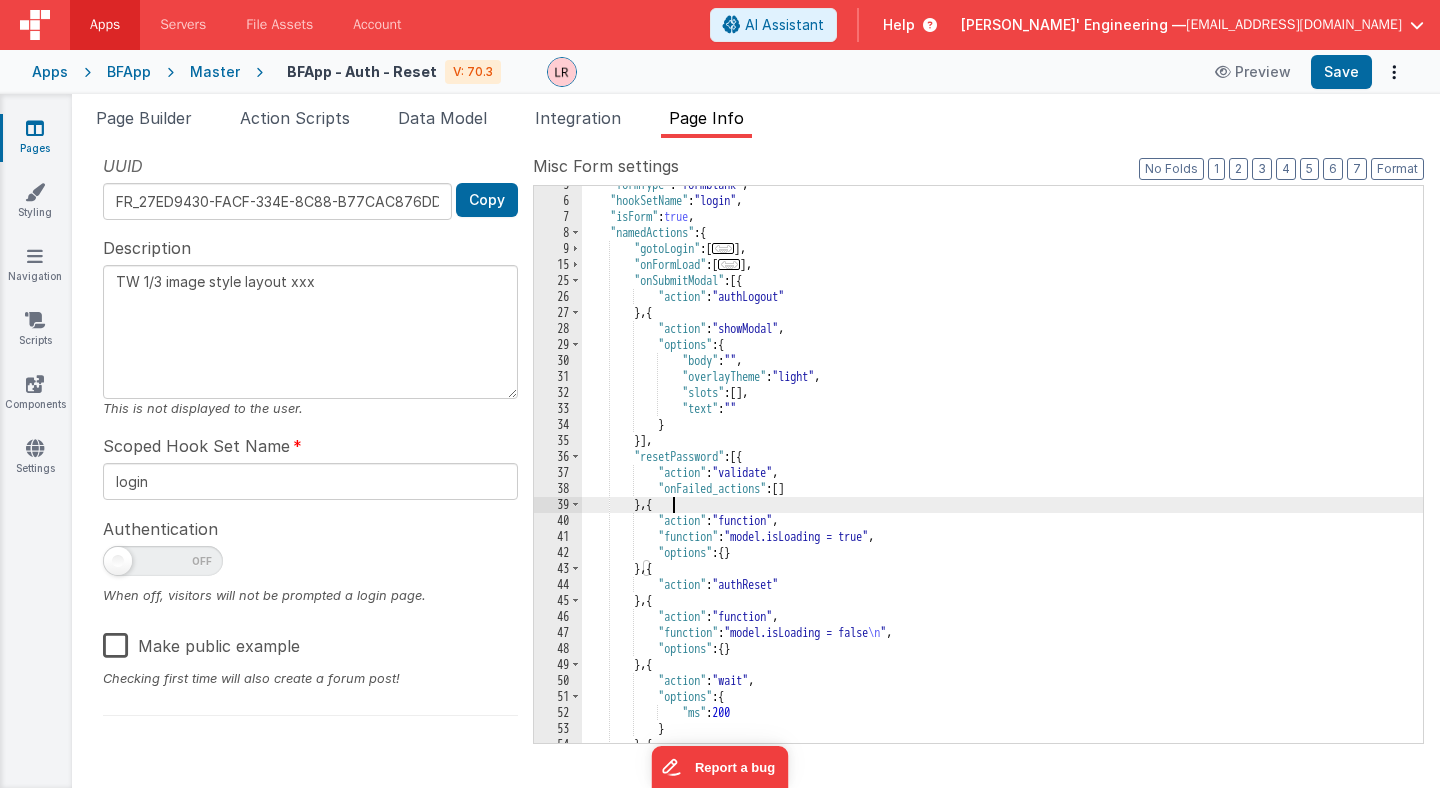 click on ""formType" :  "formblank" ,      "hookSetName" :  "login" ,      "isForm" :  true ,      "namedActions" :  {           "gotoLogin" :  [ ... ] ,           "onFormLoad" :  [ ... ] ,           "onSubmitModal" :  [{                "action" :  "authLogout"           } ,  {                "action" :  "showModal" ,                "options" :  {                     "body" :  "" ,                     "overlayTheme" :  "light" ,                     "slots" :  [ ] ,                     "text" :  ""                }           }] ,           "resetPassword" :  [{                "action" :  "validate" ,                "onFailed_actions" :  [ ]           } ,  {                "action" :  "function" ,                "function" :  "model.isLoading = true" ,                "options" :  { }           } ,  {                "action" :  "authReset"           } ,  {                "action" :  "function" ,                "function" :  "model.isLoading = false \n " ,                "options" :  { }           } ,  {           :" at bounding box center [1002, 471] 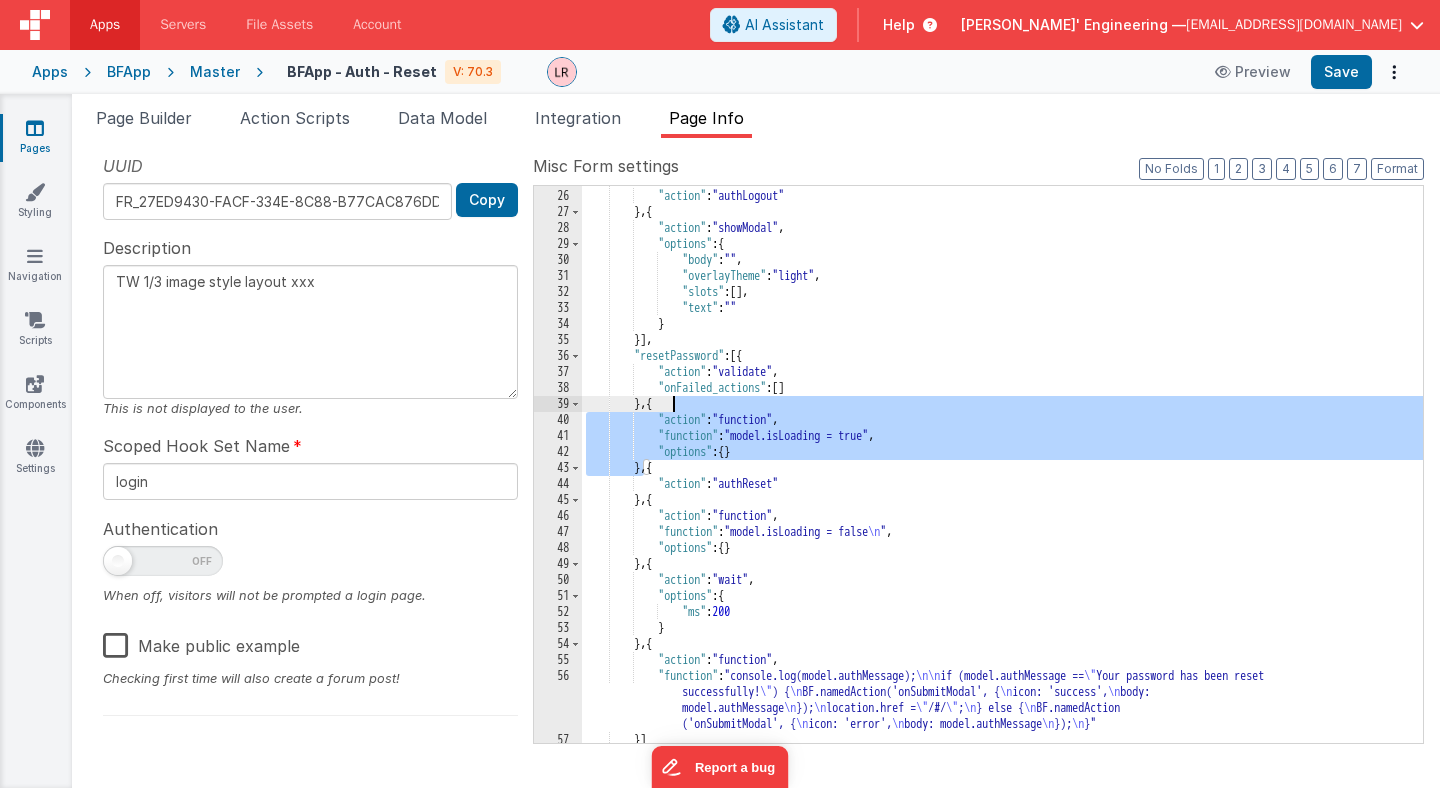scroll, scrollTop: 180, scrollLeft: 0, axis: vertical 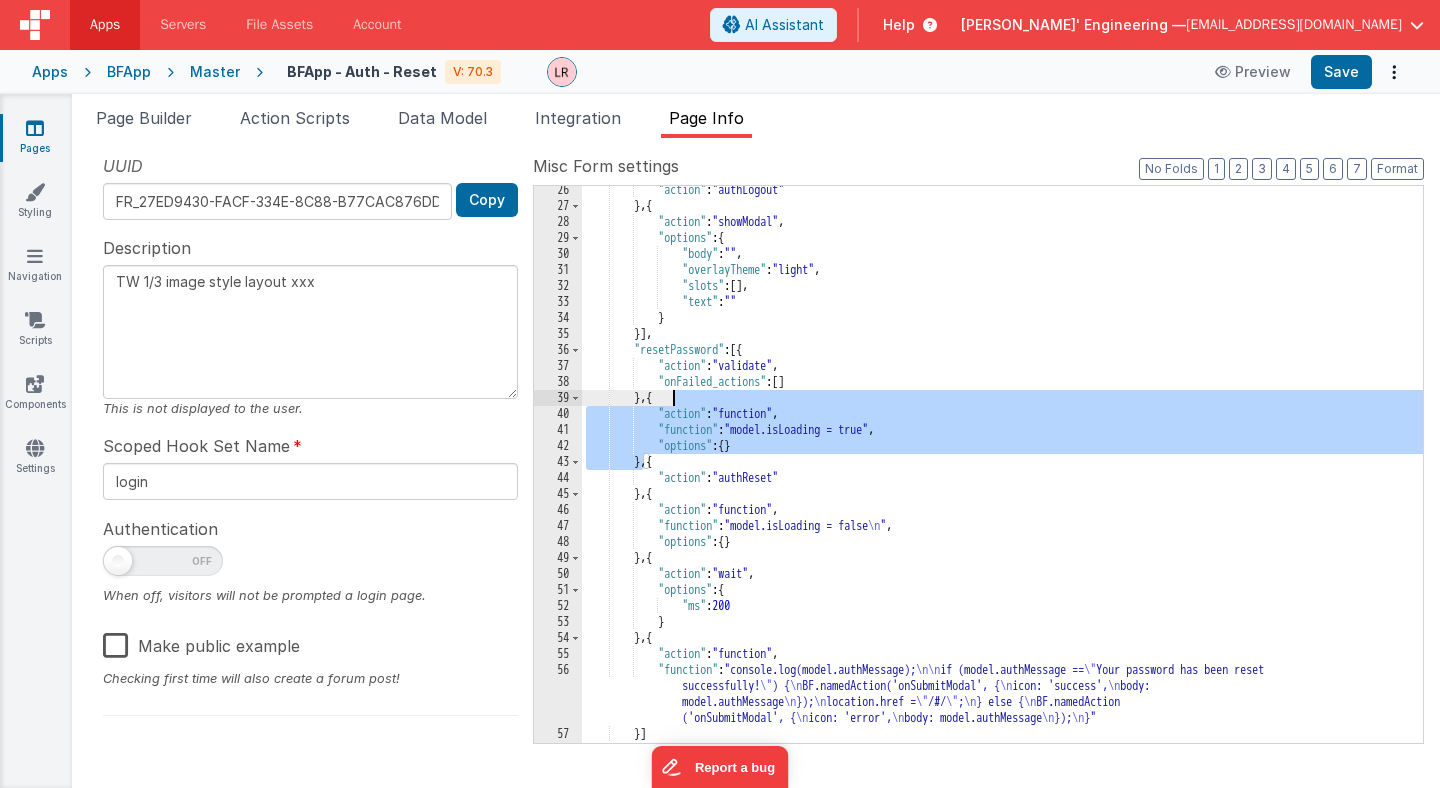 click on ""action" :  "authLogout"           } ,  {                "action" :  "showModal" ,                "options" :  {                     "body" :  "" ,                     "overlayTheme" :  "light" ,                     "slots" :  [ ] ,                     "text" :  ""                }           }] ,           "resetPassword" :  [{                "action" :  "validate" ,                "onFailed_actions" :  [ ]           } ,  {                "action" :  "function" ,                "function" :  "model.isLoading = true" ,                "options" :  { }           } ,  {                "action" :  "authReset"           } ,  {                "action" :  "function" ,                "function" :  "model.isLoading = false \n " ,                "options" :  { }           } ,  {                "action" :  "wait" ,                "options" :  {                     "ms" :  200                }           } ,  {                "action" :  "function" ,                "function" :  \n\n \" successfully! \" ) {" at bounding box center (1002, 476) 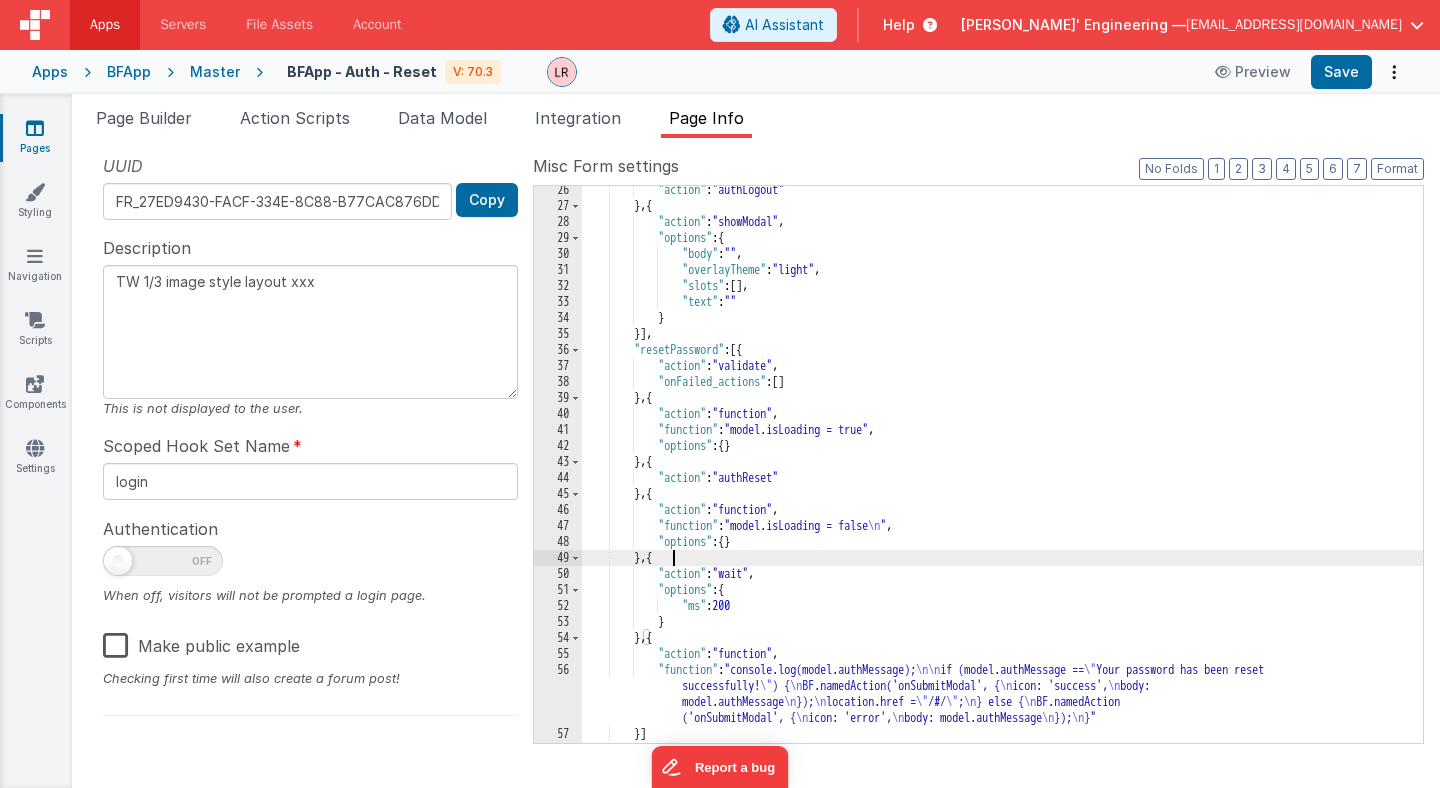 click on ""action" :  "authLogout"           } ,  {                "action" :  "showModal" ,                "options" :  {                     "body" :  "" ,                     "overlayTheme" :  "light" ,                     "slots" :  [ ] ,                     "text" :  ""                }           }] ,           "resetPassword" :  [{                "action" :  "validate" ,                "onFailed_actions" :  [ ]           } ,  {                "action" :  "function" ,                "function" :  "model.isLoading = true" ,                "options" :  { }           } ,  {                "action" :  "authReset"           } ,  {                "action" :  "function" ,                "function" :  "model.isLoading = false \n " ,                "options" :  { }           } ,  {                "action" :  "wait" ,                "options" :  {                     "ms" :  200                }           } ,  {                "action" :  "function" ,                "function" :  \n\n \" successfully! \" ) {" at bounding box center (1002, 476) 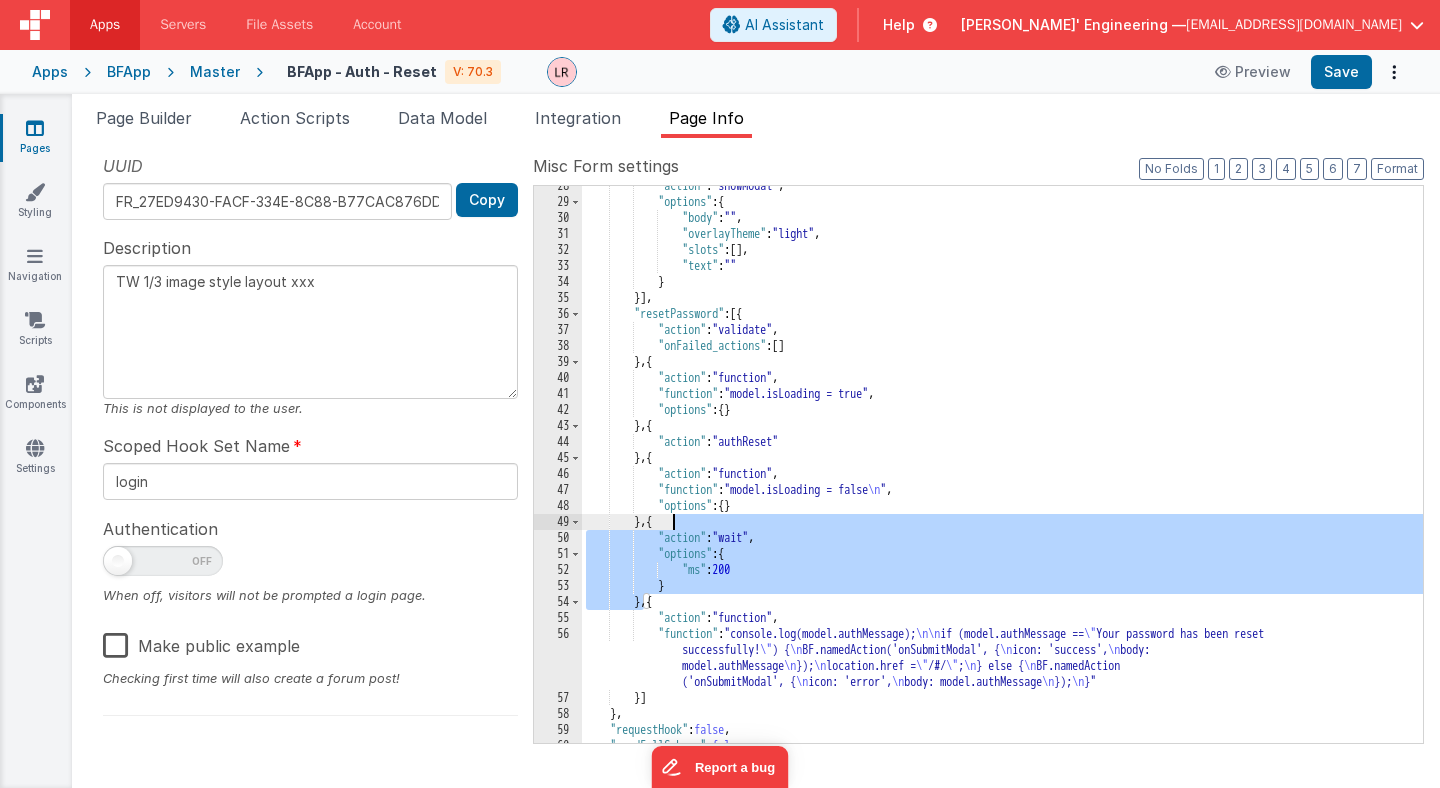 scroll, scrollTop: 291, scrollLeft: 0, axis: vertical 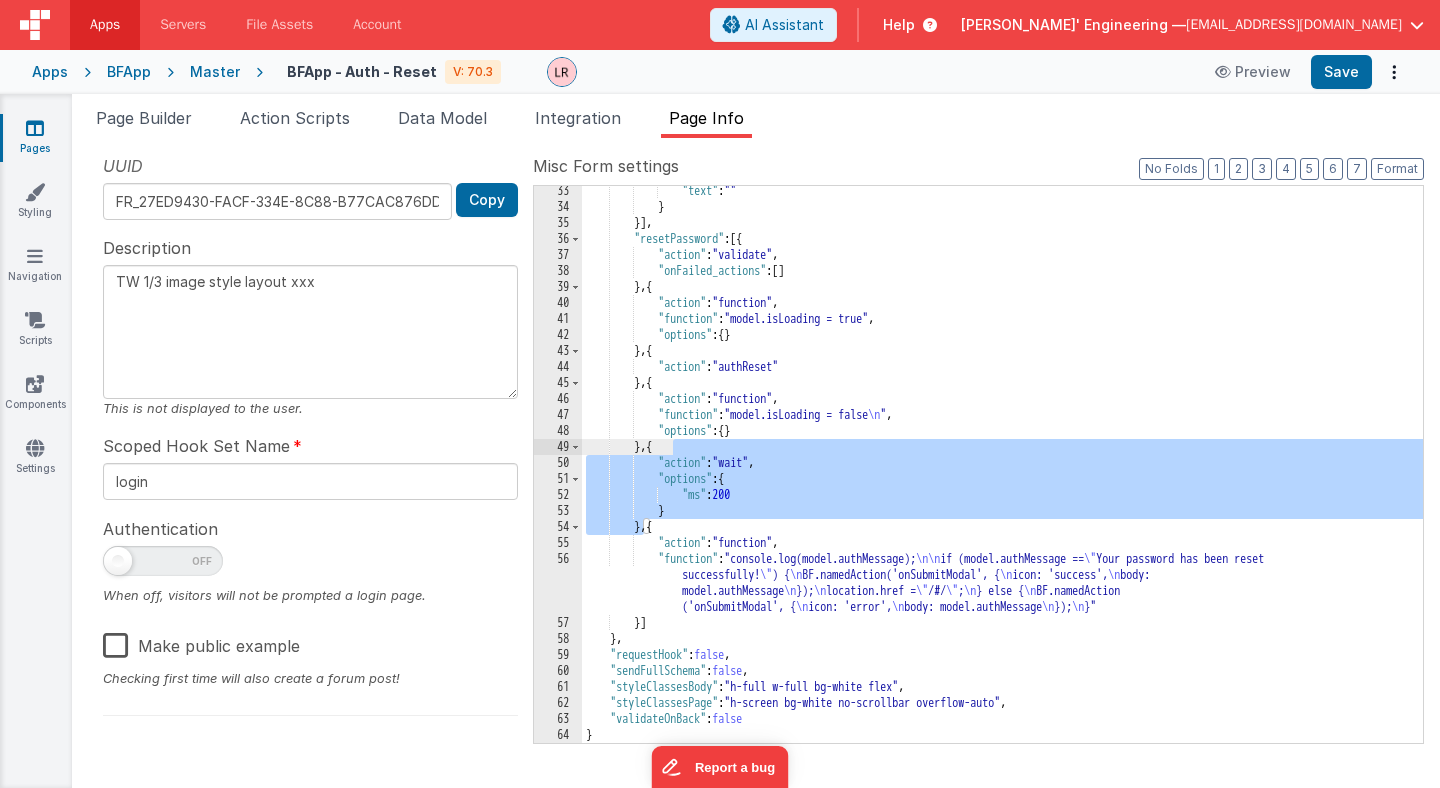 click on ""text" :  ""                }           }] ,           "resetPassword" :  [{                "action" :  "validate" ,                "onFailed_actions" :  [ ]           } ,  {                "action" :  "function" ,                "function" :  "model.isLoading = true" ,                "options" :  { }           } ,  {                "action" :  "authReset"           } ,  {                "action" :  "function" ,                "function" :  "model.isLoading = false \n " ,                "options" :  { }           } ,  {                "action" :  "wait" ,                "options" :  {                     "ms" :  200                }           } ,  {                "action" :  "function" ,                "function" :  "console.log(model.authMessage); \n\n if (model.authMessage ==  \" Your password has been reset                   successfully! \" ) { \n     BF.namedAction('onSubmitModal', { \n         icon: 'success', \n         body:                   \n \n" at bounding box center [1002, 477] 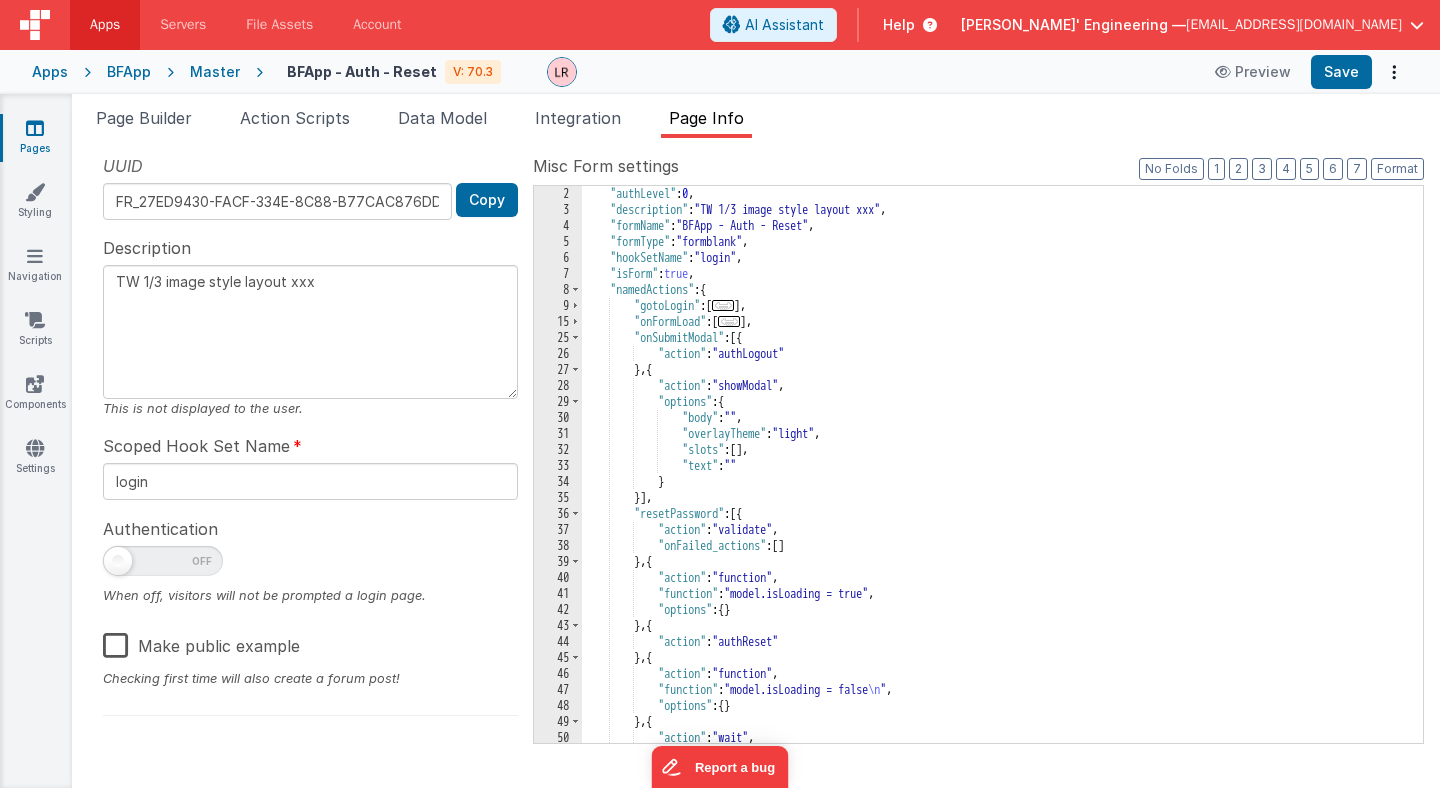 scroll, scrollTop: 15, scrollLeft: 0, axis: vertical 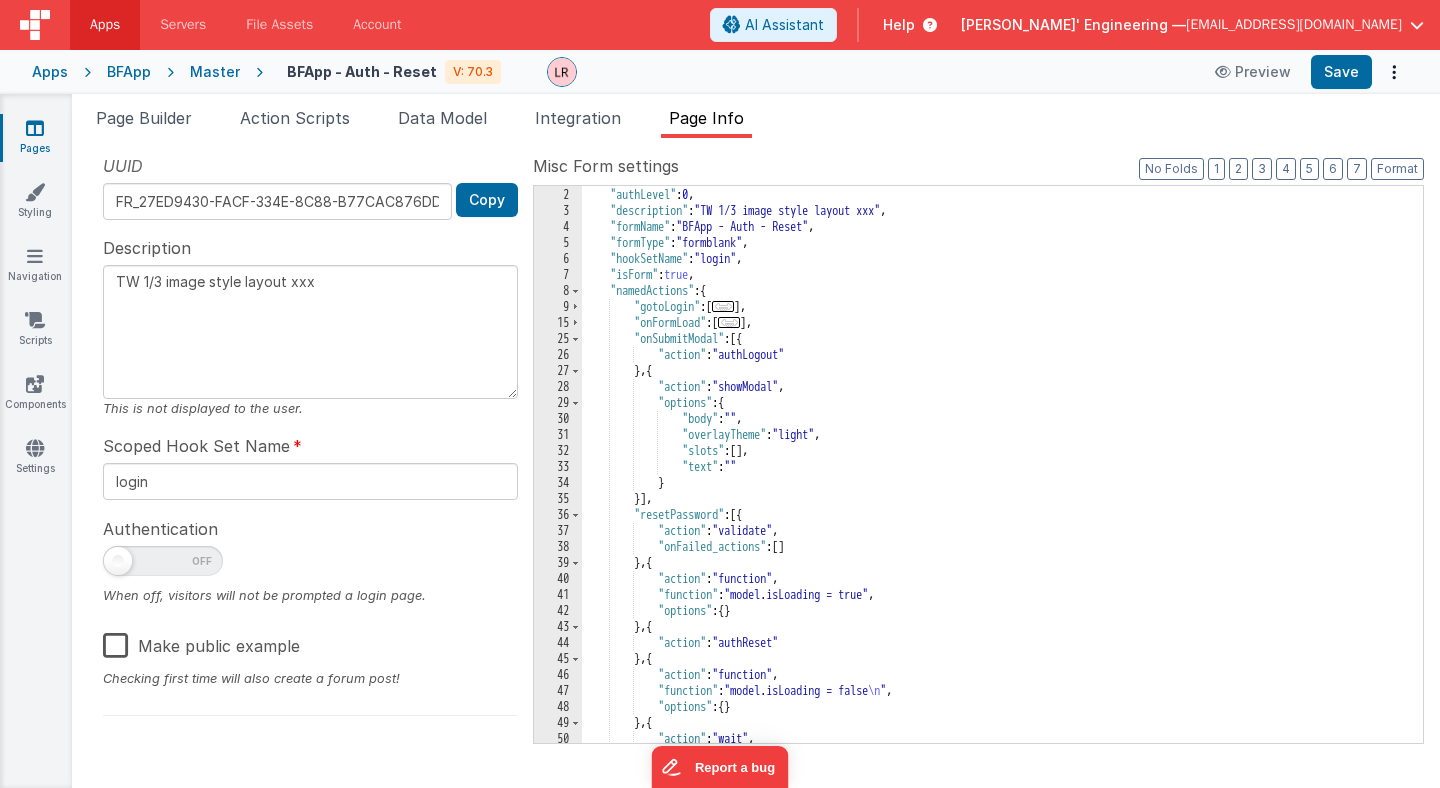click on "{      "authLevel" :  0 ,      "description" :  "TW 1/3 image style layout xxx" ,      "formName" :  "BFApp - Auth - Reset" ,      "formType" :  "formblank" ,      "hookSetName" :  "login" ,      "isForm" :  true ,      "namedActions" :  {           "gotoLogin" :  [ ... ] ,           "onFormLoad" :  [ ... ] ,           "onSubmitModal" :  [{                "action" :  "authLogout"           } ,  {                "action" :  "showModal" ,                "options" :  {                     "body" :  "" ,                     "overlayTheme" :  "light" ,                     "slots" :  [ ] ,                     "text" :  ""                }           }] ,           "resetPassword" :  [{                "action" :  "validate" ,                "onFailed_actions" :  [ ]           } ,  {                "action" :  "function" ,                "function" :  "model.isLoading = true" ,                "options" :  { }           } ,  {                "action" :  "authReset"           } ,  {                "action" :  "function"" at bounding box center (1002, 465) 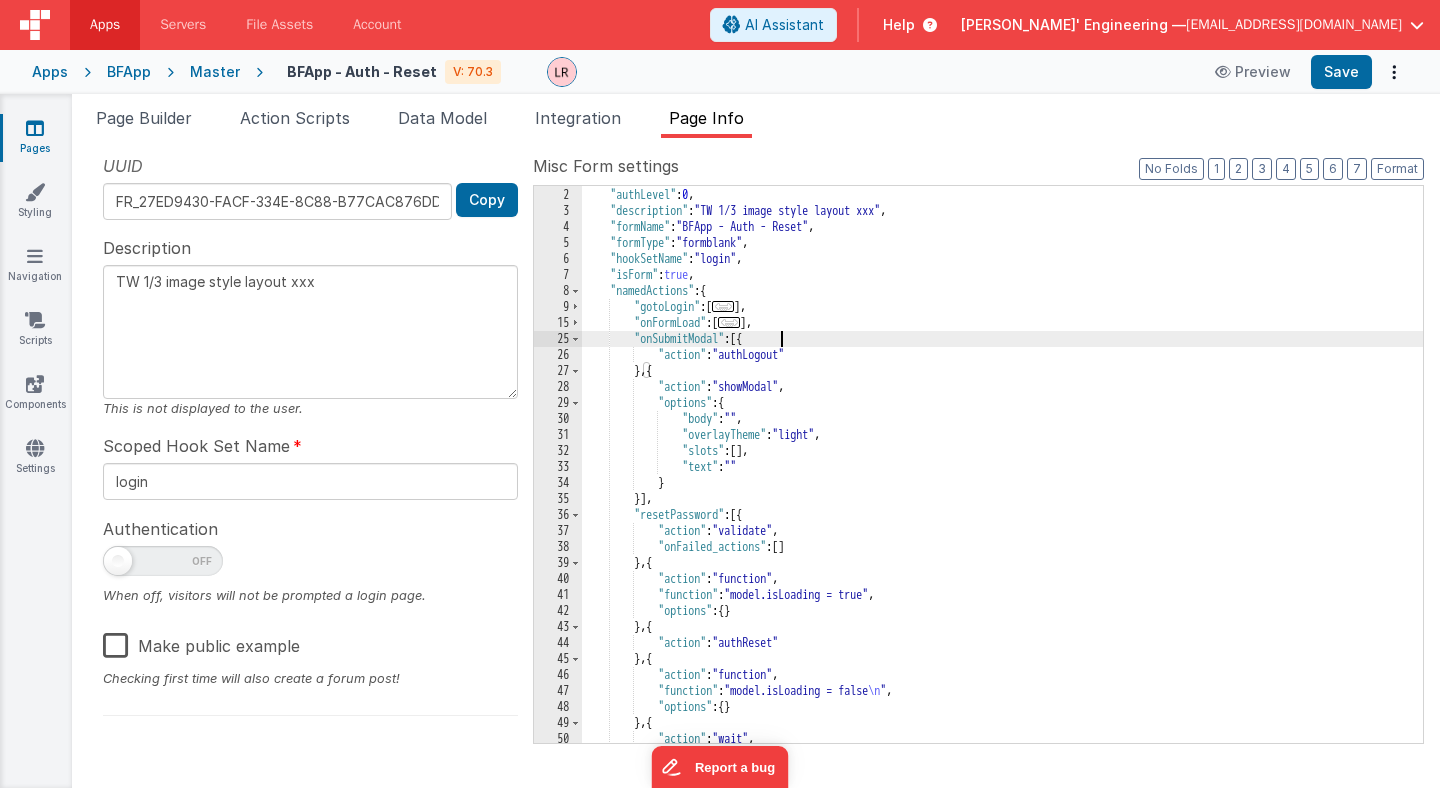 click on "{      "authLevel" :  0 ,      "description" :  "TW 1/3 image style layout xxx" ,      "formName" :  "BFApp - Auth - Reset" ,      "formType" :  "formblank" ,      "hookSetName" :  "login" ,      "isForm" :  true ,      "namedActions" :  {           "gotoLogin" :  [ ... ] ,           "onFormLoad" :  [ ... ] ,           "onSubmitModal" :  [{                "action" :  "authLogout"           } ,  {                "action" :  "showModal" ,                "options" :  {                     "body" :  "" ,                     "overlayTheme" :  "light" ,                     "slots" :  [ ] ,                     "text" :  ""                }           }] ,           "resetPassword" :  [{                "action" :  "validate" ,                "onFailed_actions" :  [ ]           } ,  {                "action" :  "function" ,                "function" :  "model.isLoading = true" ,                "options" :  { }           } ,  {                "action" :  "authReset"           } ,  {                "action" :  "function"" at bounding box center (1002, 465) 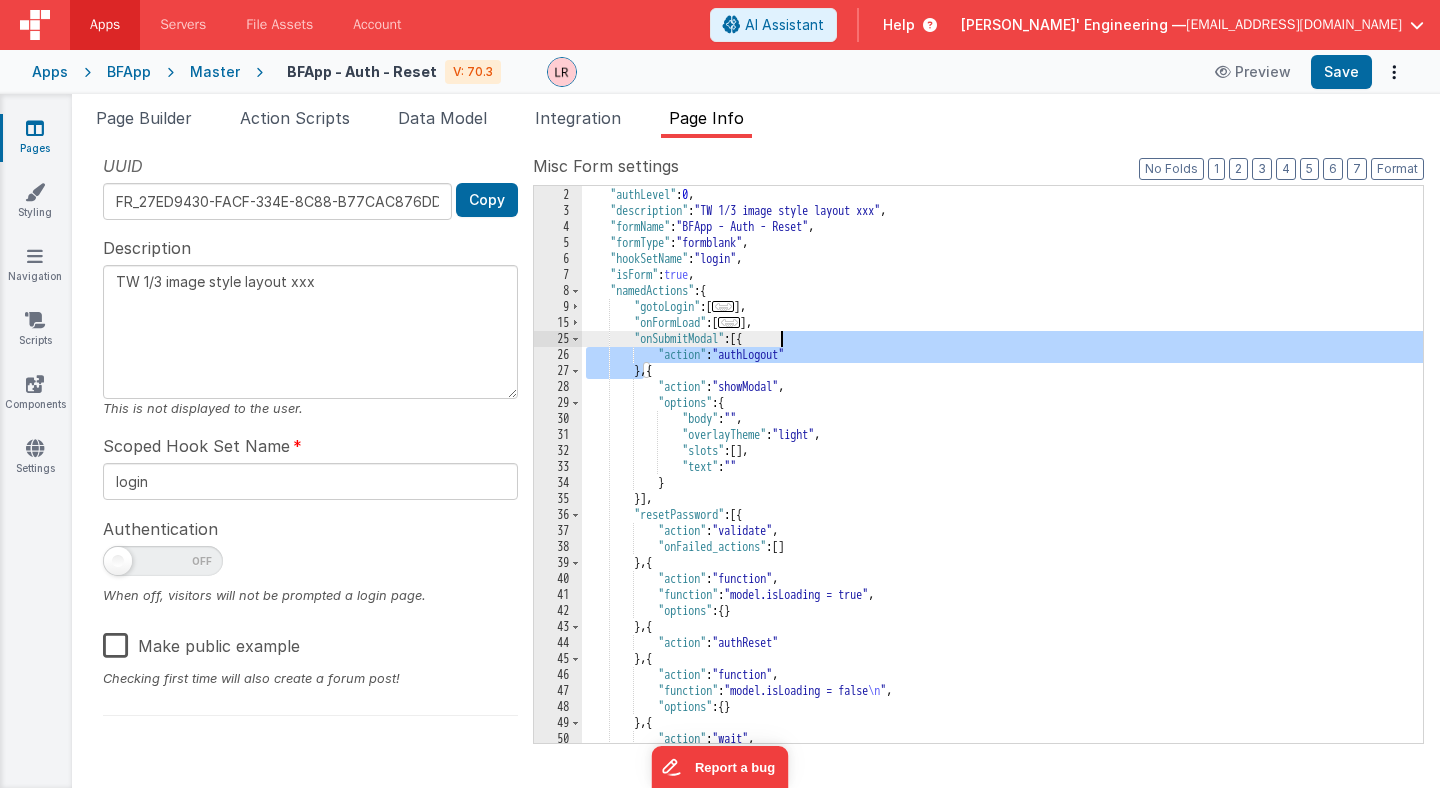 click on "{      "authLevel" :  0 ,      "description" :  "TW 1/3 image style layout xxx" ,      "formName" :  "BFApp - Auth - Reset" ,      "formType" :  "formblank" ,      "hookSetName" :  "login" ,      "isForm" :  true ,      "namedActions" :  {           "gotoLogin" :  [ ... ] ,           "onFormLoad" :  [ ... ] ,           "onSubmitModal" :  [{                "action" :  "authLogout"           } ,  {                "action" :  "showModal" ,                "options" :  {                     "body" :  "" ,                     "overlayTheme" :  "light" ,                     "slots" :  [ ] ,                     "text" :  ""                }           }] ,           "resetPassword" :  [{                "action" :  "validate" ,                "onFailed_actions" :  [ ]           } ,  {                "action" :  "function" ,                "function" :  "model.isLoading = true" ,                "options" :  { }           } ,  {                "action" :  "authReset"           } ,  {                "action" :  "function"" at bounding box center [1002, 465] 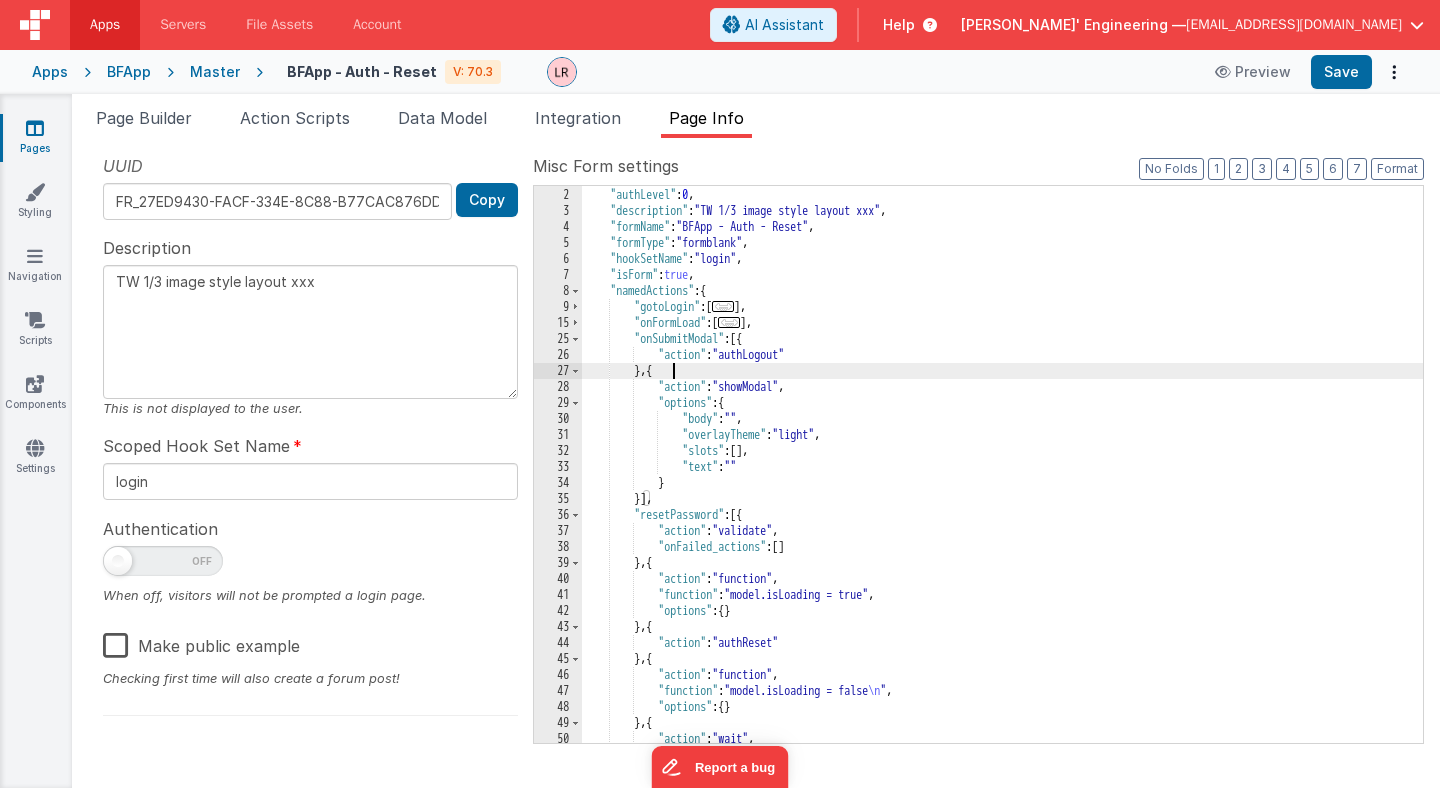click on "{      "authLevel" :  0 ,      "description" :  "TW 1/3 image style layout xxx" ,      "formName" :  "BFApp - Auth - Reset" ,      "formType" :  "formblank" ,      "hookSetName" :  "login" ,      "isForm" :  true ,      "namedActions" :  {           "gotoLogin" :  [ ... ] ,           "onFormLoad" :  [ ... ] ,           "onSubmitModal" :  [{                "action" :  "authLogout"           } ,  {                "action" :  "showModal" ,                "options" :  {                     "body" :  "" ,                     "overlayTheme" :  "light" ,                     "slots" :  [ ] ,                     "text" :  ""                }           }] ,           "resetPassword" :  [{                "action" :  "validate" ,                "onFailed_actions" :  [ ]           } ,  {                "action" :  "function" ,                "function" :  "model.isLoading = true" ,                "options" :  { }           } ,  {                "action" :  "authReset"           } ,  {                "action" :  "function"" at bounding box center [1002, 465] 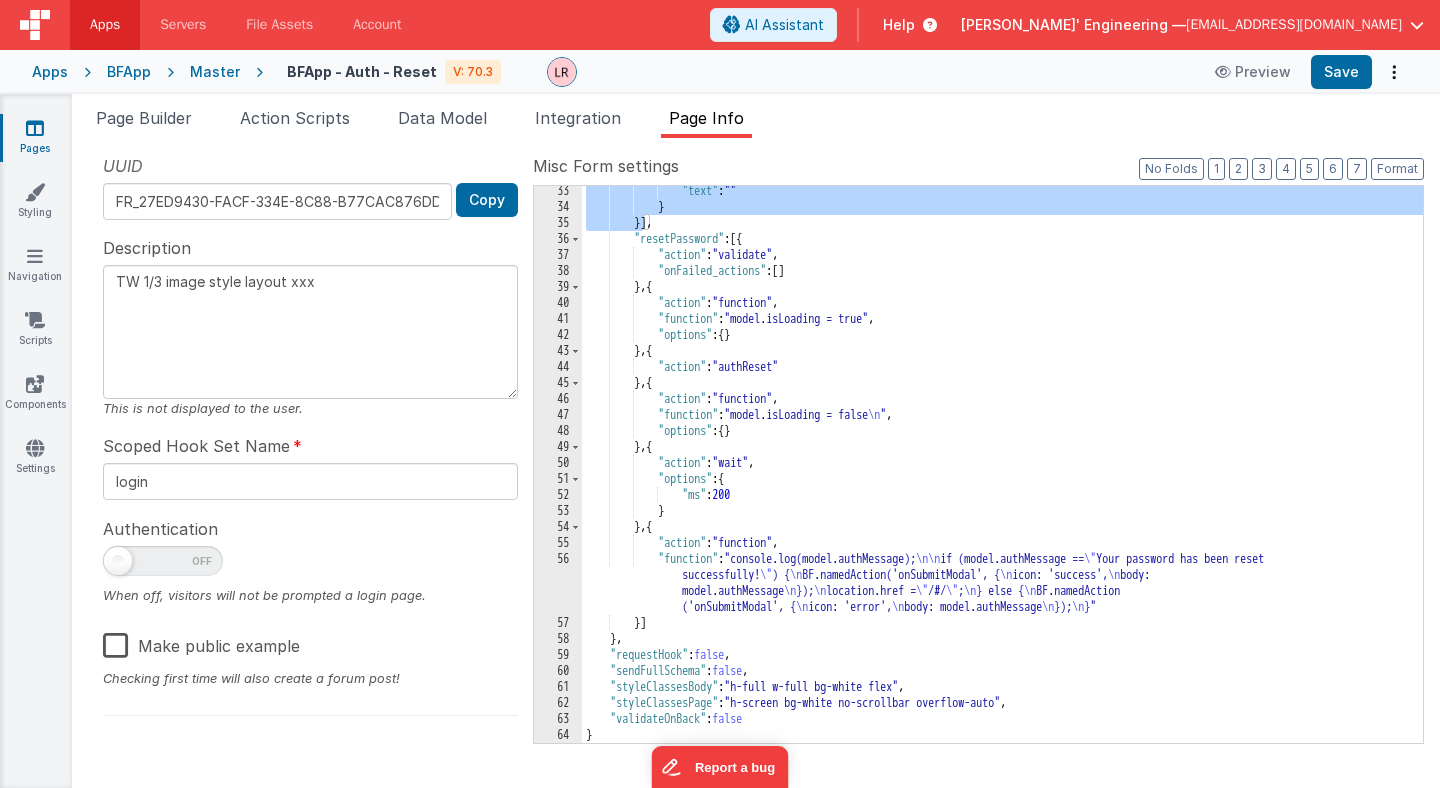 scroll, scrollTop: 291, scrollLeft: 0, axis: vertical 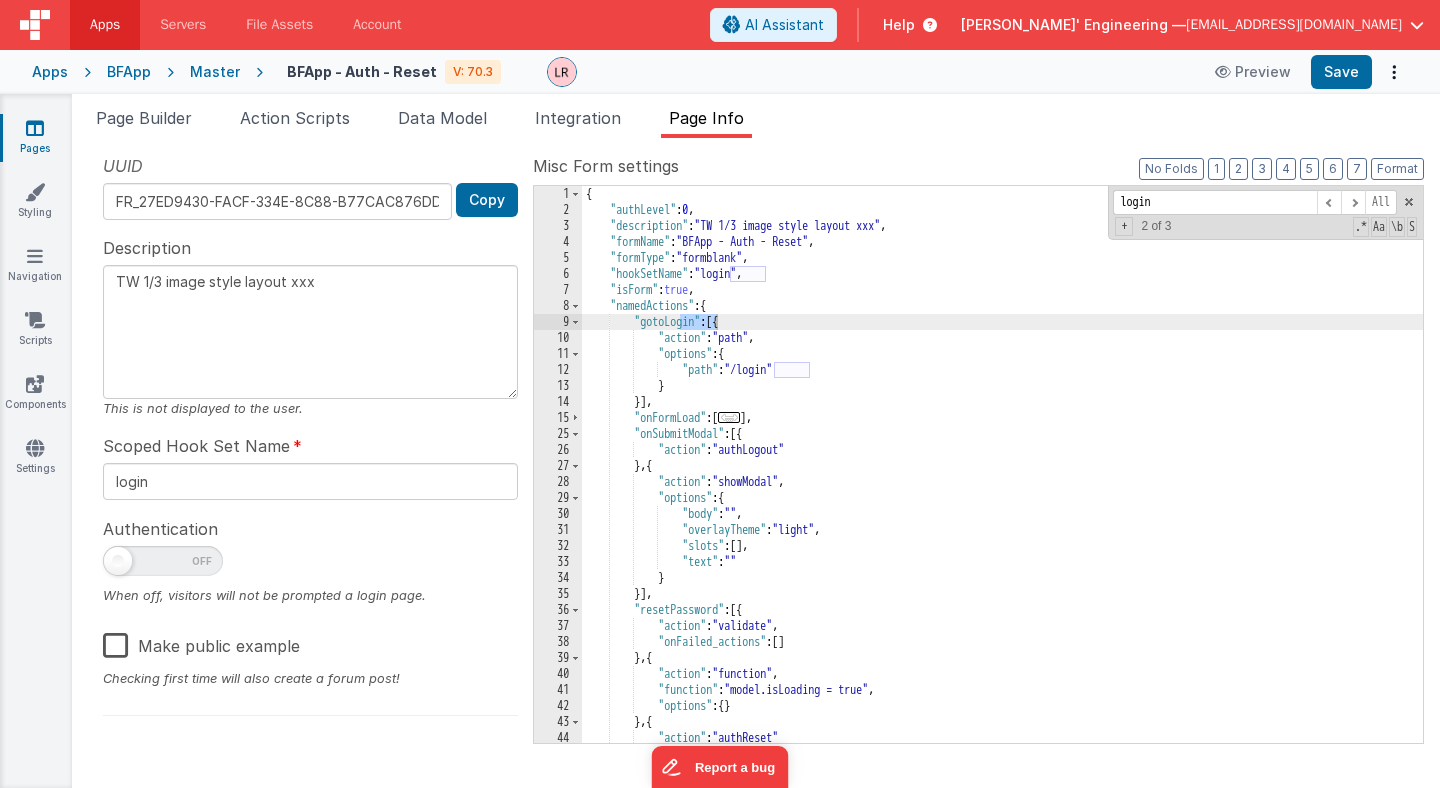 type on "login" 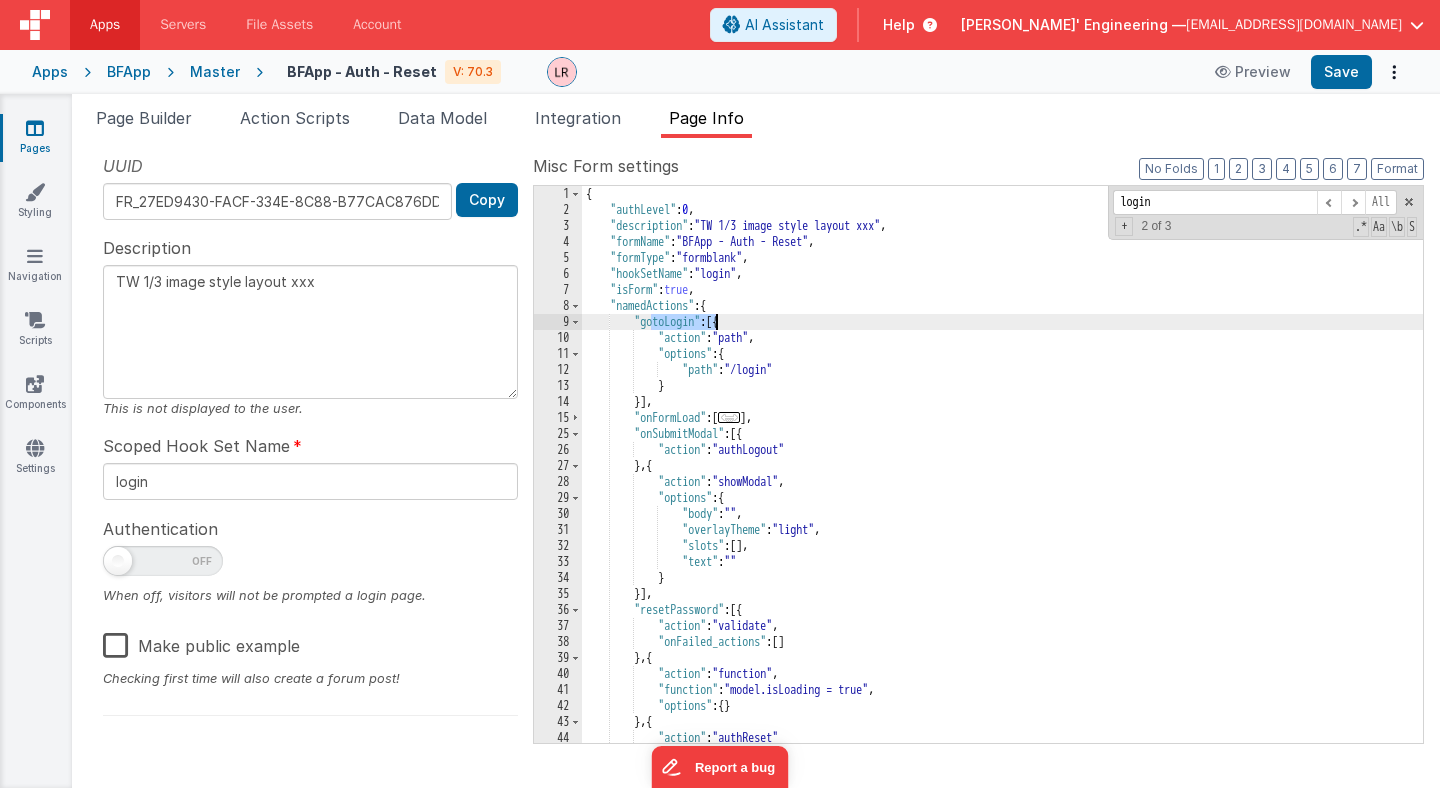 drag, startPoint x: 652, startPoint y: 327, endPoint x: 713, endPoint y: 321, distance: 61.294373 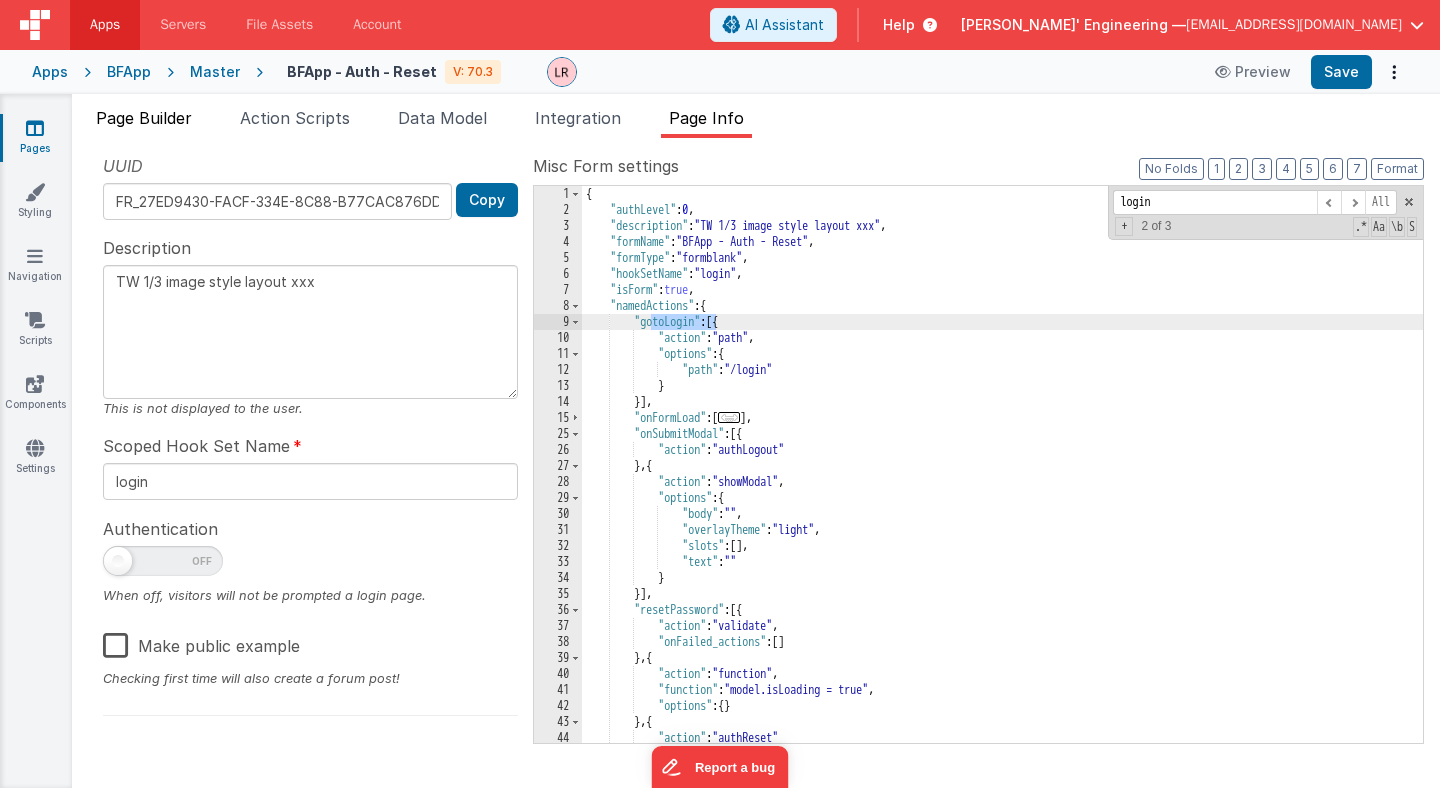 click on "Page Builder" at bounding box center [144, 118] 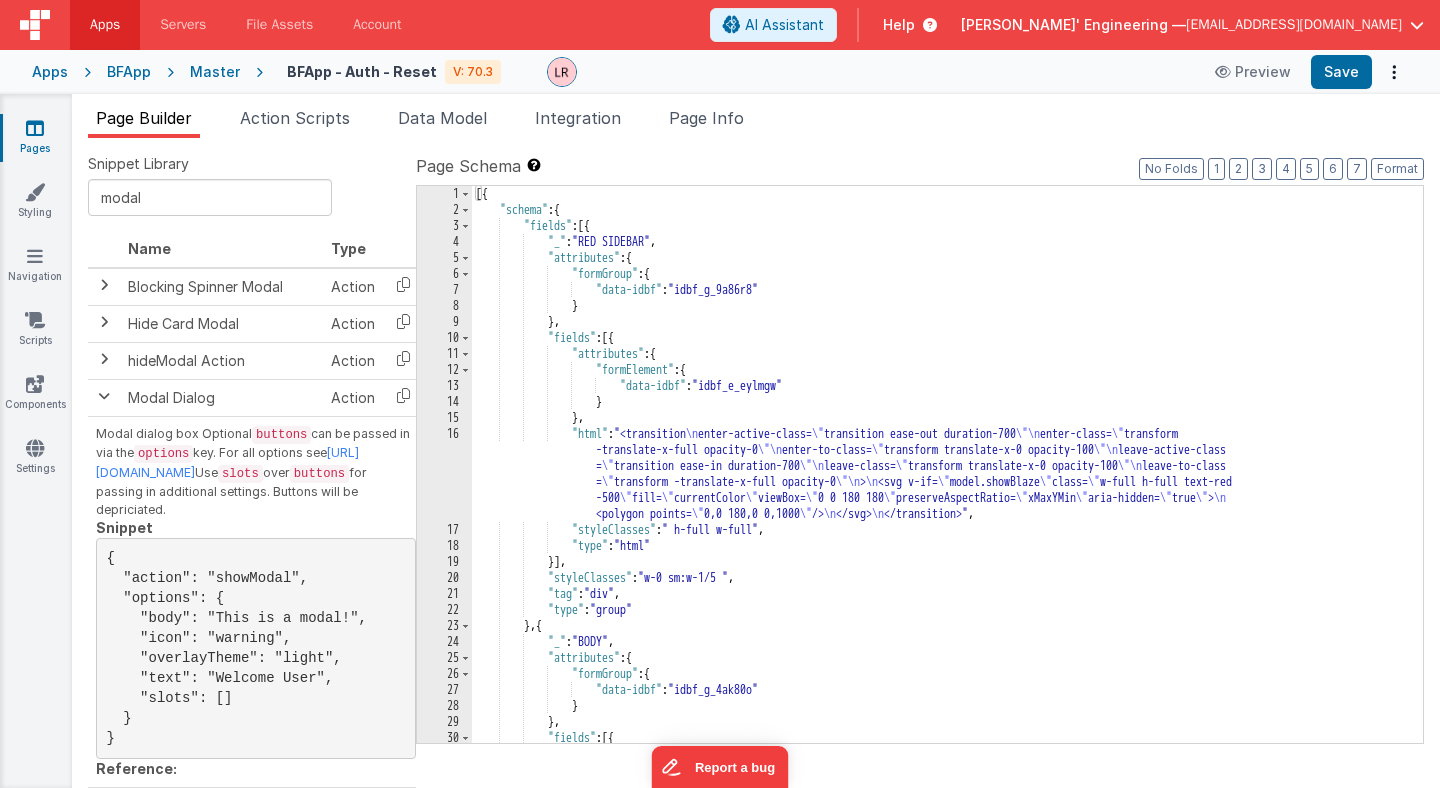 click on "[{      "schema" :  {           "fields" :  [{                "_" :  "RED SIDEBAR" ,                "attributes" :  {                     "formGroup" :  {                          "data-idbf" :  "idbf_g_9a86r8"                     }                } ,                "fields" :  [{                     "attributes" :  {                          "formElement" :  {                               "data-idbf" :  "idbf_e_eylmgw"                          }                     } ,                     "html" :  "<transition \n   enter-active-class= \" transition ease-out duration-700 \"\n   enter-class= \" transform                       -translate-x-full opacity-0 \"\n   enter-to-class= \" transform translate-x-0 opacity-100 \"\n   leave-active-class                      = \" transition ease-in duration-700 \"\n   leave-class= \" transform translate-x-0 opacity-100 \"\n   leave-to-class                      = \" transform -translate-x-full opacity-0 \"\n > \n" at bounding box center (947, 480) 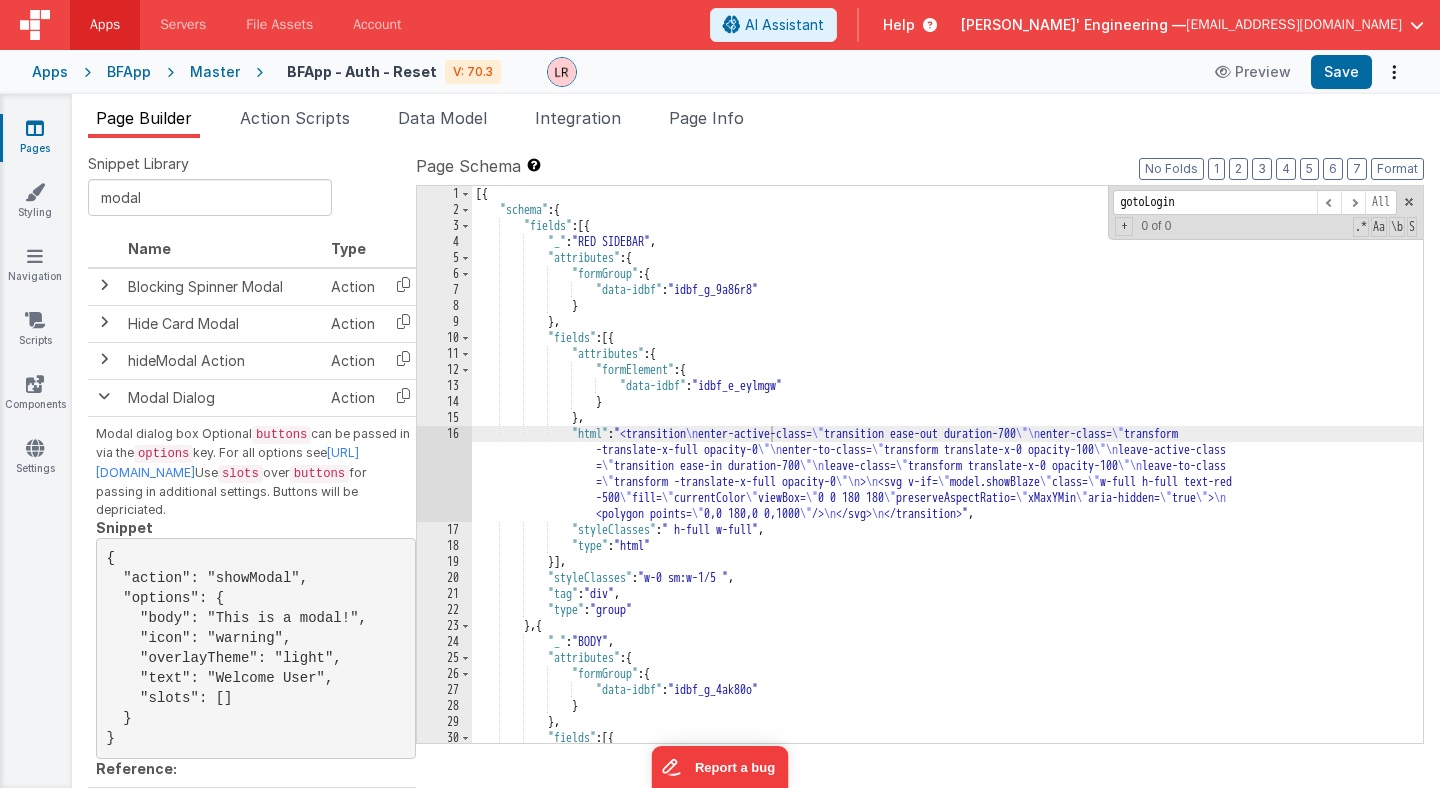 scroll, scrollTop: 1945, scrollLeft: 0, axis: vertical 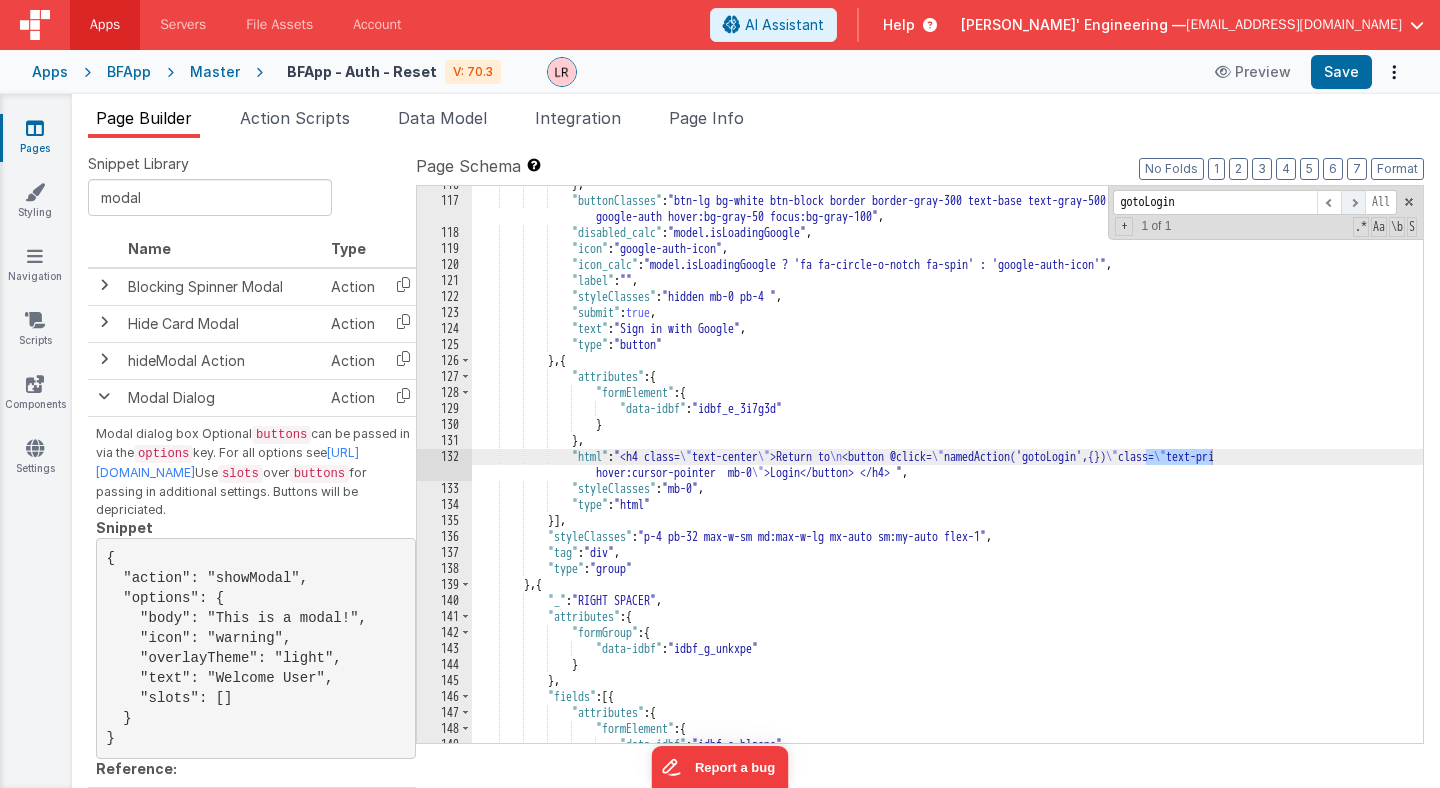 type on "gotoLogin" 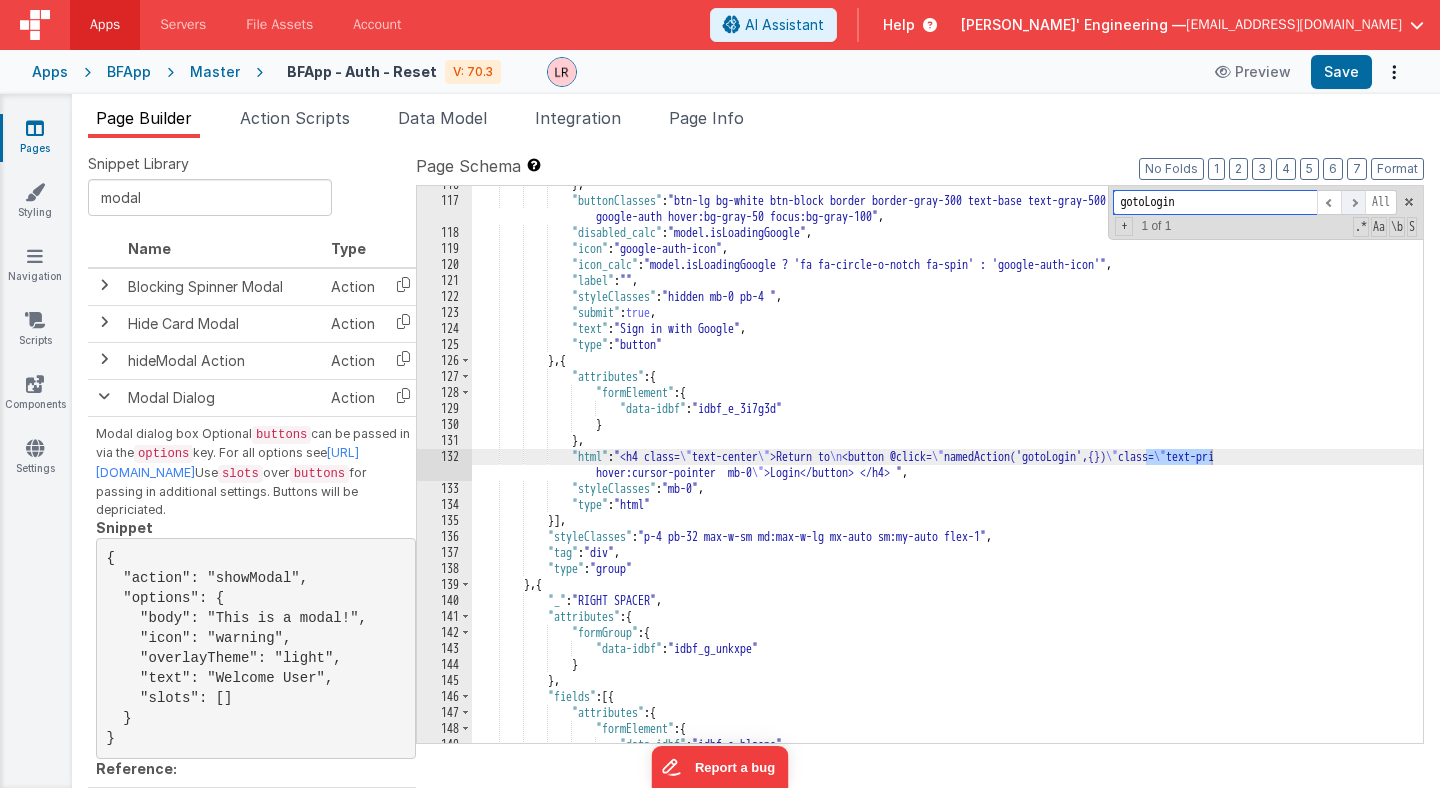click at bounding box center (1353, 202) 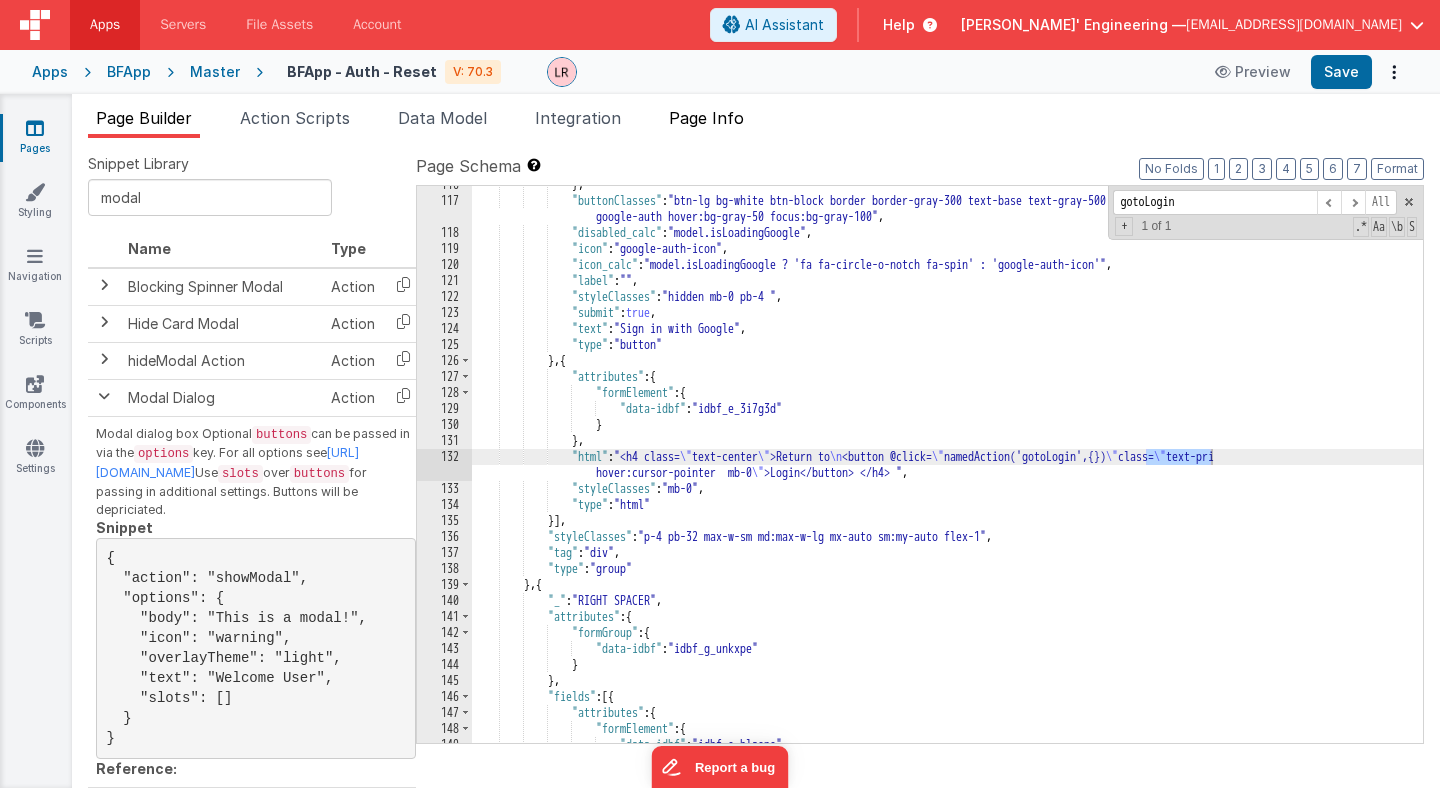click on "Page Info" at bounding box center [706, 118] 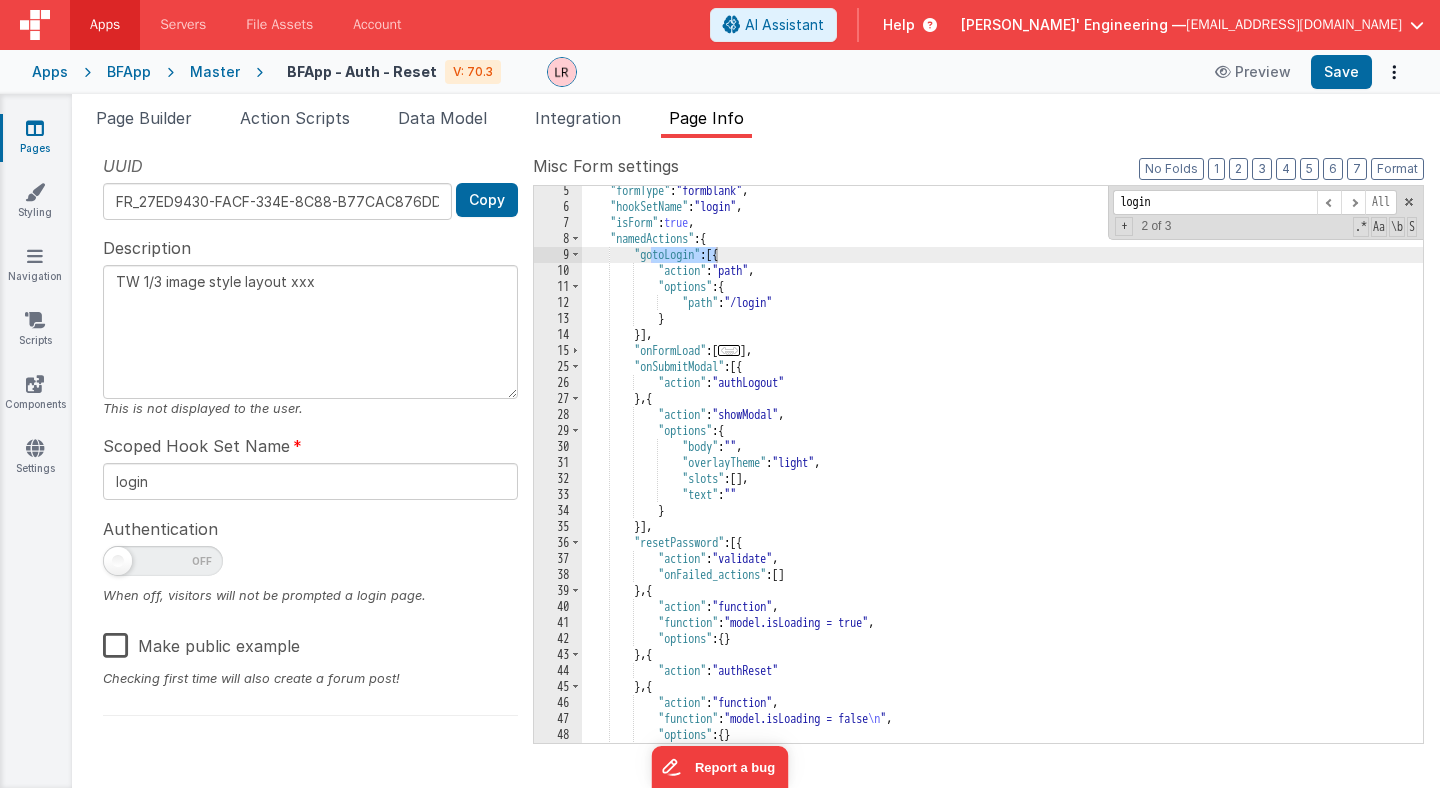scroll, scrollTop: 335, scrollLeft: 0, axis: vertical 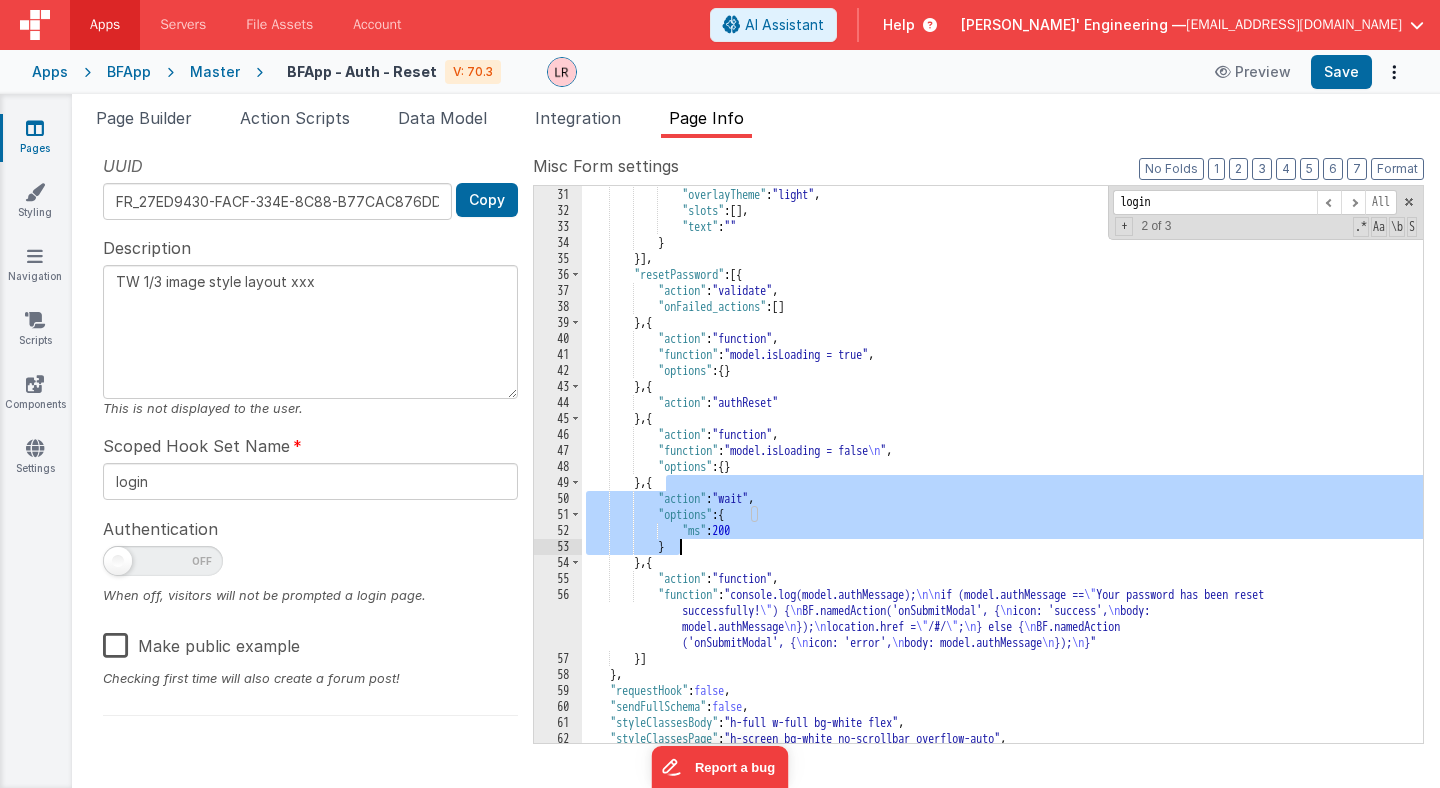 drag, startPoint x: 664, startPoint y: 482, endPoint x: 682, endPoint y: 549, distance: 69.375786 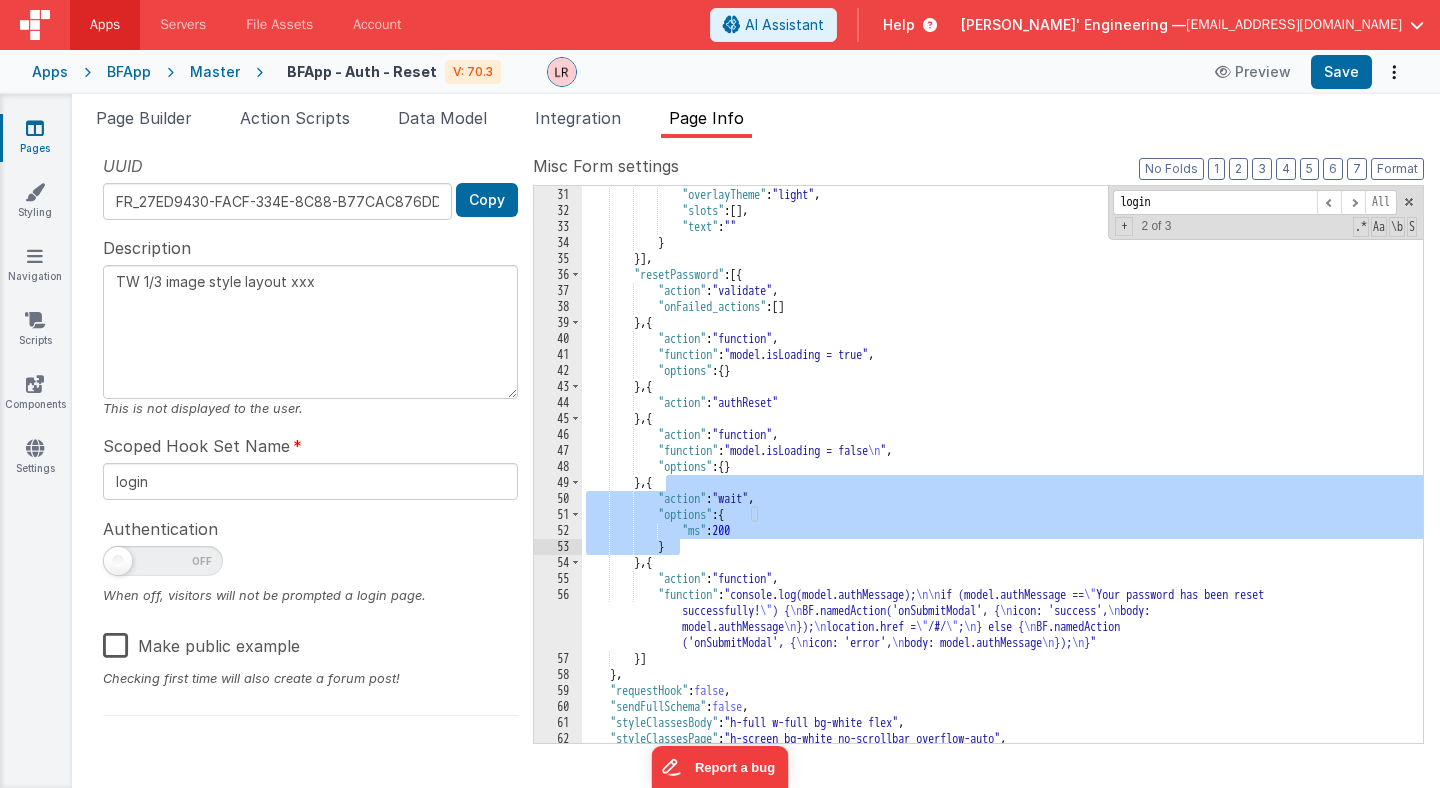 click on ""body" :  "" ,                     "overlayTheme" :  "light" ,                     "slots" :  [ ] ,                     "text" :  ""                }           }] ,           "resetPassword" :  [{                "action" :  "validate" ,                "onFailed_actions" :  [ ]           } ,  {                "action" :  "function" ,                "function" :  "model.isLoading = true" ,                "options" :  { }           } ,  {                "action" :  "authReset"           } ,  {                "action" :  "function" ,                "function" :  "model.isLoading = false \n " ,                "options" :  { }           } ,  {                "action" :  "wait" ,                "options" :  {                     "ms" :  200                }           } ,  {                "action" :  "function" ,                "function" :  "console.log(model.authMessage); \n\n if (model.authMessage ==  \" Your password has been reset                   successfully! \" ) { \n \n" at bounding box center (1002, 465) 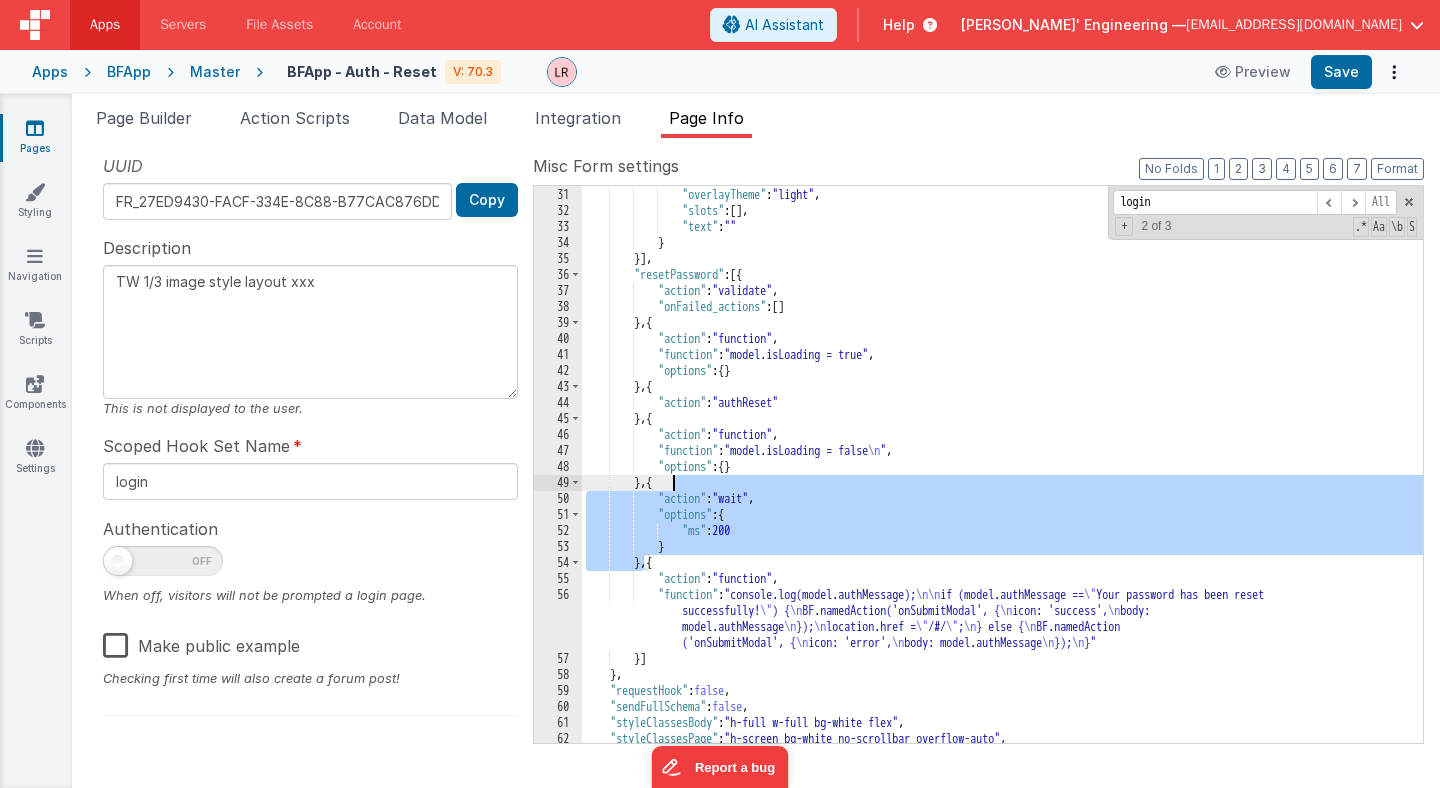 click on ""body" :  "" ,                     "overlayTheme" :  "light" ,                     "slots" :  [ ] ,                     "text" :  ""                }           }] ,           "resetPassword" :  [{                "action" :  "validate" ,                "onFailed_actions" :  [ ]           } ,  {                "action" :  "function" ,                "function" :  "model.isLoading = true" ,                "options" :  { }           } ,  {                "action" :  "authReset"           } ,  {                "action" :  "function" ,                "function" :  "model.isLoading = false \n " ,                "options" :  { }           } ,  {                "action" :  "wait" ,                "options" :  {                     "ms" :  200                }           } ,  {                "action" :  "function" ,                "function" :  "console.log(model.authMessage); \n\n if (model.authMessage ==  \" Your password has been reset                   successfully! \" ) { \n \n" at bounding box center [1002, 465] 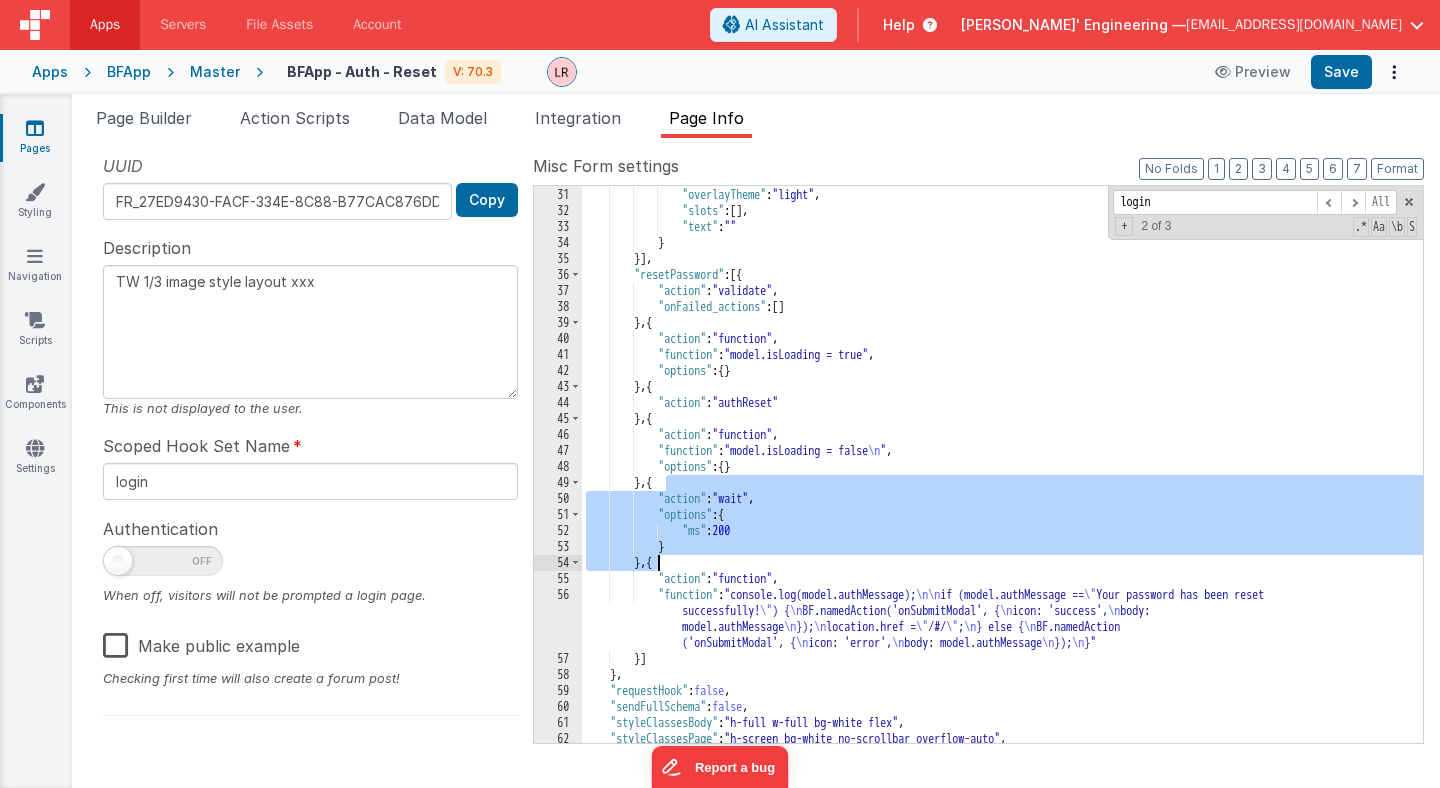 drag, startPoint x: 663, startPoint y: 485, endPoint x: 658, endPoint y: 566, distance: 81.154175 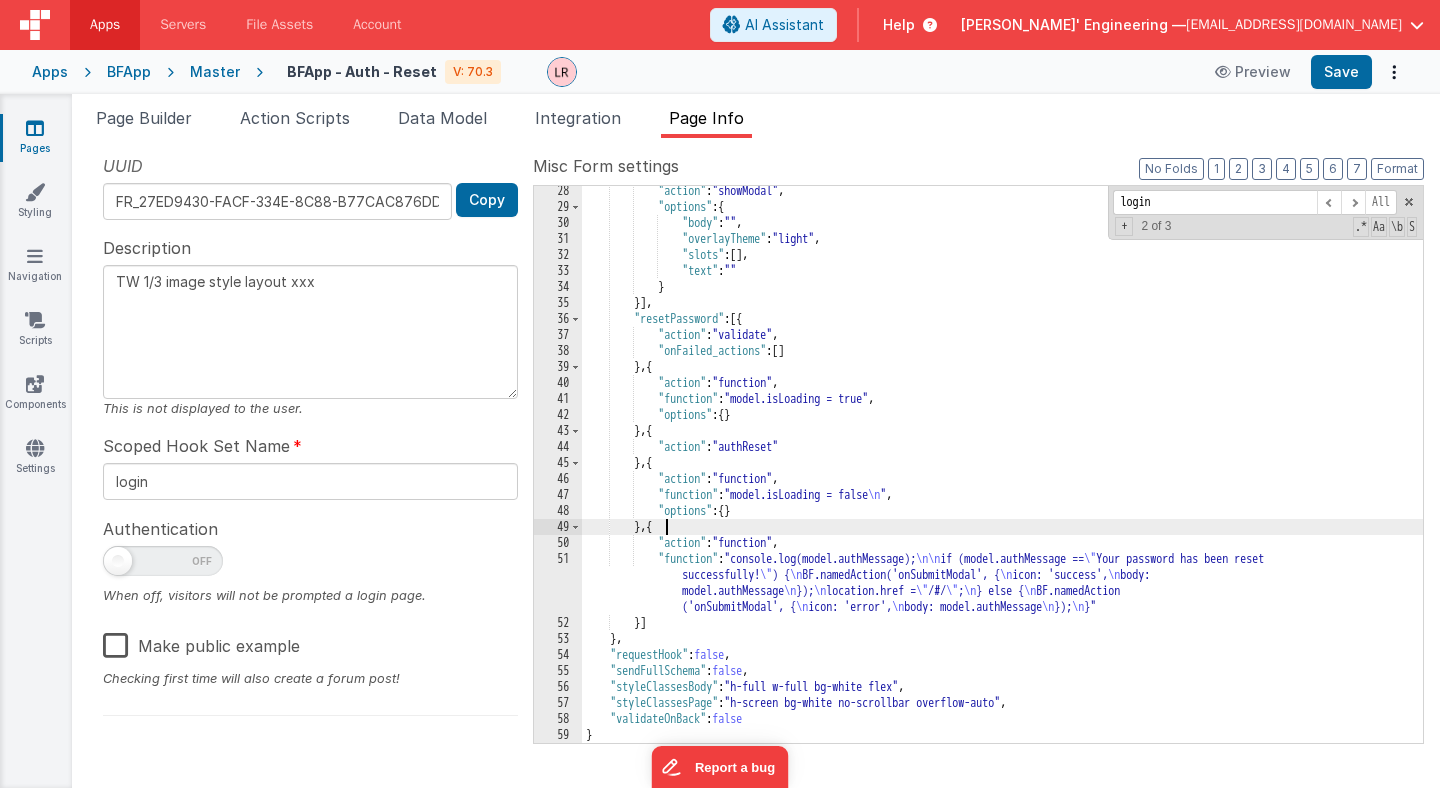 scroll, scrollTop: 291, scrollLeft: 0, axis: vertical 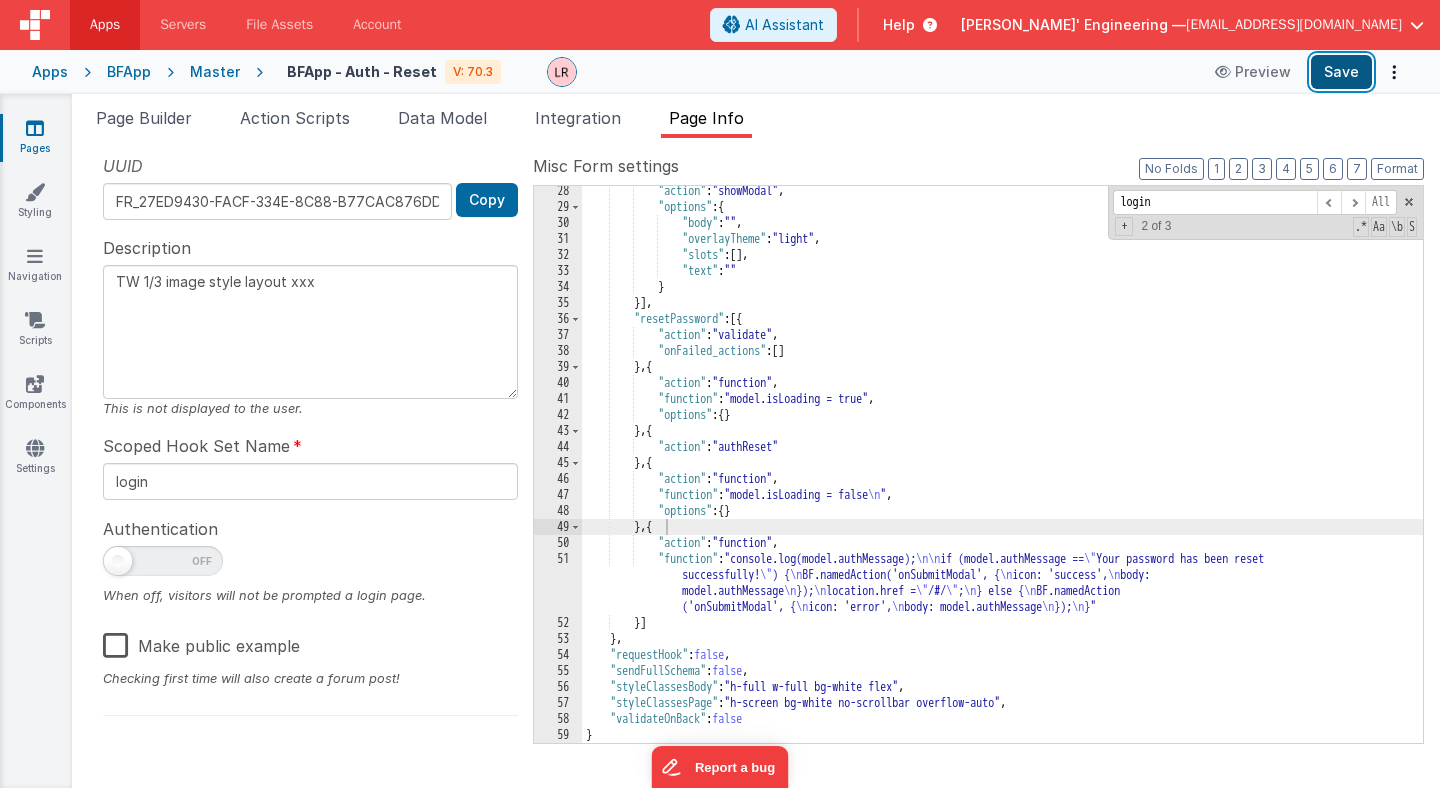 click on "Save" at bounding box center (1341, 72) 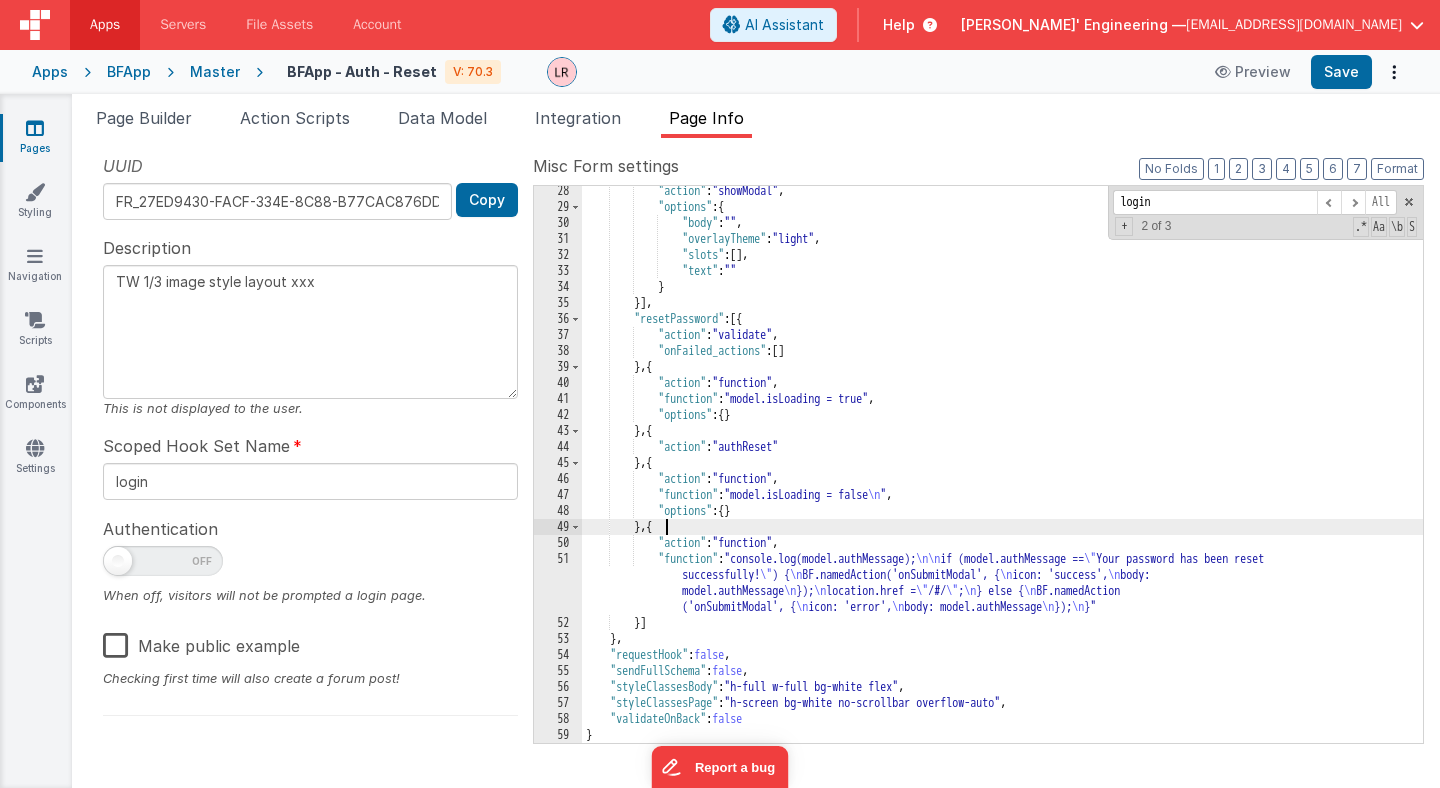 click on ""action" :  "showModal" ,                "options" :  {                     "body" :  "" ,                     "overlayTheme" :  "light" ,                     "slots" :  [ ] ,                     "text" :  ""                }           }] ,           "resetPassword" :  [{                "action" :  "validate" ,                "onFailed_actions" :  [ ]           } ,  {                "action" :  "function" ,                "function" :  "model.isLoading = true" ,                "options" :  { }           } ,  {                "action" :  "authReset"           } ,  {                "action" :  "function" ,                "function" :  "model.isLoading = false \n " ,                "options" :  { }           } ,   {                "action" :  "function" ,                "function" :  "console.log(model.authMessage); \n\n if (model.authMessage ==  \" Your password has been reset                   successfully! \" ) { \n     BF.namedAction('onSubmitModal', { \n \n         body:  \n ;" at bounding box center (1002, 477) 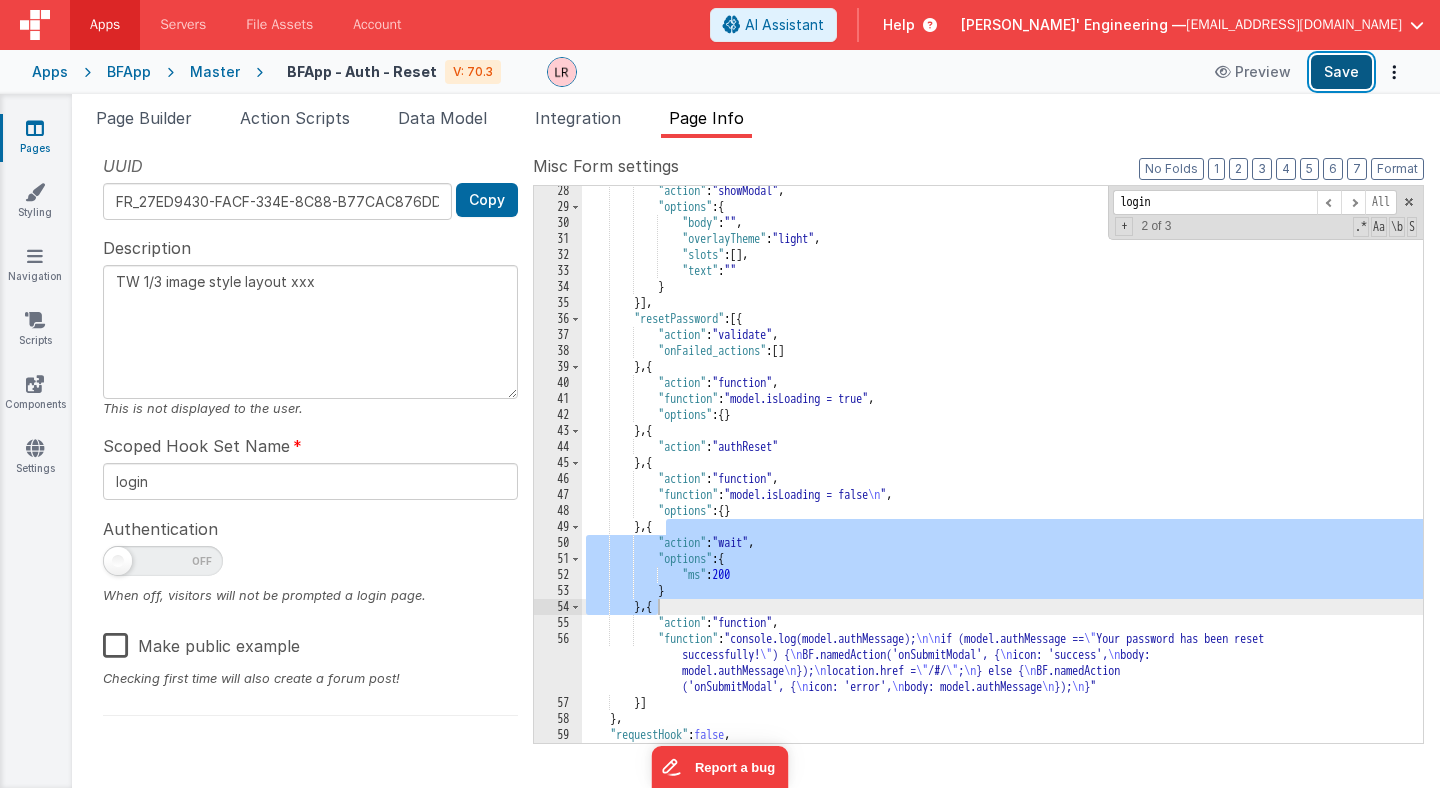 click on "Save" at bounding box center [1341, 72] 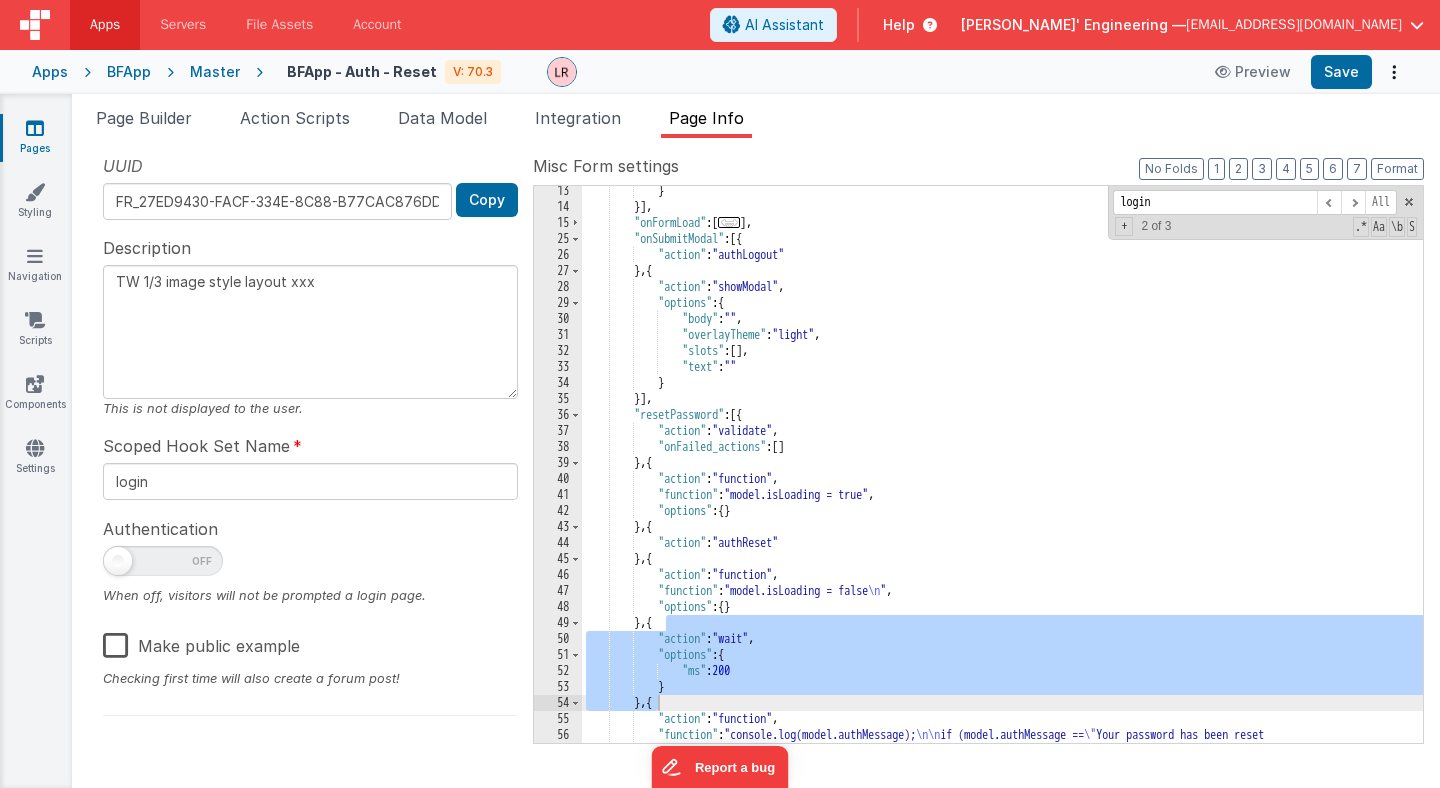 scroll, scrollTop: 195, scrollLeft: 0, axis: vertical 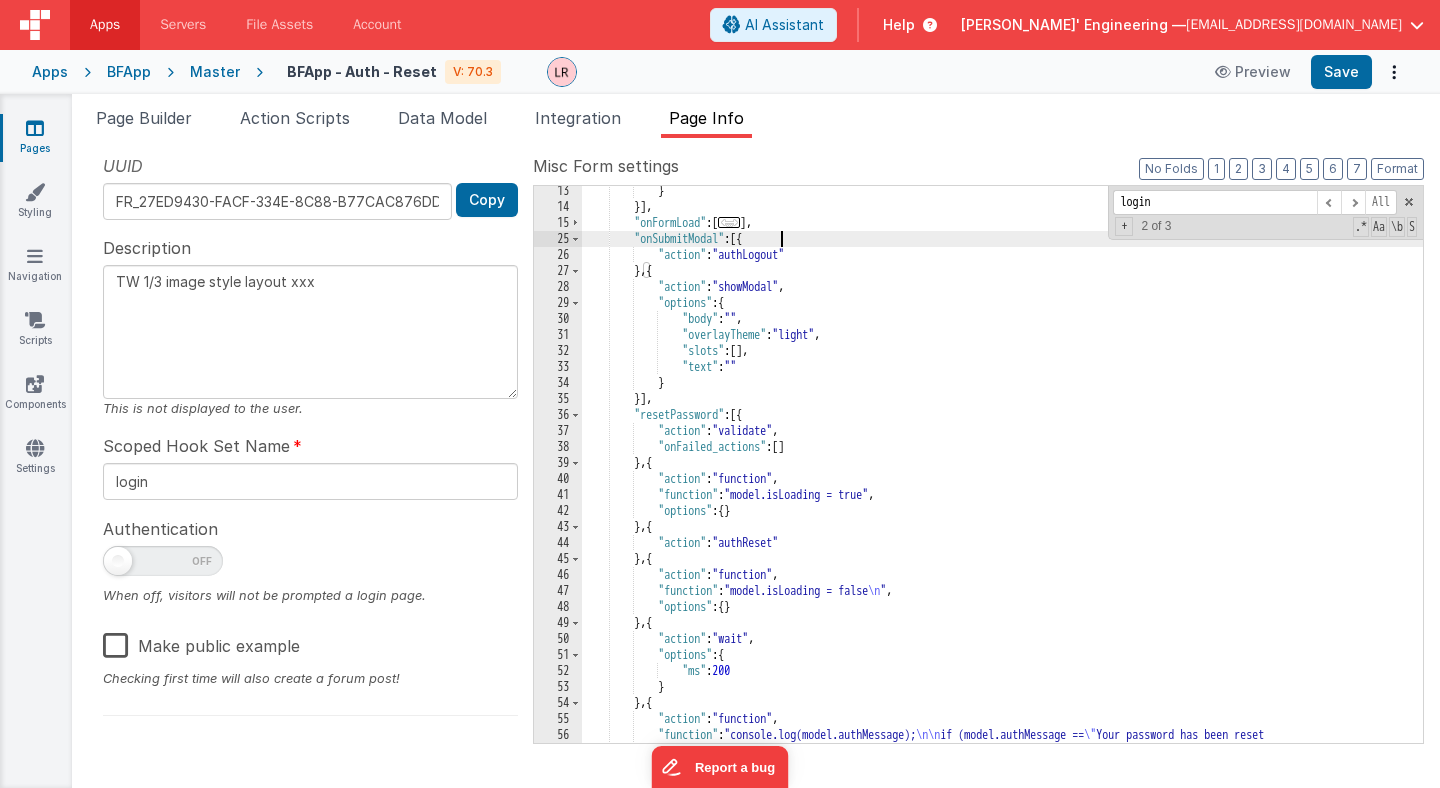 click on "}           }] ,           "onFormLoad" :  [ ... ] ,           "onSubmitModal" :  [{                "action" :  "authLogout"           } ,  {                "action" :  "showModal" ,                "options" :  {                     "body" :  "" ,                     "overlayTheme" :  "light" ,                     "slots" :  [ ] ,                     "text" :  ""                }           }] ,           "resetPassword" :  [{                "action" :  "validate" ,                "onFailed_actions" :  [ ]           } ,  {                "action" :  "function" ,                "function" :  "model.isLoading = true" ,                "options" :  { }           } ,  {                "action" :  "authReset"           } ,  {                "action" :  "function" ,                "function" :  "model.isLoading = false \n " ,                "options" :  { }           } ,  {                "action" :  "wait" ,                "options" :  {                     "ms" :  200                }           } ," at bounding box center (1002, 501) 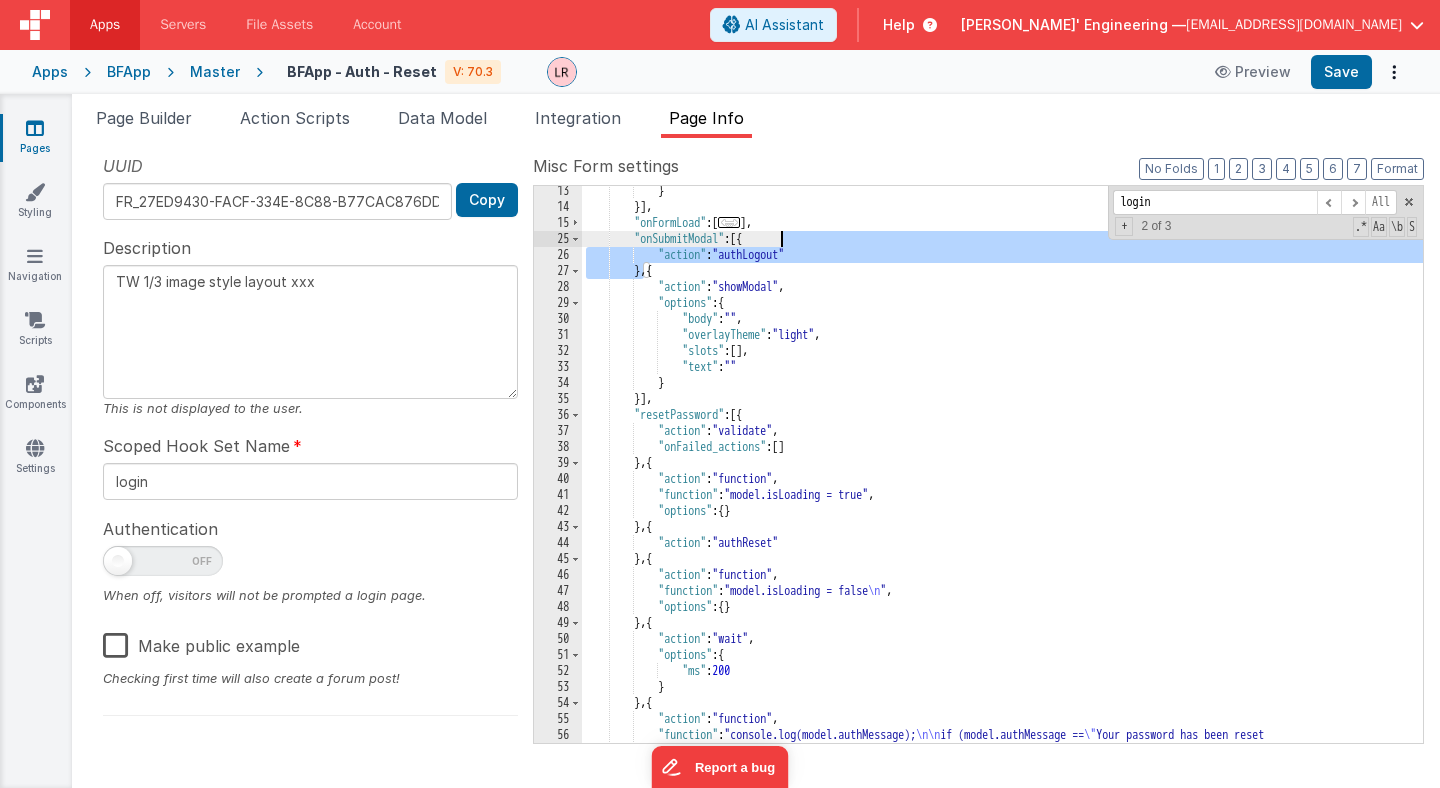 click on "}           }] ,           "onFormLoad" :  [ ... ] ,           "onSubmitModal" :  [{                "action" :  "authLogout"           } ,  {                "action" :  "showModal" ,                "options" :  {                     "body" :  "" ,                     "overlayTheme" :  "light" ,                     "slots" :  [ ] ,                     "text" :  ""                }           }] ,           "resetPassword" :  [{                "action" :  "validate" ,                "onFailed_actions" :  [ ]           } ,  {                "action" :  "function" ,                "function" :  "model.isLoading = true" ,                "options" :  { }           } ,  {                "action" :  "authReset"           } ,  {                "action" :  "function" ,                "function" :  "model.isLoading = false \n " ,                "options" :  { }           } ,  {                "action" :  "wait" ,                "options" :  {                     "ms" :  200                }           } ," at bounding box center [1002, 501] 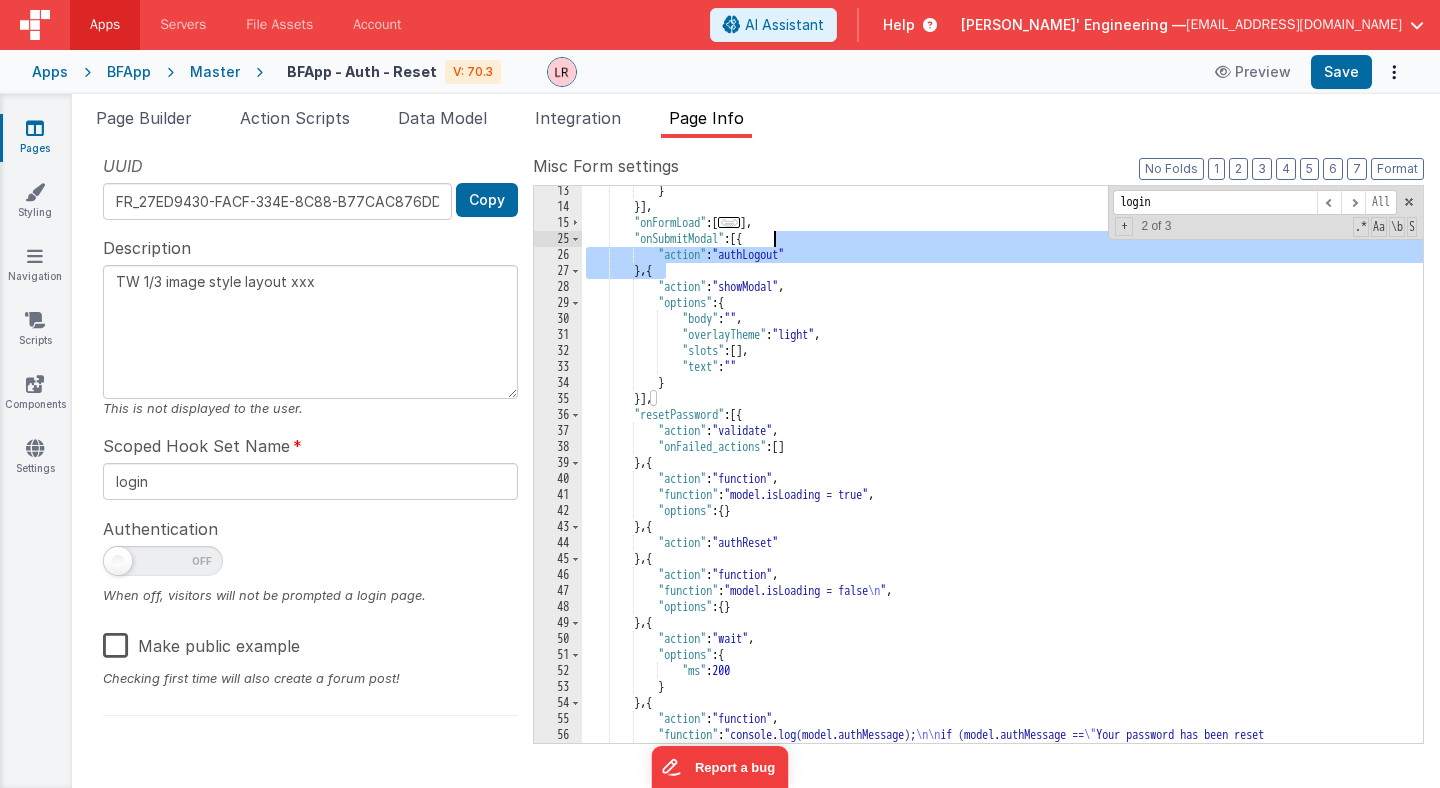 drag, startPoint x: 664, startPoint y: 272, endPoint x: 774, endPoint y: 237, distance: 115.43397 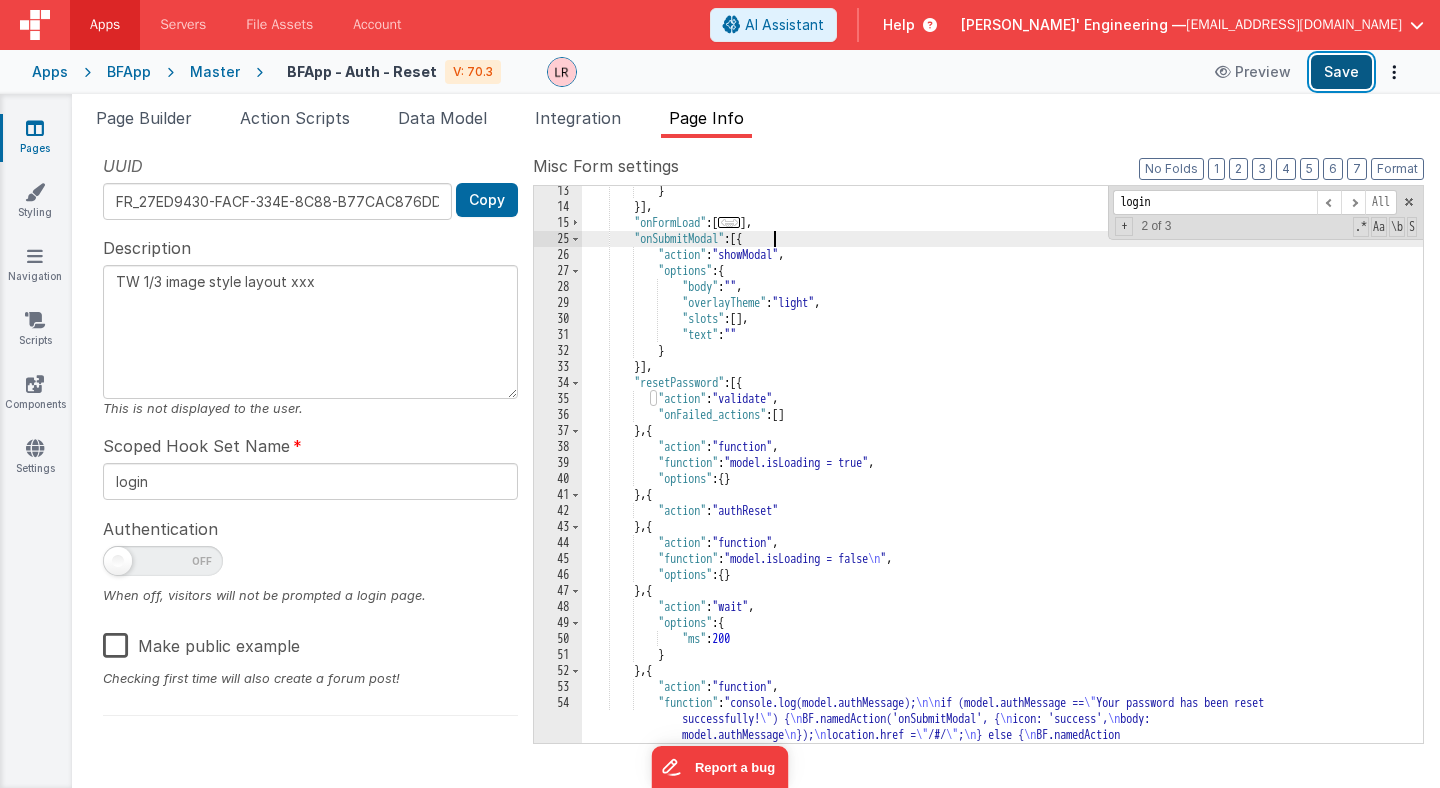 click on "Save" at bounding box center [1341, 72] 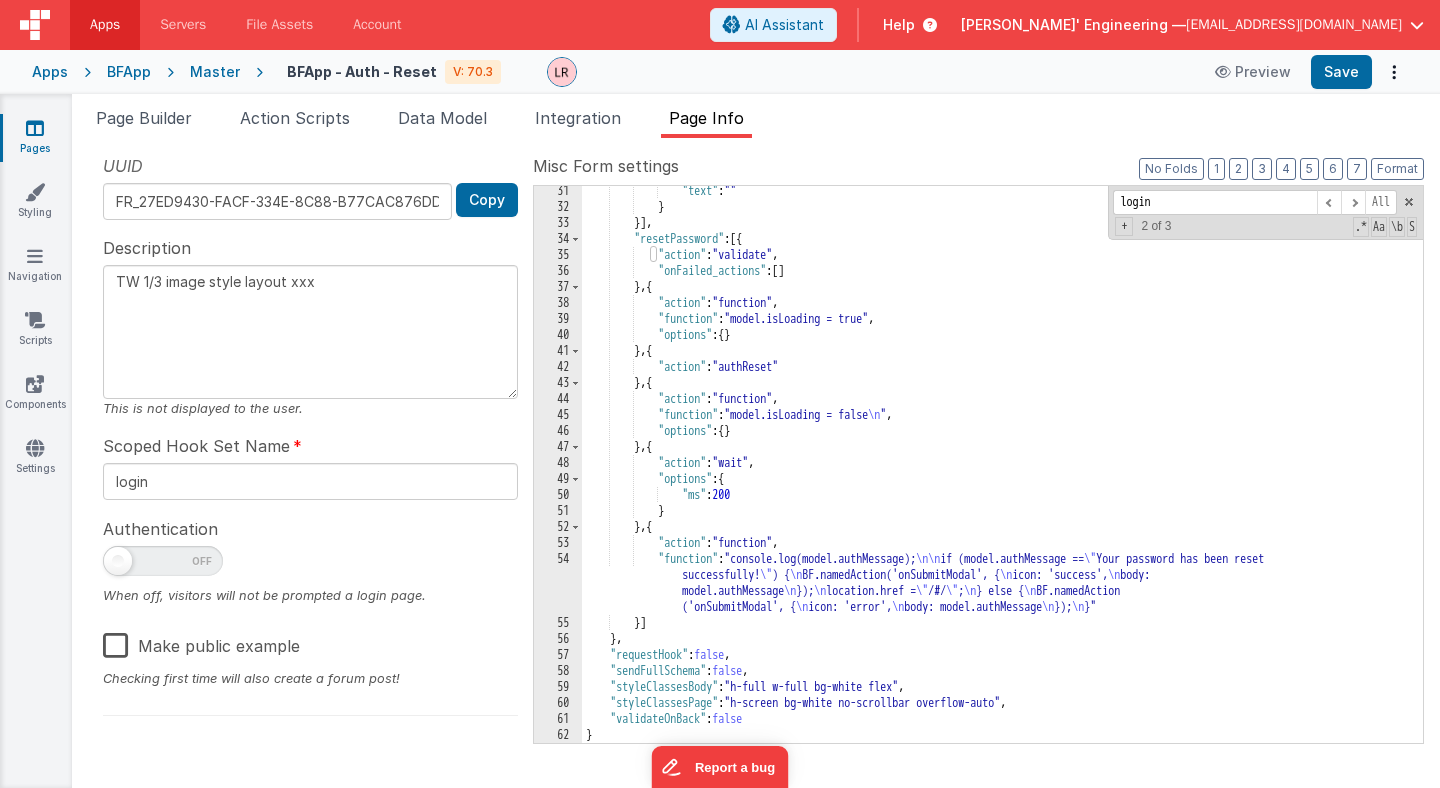 scroll, scrollTop: 339, scrollLeft: 0, axis: vertical 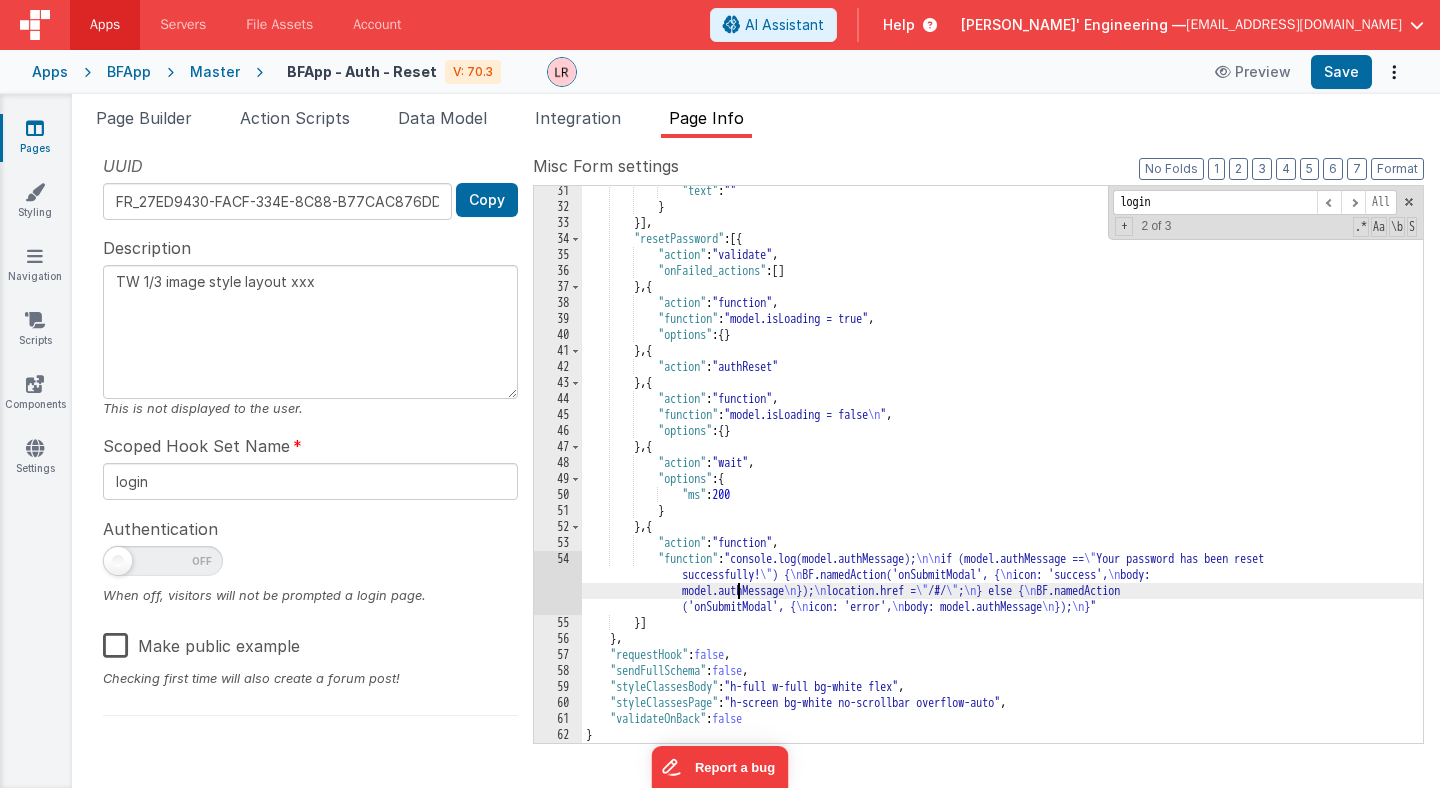 click on ""text" :  ""                }           }] ,           "resetPassword" :  [{                "action" :  "validate" ,                "onFailed_actions" :  [ ]           } ,  {                "action" :  "function" ,                "function" :  "model.isLoading = true" ,                "options" :  { }           } ,  {                "action" :  "authReset"           } ,  {                "action" :  "function" ,                "function" :  "model.isLoading = false \n " ,                "options" :  { }           } ,  {                "action" :  "wait" ,                "options" :  {                     "ms" :  200                }           } ,  {                "action" :  "function" ,                "function" :  "console.log(model.authMessage); \n\n if (model.authMessage ==  \" Your password has been reset                   successfully! \" ) { \n     BF.namedAction('onSubmitModal', { \n         icon: 'success', \n         body:                   \n \n" at bounding box center [1002, 477] 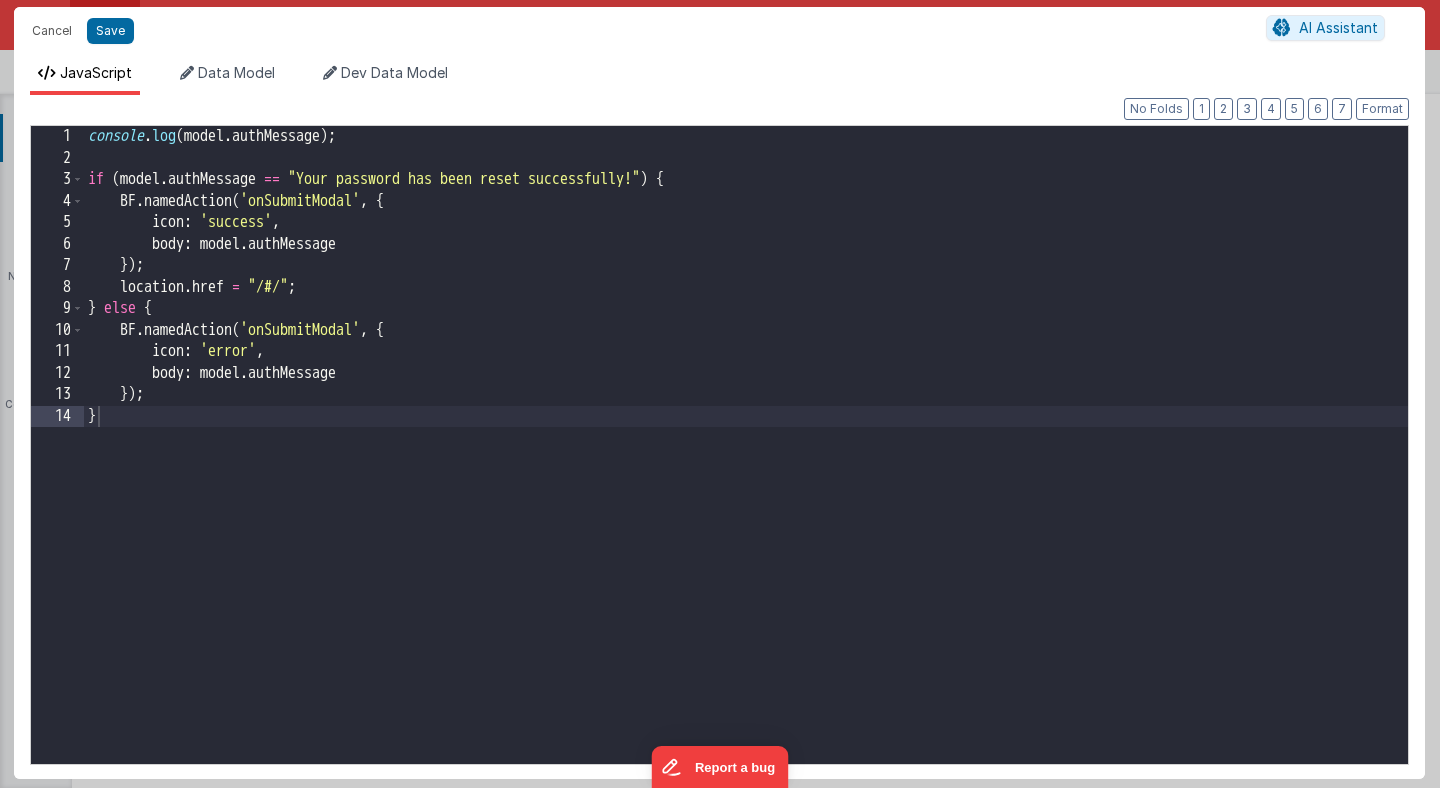click on "Cancel
Save
AI Assistant
JavaScript
Data Model
Dev Data Model
Format
7
6
5
4
3
2
1
No Folds
1 2 3 4 5 6 7 8 9 10 11 12 13 14 console . log ( model . authMessage ) ; if   ( model . authMessage   ==   "Your password has been reset successfully!" )   {      BF . namedAction ( 'onSubmitModal' ,   {           icon :   'success' ,           body :   model . authMessage      }) ;      location . href   =   "/#/" ; }   else   {      BF . namedAction ( 'onSubmitModal' ,   {           icon :   'error' ,           body :   model . authMessage      }) ; } XXXXXXXXXXXXXXXXXXXXXXXXXXXXXXXXXXXXXXXXXXXXXXXXXX" at bounding box center (720, 394) 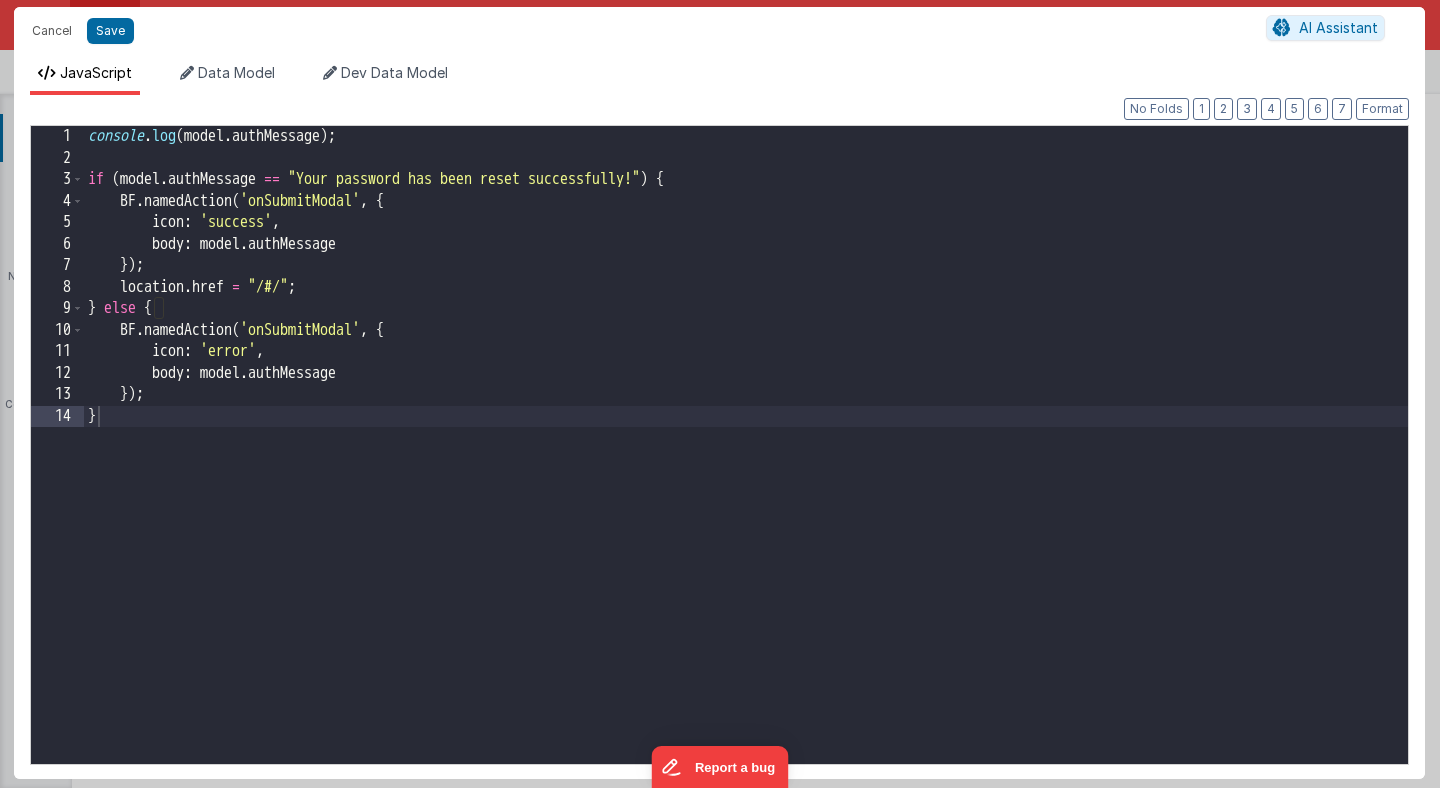 click on "console . log ( model . authMessage ) ; if   ( model . authMessage   ==   "Your password has been reset successfully!" )   {      BF . namedAction ( 'onSubmitModal' ,   {           icon :   'success' ,           body :   model . authMessage      }) ;      location . href   =   "/#/" ; }   else   {      BF . namedAction ( 'onSubmitModal' ,   {           icon :   'error' ,           body :   model . authMessage      }) ; }" at bounding box center [746, 466] 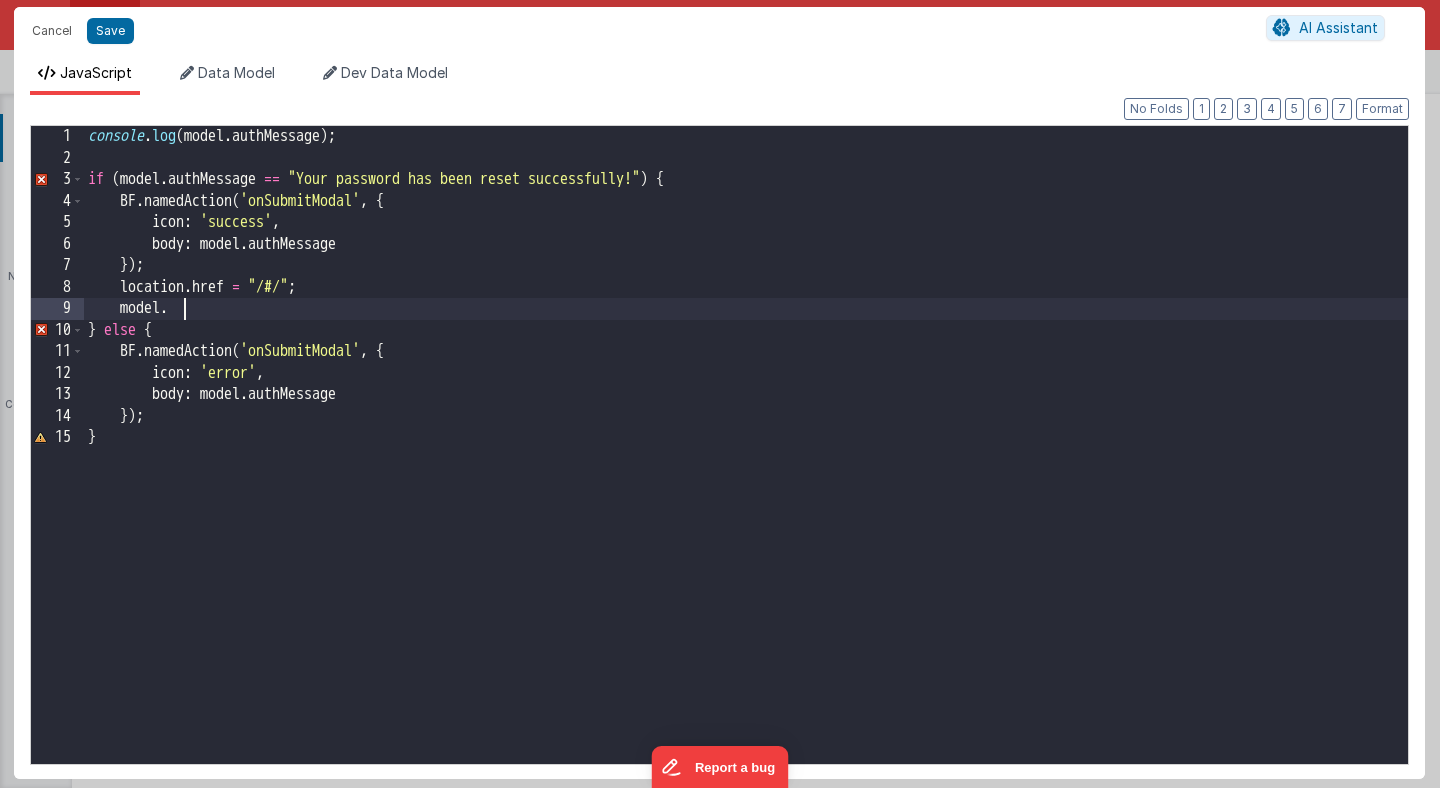 paste 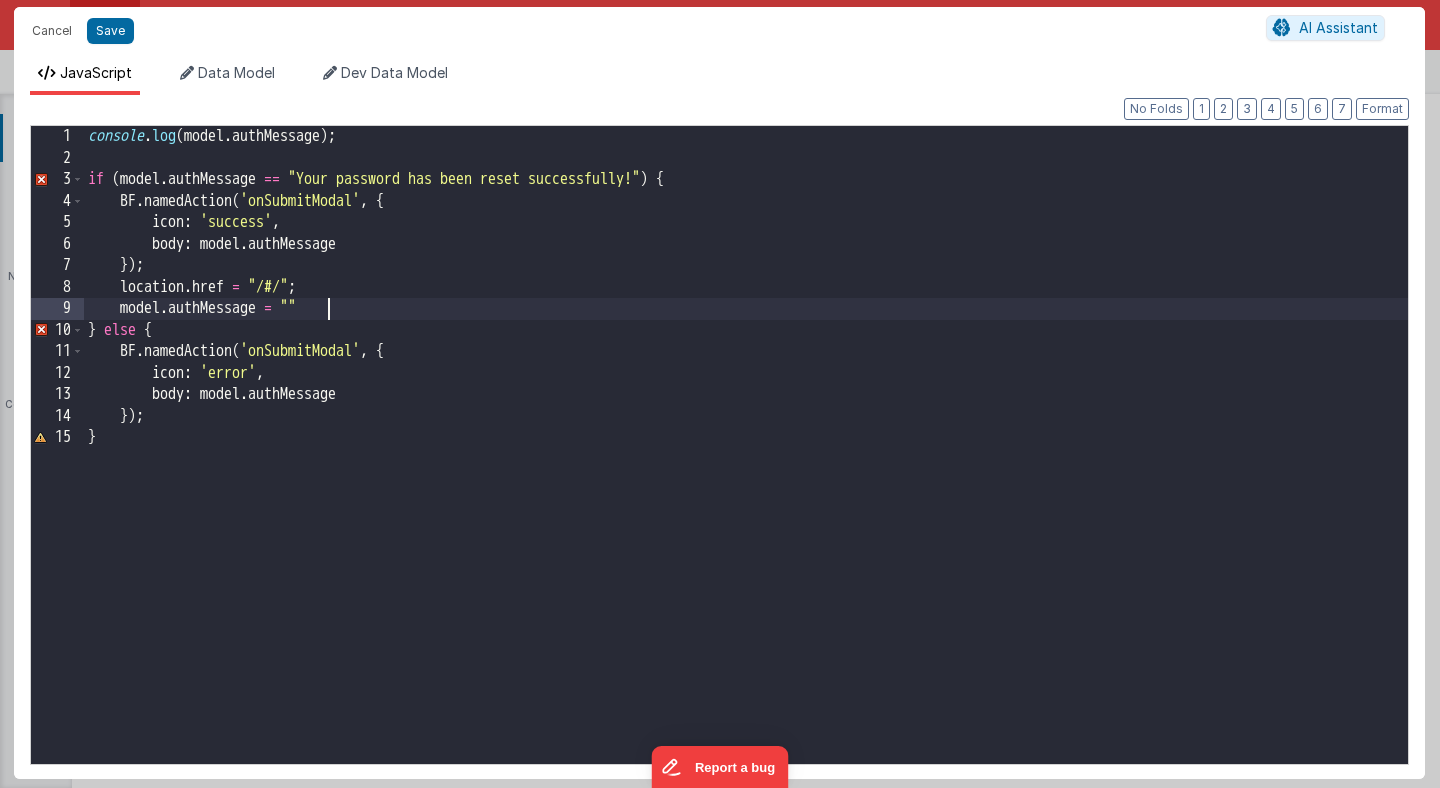 type 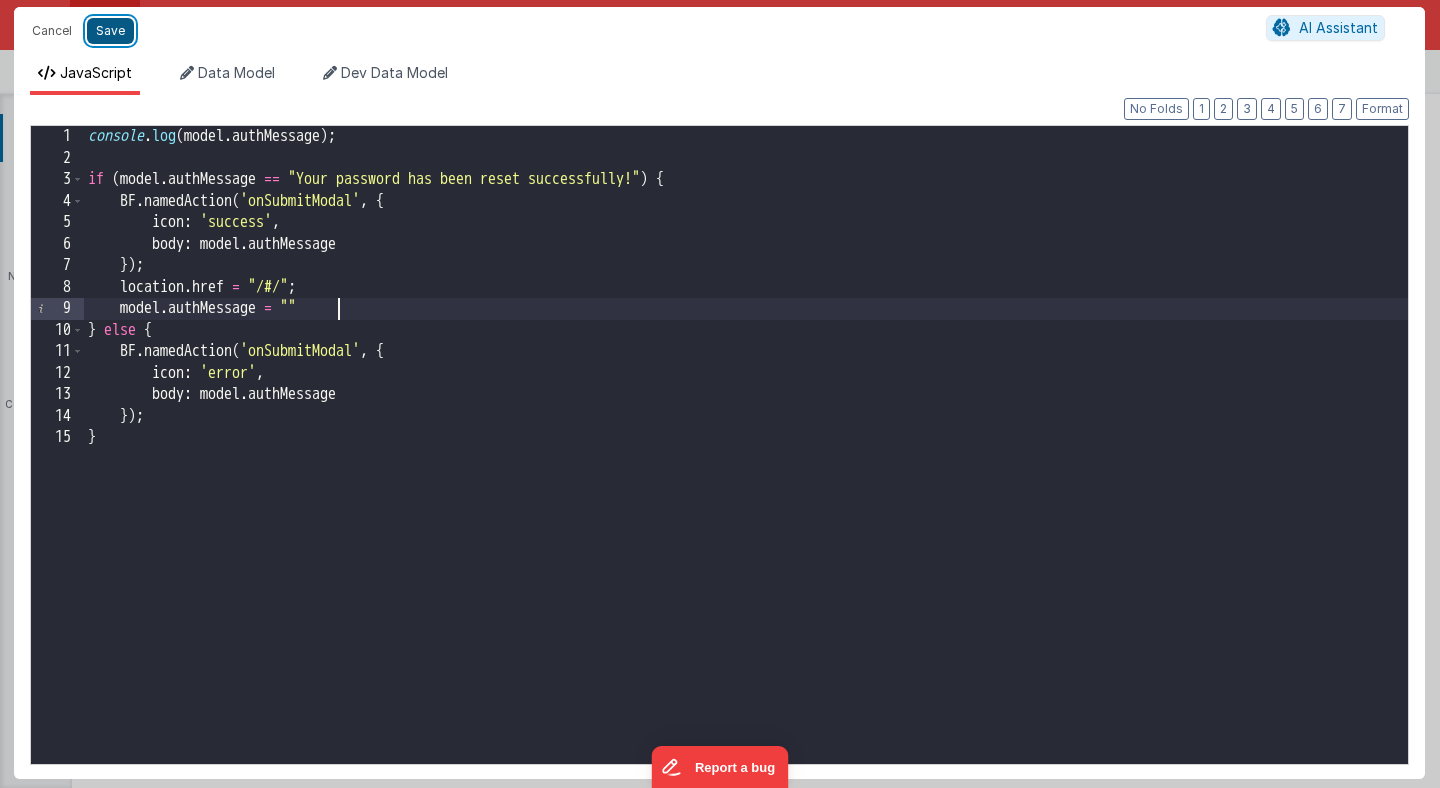 click on "Save" at bounding box center (110, 31) 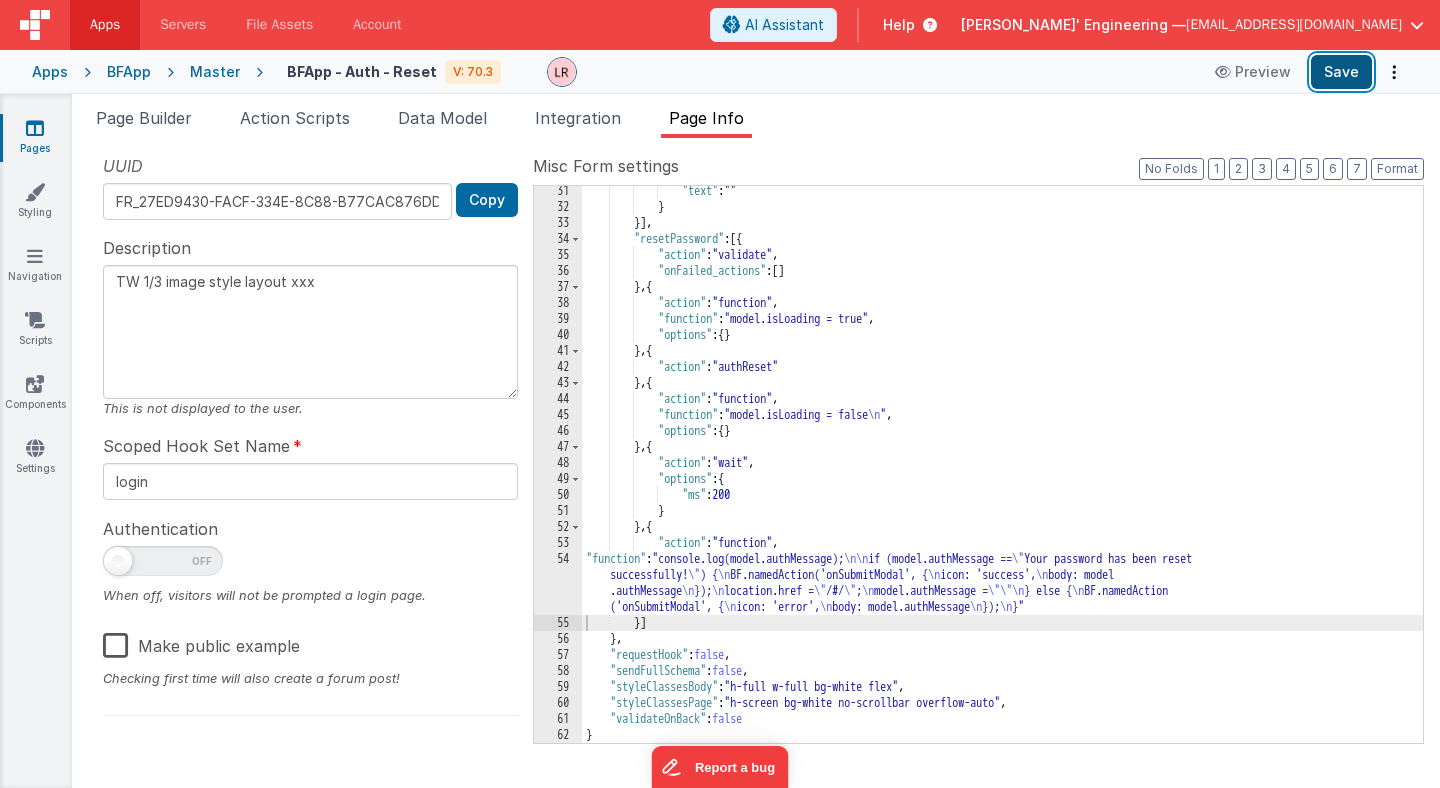 click on "Save" at bounding box center [1341, 72] 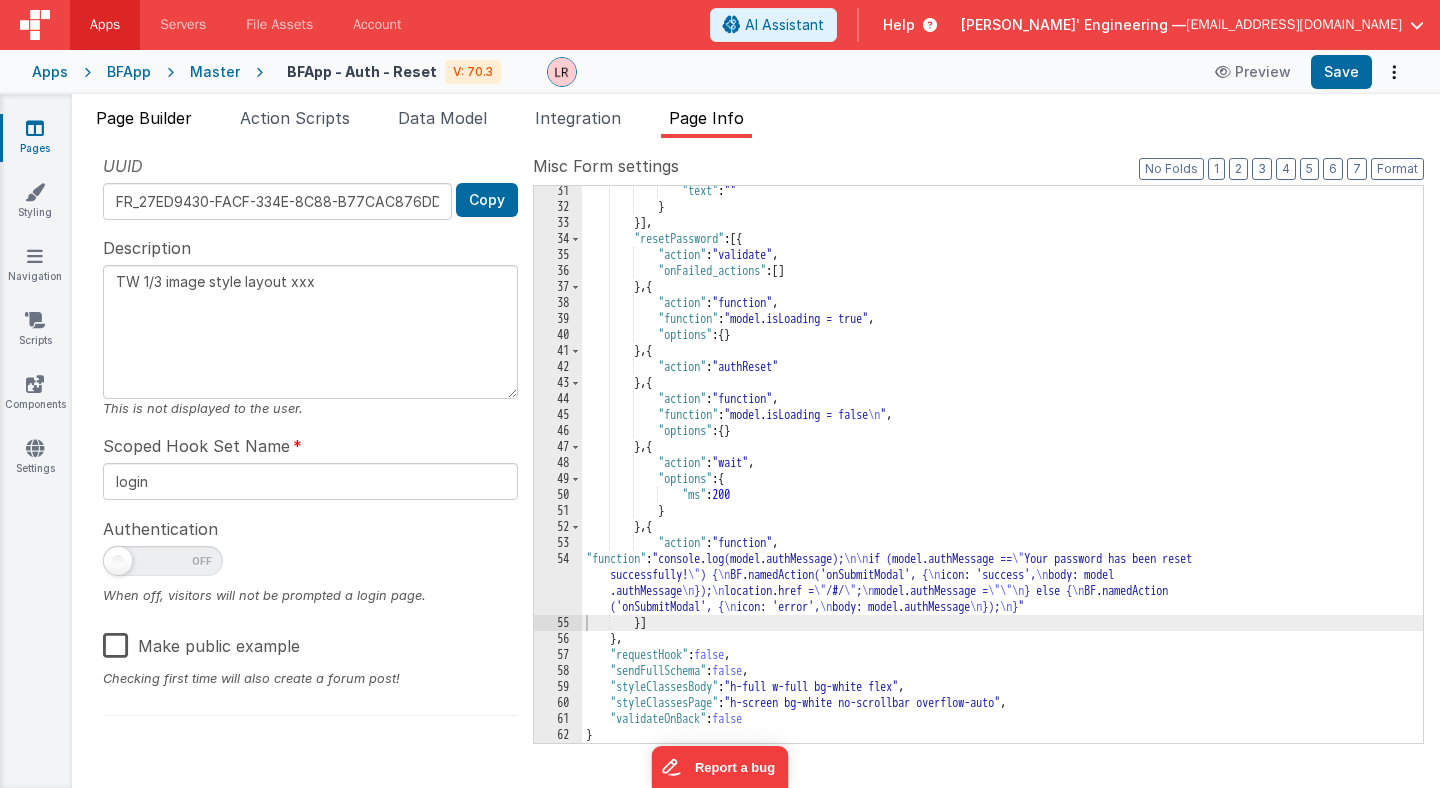click on "Page Builder" at bounding box center [144, 118] 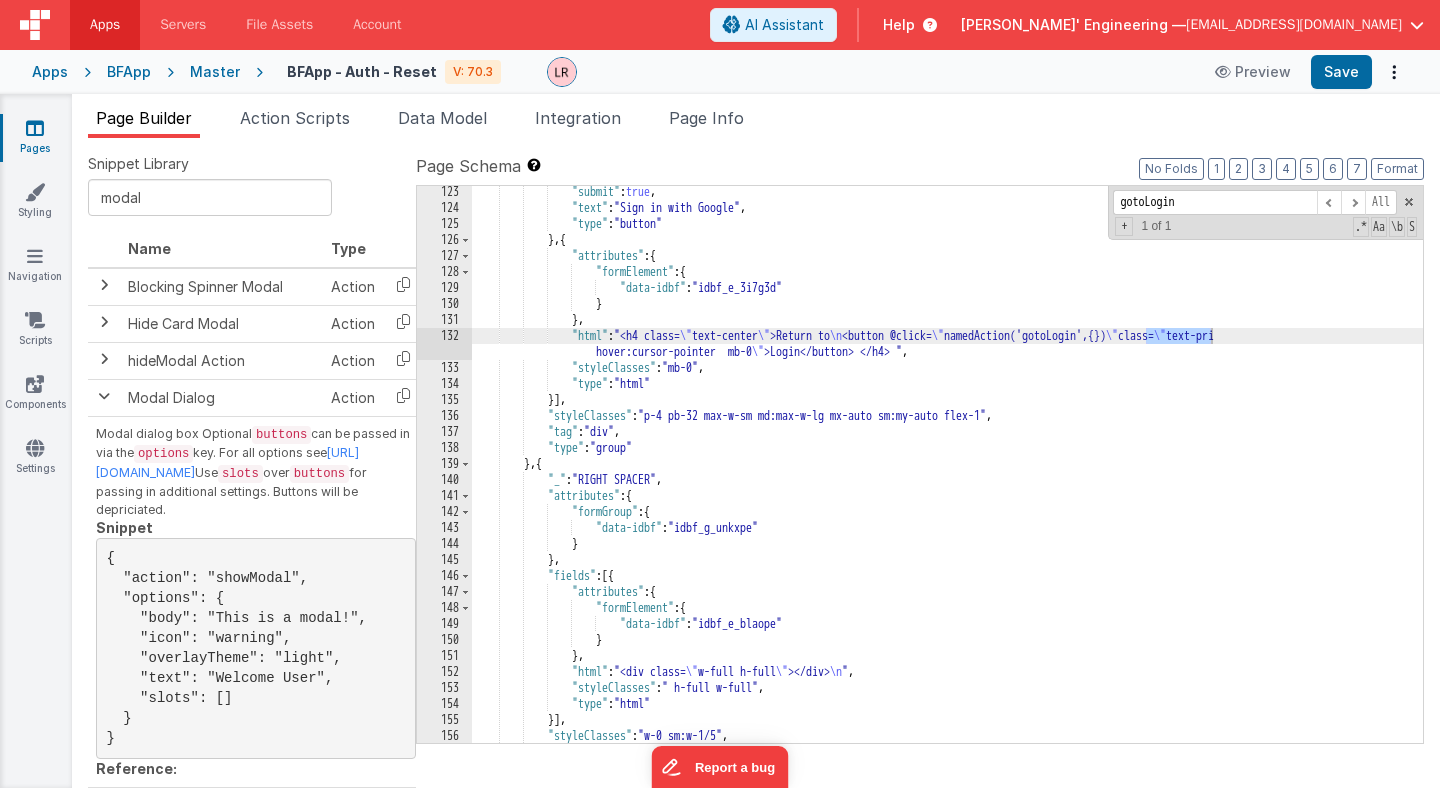 scroll, scrollTop: 2024, scrollLeft: 0, axis: vertical 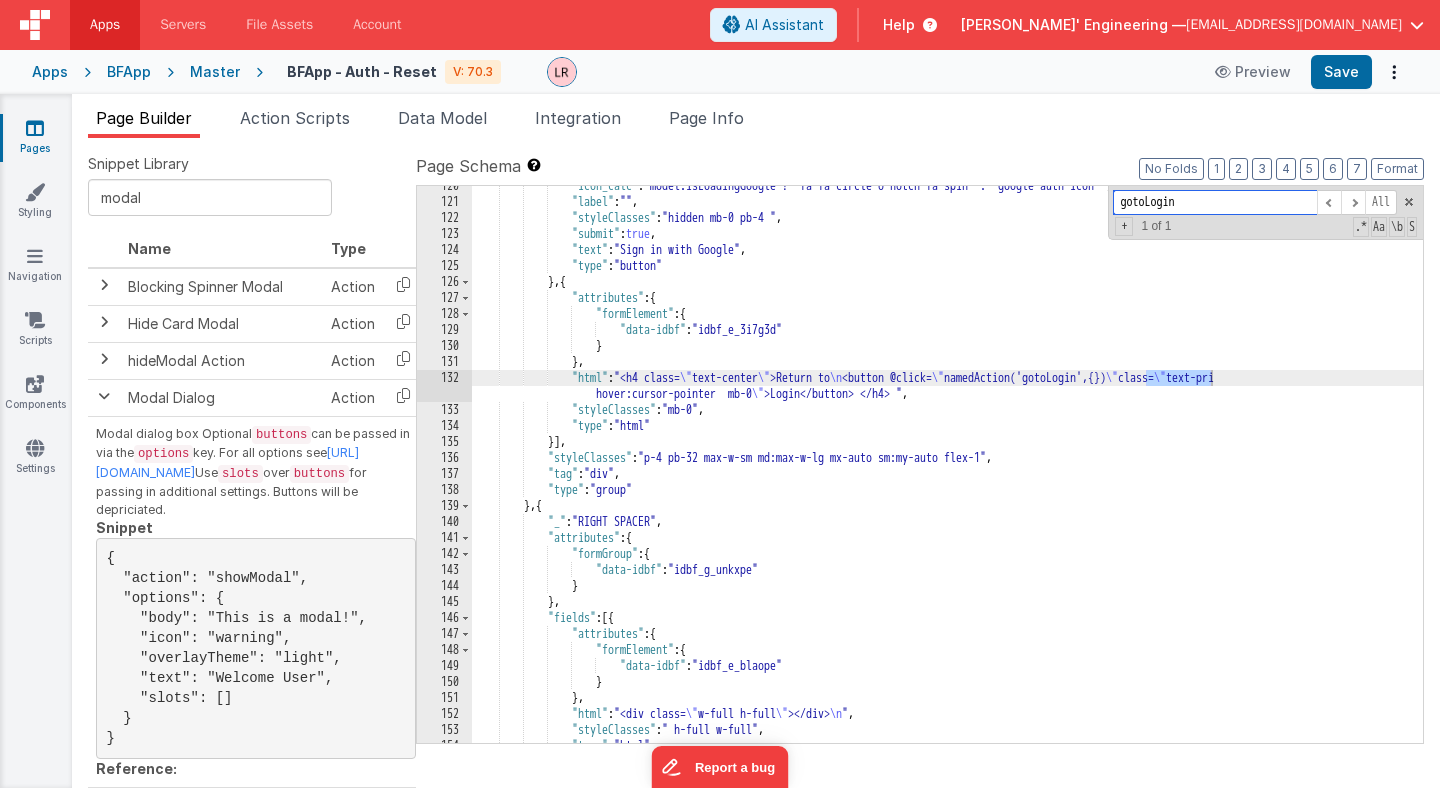 drag, startPoint x: 1215, startPoint y: 202, endPoint x: 1086, endPoint y: 201, distance: 129.00388 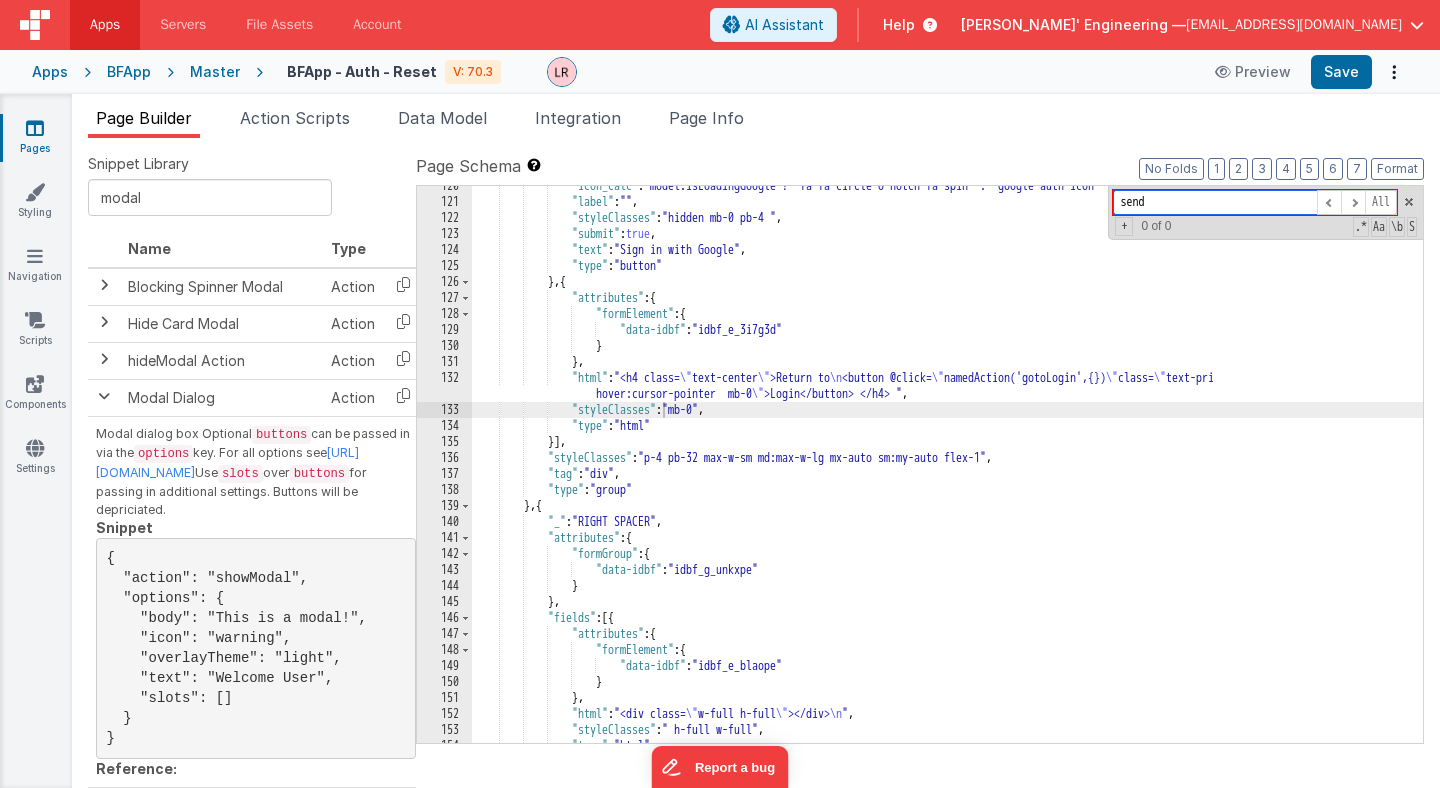 drag, startPoint x: 1190, startPoint y: 201, endPoint x: 1022, endPoint y: 200, distance: 168.00298 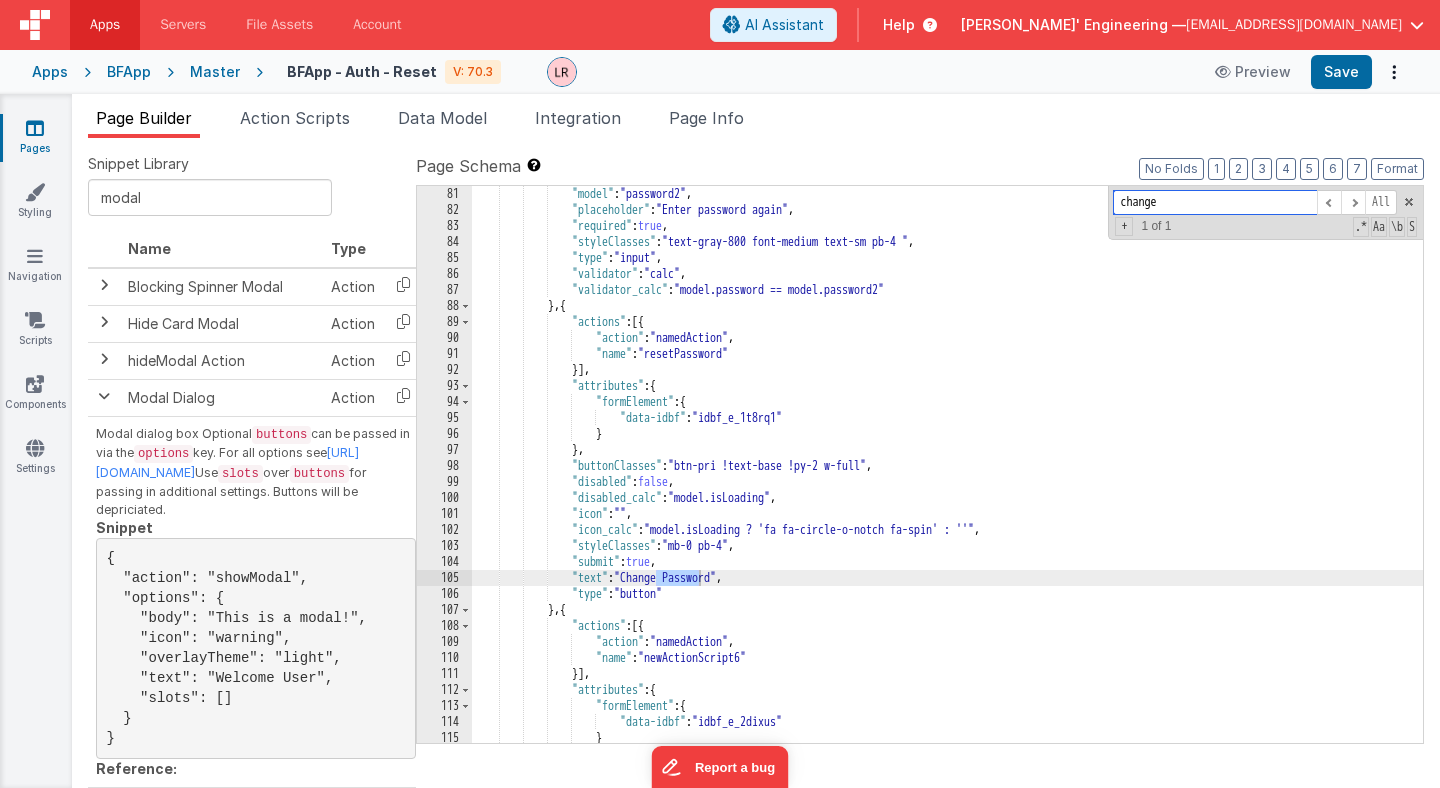 scroll, scrollTop: 1376, scrollLeft: 0, axis: vertical 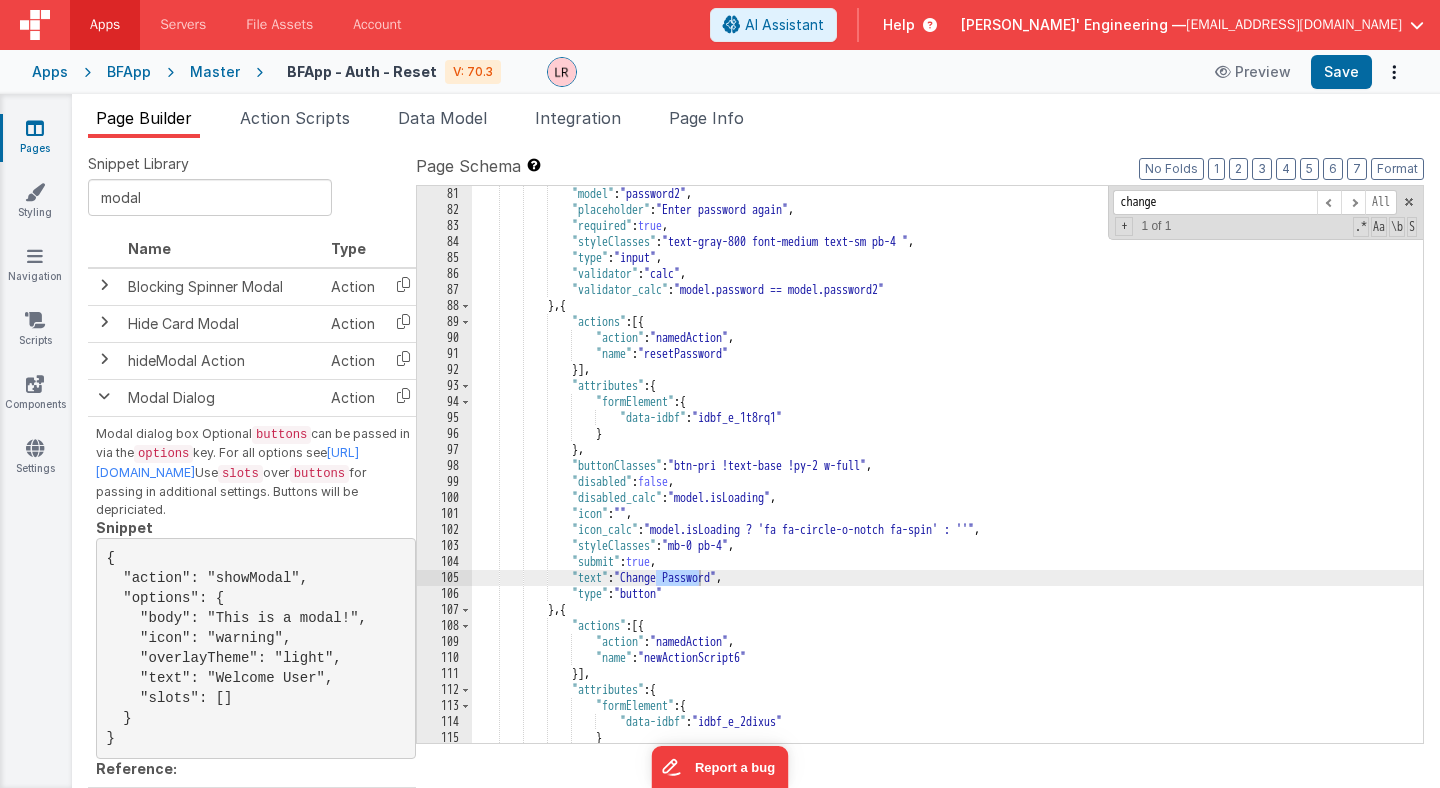 click on ""model" :  "password2" ,                     "placeholder" :  "Enter password again" ,                     "required" :  true ,                     "styleClasses" :  "text-gray-800 font-medium text-sm pb-4 " ,                     "type" :  "input" ,                     "validator" :  "calc" ,                     "validator_calc" :  "model.password == model.password2"                } ,  {                     "actions" :  [{                          "action" :  "namedAction" ,                          "name" :  "resetPassword"                     }] ,                     "attributes" :  {                          "formElement" :  {                               "data-idbf" :  "idbf_e_1t8rq1"                          }                     } ,                     "buttonClasses" :  "btn-pri !text-base !py-2 w-full" ,                     "disabled" :  false ,                     "disabled_calc" :  "model.isLoading" ,                     "icon" :  "" ,                     "icon_calc" :  ," at bounding box center (947, 480) 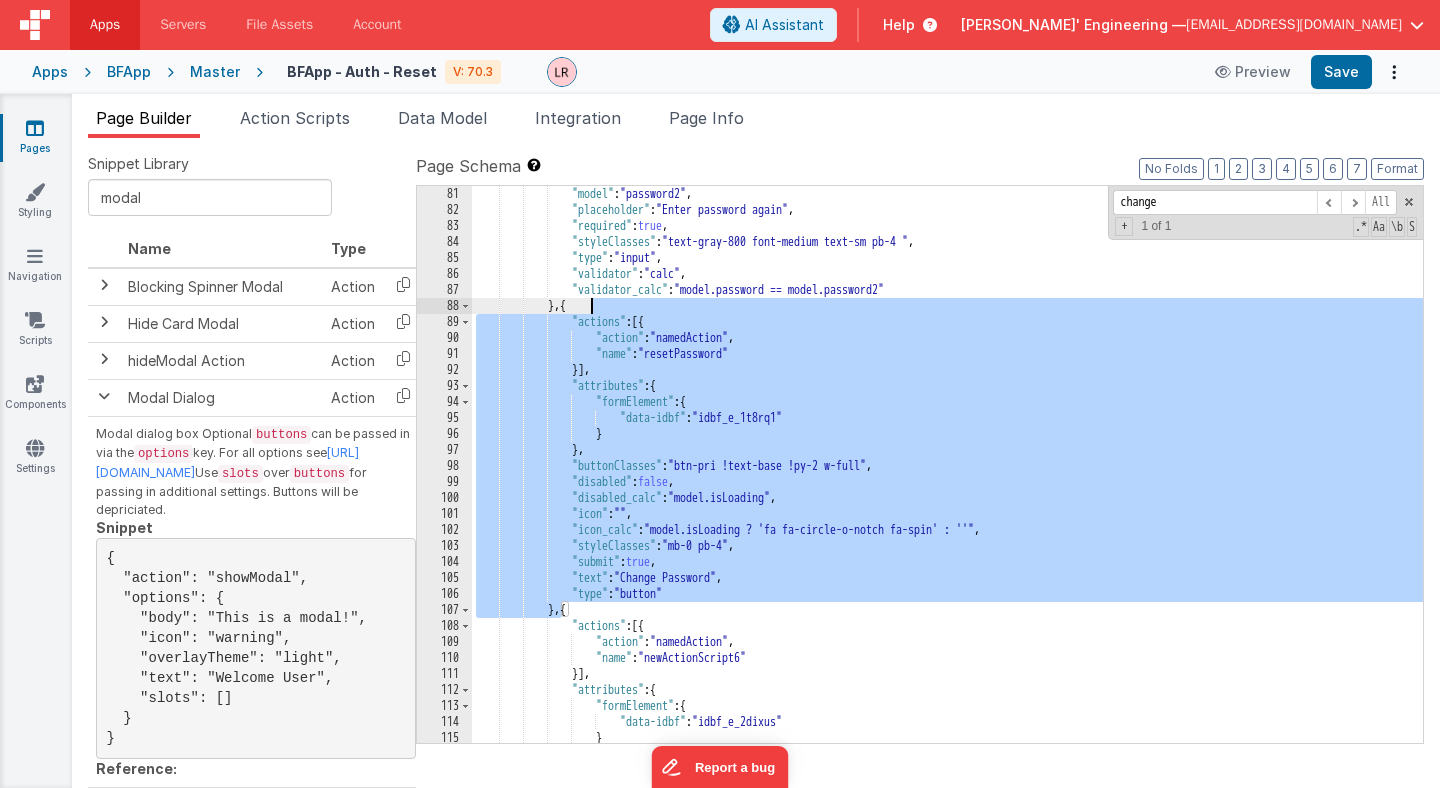 click on ""model" :  "password2" ,                     "placeholder" :  "Enter password again" ,                     "required" :  true ,                     "styleClasses" :  "text-gray-800 font-medium text-sm pb-4 " ,                     "type" :  "input" ,                     "validator" :  "calc" ,                     "validator_calc" :  "model.password == model.password2"                } ,  {                     "actions" :  [{                          "action" :  "namedAction" ,                          "name" :  "resetPassword"                     }] ,                     "attributes" :  {                          "formElement" :  {                               "data-idbf" :  "idbf_e_1t8rq1"                          }                     } ,                     "buttonClasses" :  "btn-pri !text-base !py-2 w-full" ,                     "disabled" :  false ,                     "disabled_calc" :  "model.isLoading" ,                     "icon" :  "" ,                     "icon_calc" :  ," at bounding box center (947, 480) 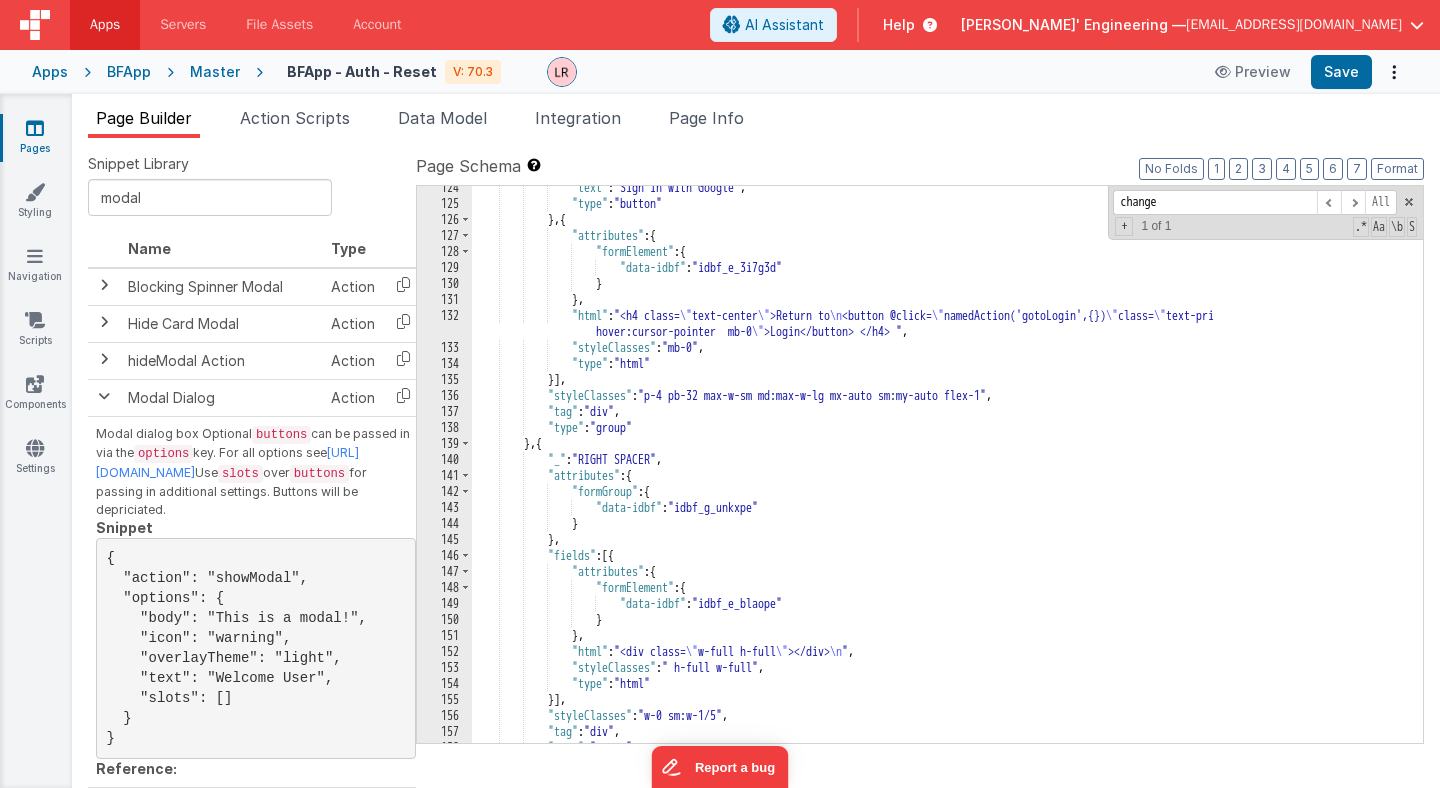 scroll, scrollTop: 2147, scrollLeft: 0, axis: vertical 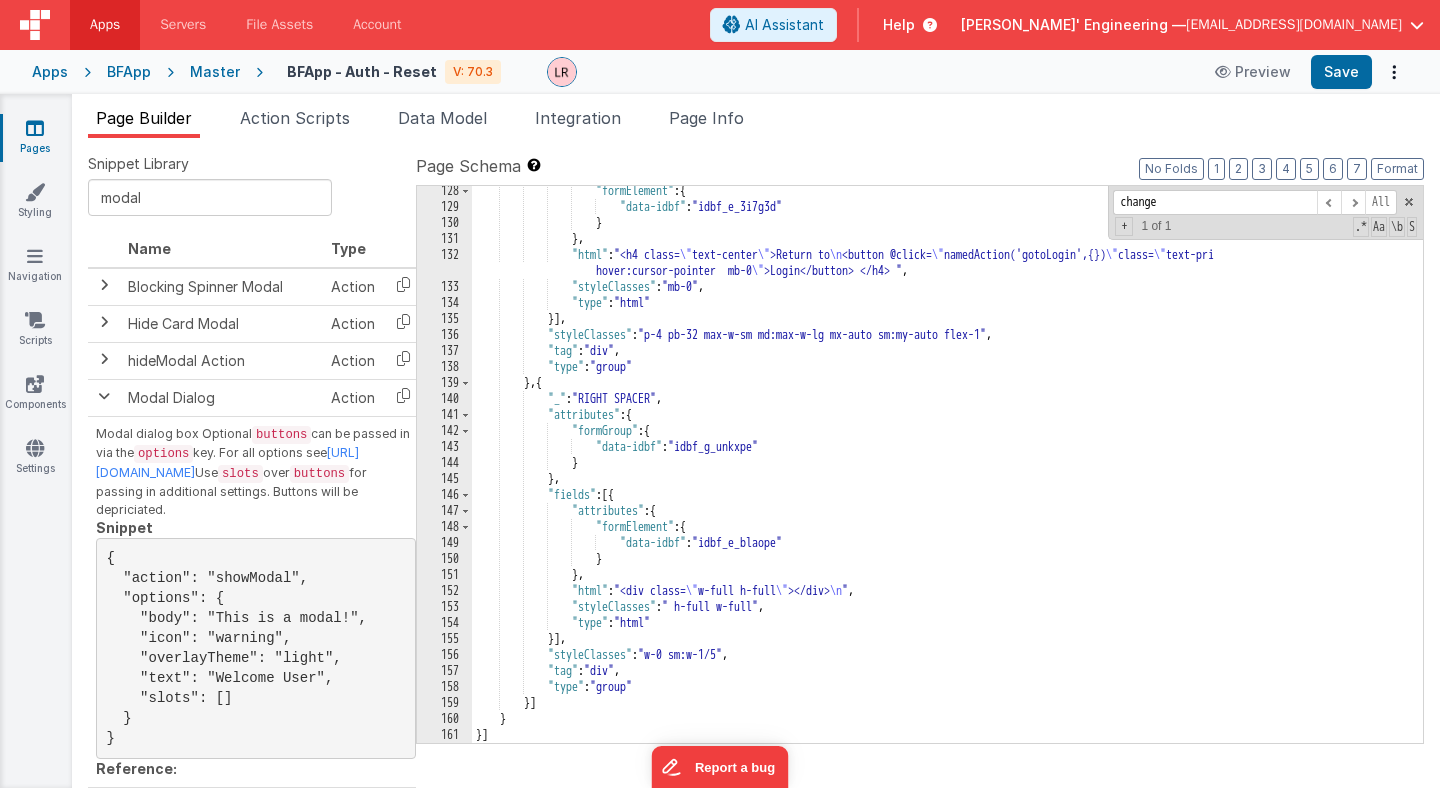 click on "Help" at bounding box center (899, 25) 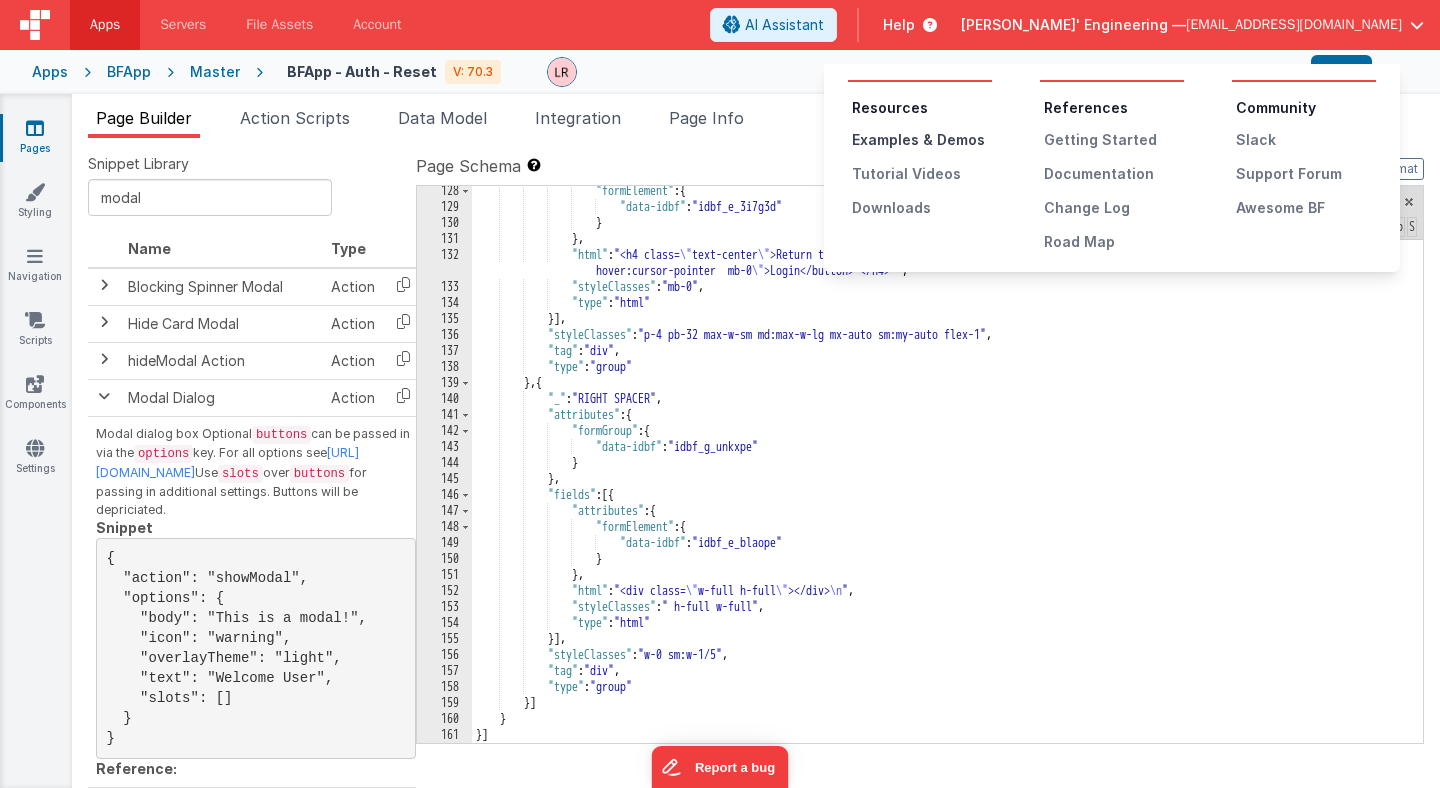 click on "Examples & Demos" at bounding box center [922, 140] 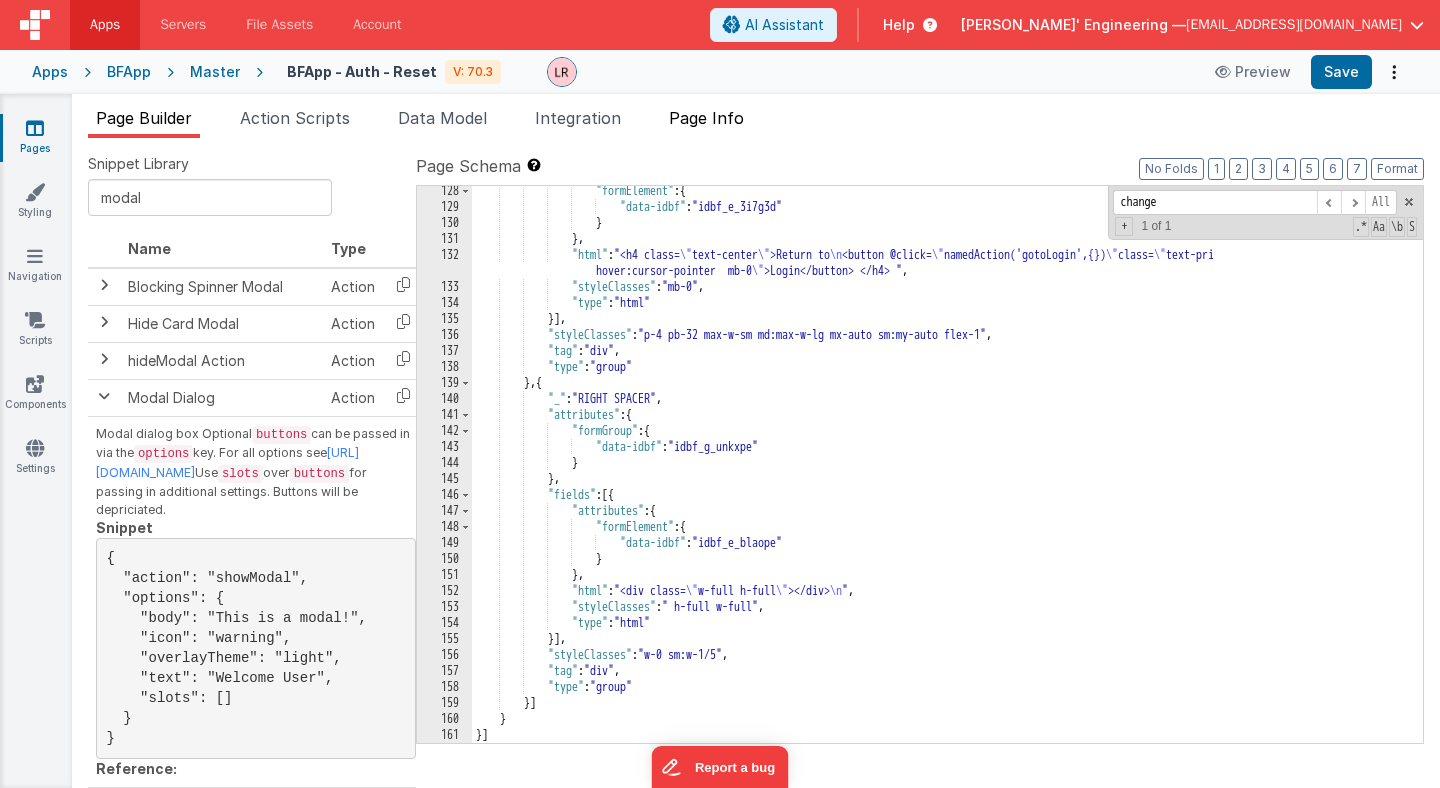 click on "Page Info" at bounding box center [706, 118] 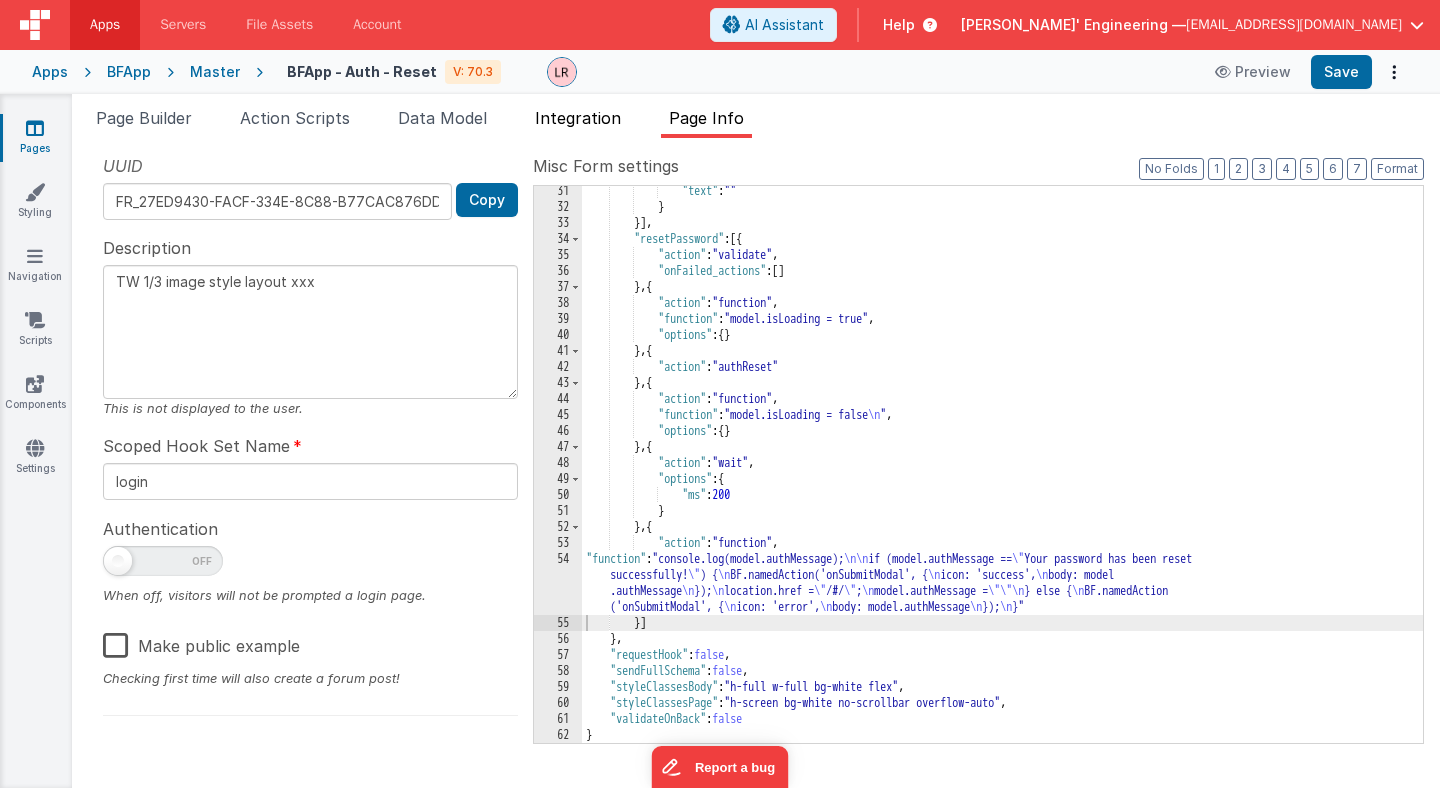 click on "Integration" at bounding box center (578, 118) 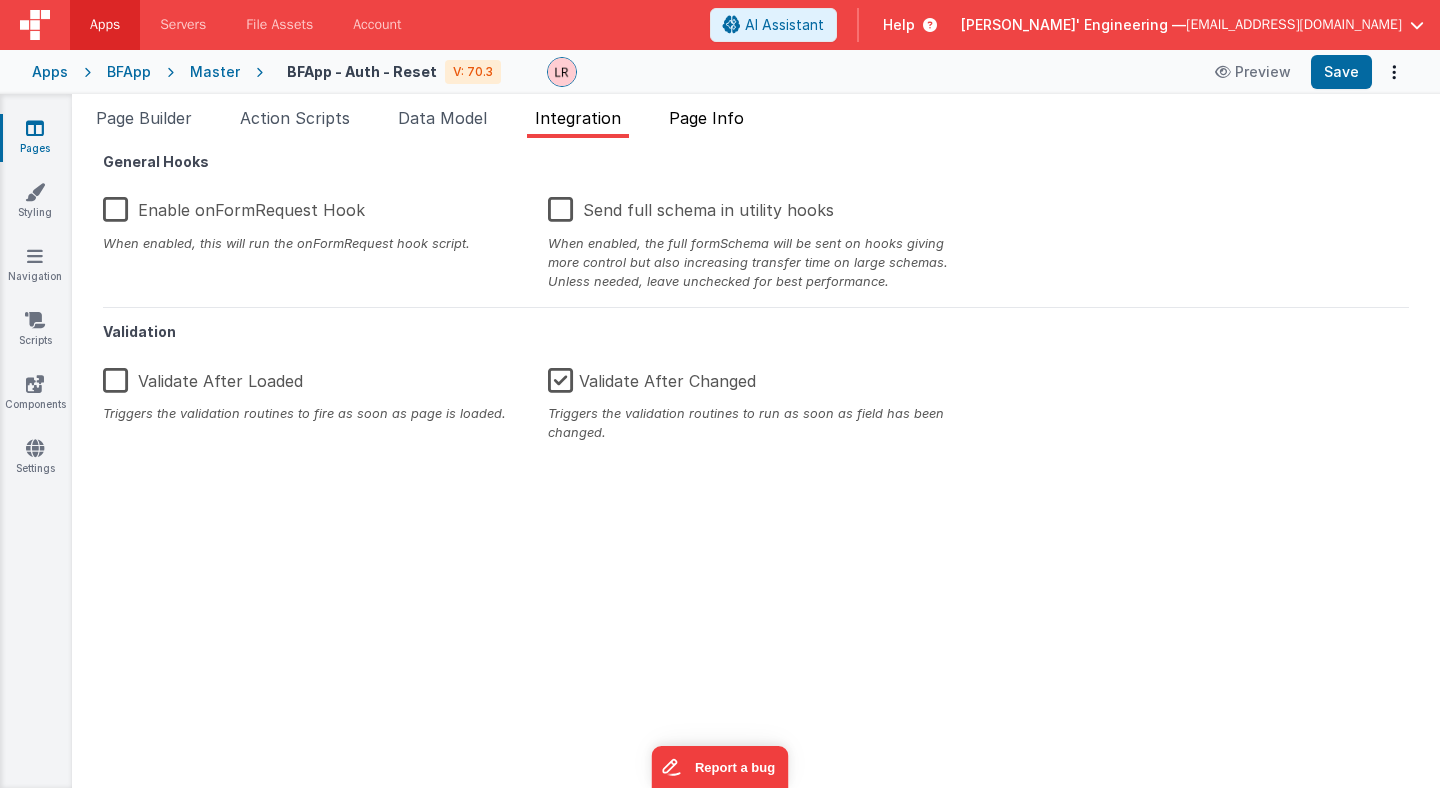 click on "Page Info" at bounding box center (706, 122) 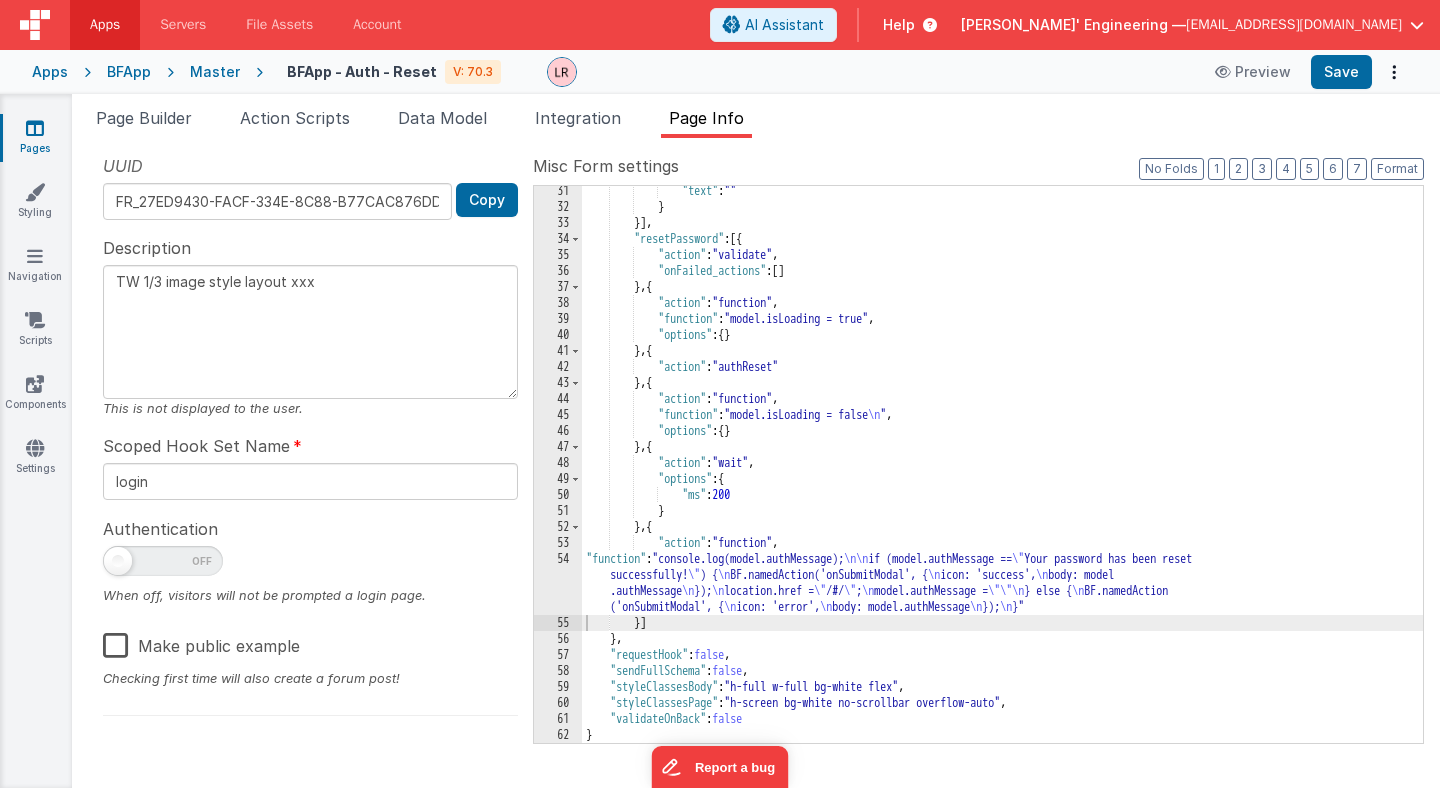 click on "Help" at bounding box center [899, 25] 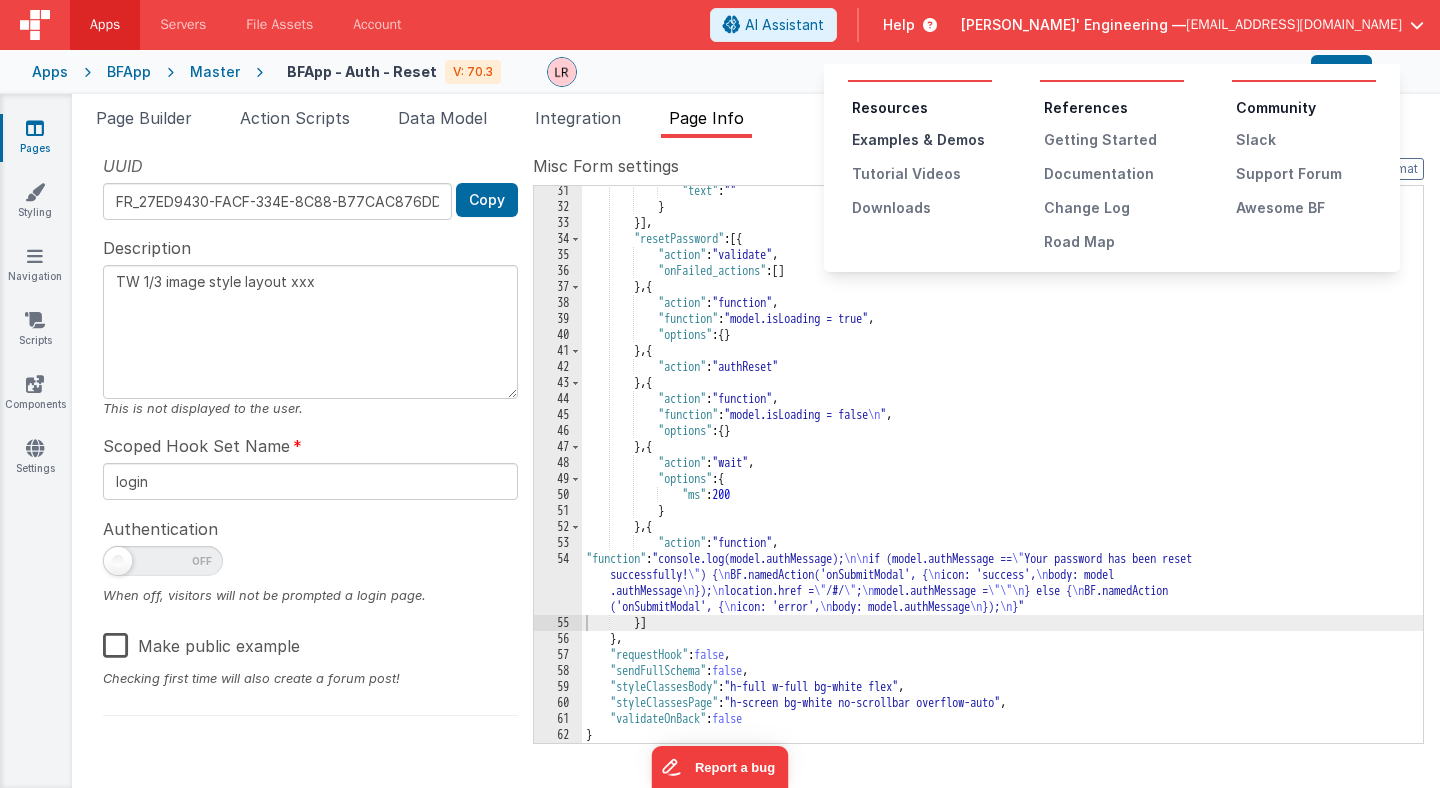 click on "Examples & Demos" at bounding box center [922, 140] 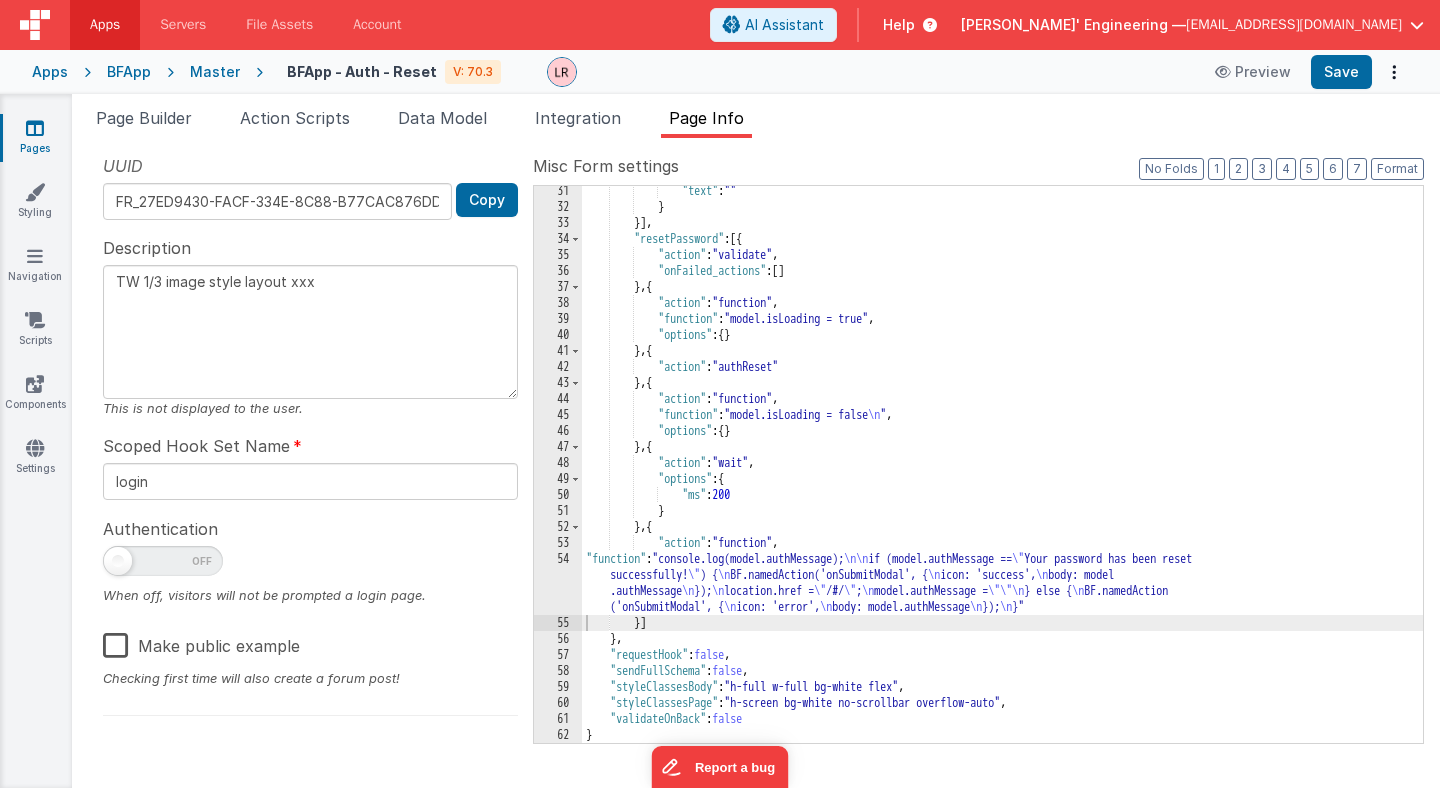 click on "[EMAIL_ADDRESS][DOMAIN_NAME]" at bounding box center [1294, 25] 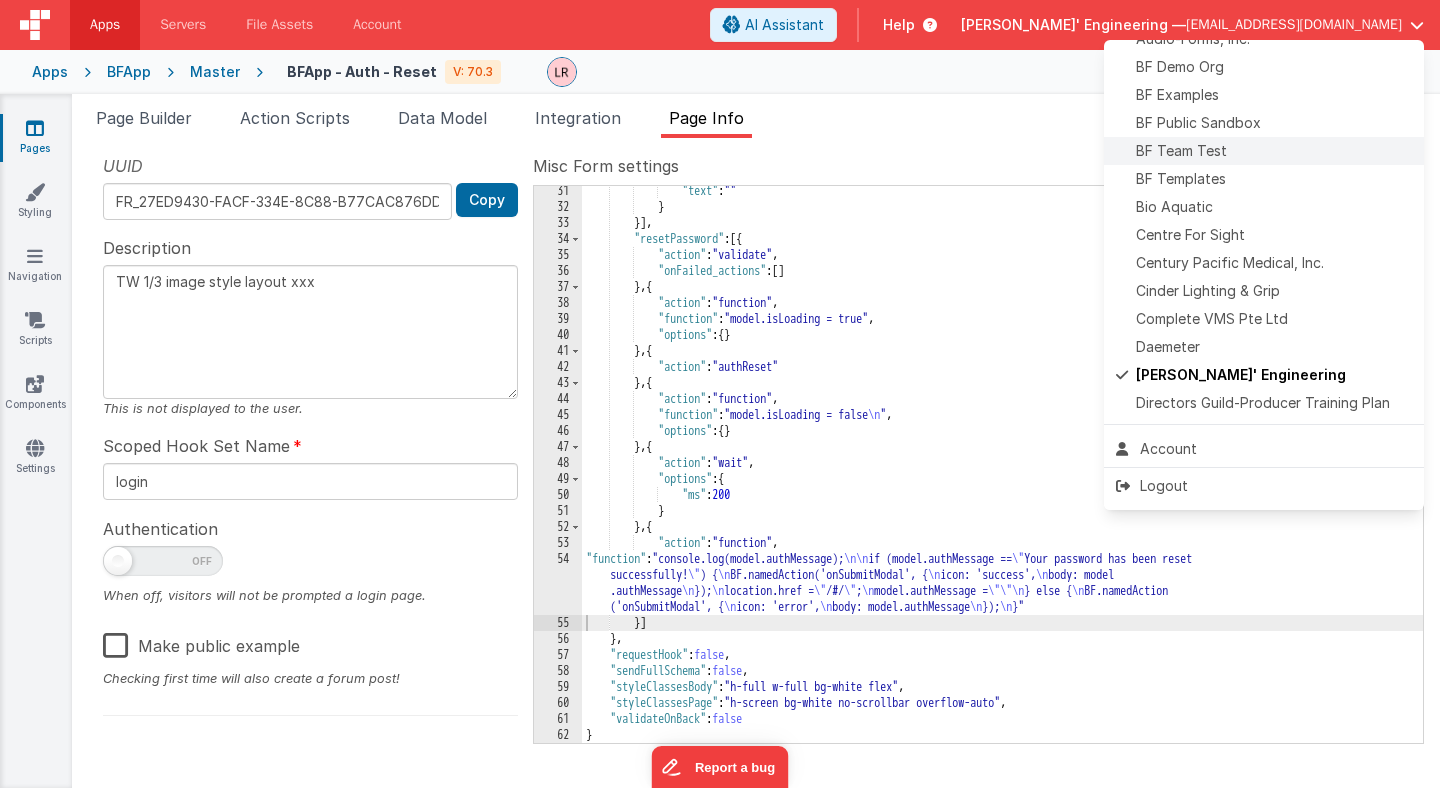 scroll, scrollTop: 172, scrollLeft: 0, axis: vertical 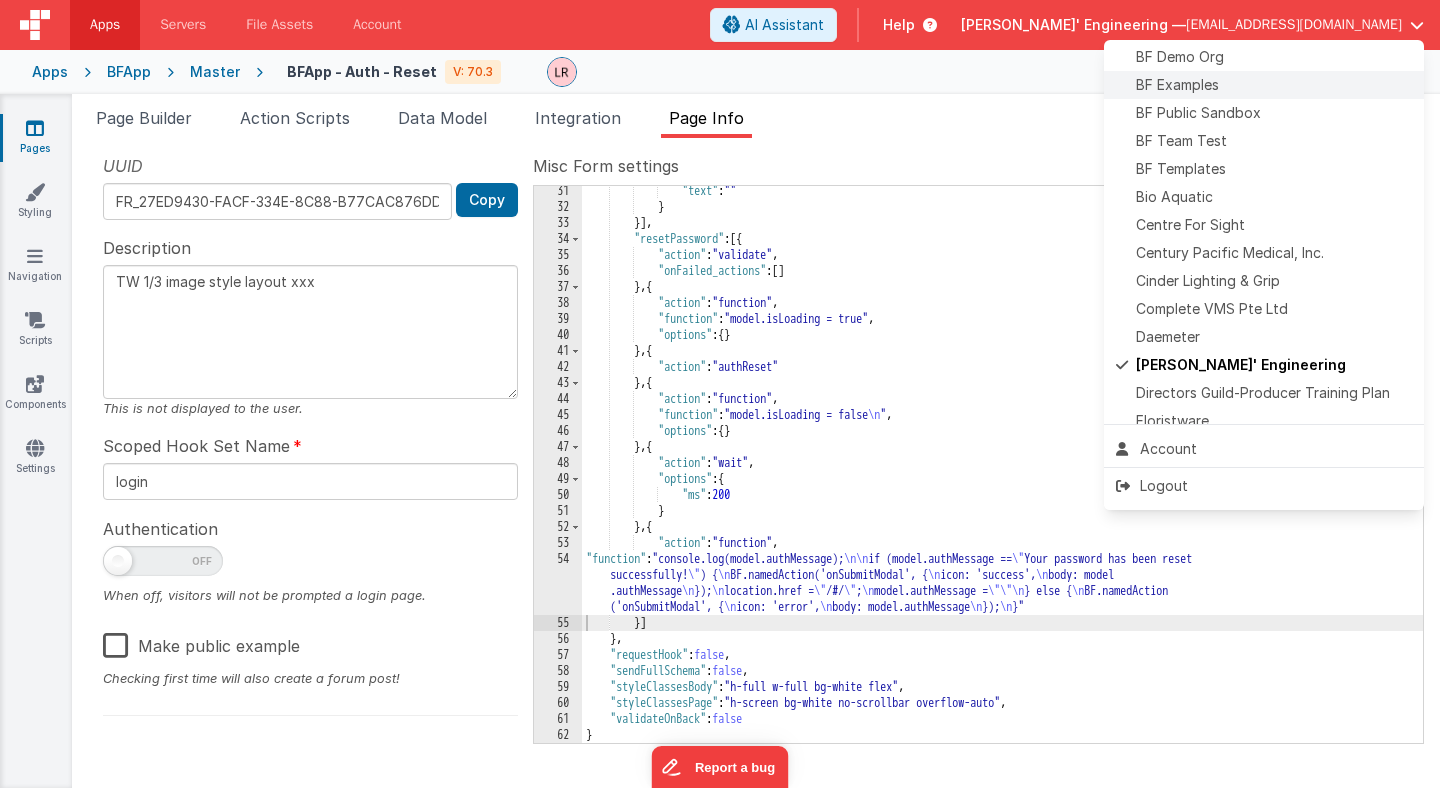 click on "BF Examples" at bounding box center [1264, 85] 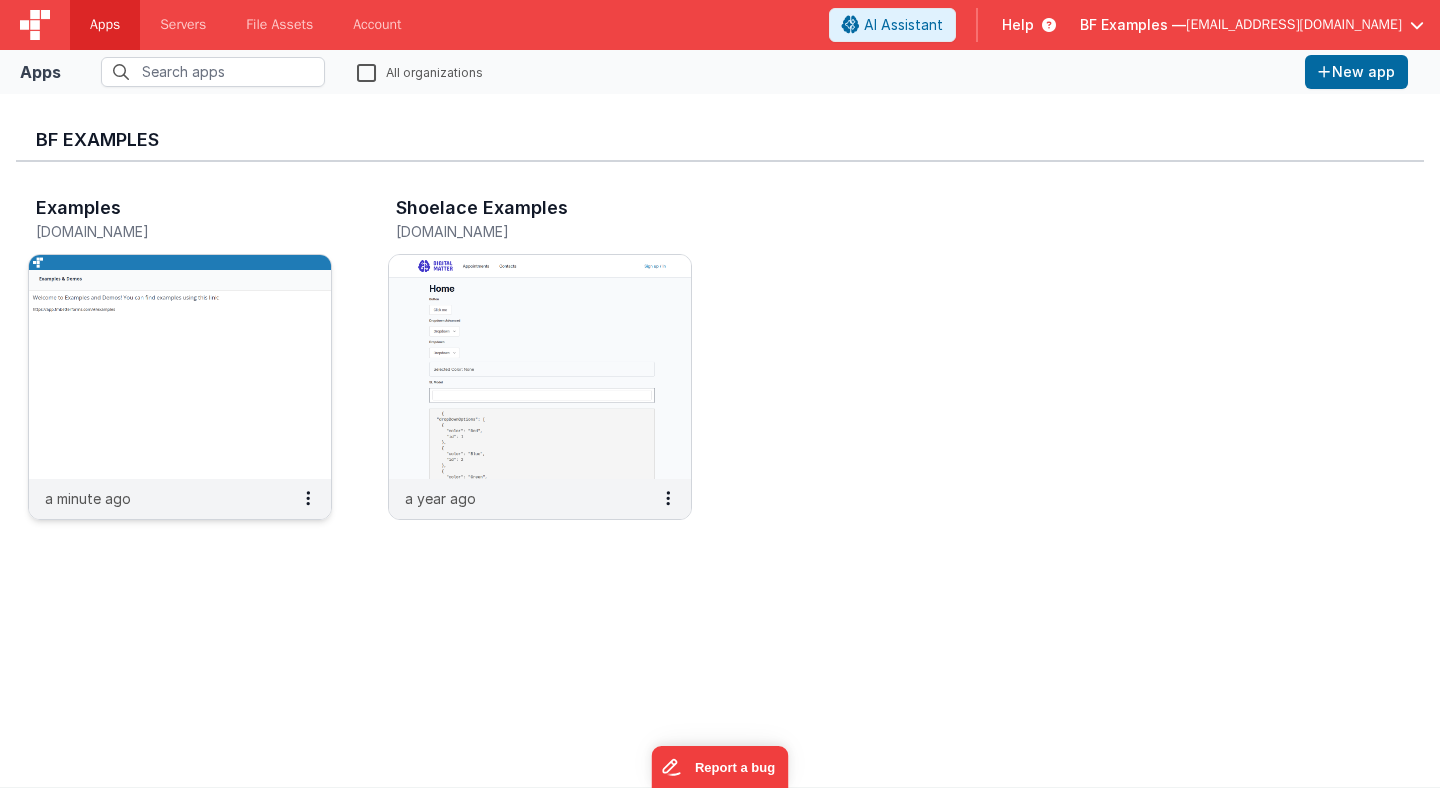click at bounding box center (180, 367) 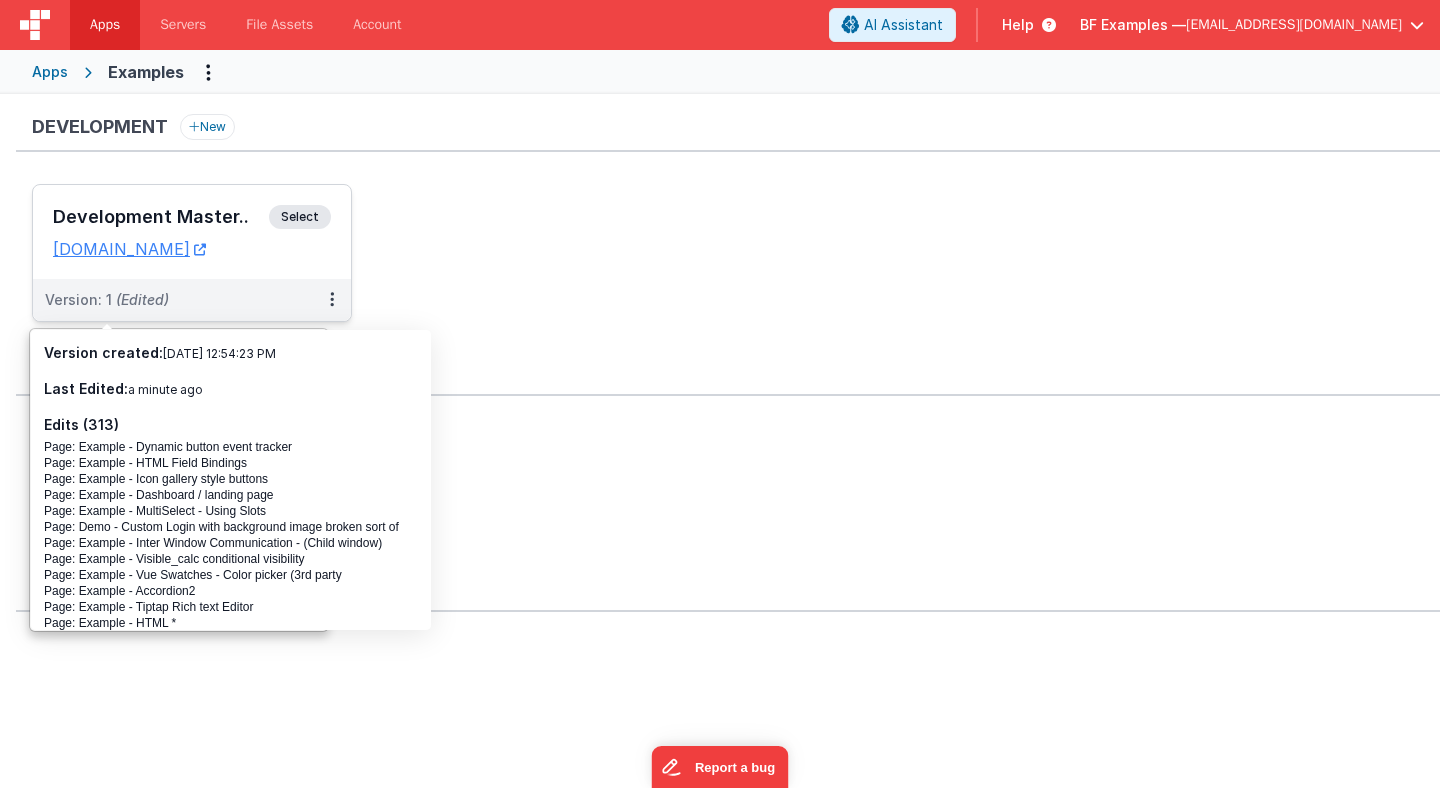 click on "Development Master.." at bounding box center [161, 217] 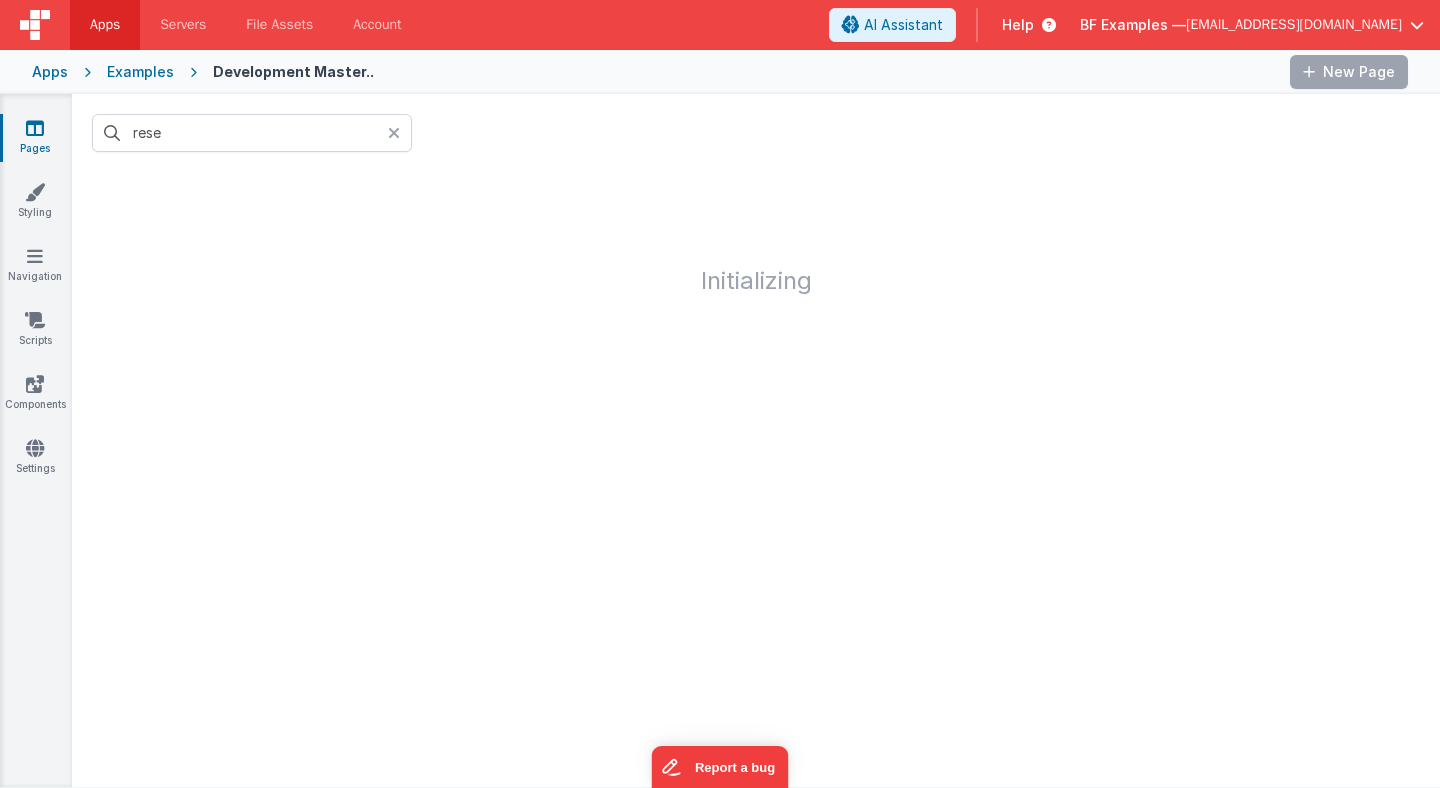 click at bounding box center (394, 133) 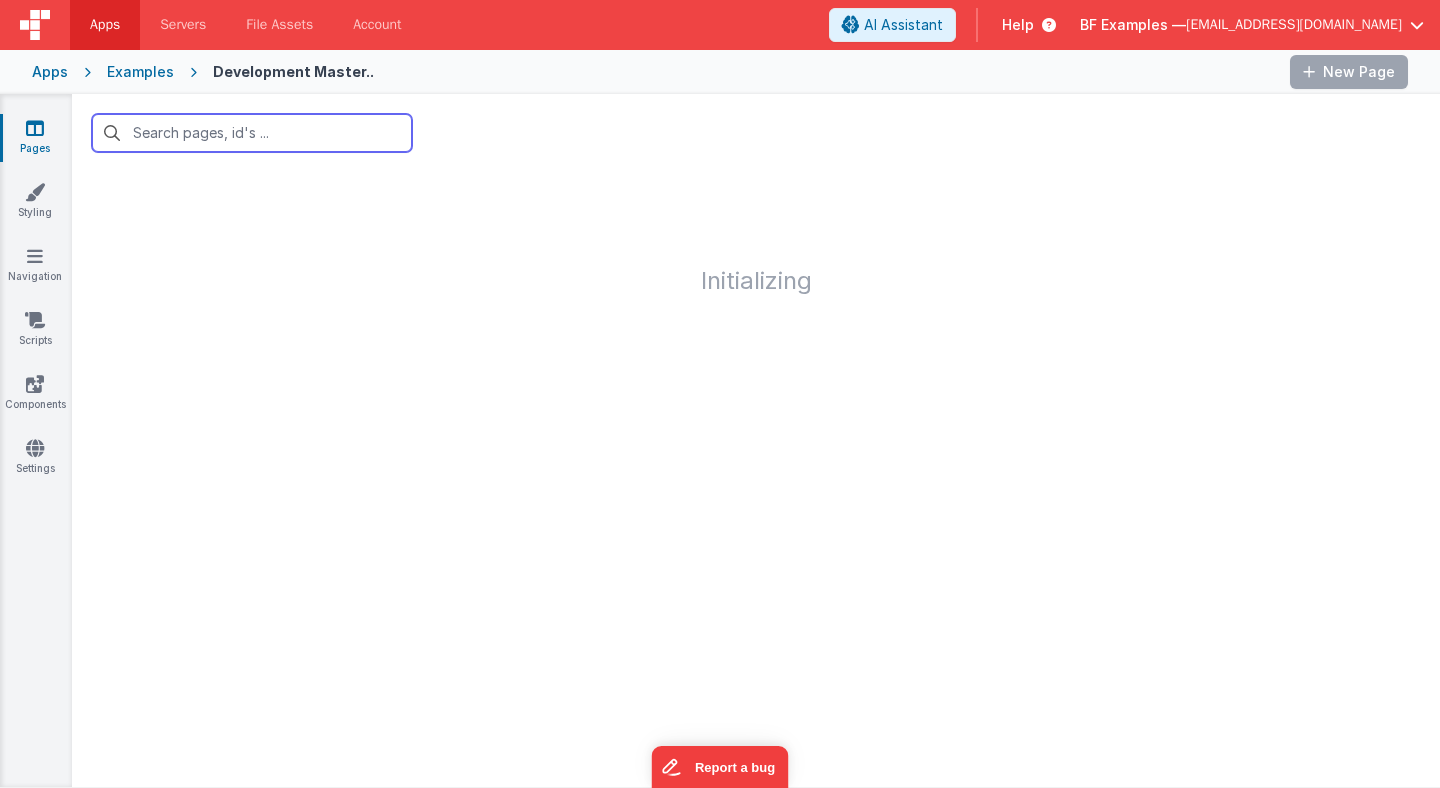 click at bounding box center [252, 133] 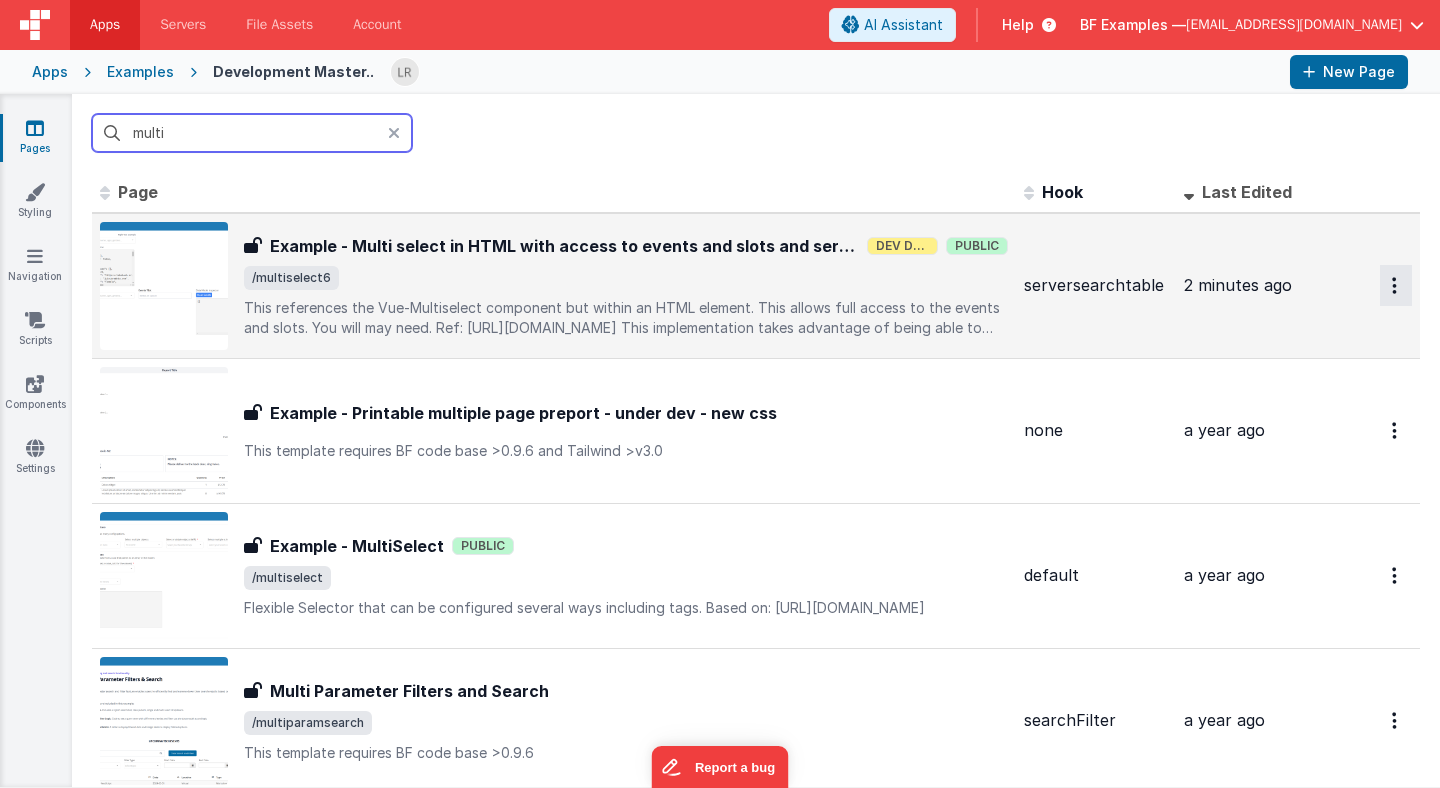 type on "multi" 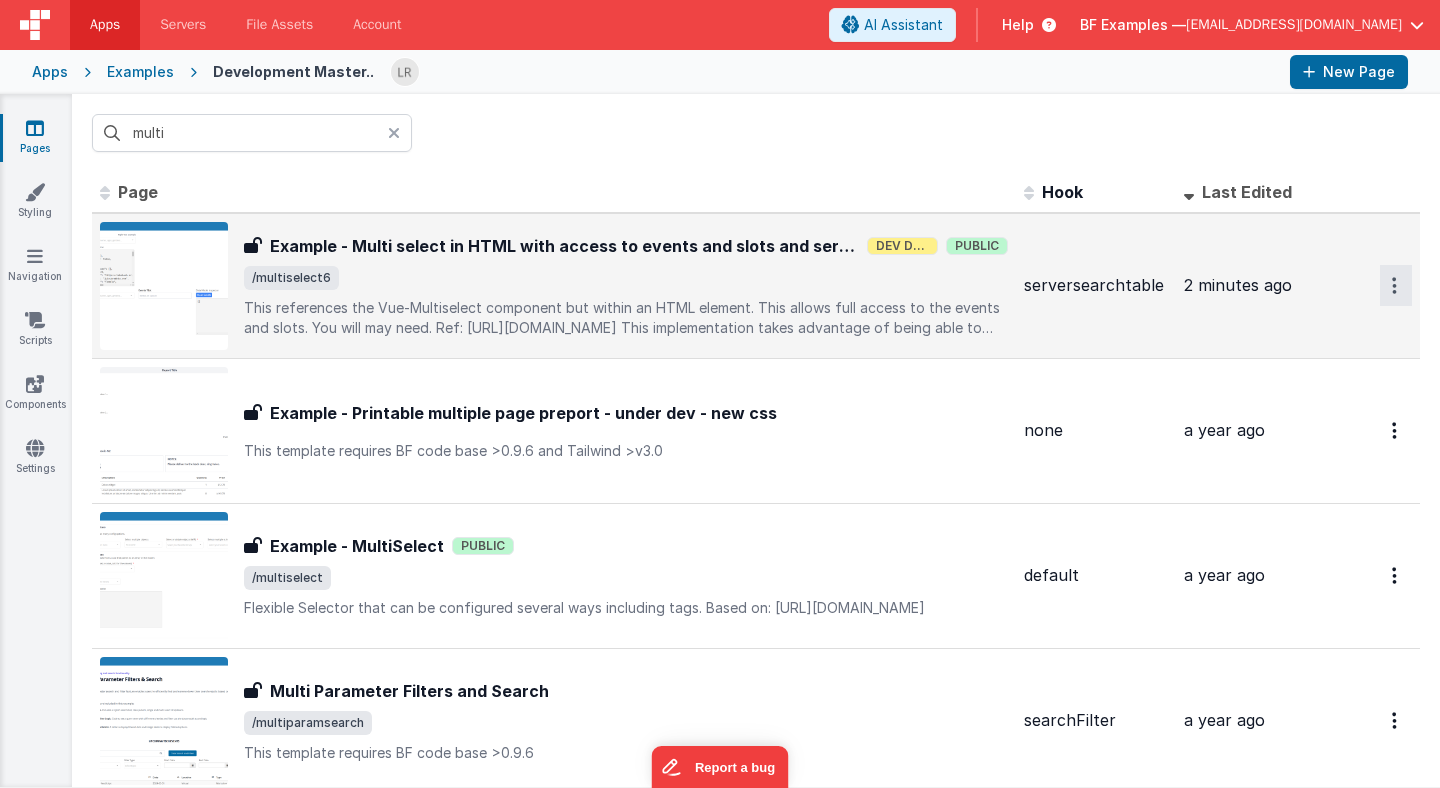 click at bounding box center [1396, 285] 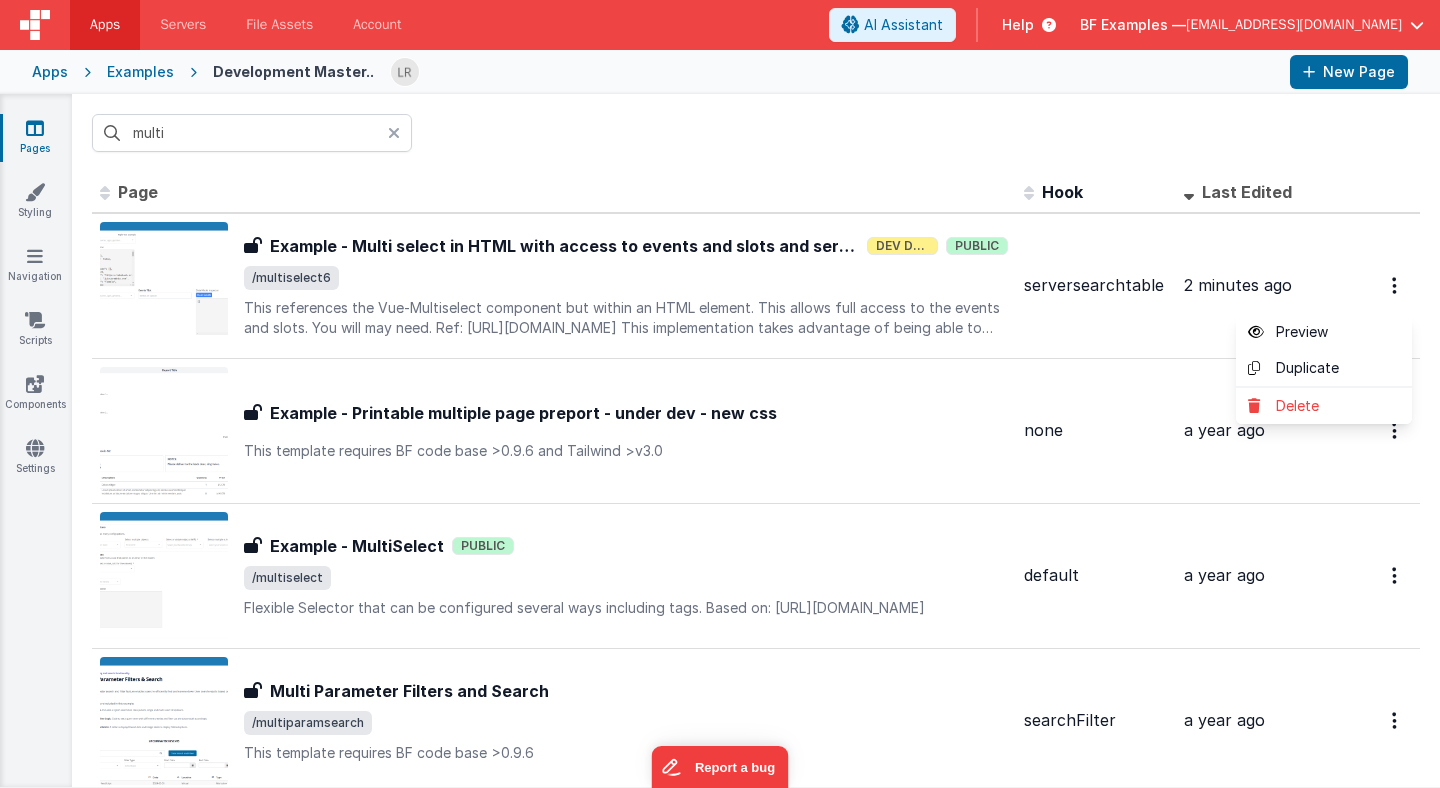 click at bounding box center (720, 394) 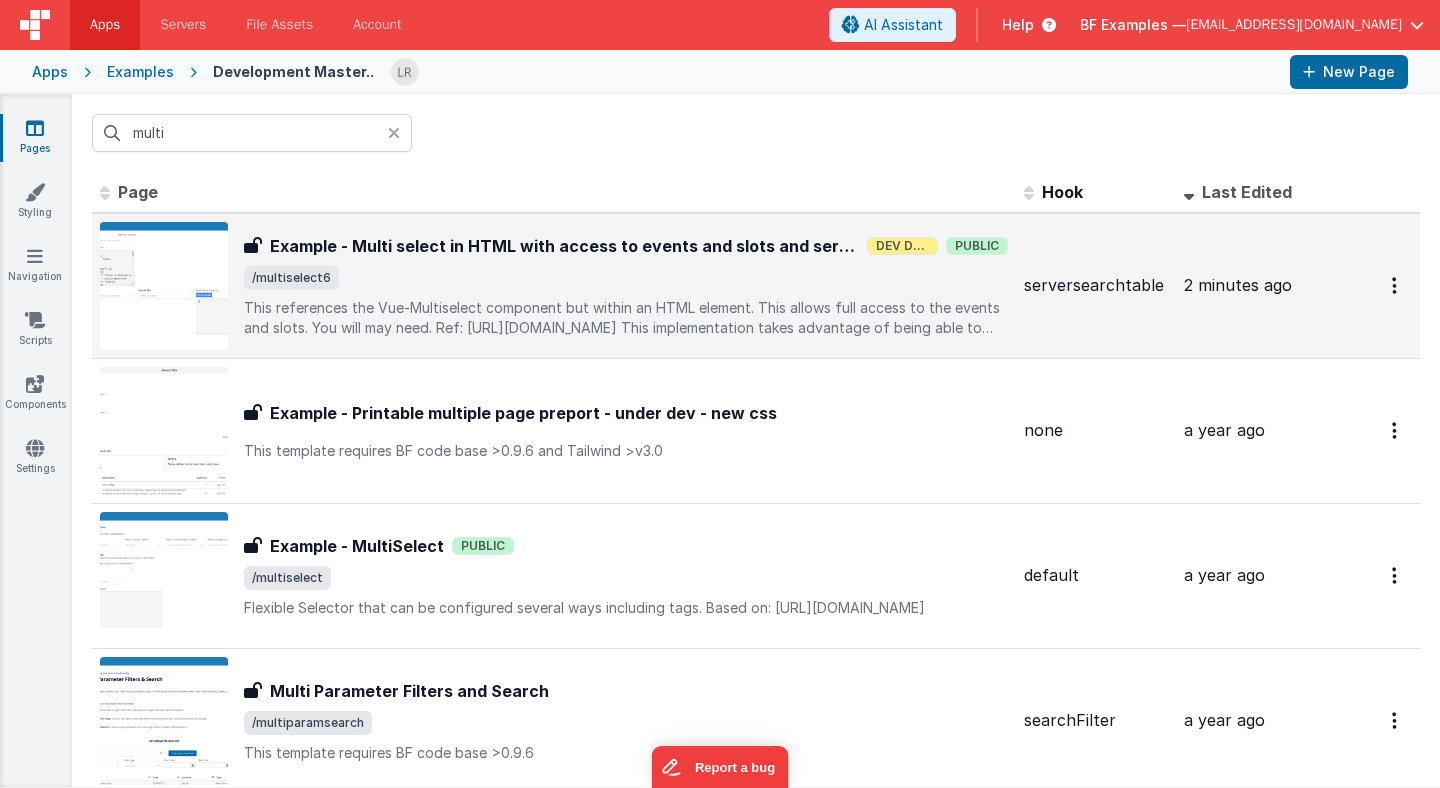 click on "2 minutes ago" at bounding box center [1256, 286] 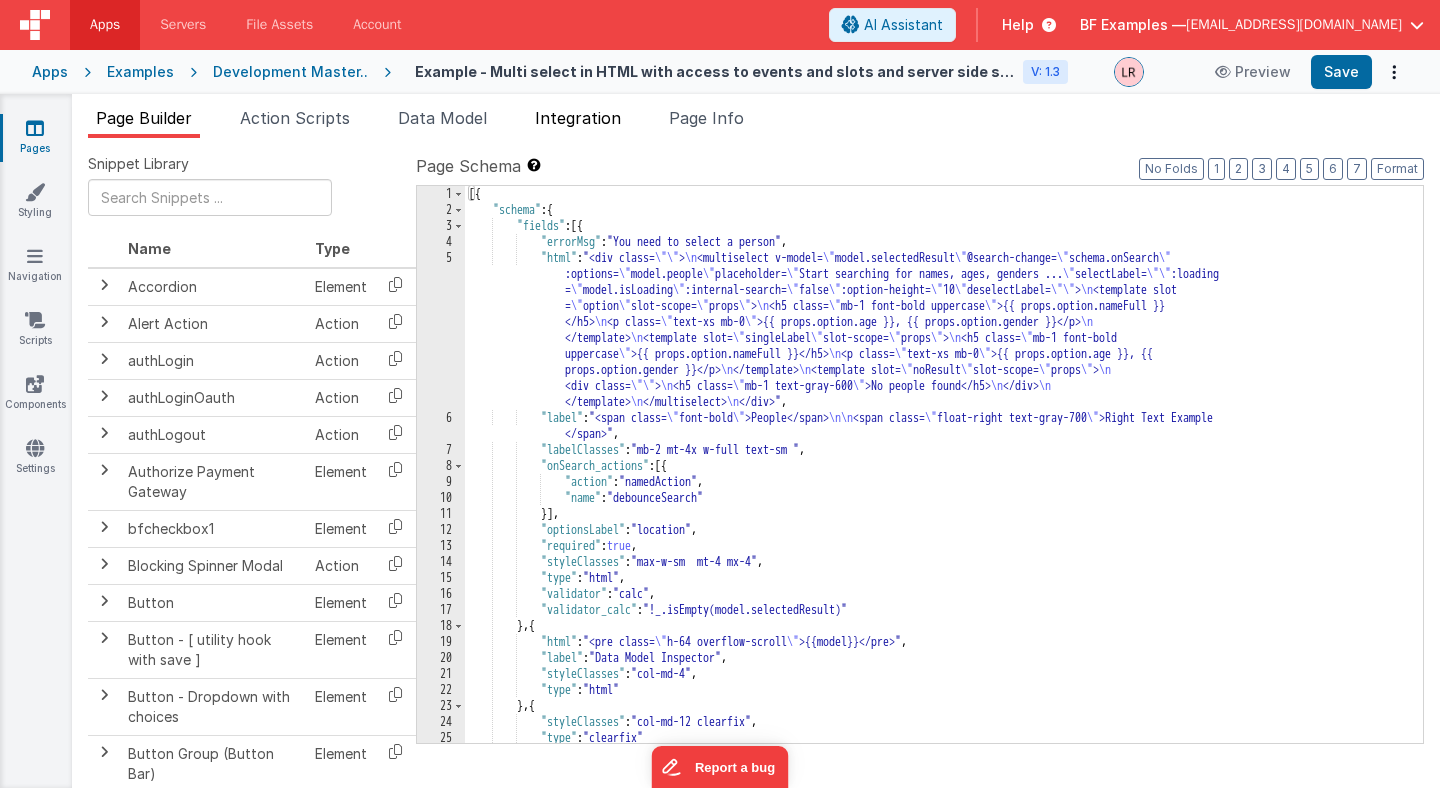 click on "Integration" at bounding box center (578, 122) 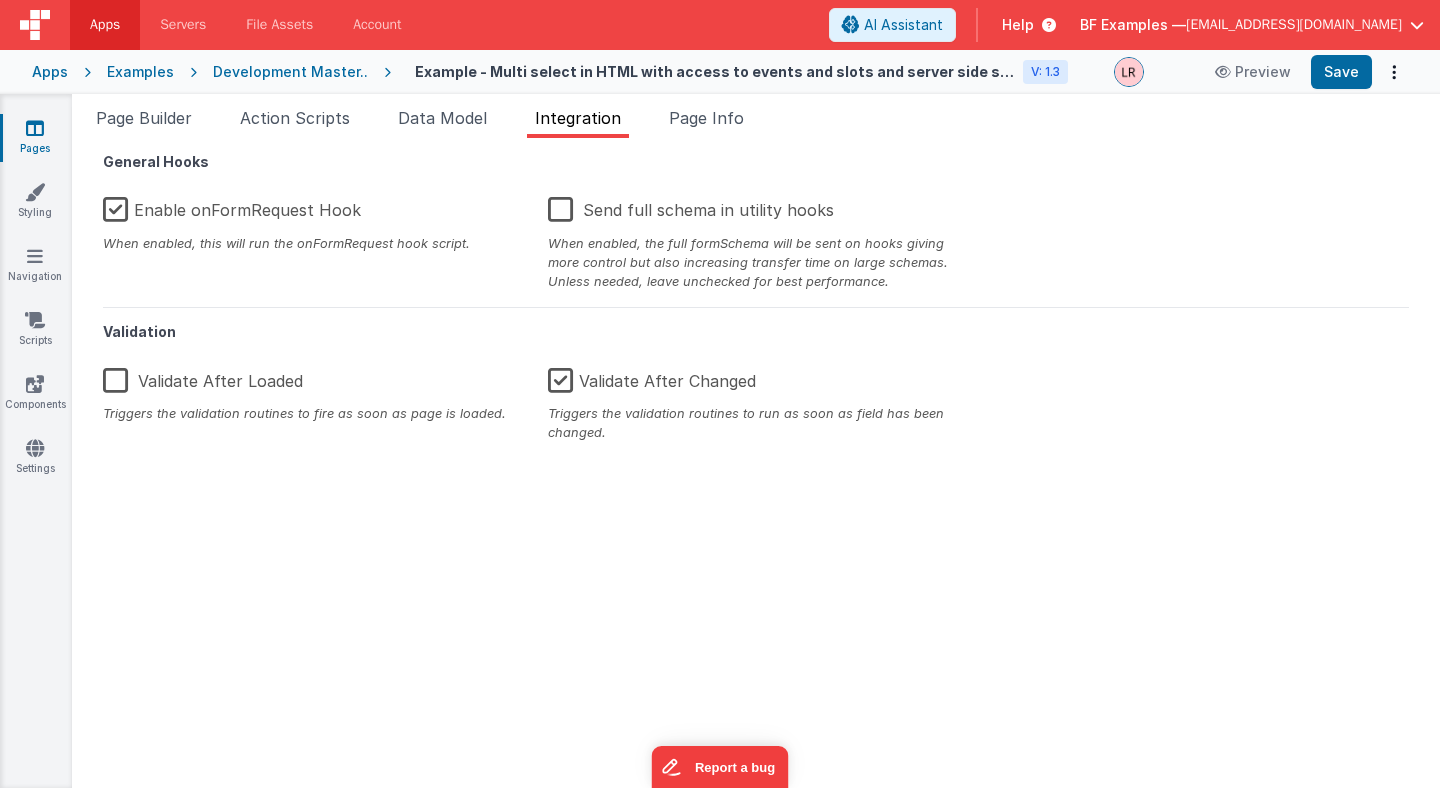 click on "Pages" at bounding box center (35, 138) 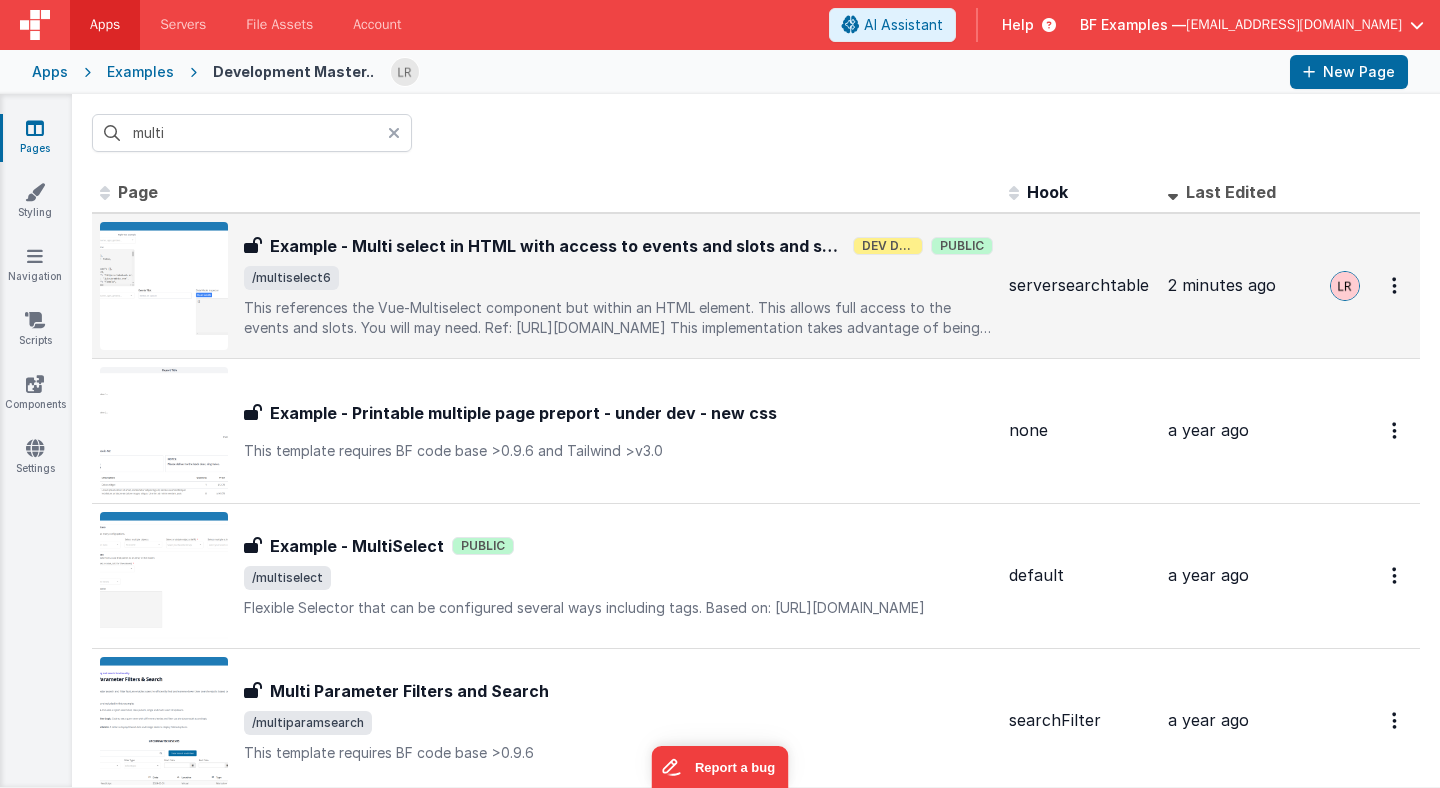 click on "FR_ED2EC68D-423D-9B4F-A1E6-ACDE21F6CABB
Example - Multi select in HTML with access to events and slots and server side search
Example - Multi select in HTML with access to events and slots and server side search
Dev Data
Public
/multiselect6   This references the Vue-Multiselect component but within an HTML element. This allows full access to the events and slots. You will may need.Ref:  https://vue-multiselect.js.org/#sub-vuex-supportThis implementation takes advantage of being able to reference `schema` within the html body to make a more flexible component.   serversearchtable
2 minutes ago" at bounding box center [756, 286] 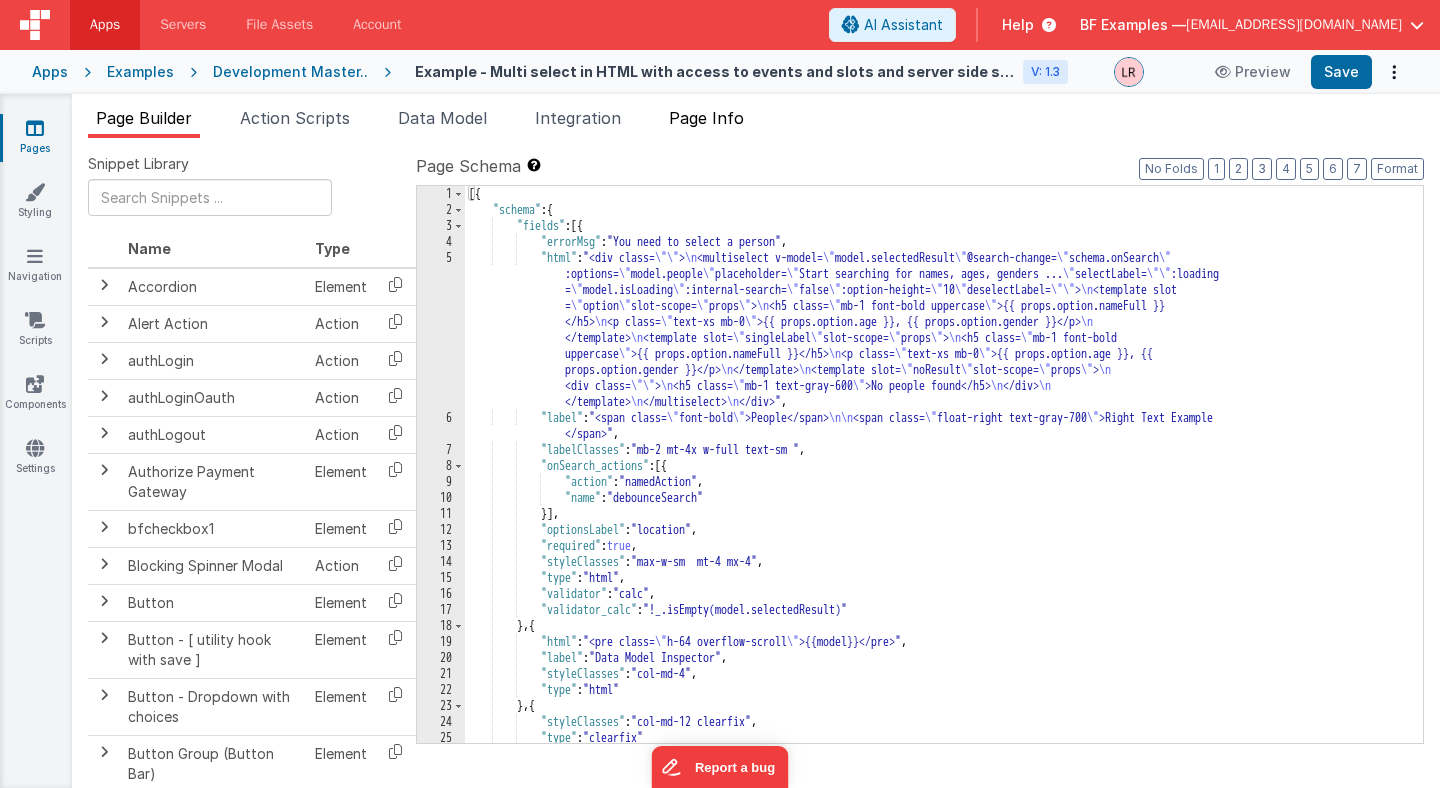 click on "Page Info" at bounding box center (706, 118) 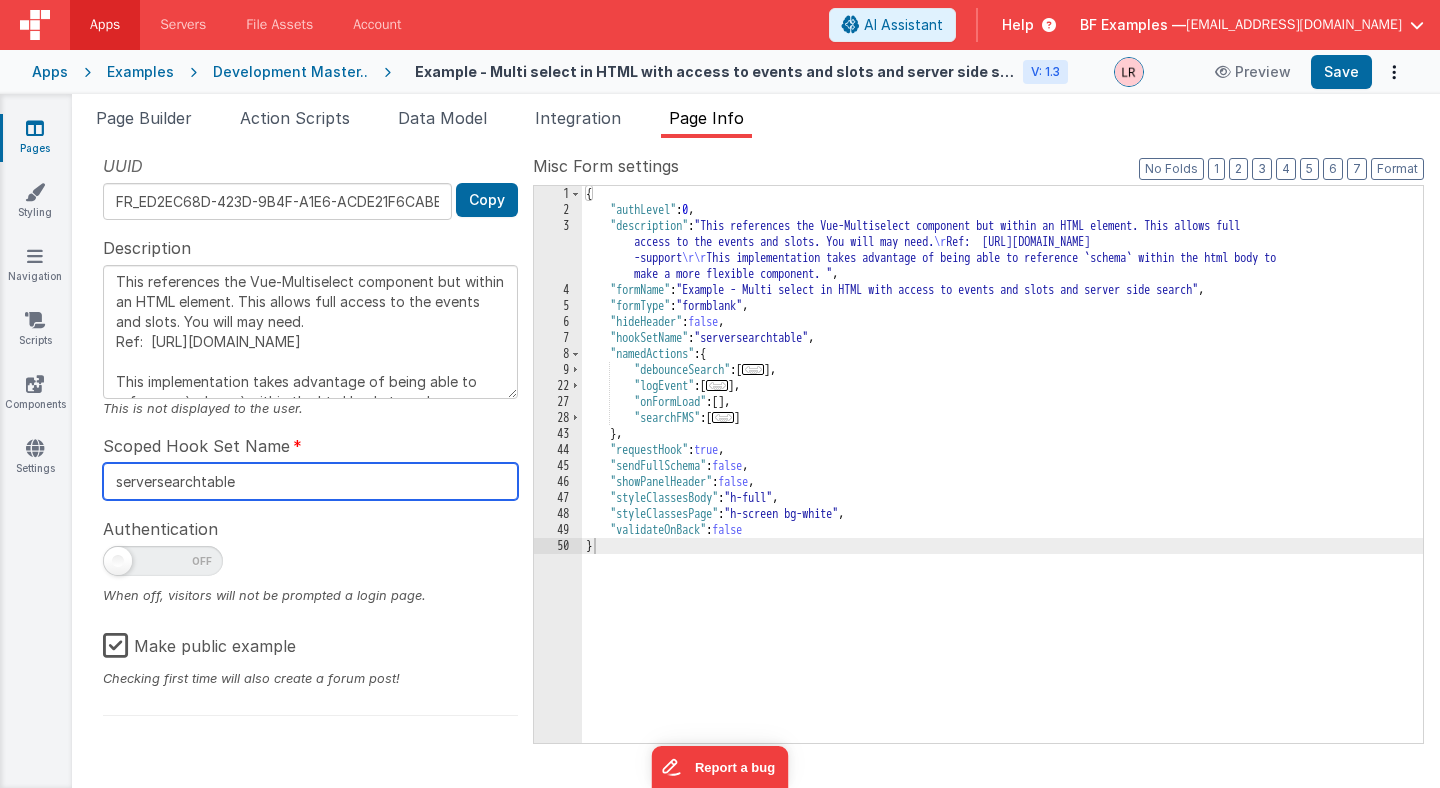 drag, startPoint x: 303, startPoint y: 487, endPoint x: 32, endPoint y: 485, distance: 271.0074 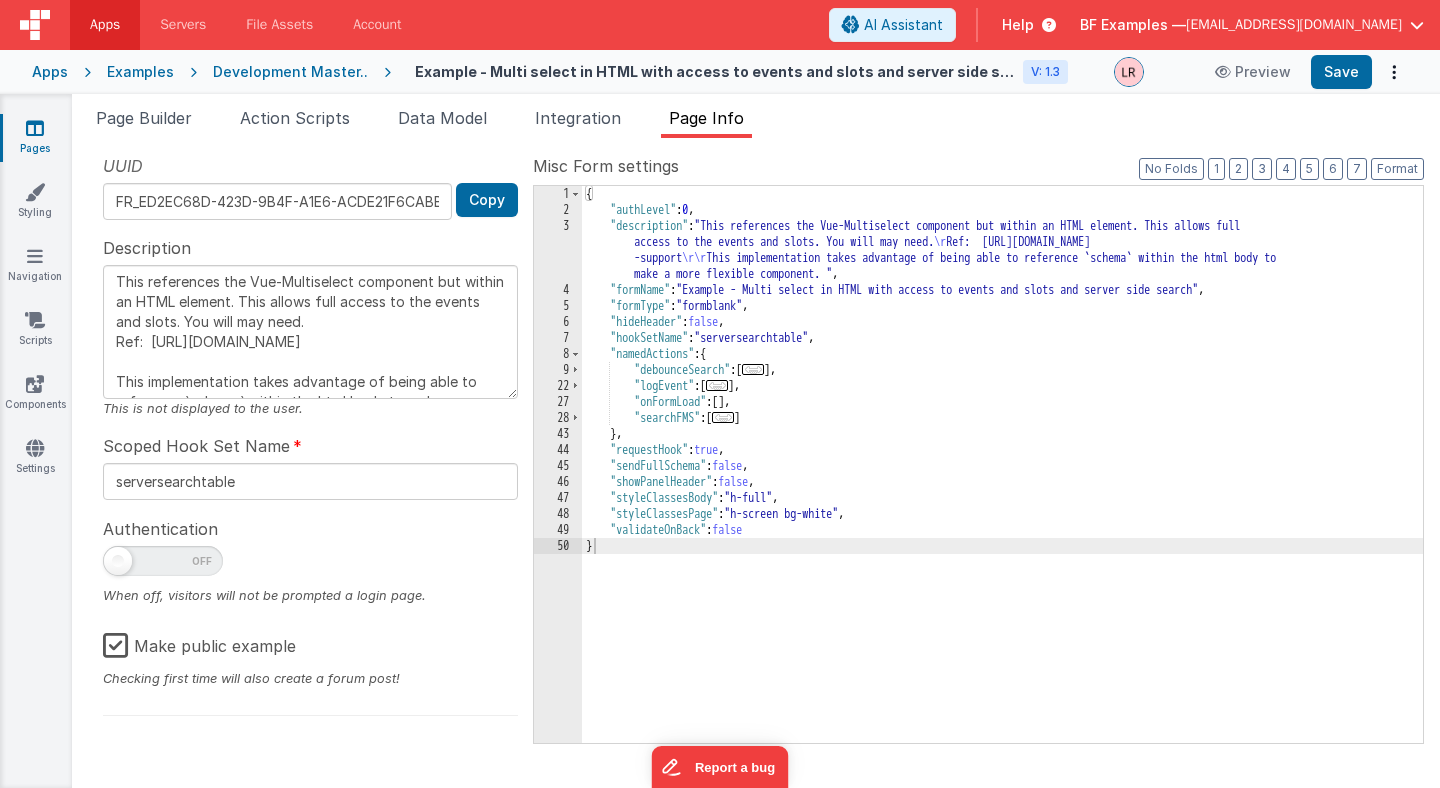 click at bounding box center (35, 128) 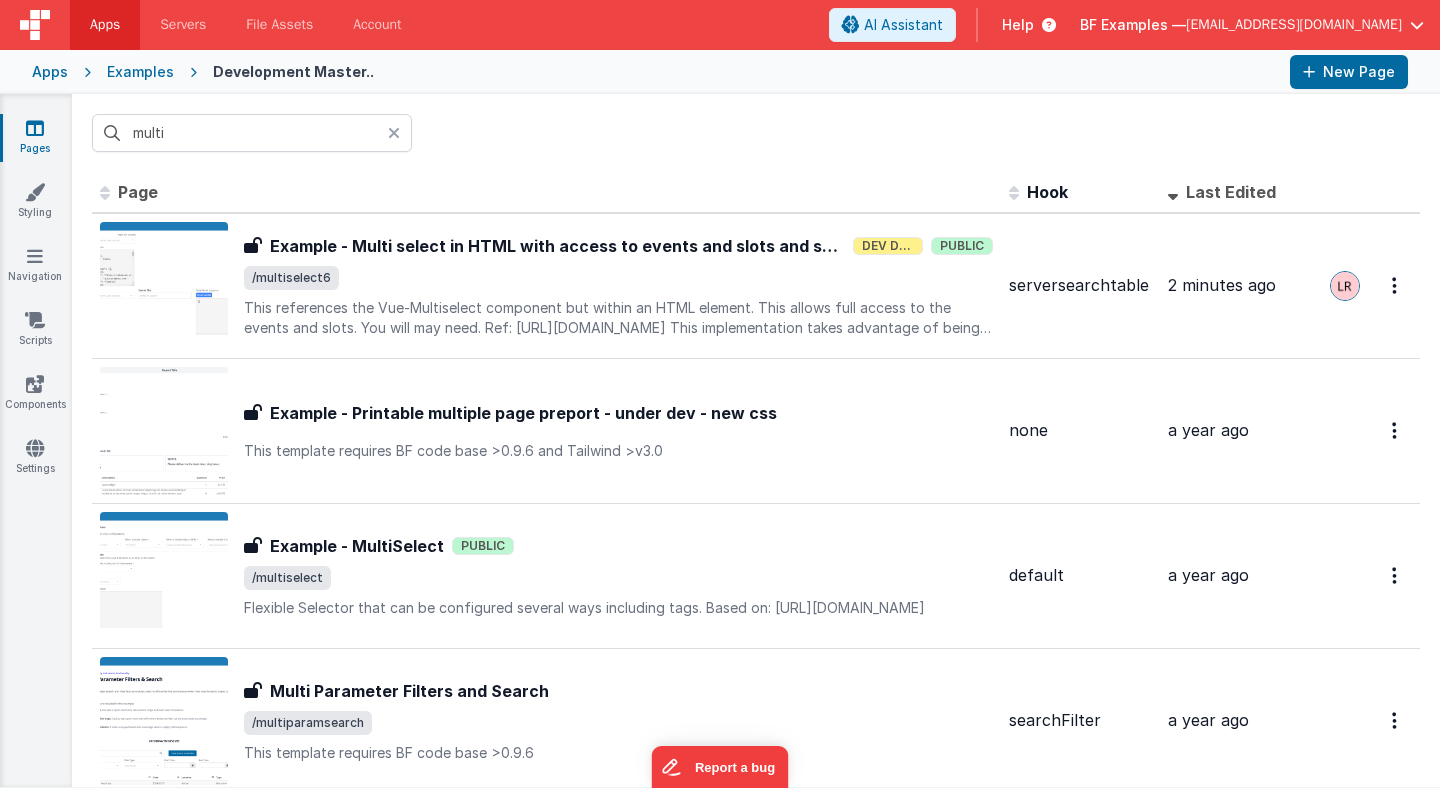 click on "Apps" at bounding box center [50, 72] 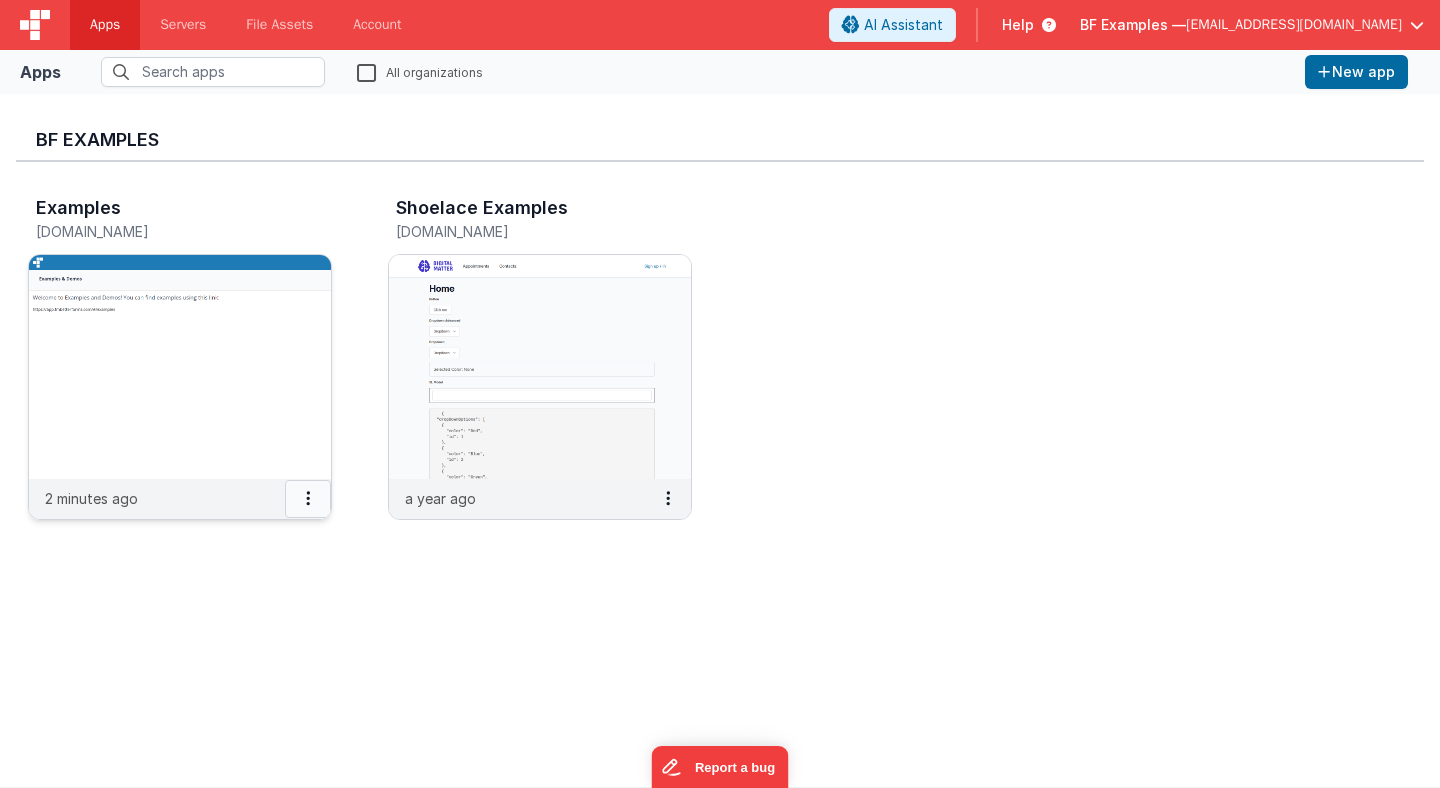 click at bounding box center (308, 499) 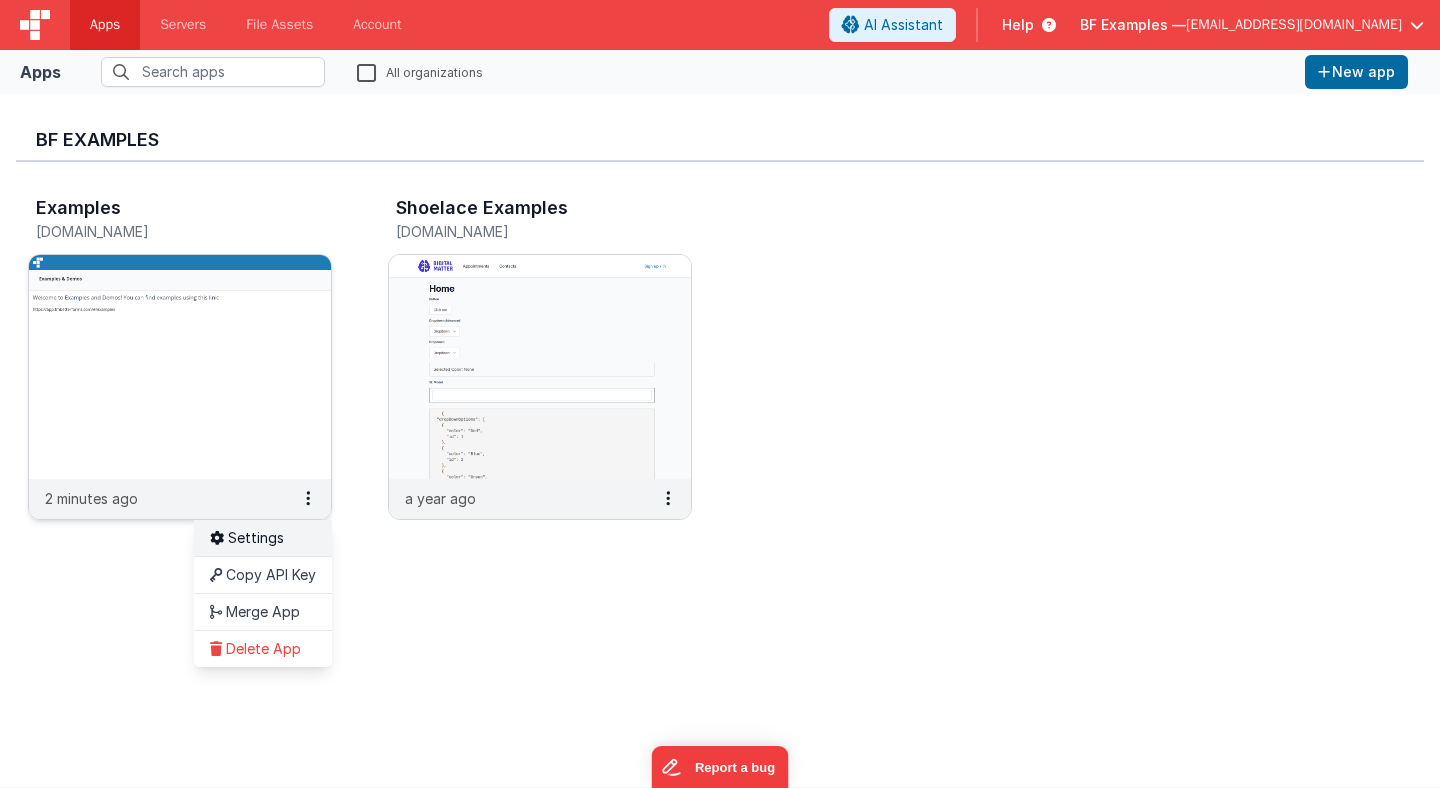 click on "Settings" at bounding box center [263, 538] 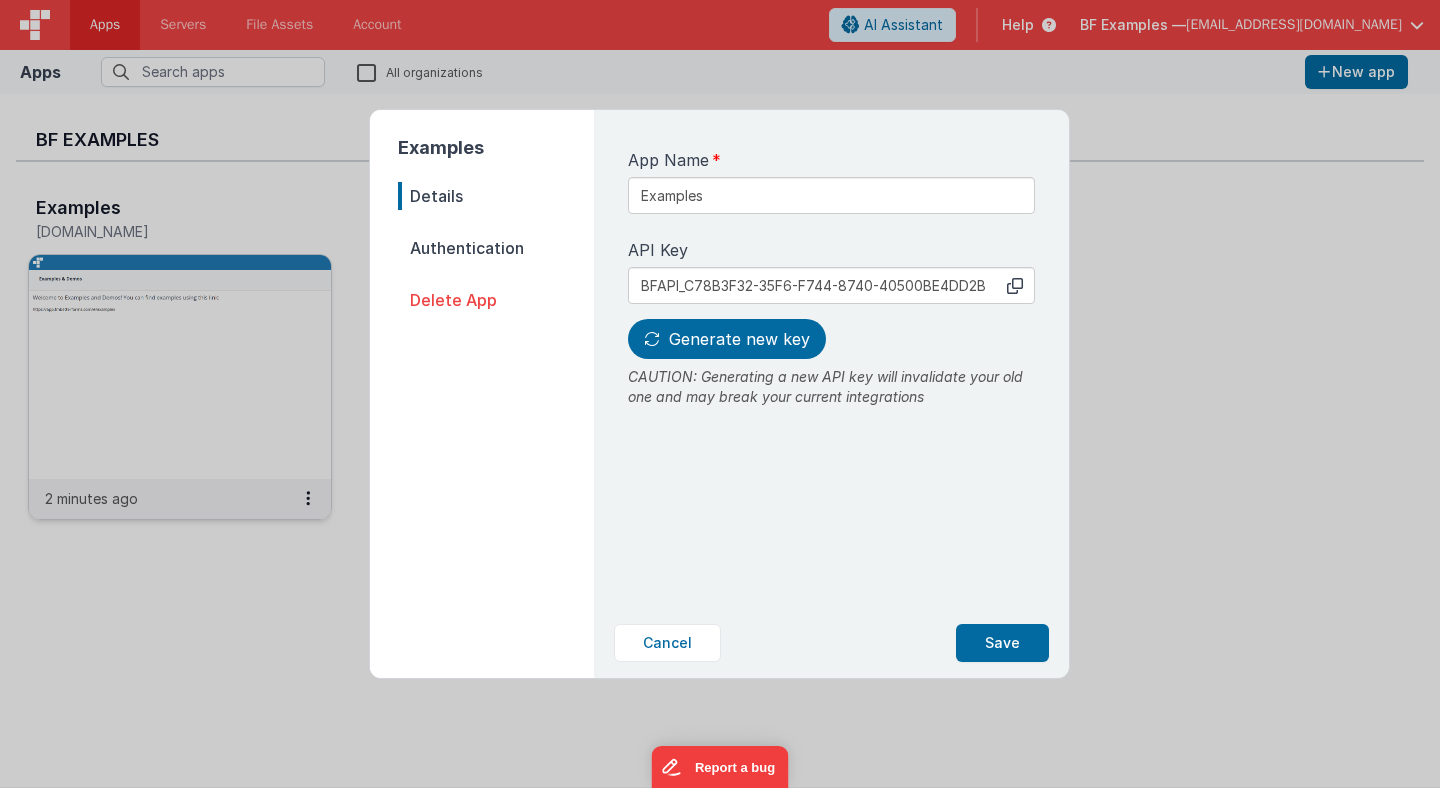 click on "Authentication" at bounding box center [496, 248] 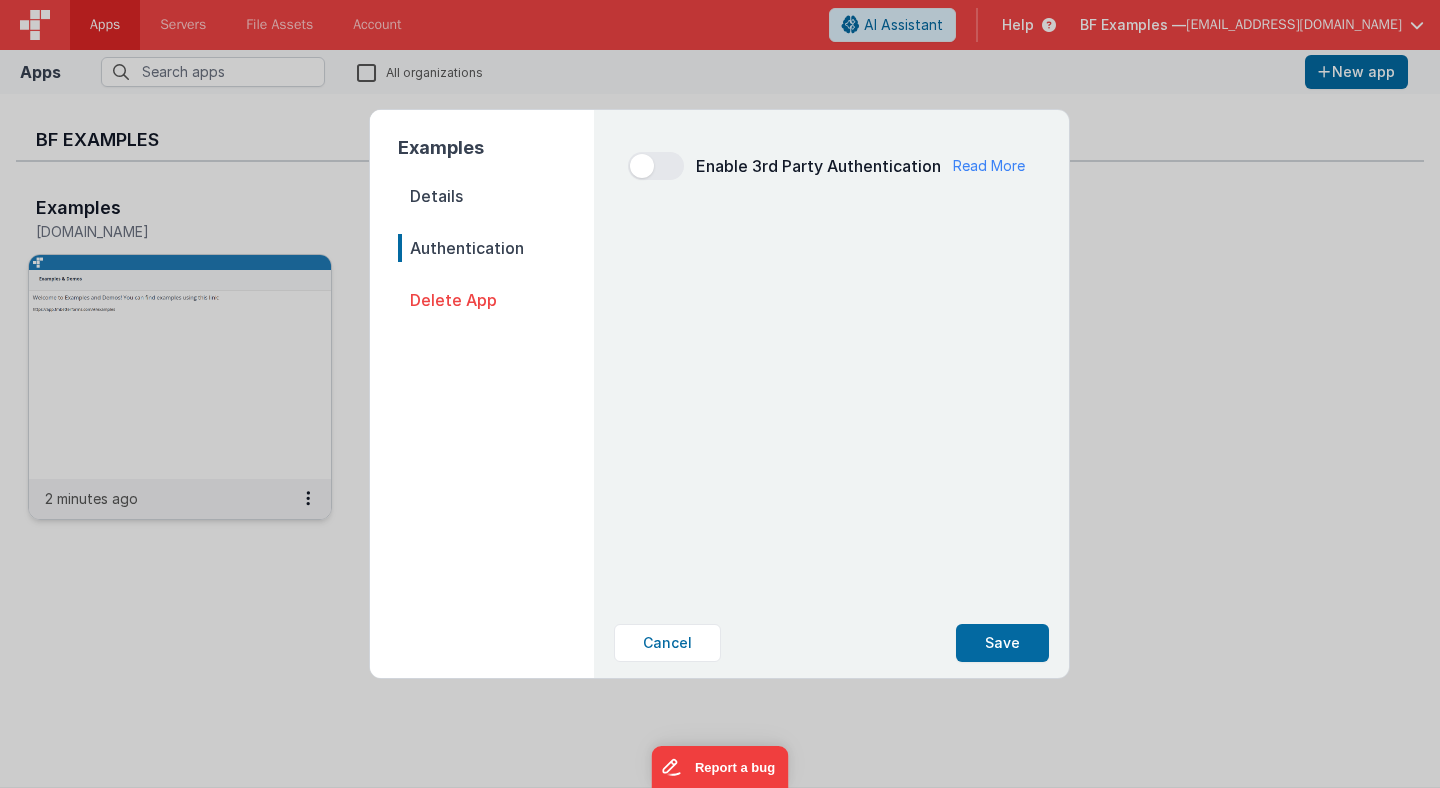 click on "Details" at bounding box center (496, 196) 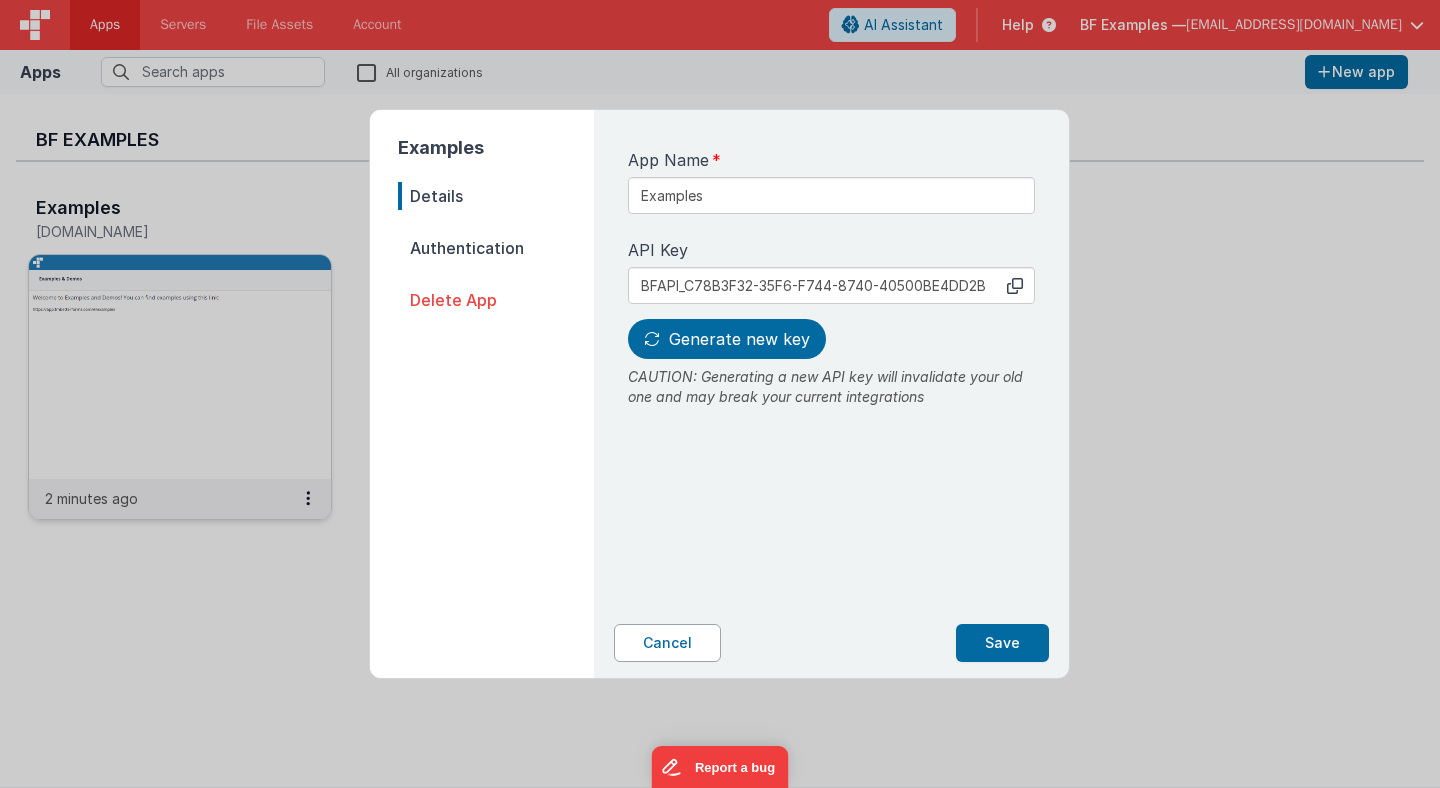 click on "Cancel" at bounding box center [667, 643] 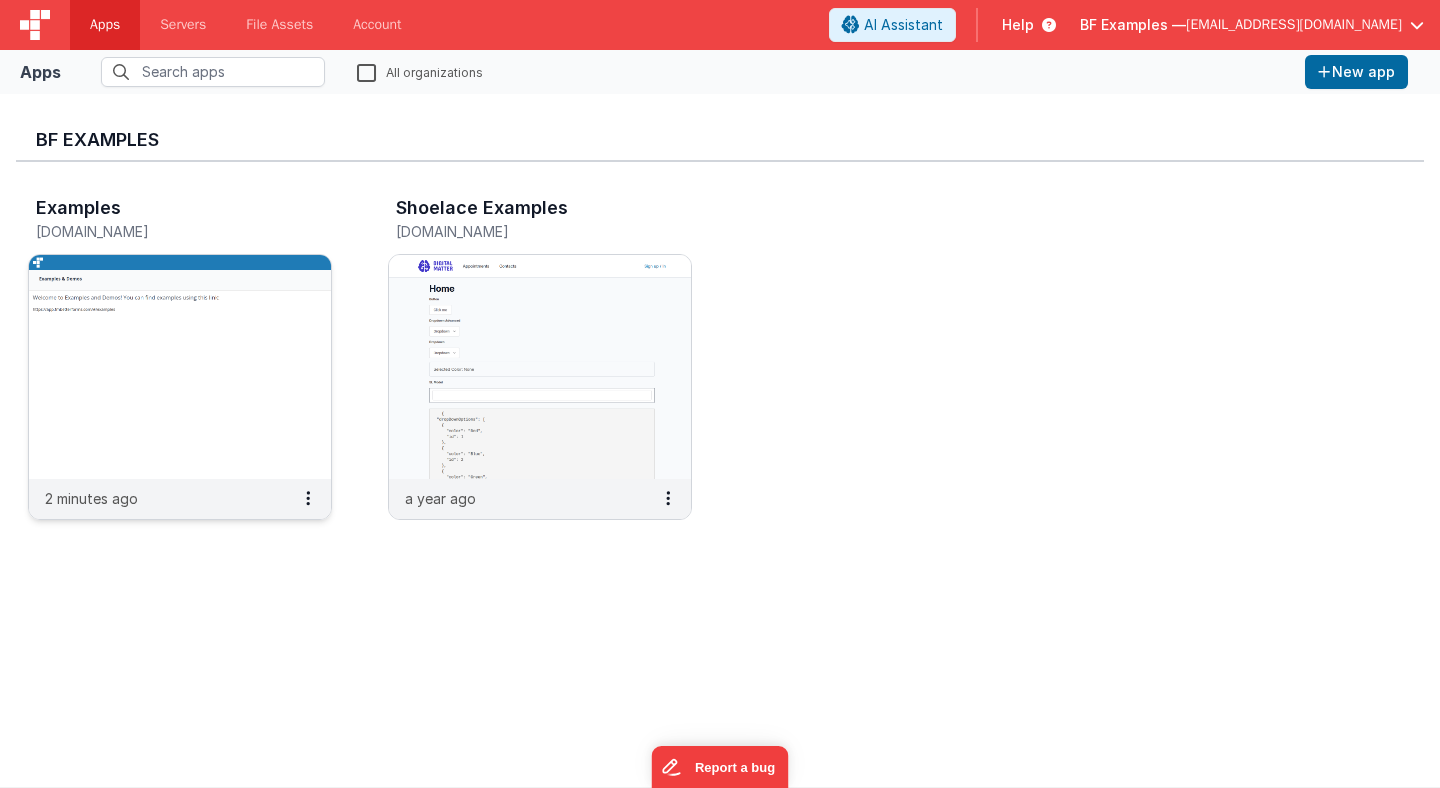 click at bounding box center (180, 367) 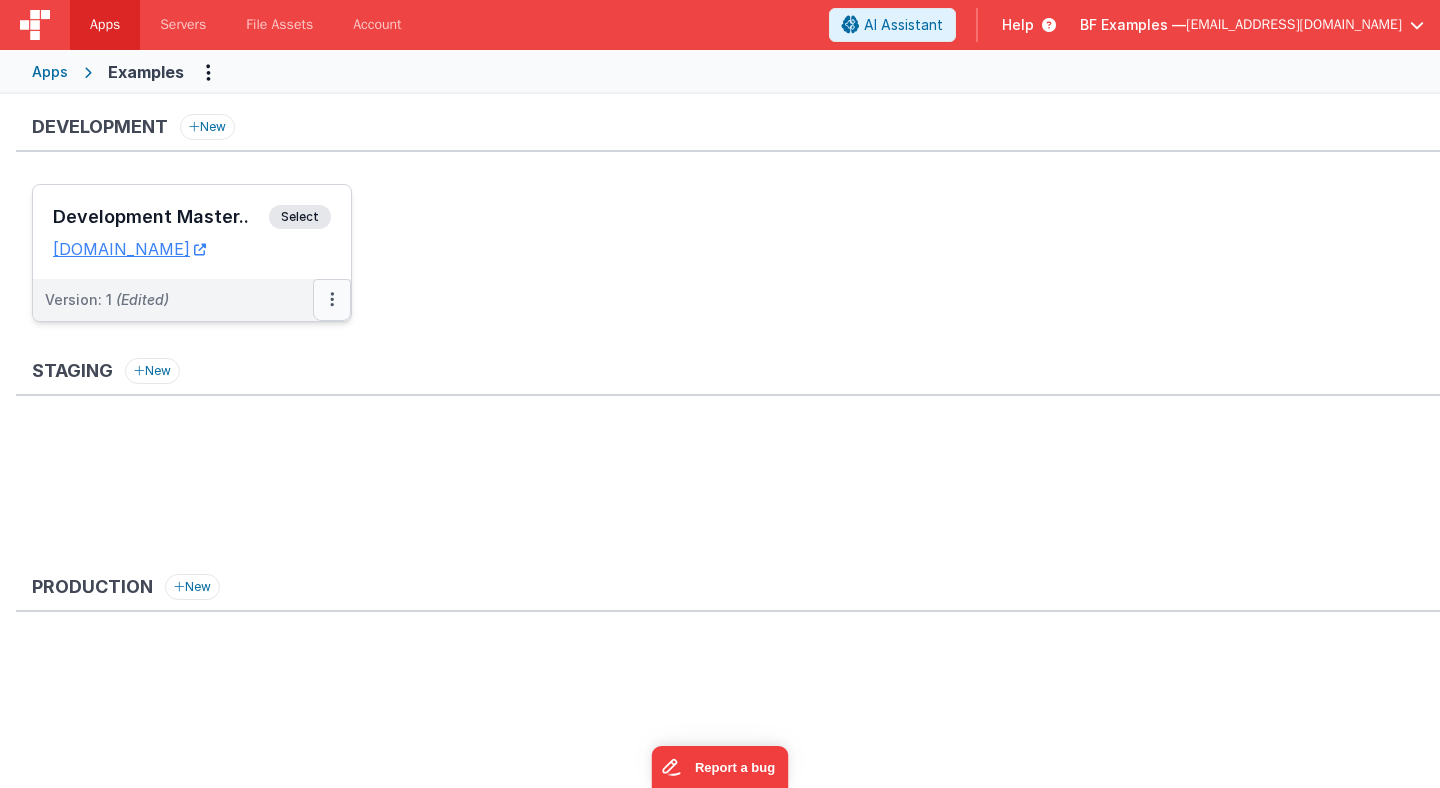 click at bounding box center [332, 299] 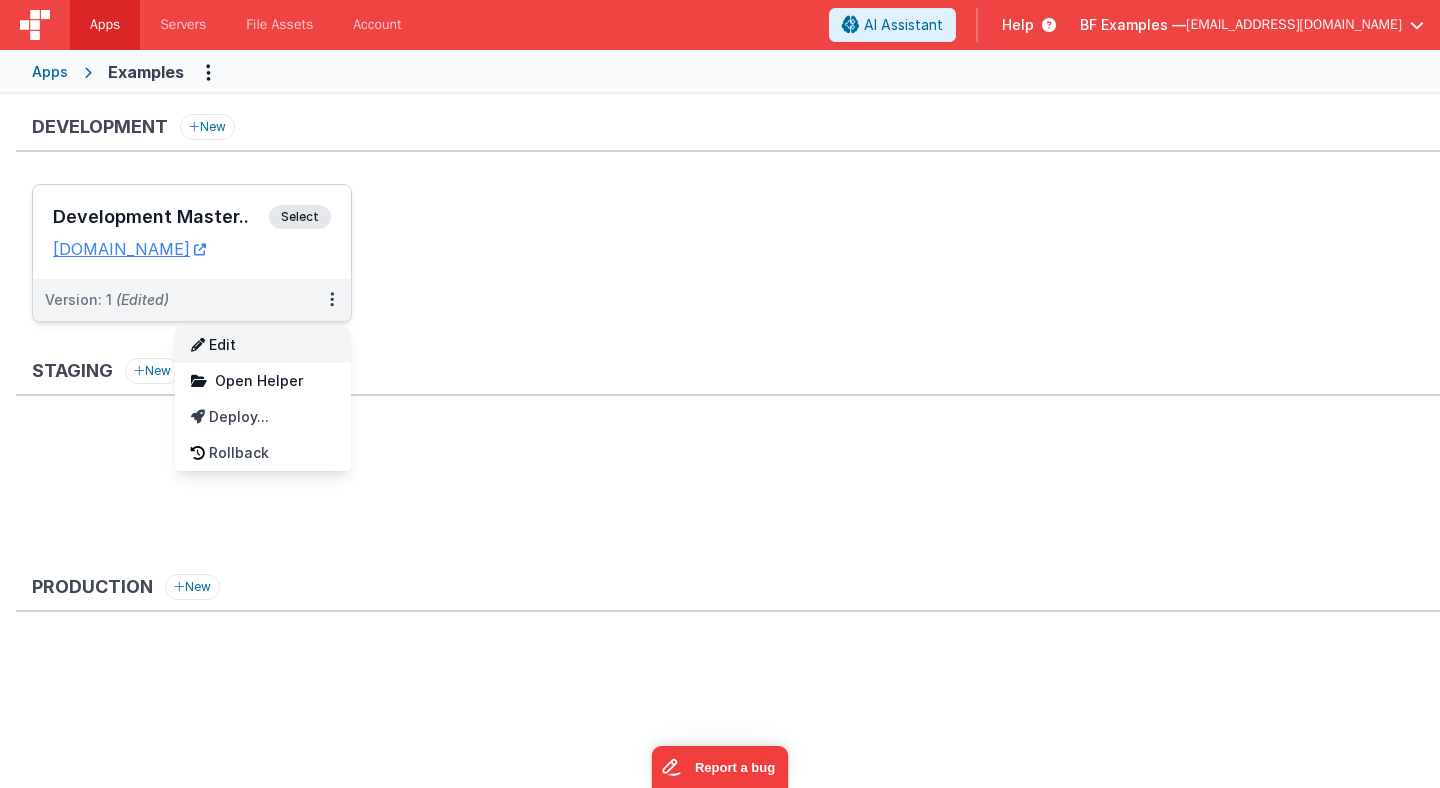 click on "Edit" at bounding box center (263, 345) 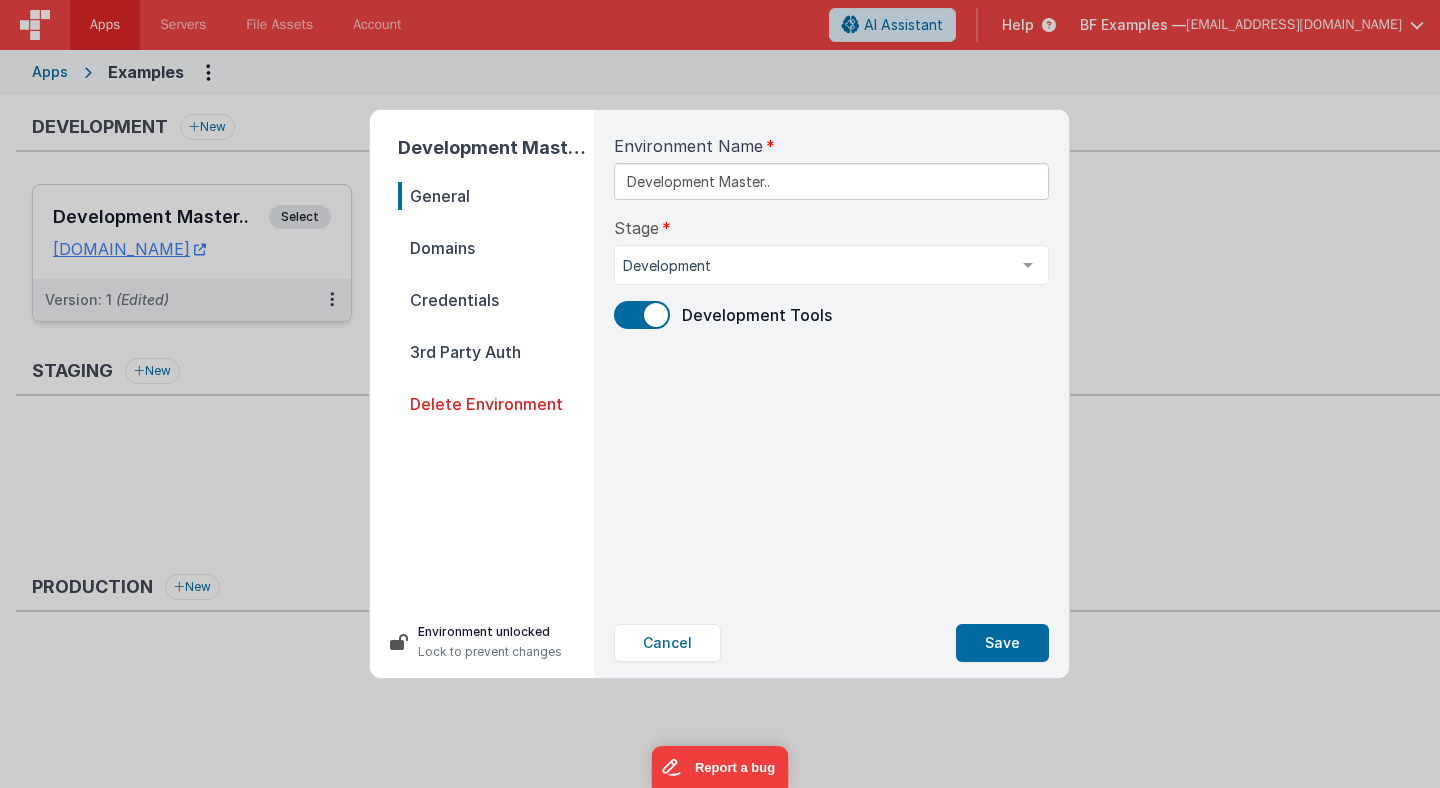 click on "Domains" at bounding box center [496, 248] 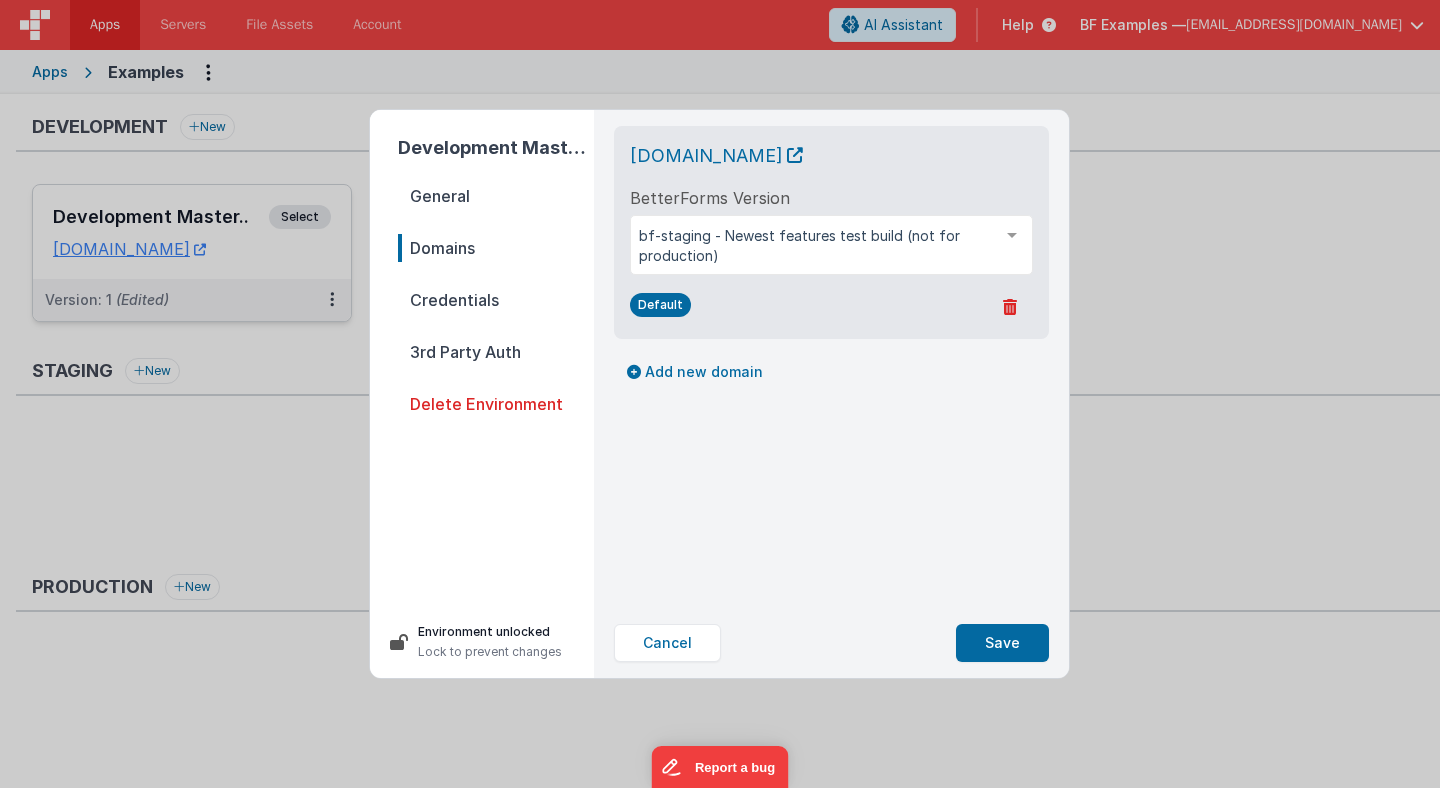 click on "Credentials" at bounding box center [496, 300] 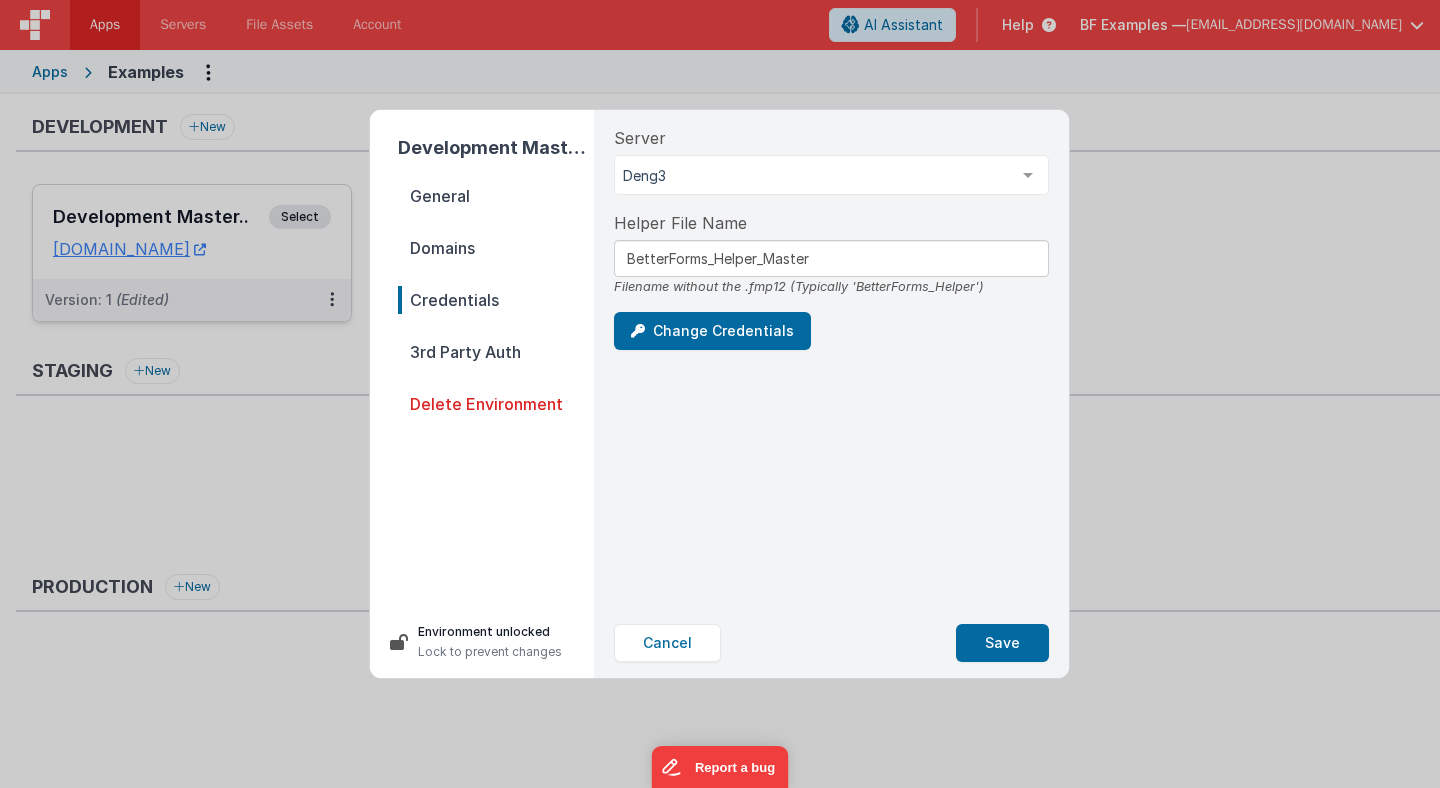 click on "Domains" at bounding box center [496, 248] 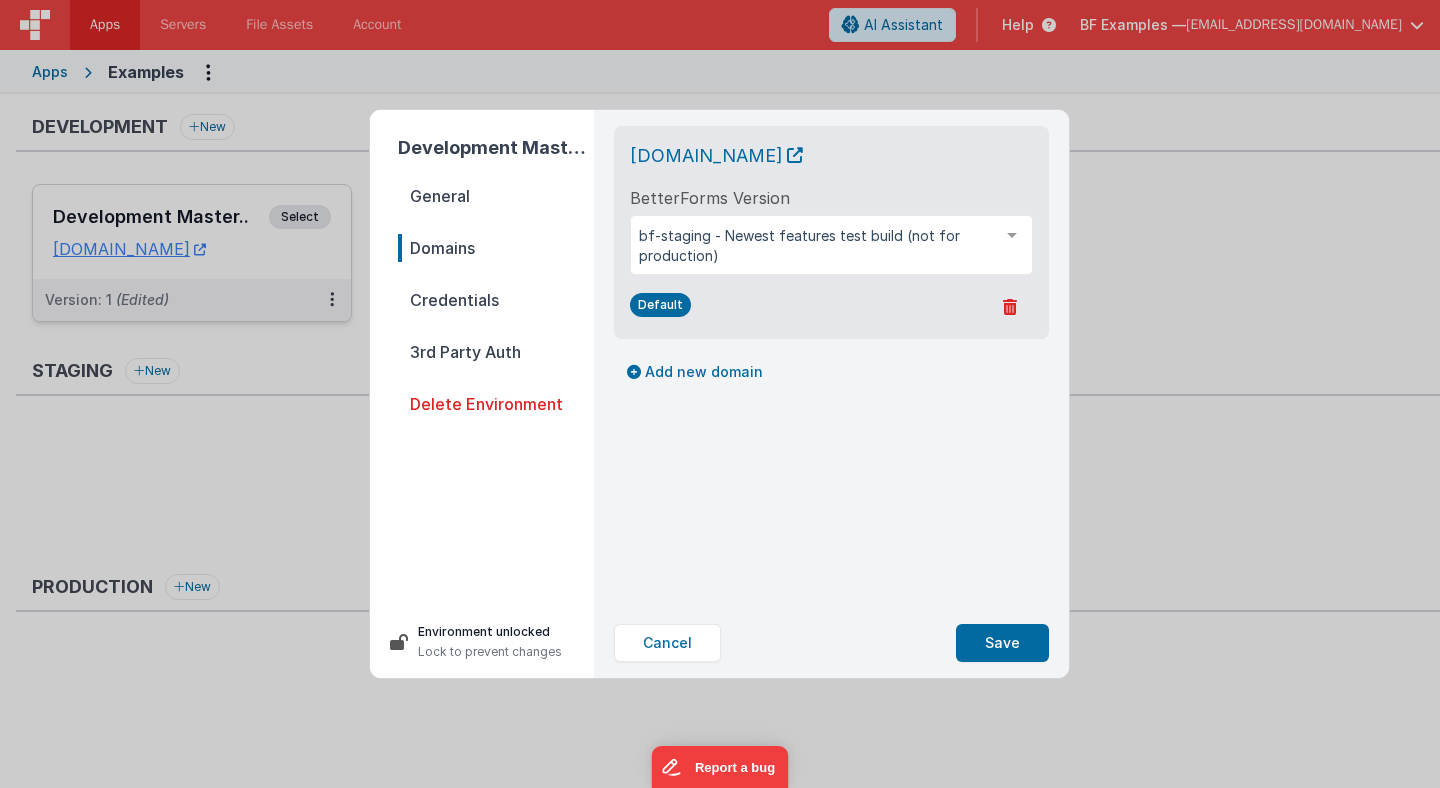 click on "General" at bounding box center (496, 196) 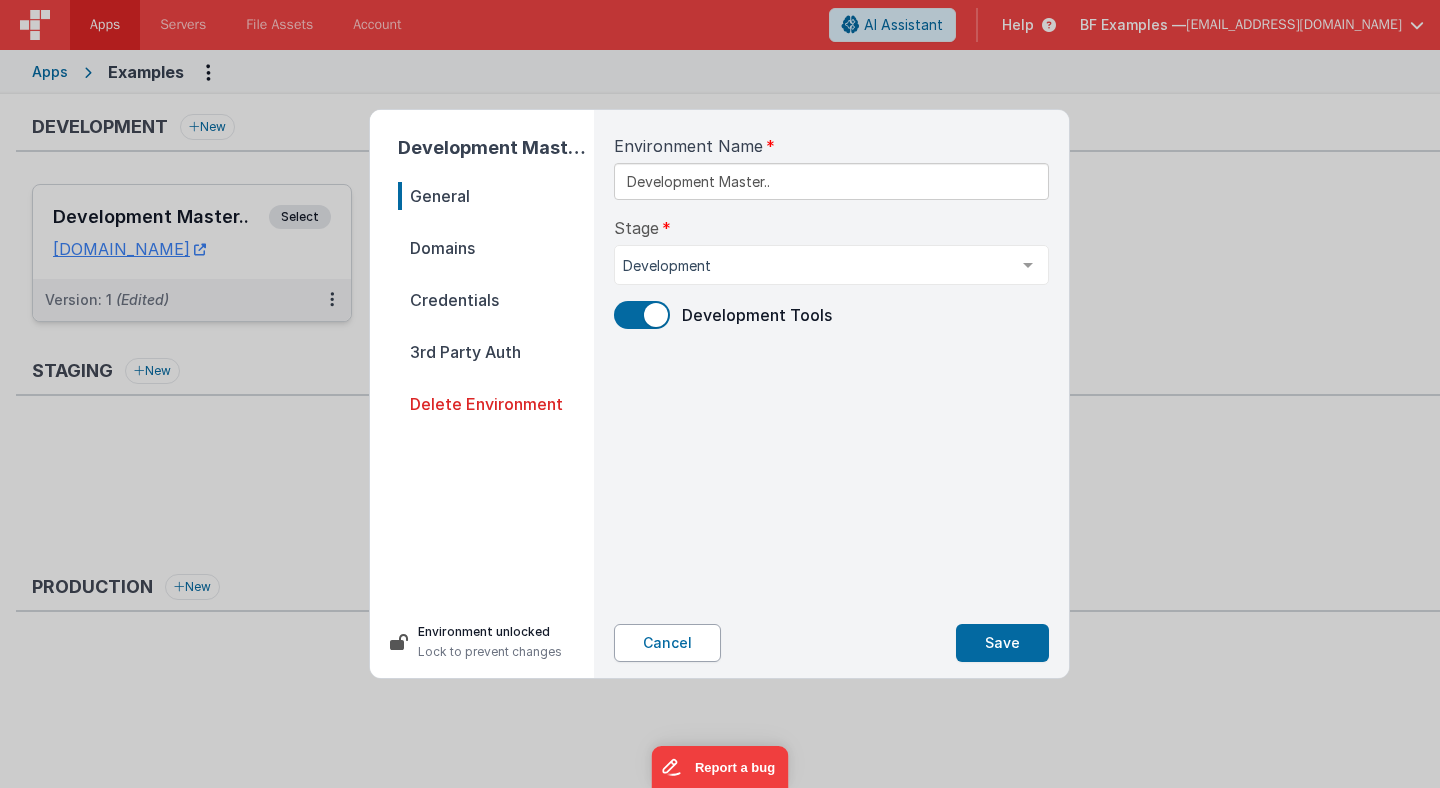 click on "Cancel" at bounding box center [667, 643] 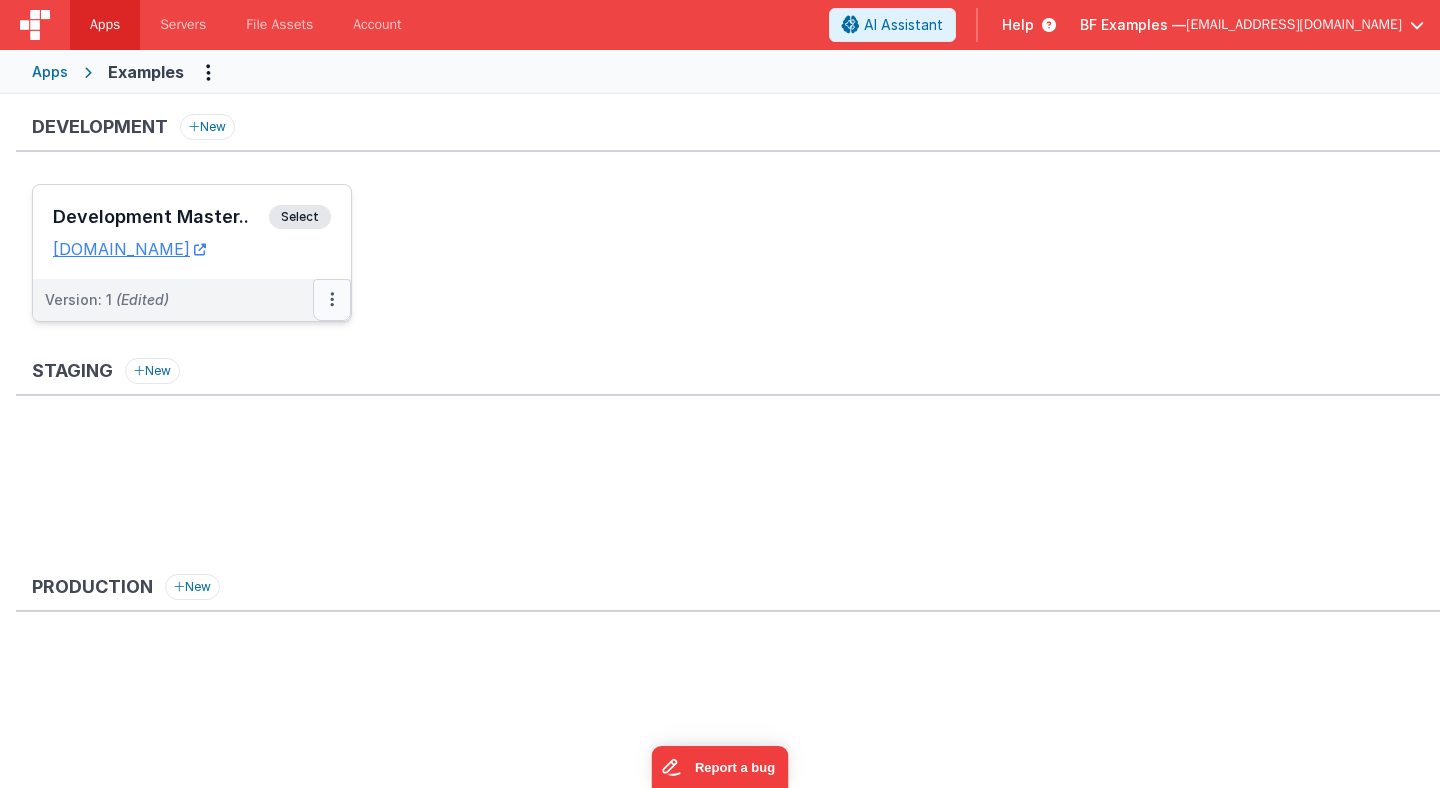 click at bounding box center (332, 300) 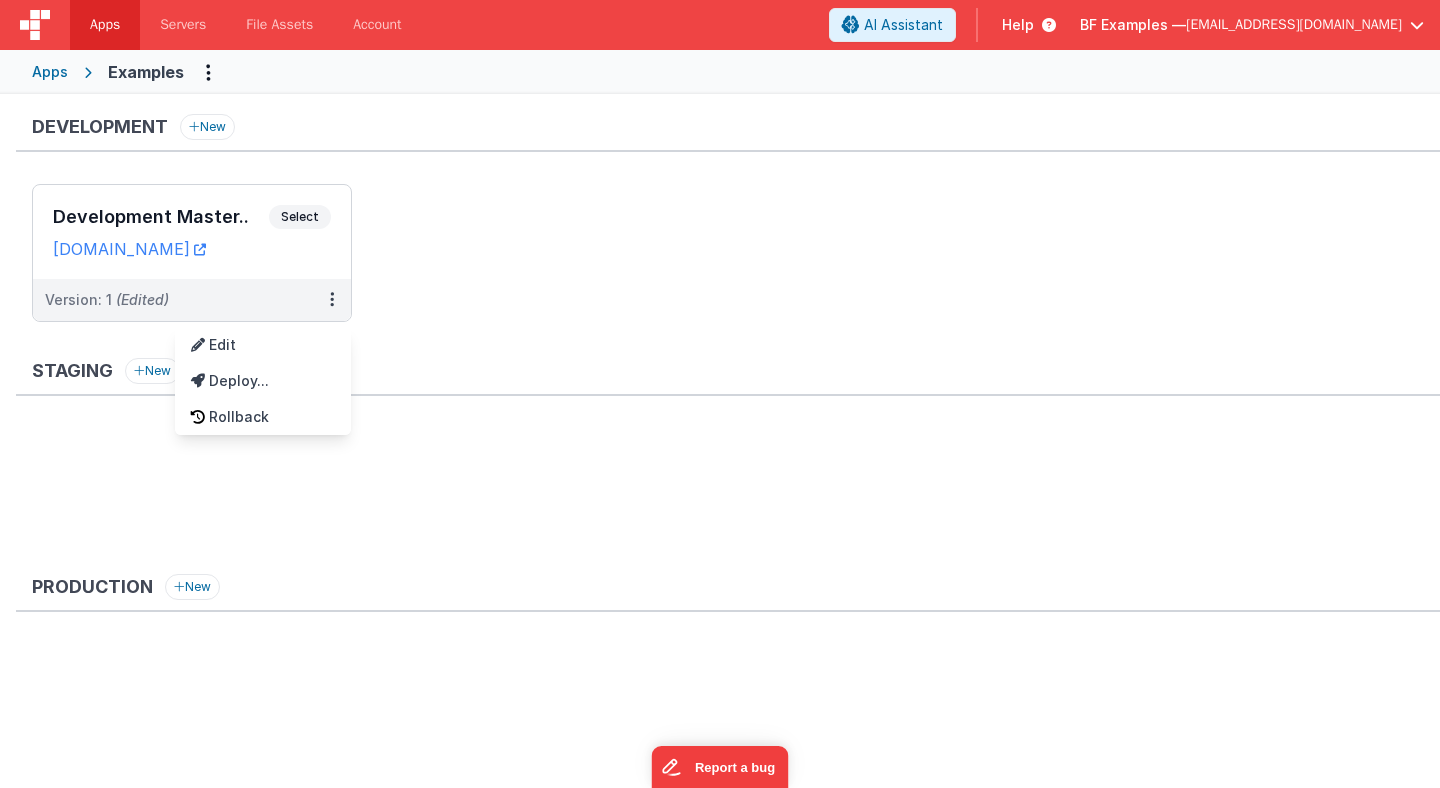click at bounding box center [720, 394] 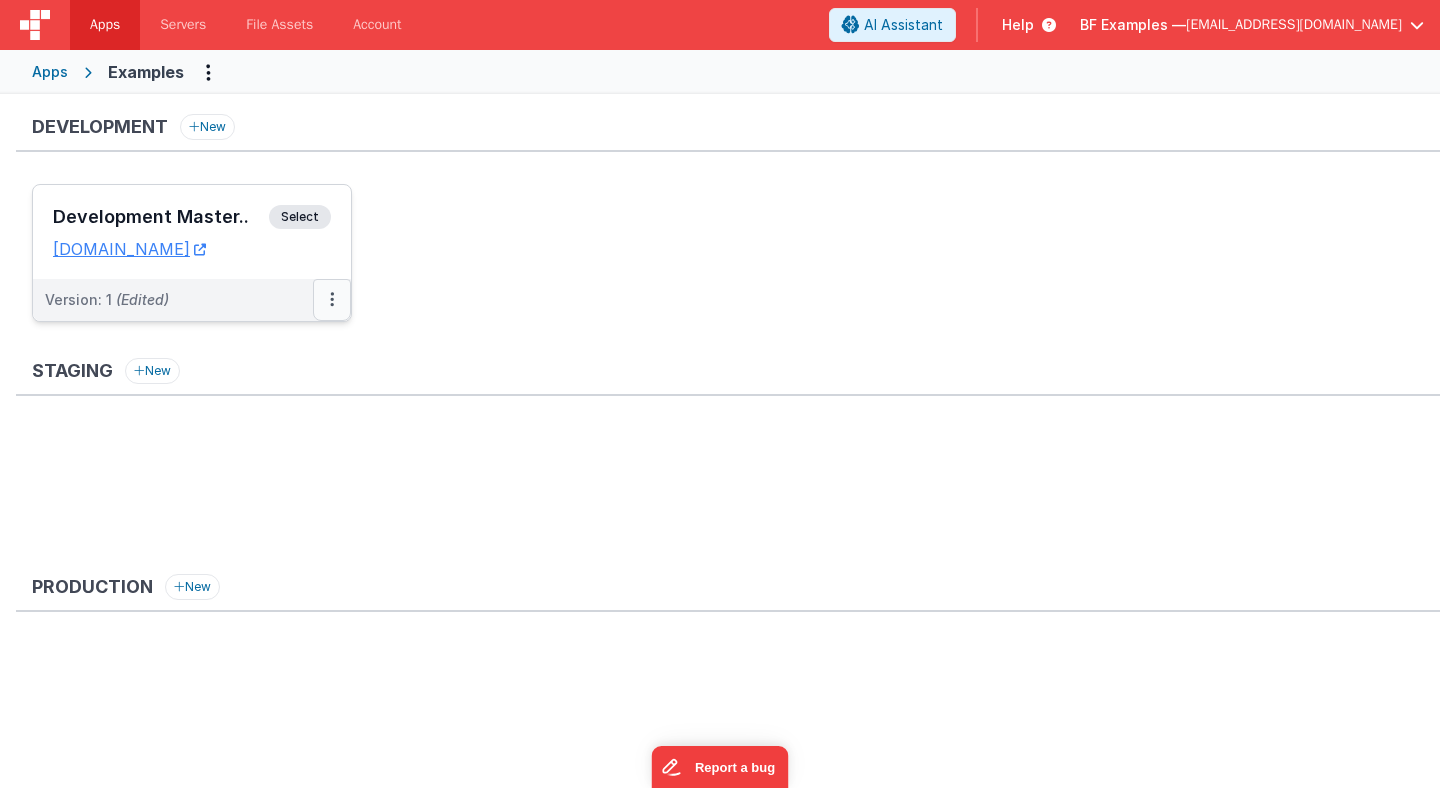 click at bounding box center [332, 299] 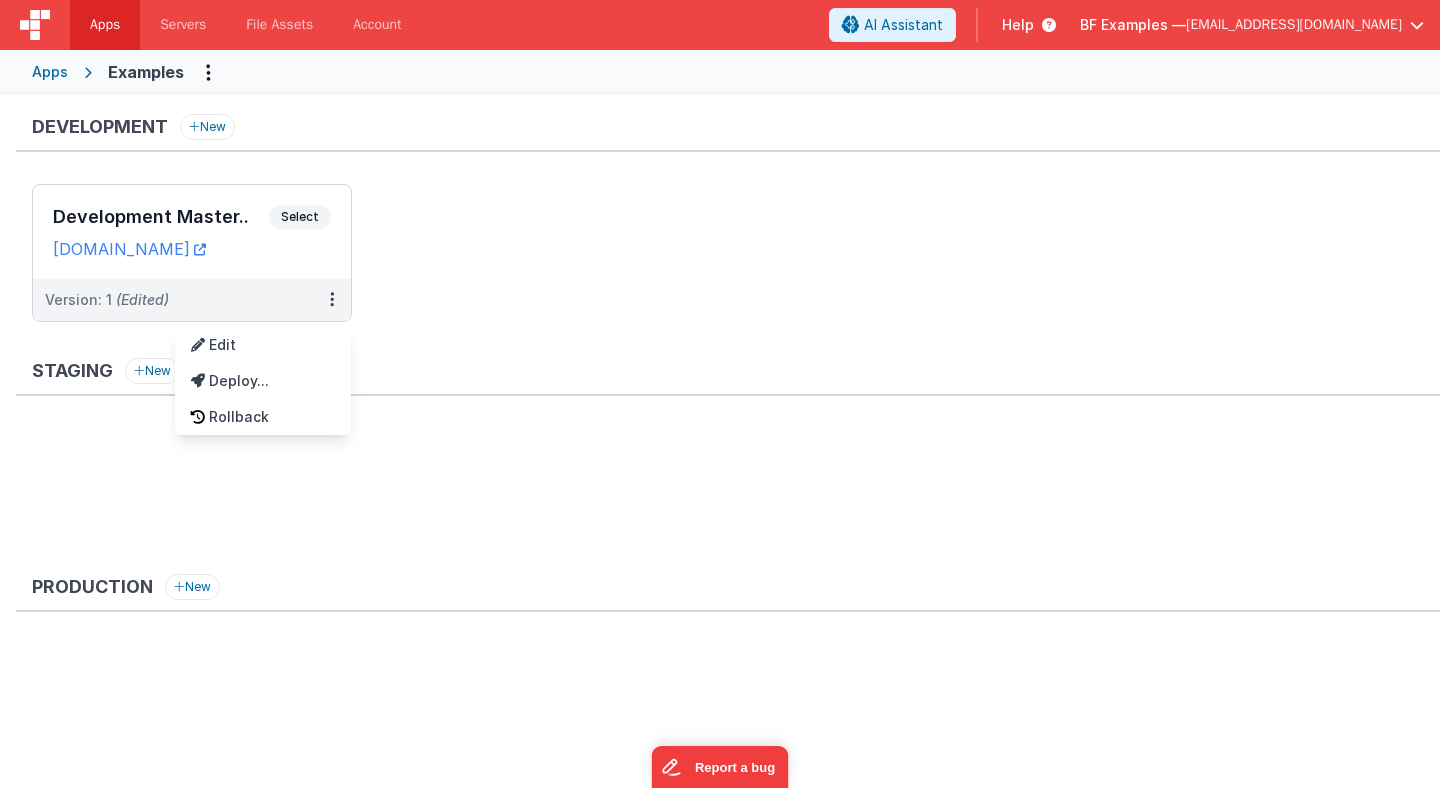 click at bounding box center [720, 394] 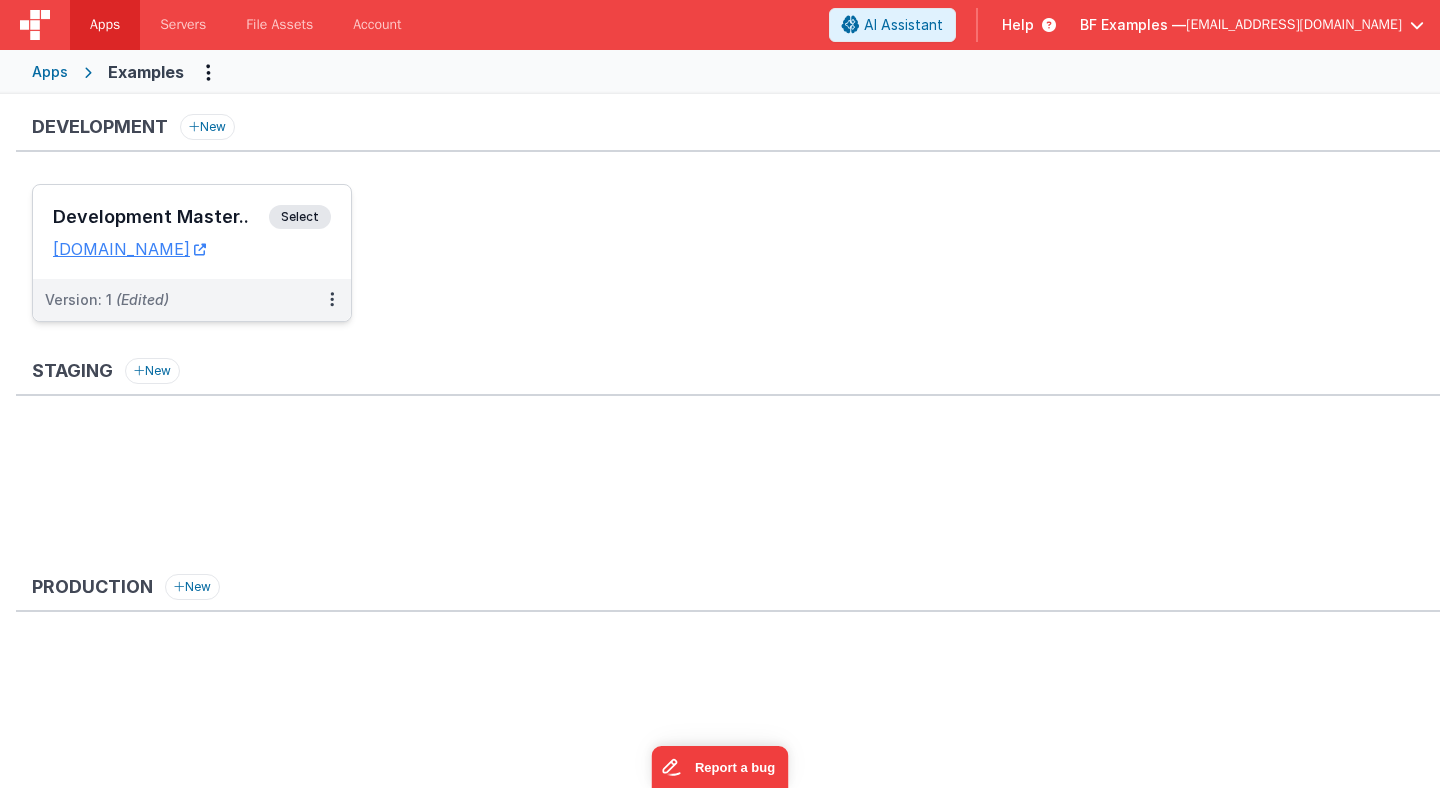 click on "Development Master..
Select   URLs
examplesdev.fmbetterforms.com" at bounding box center [192, 232] 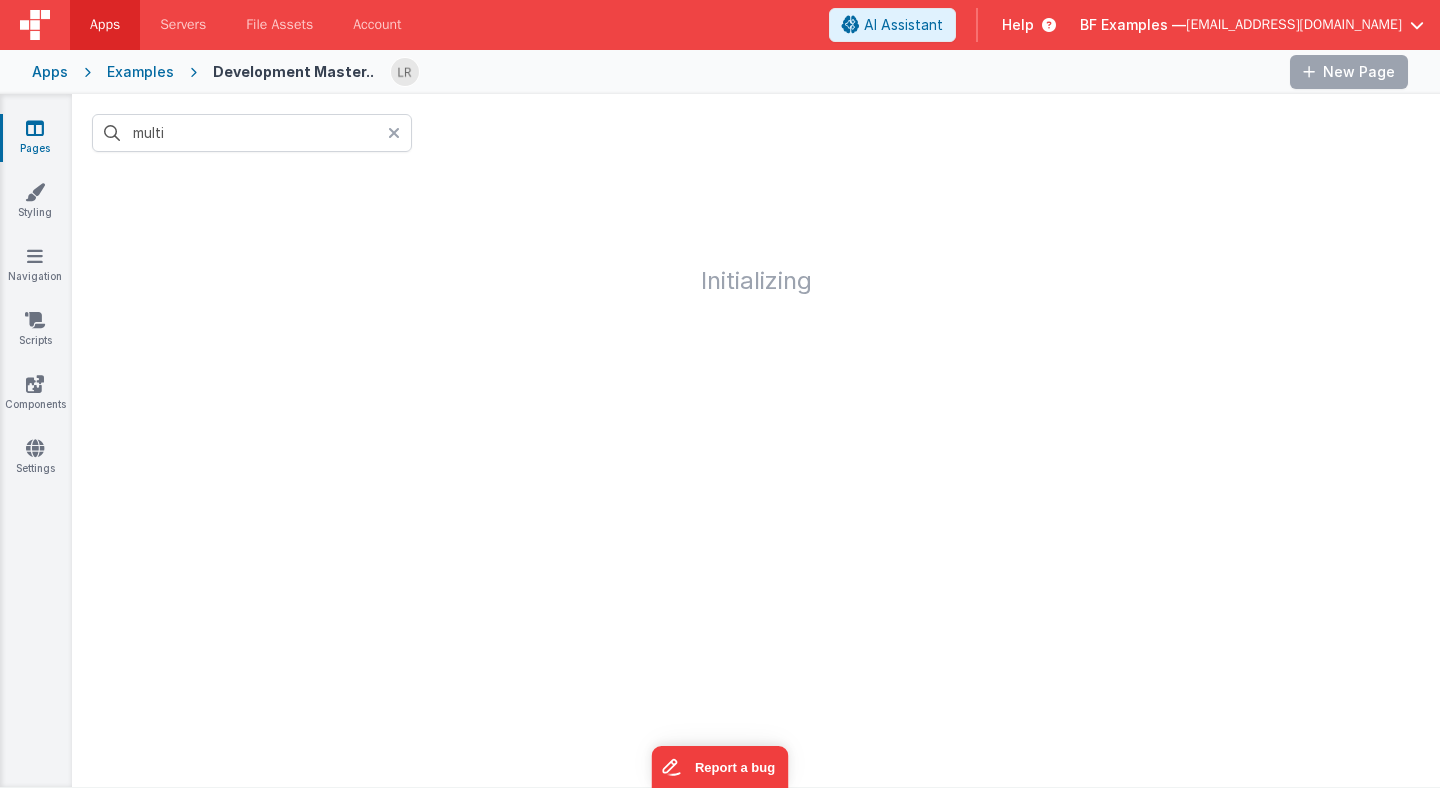 click at bounding box center (394, 133) 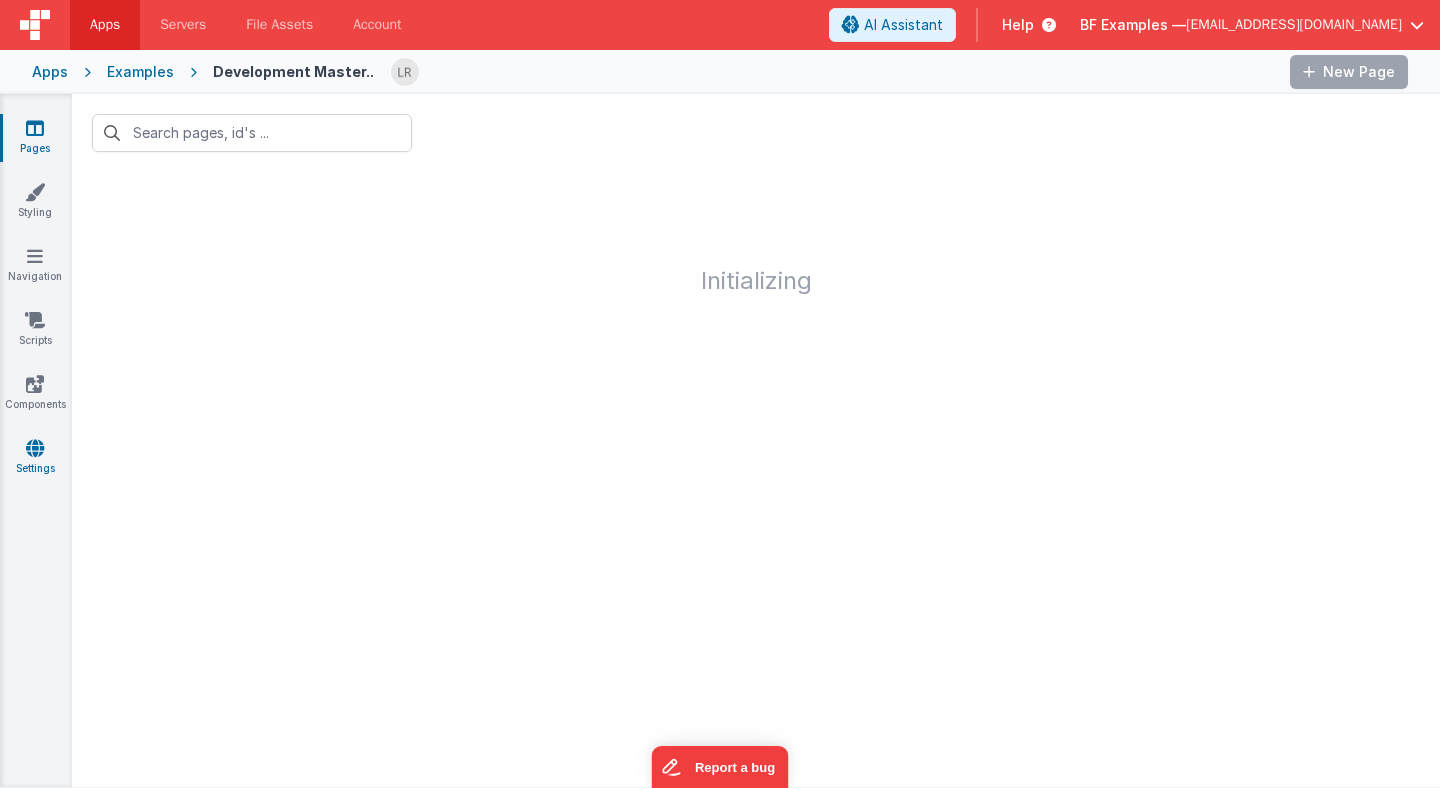 click on "Settings" at bounding box center (35, 458) 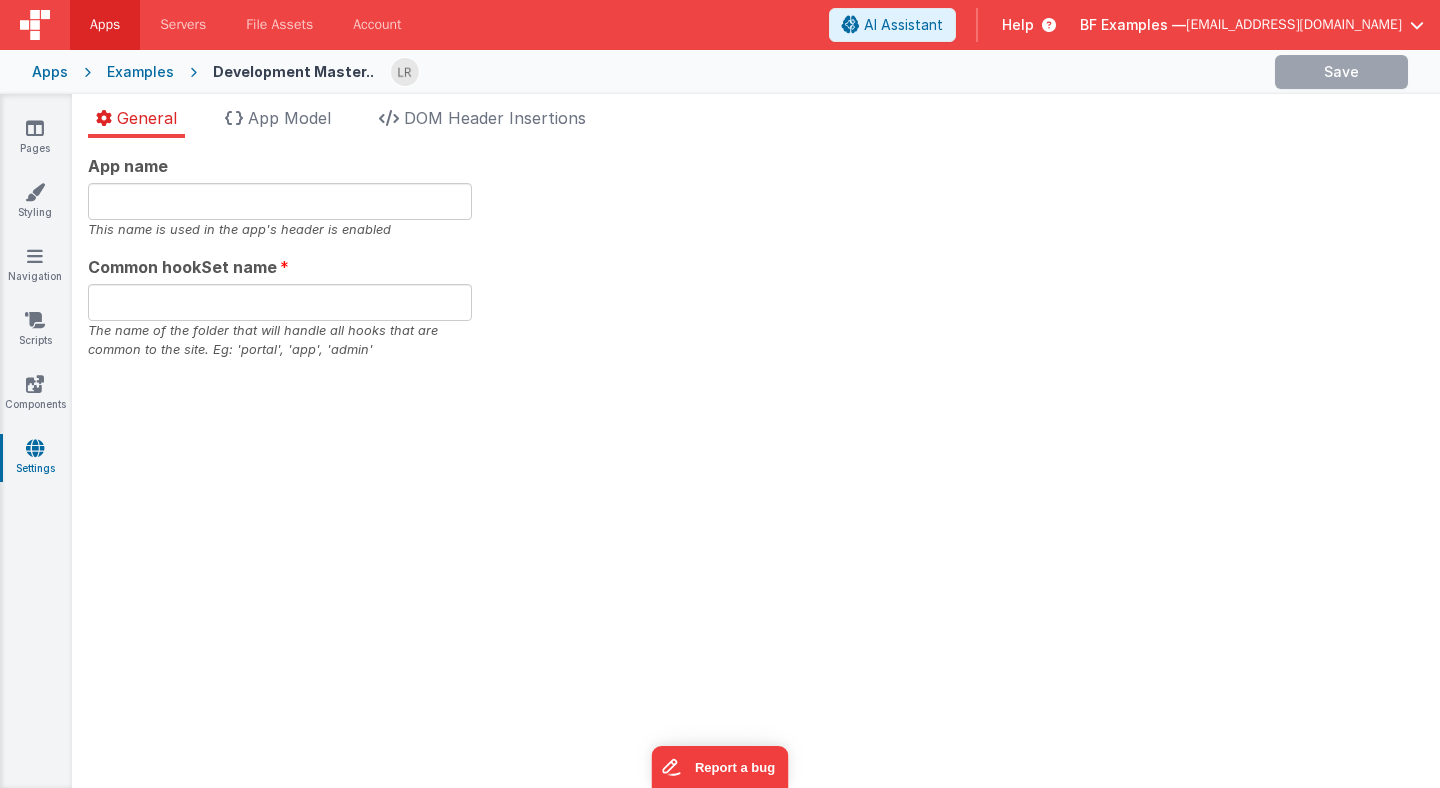 type on "BF Examples" 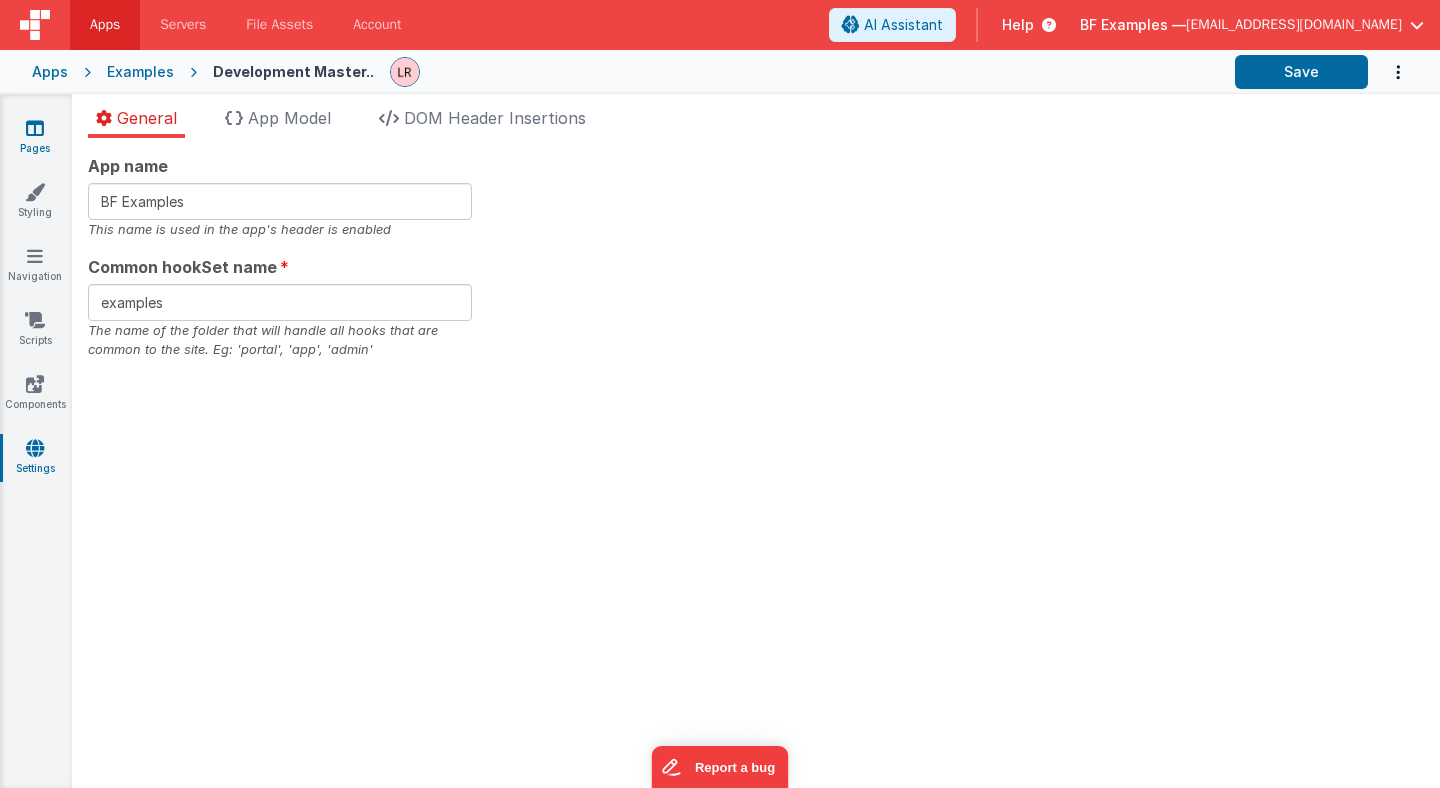 click at bounding box center [35, 128] 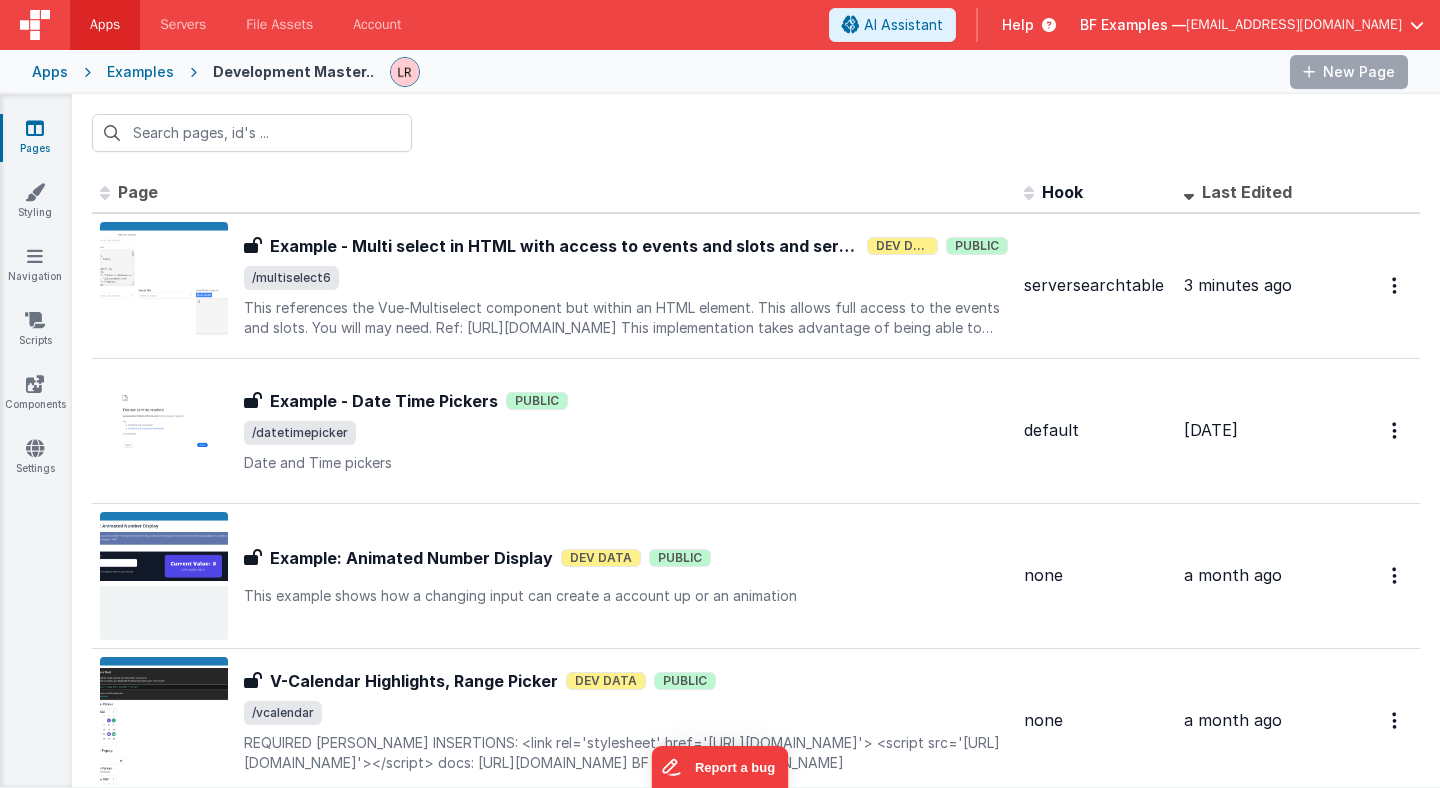 click on "Examples" at bounding box center [140, 72] 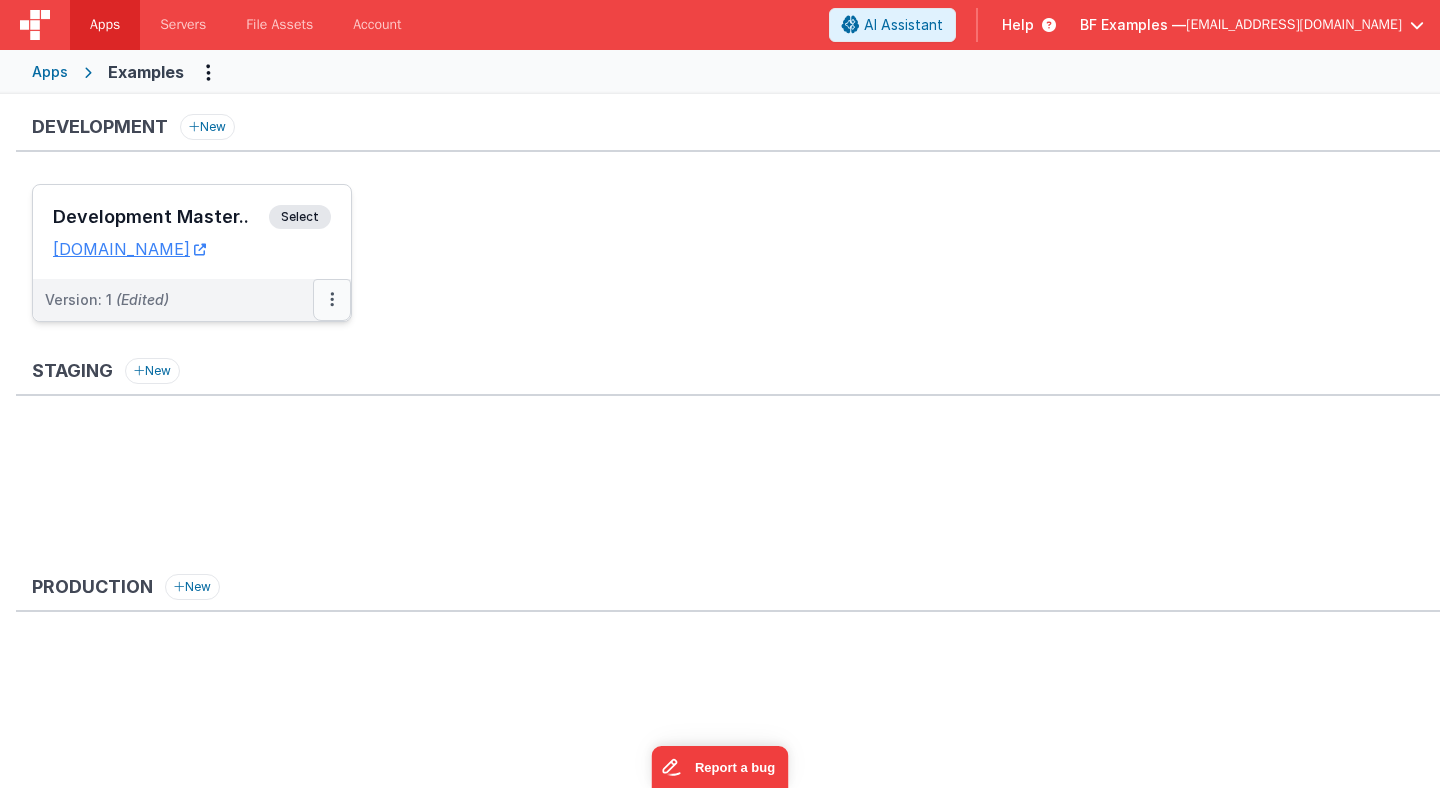 click at bounding box center [332, 300] 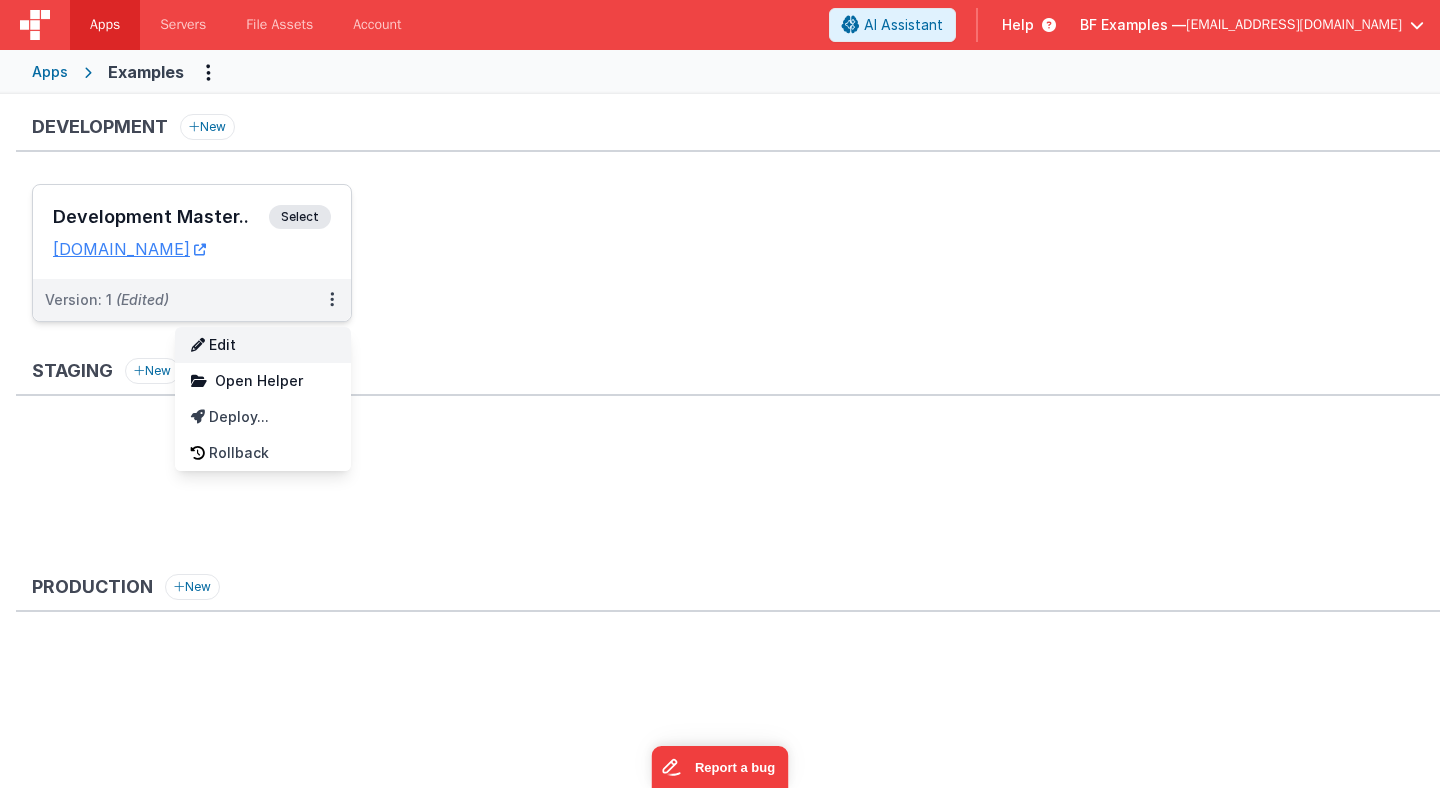 click on "Edit" at bounding box center (263, 345) 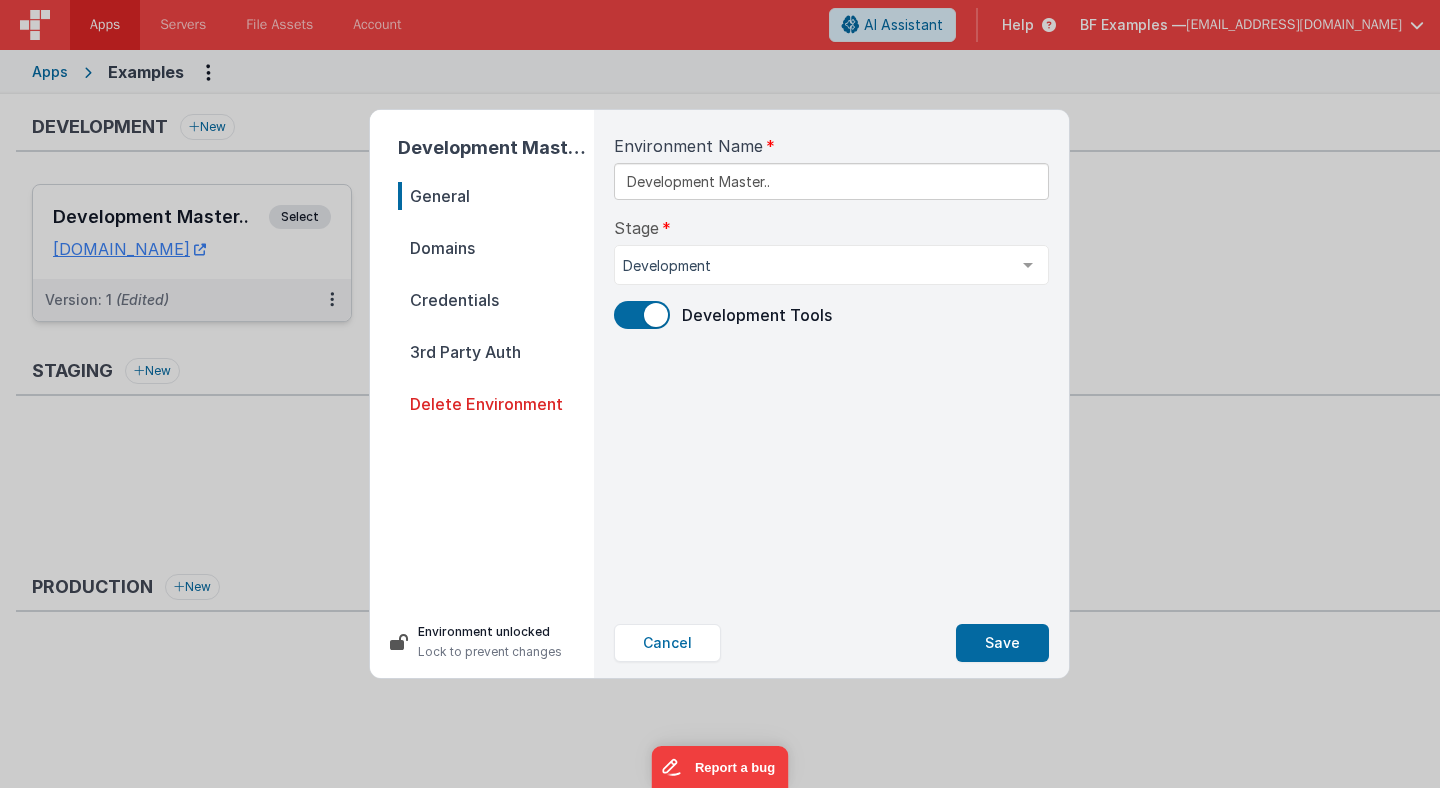 click on "Domains" at bounding box center [496, 248] 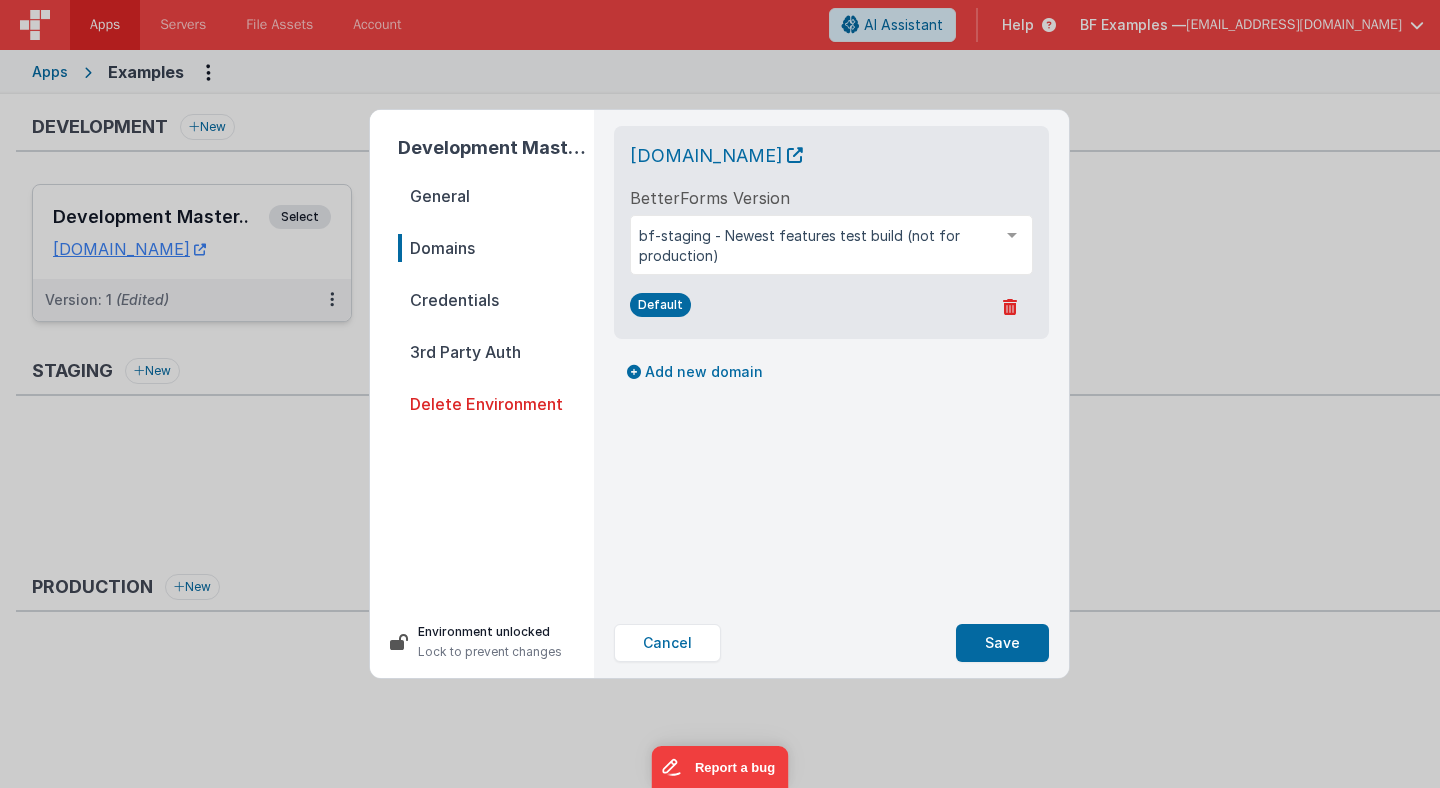 click on "Credentials" at bounding box center [496, 300] 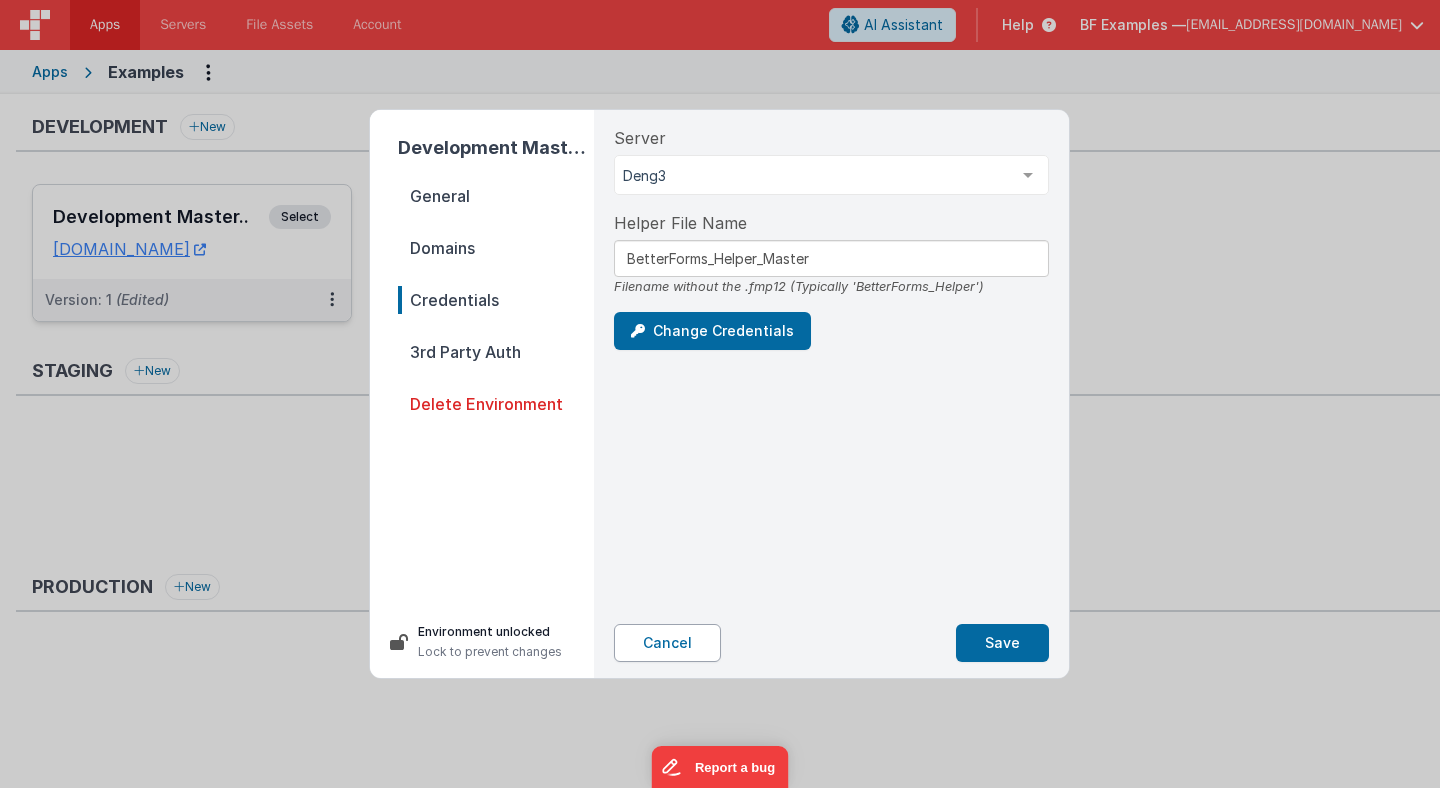 click on "Cancel" at bounding box center [667, 643] 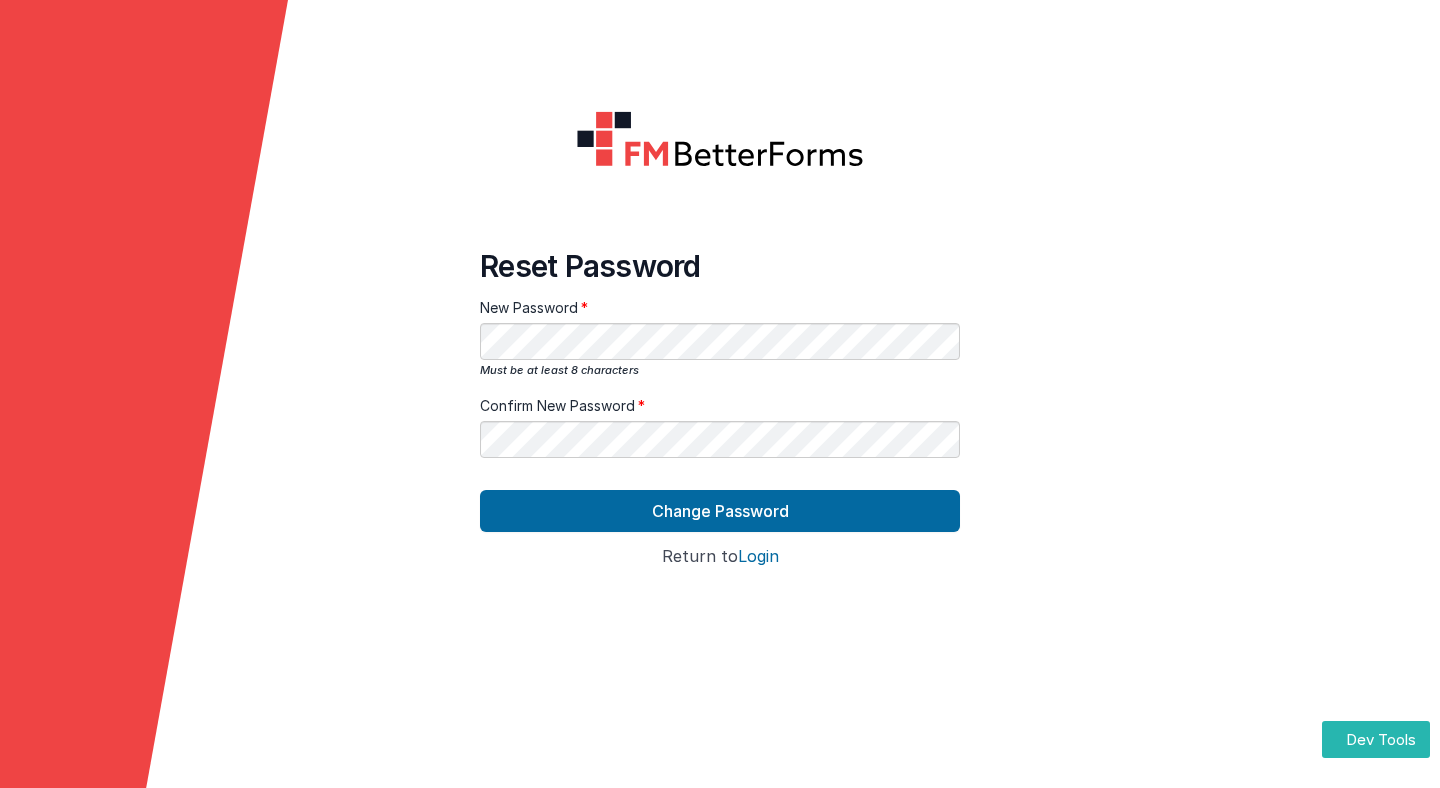 scroll, scrollTop: 0, scrollLeft: 0, axis: both 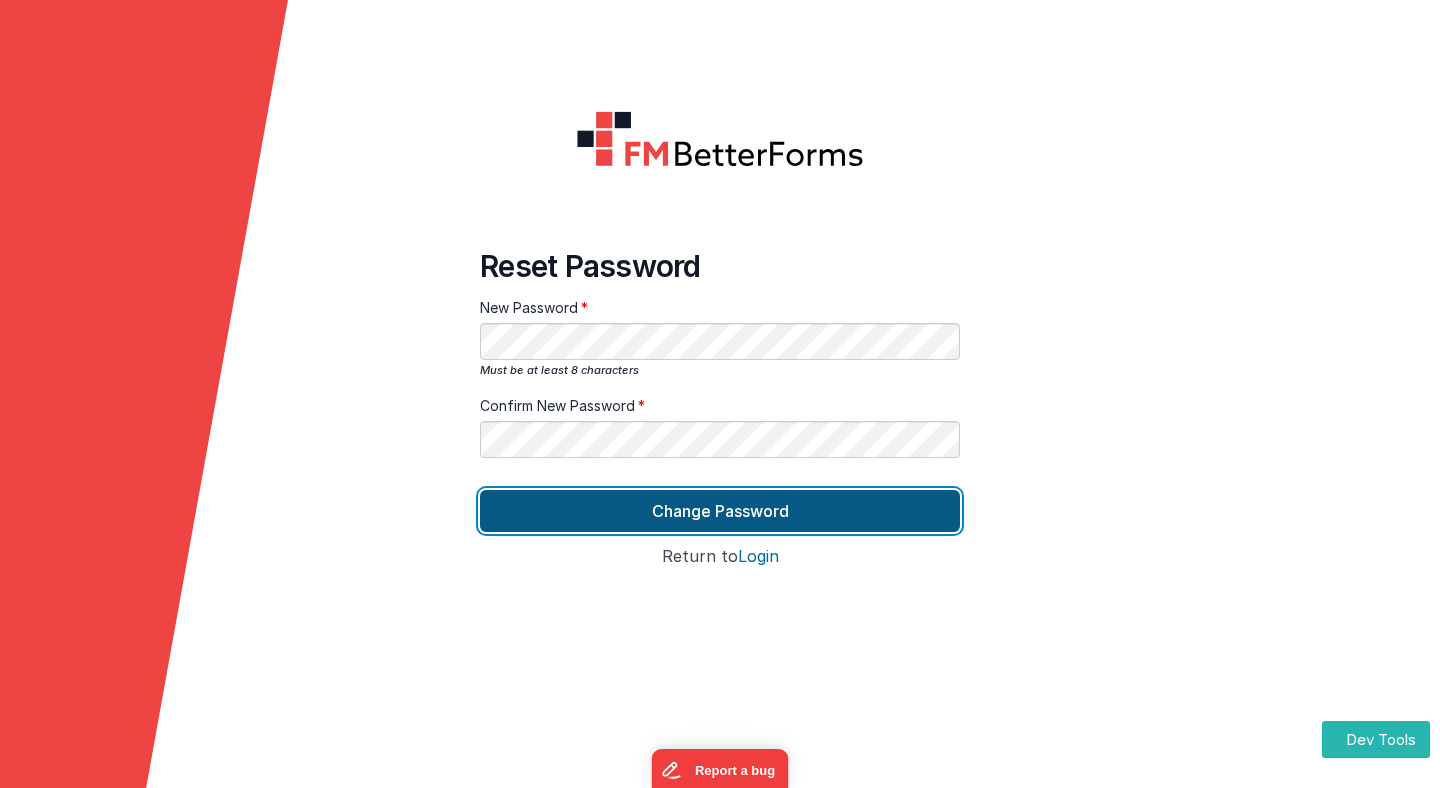 click on "Change Password" at bounding box center [720, 511] 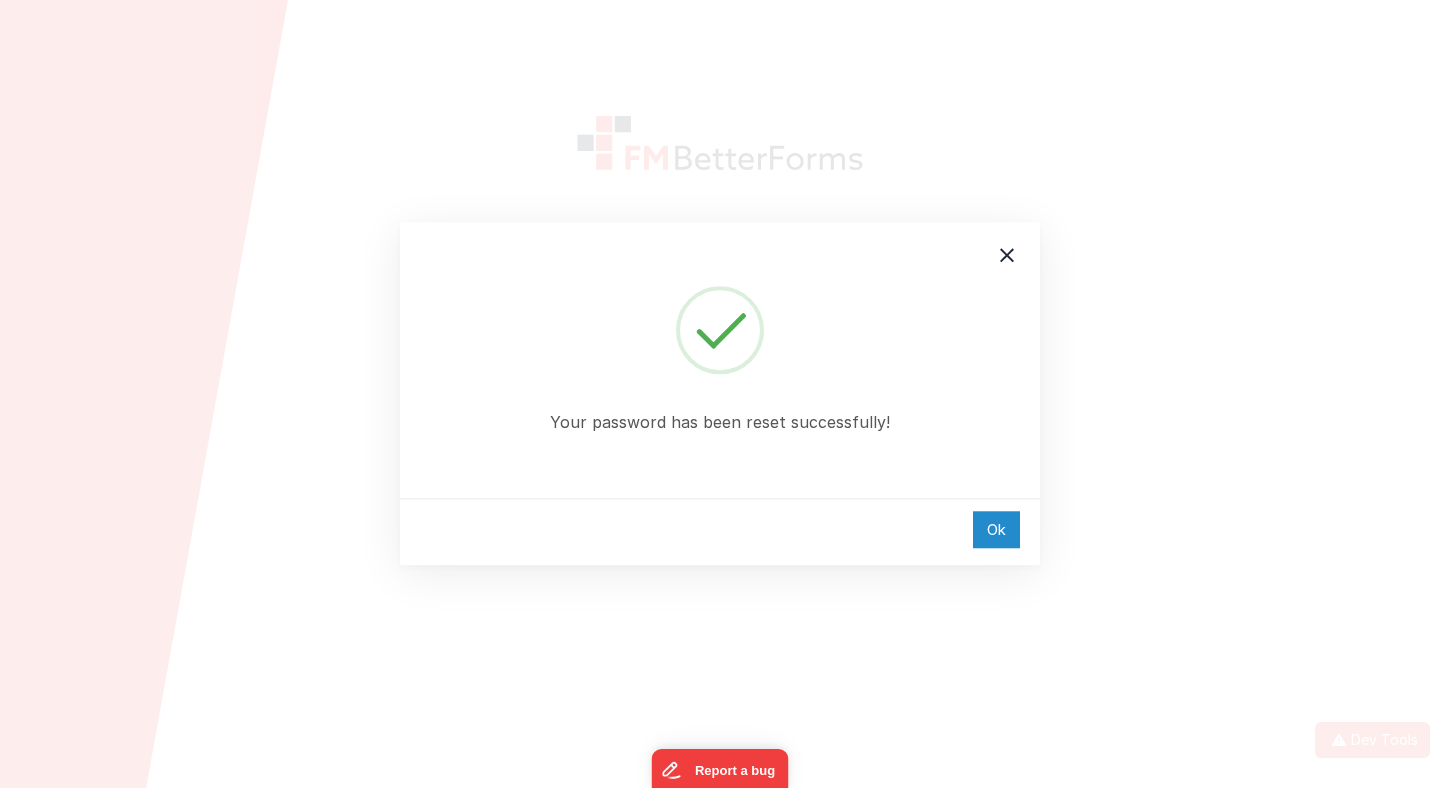 click on "Ok" at bounding box center [996, 529] 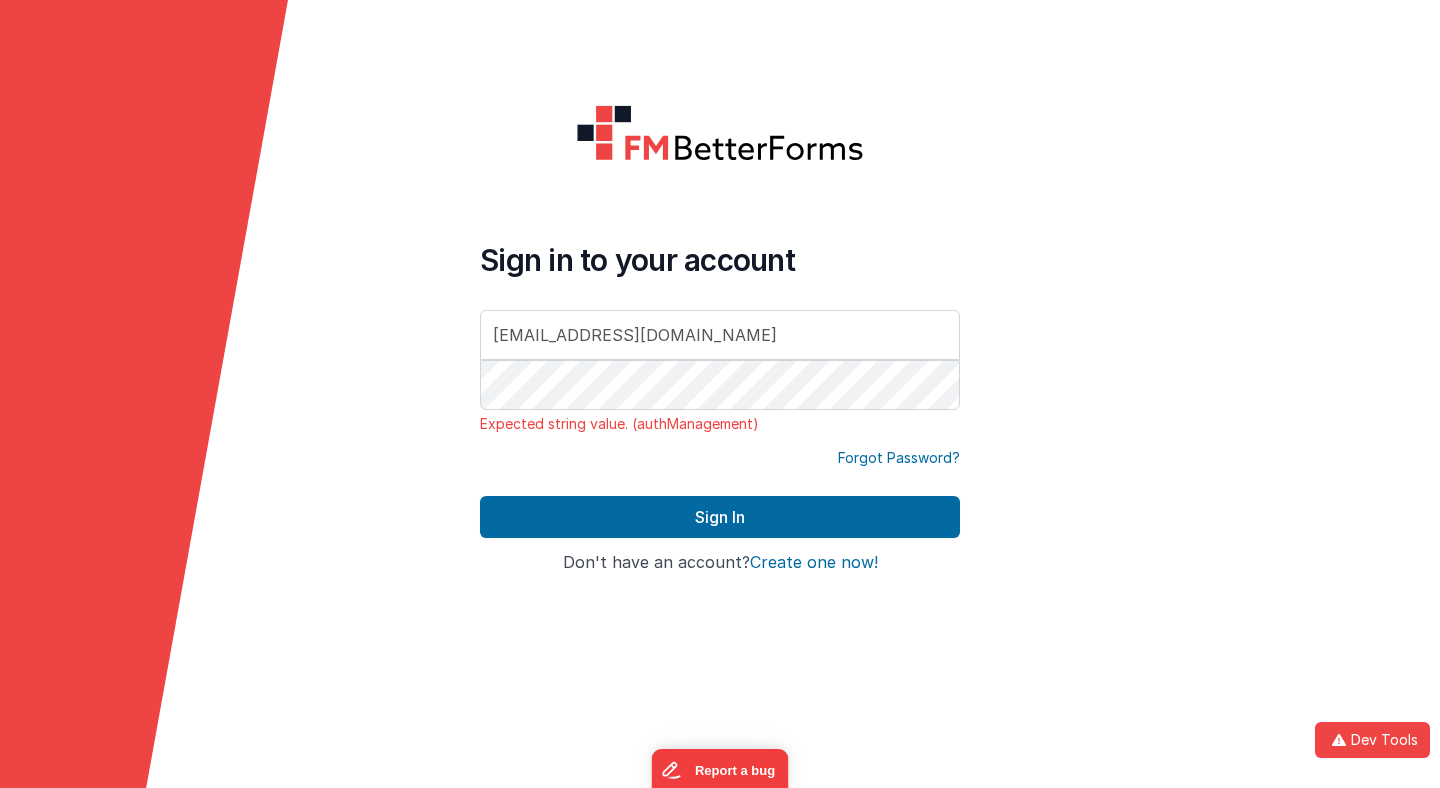 click on "Forgot Password?" at bounding box center [899, 458] 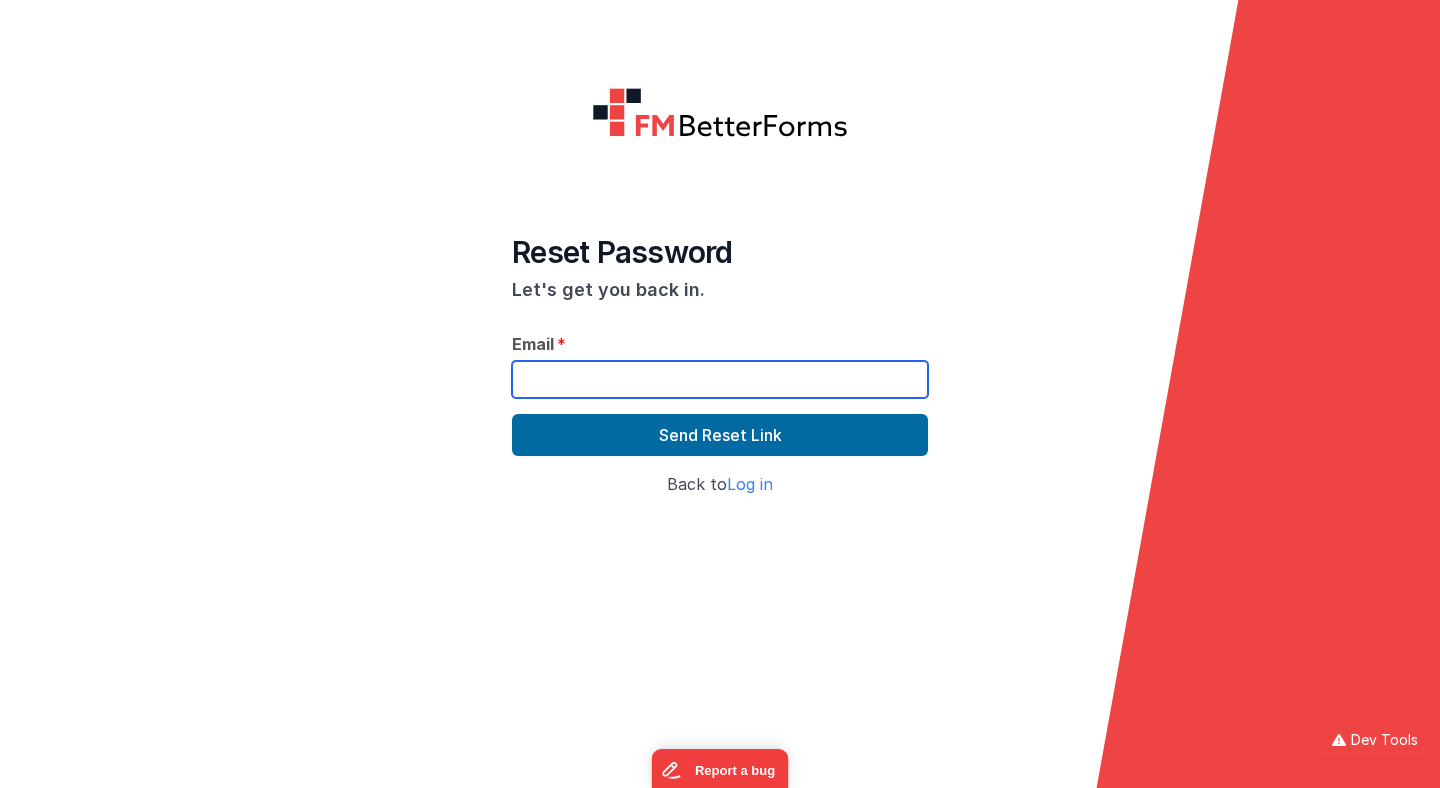 click at bounding box center [720, 379] 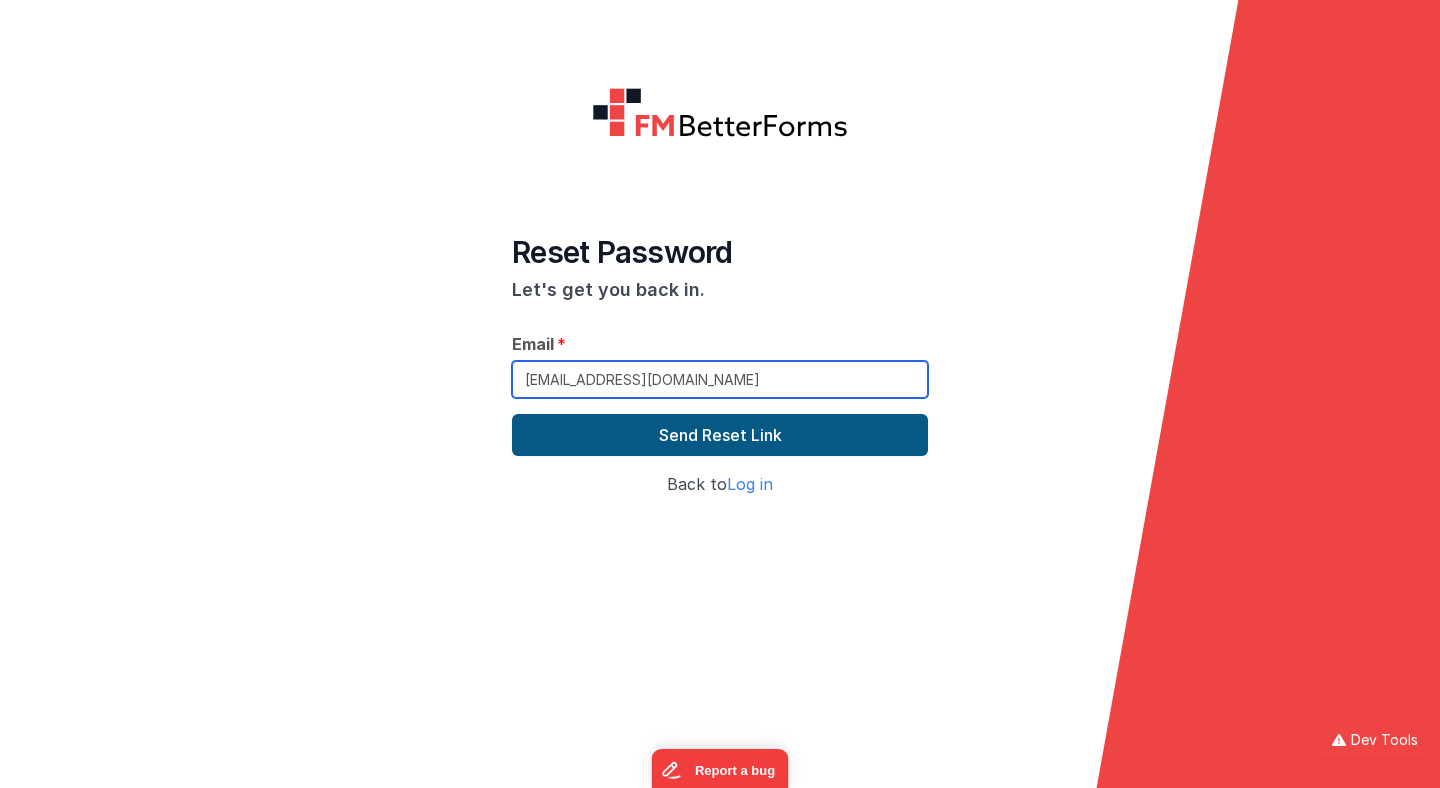 type on "[EMAIL_ADDRESS][DOMAIN_NAME]" 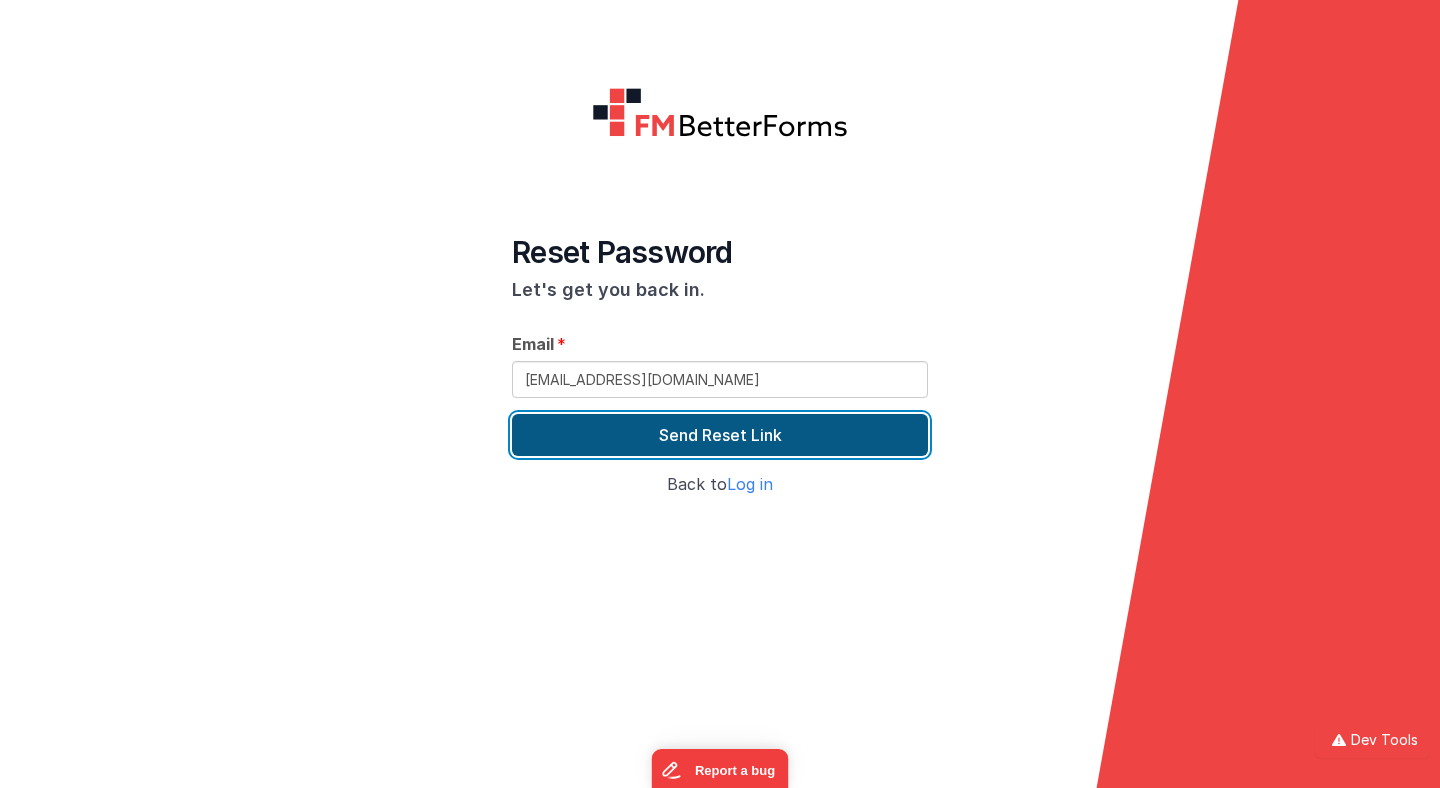 click on "Send Reset Link" at bounding box center (720, 435) 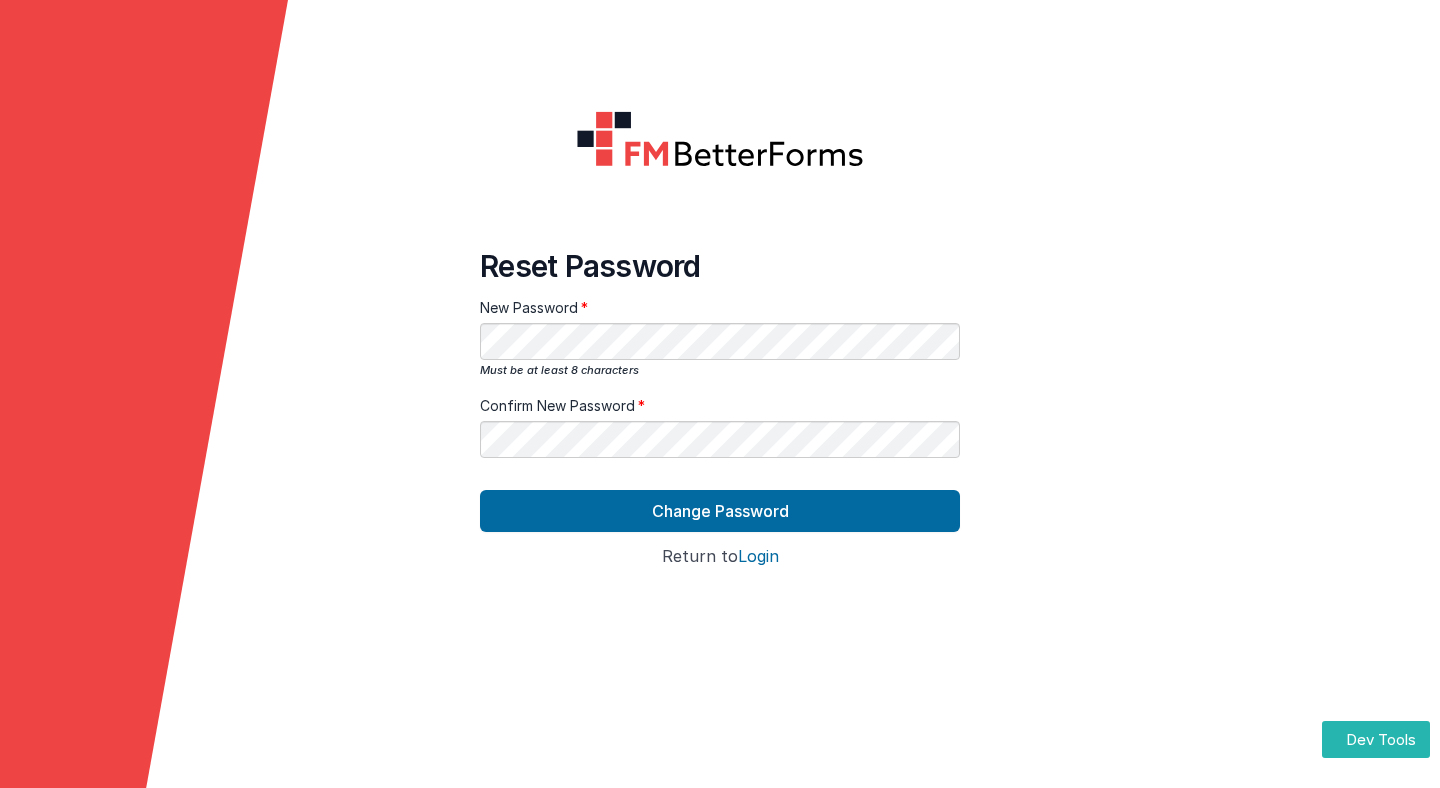 scroll, scrollTop: 0, scrollLeft: 0, axis: both 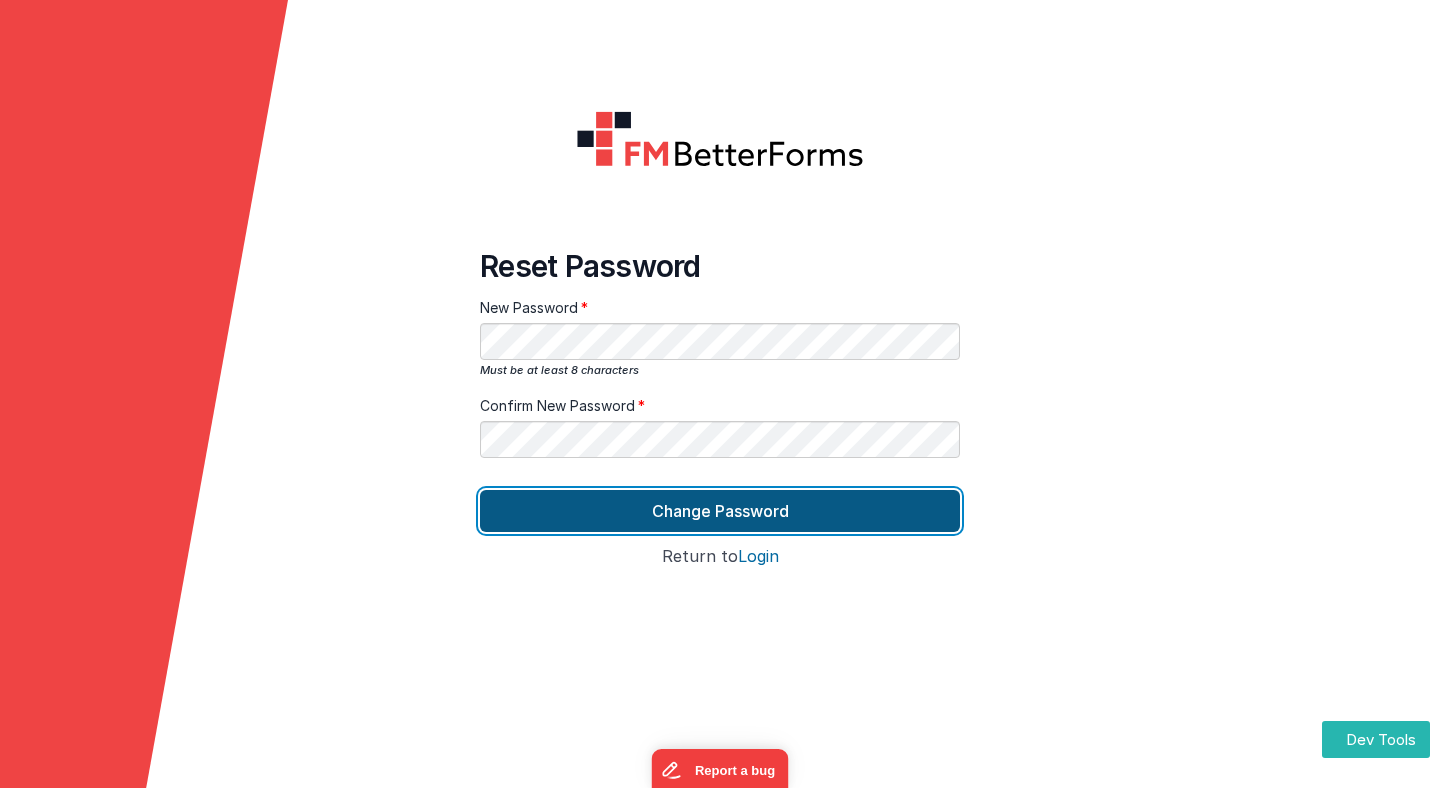 click on "Change Password" at bounding box center (720, 511) 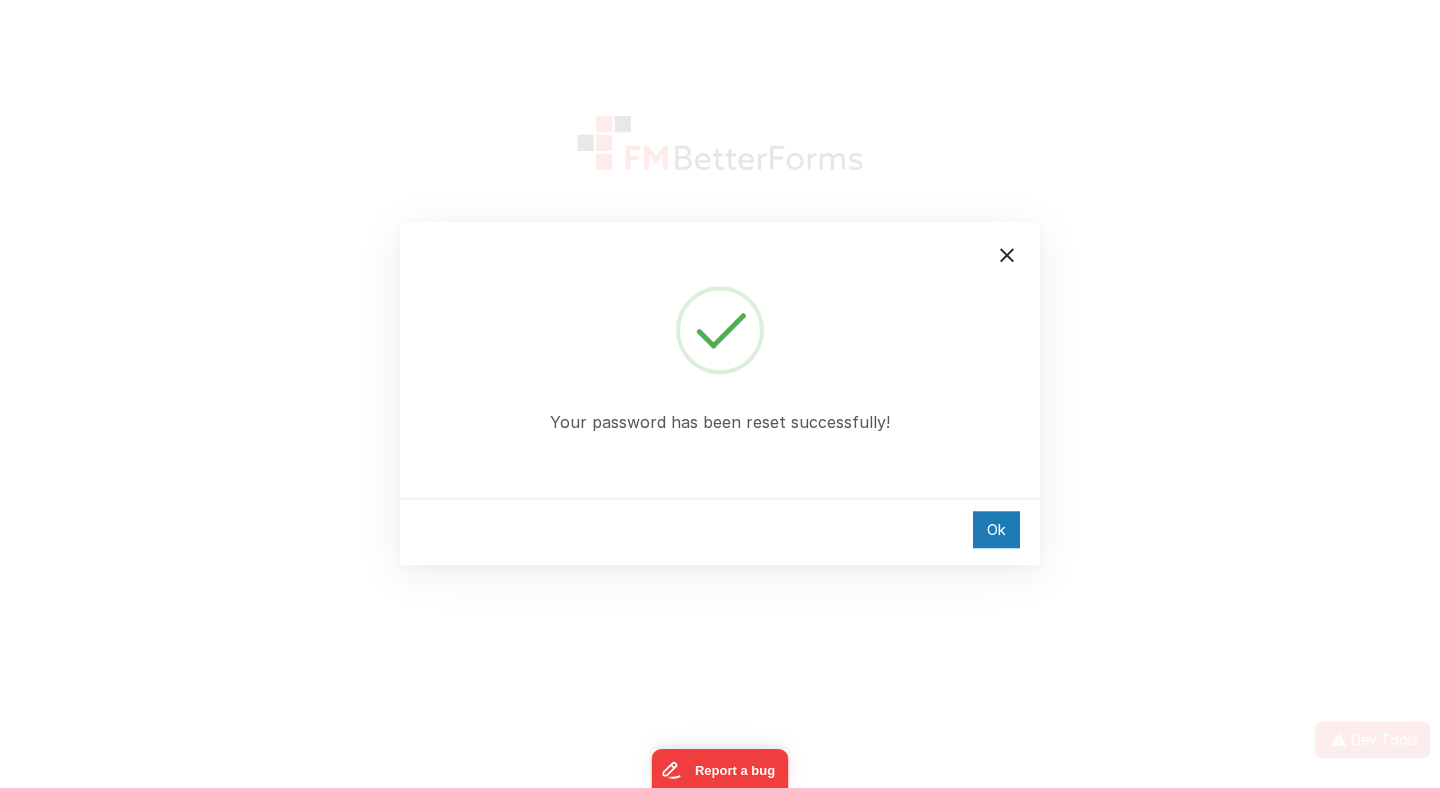 type on "[EMAIL_ADDRESS][DOMAIN_NAME]" 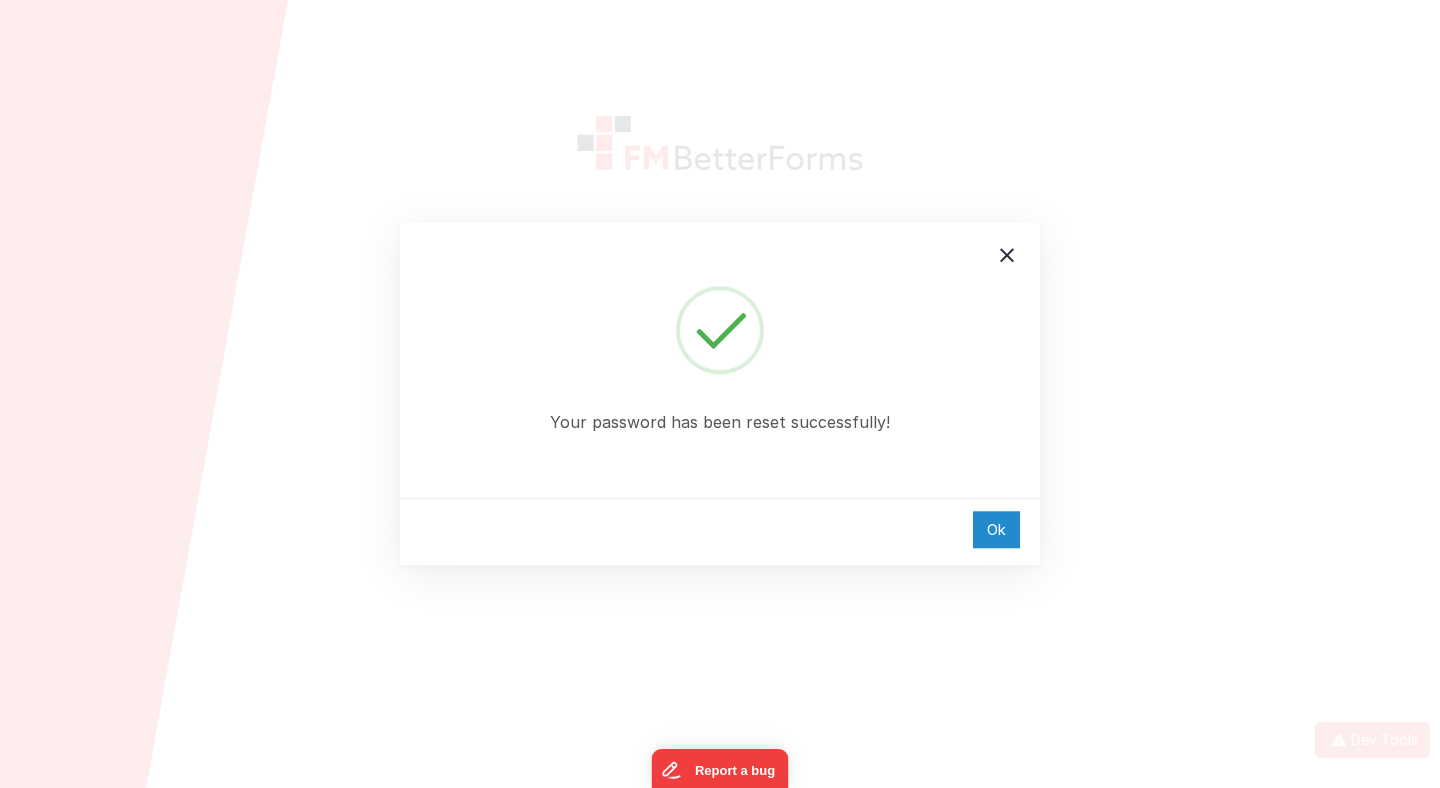 click on "Ok" at bounding box center [996, 529] 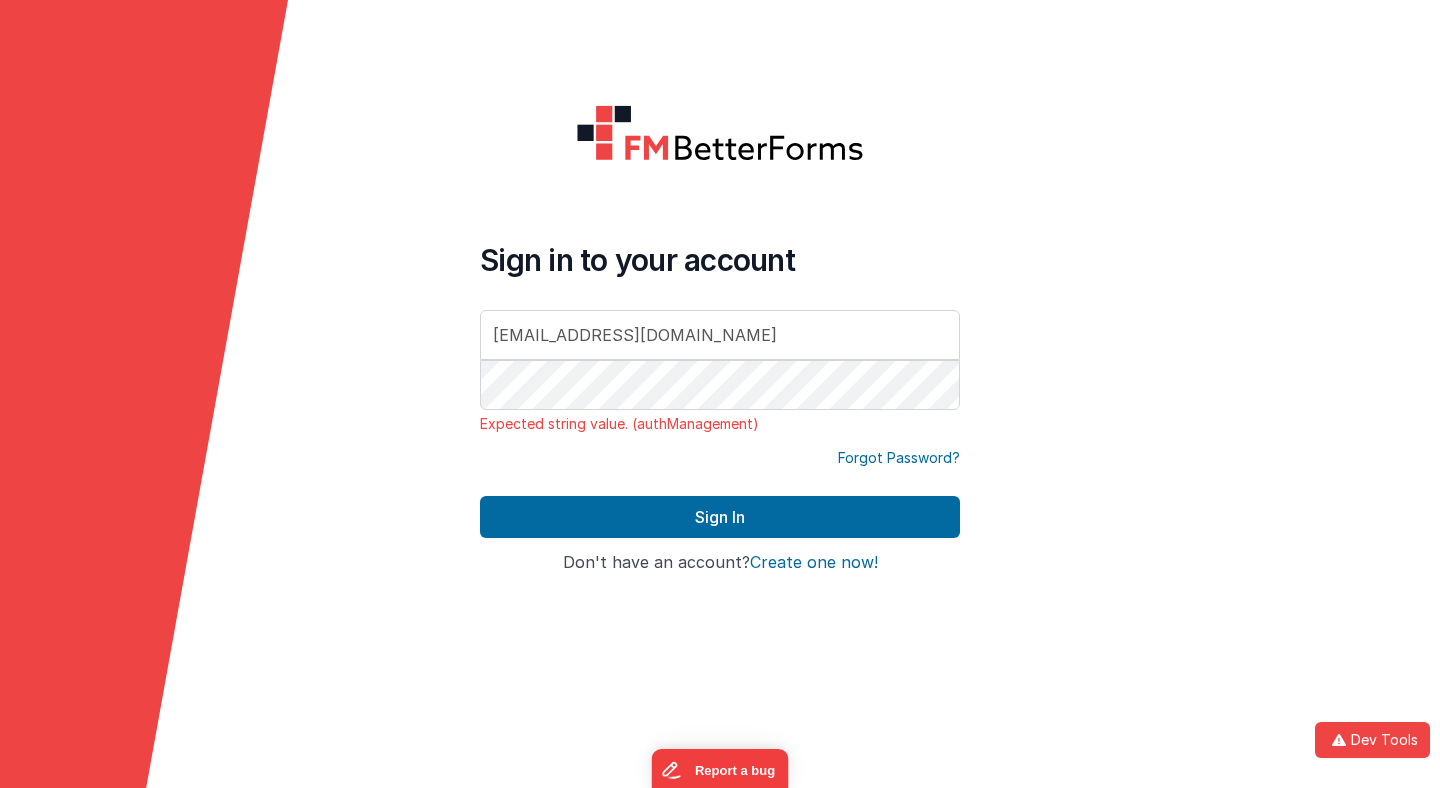 click on "Forgot Password?" at bounding box center [899, 458] 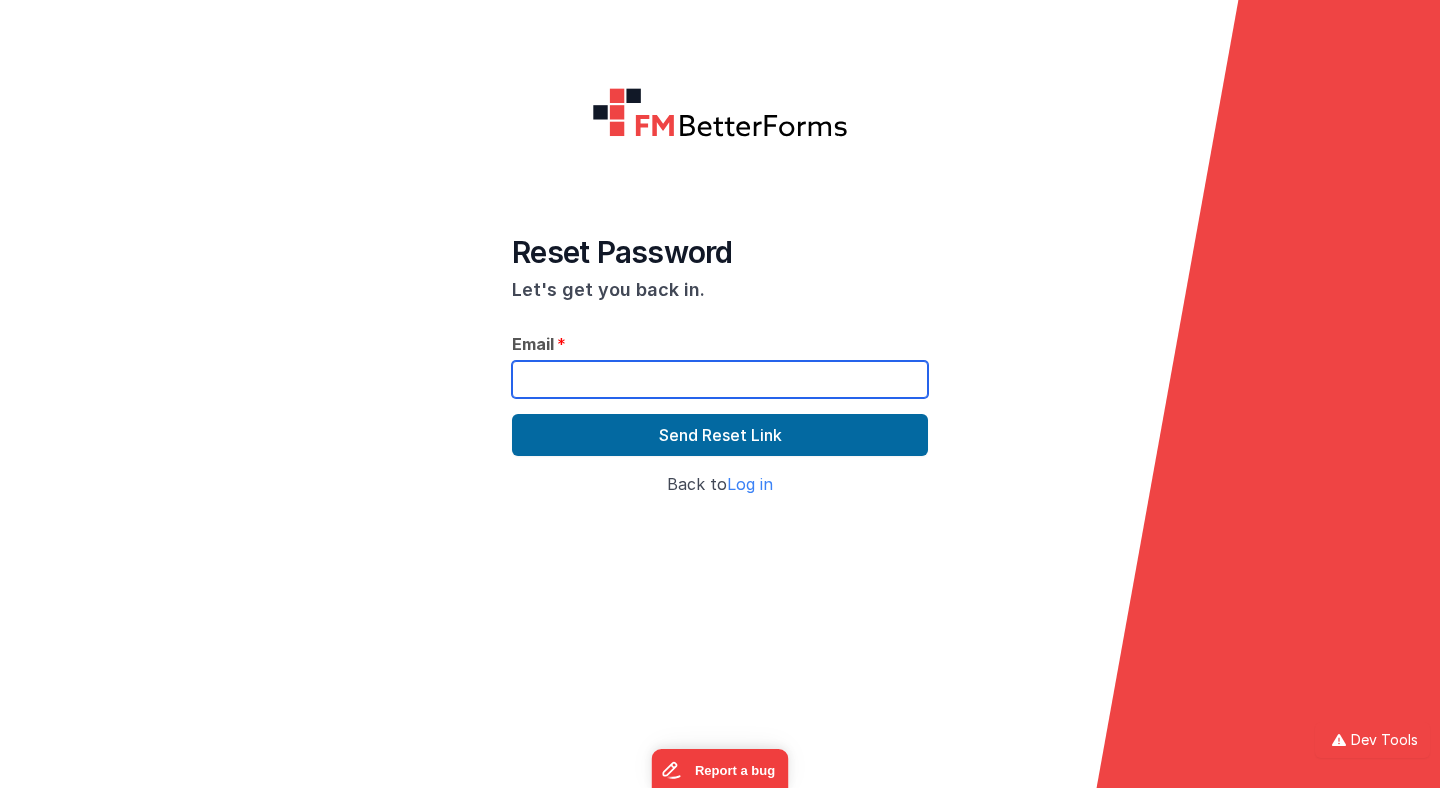 click at bounding box center (720, 379) 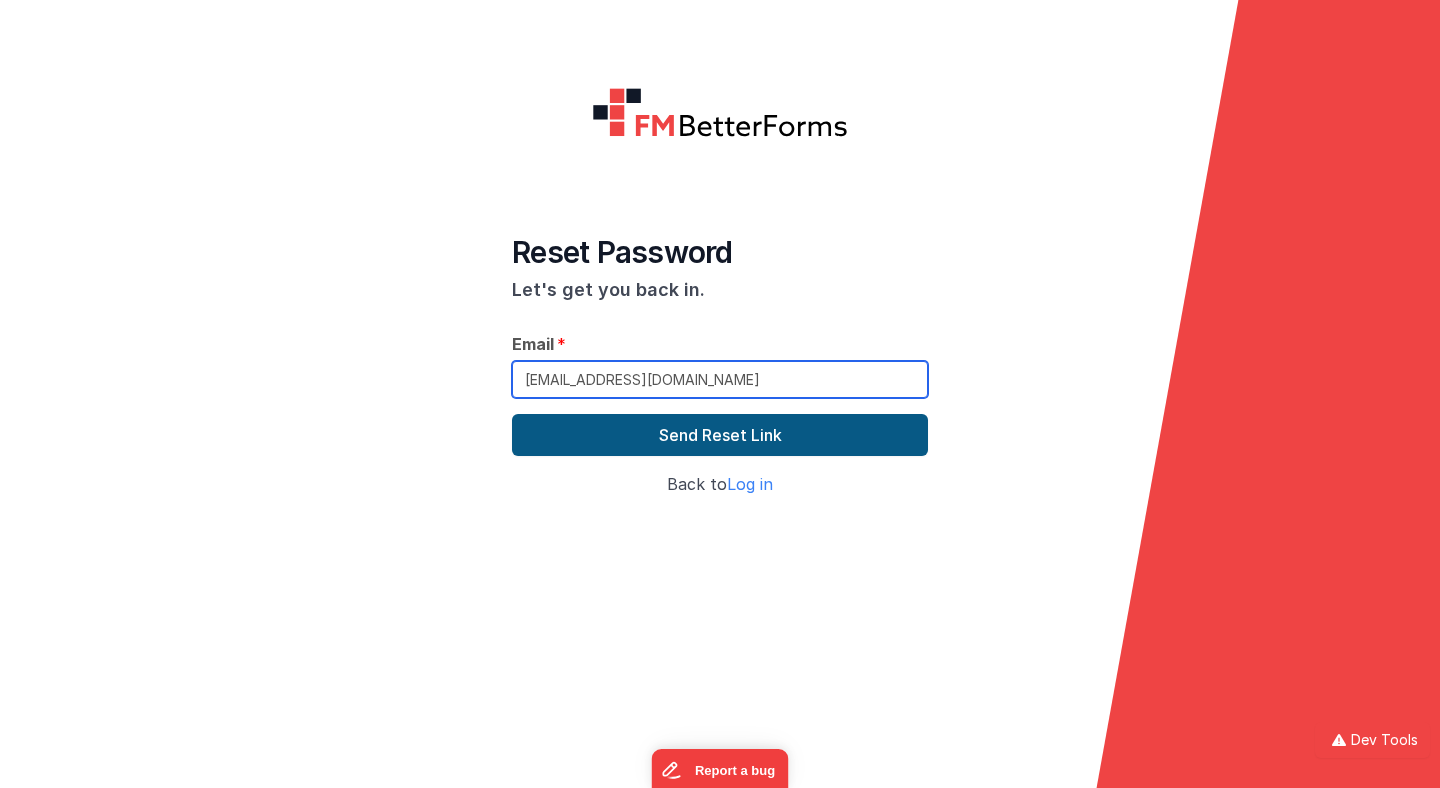 type on "[EMAIL_ADDRESS][DOMAIN_NAME]" 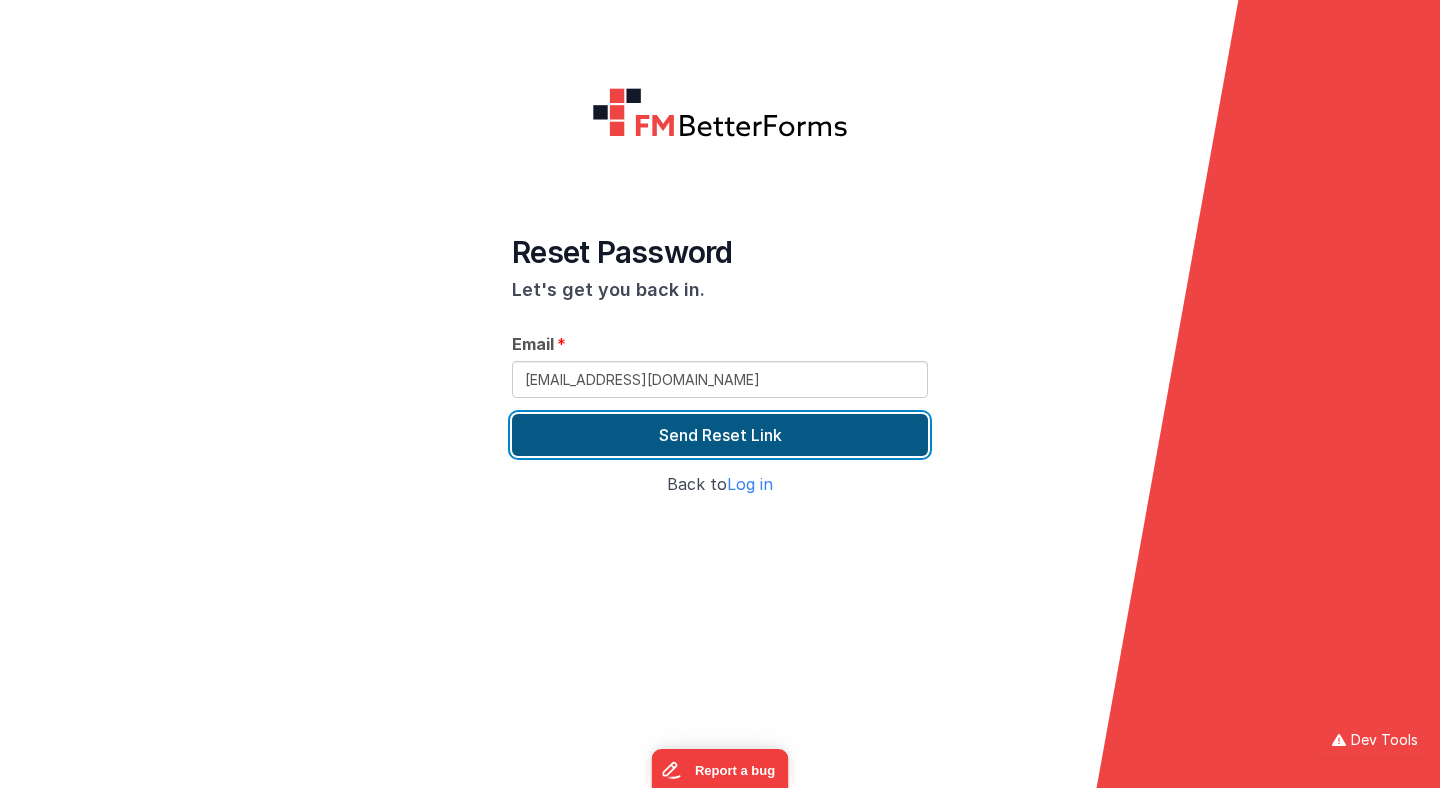 click on "Send Reset Link" at bounding box center [720, 435] 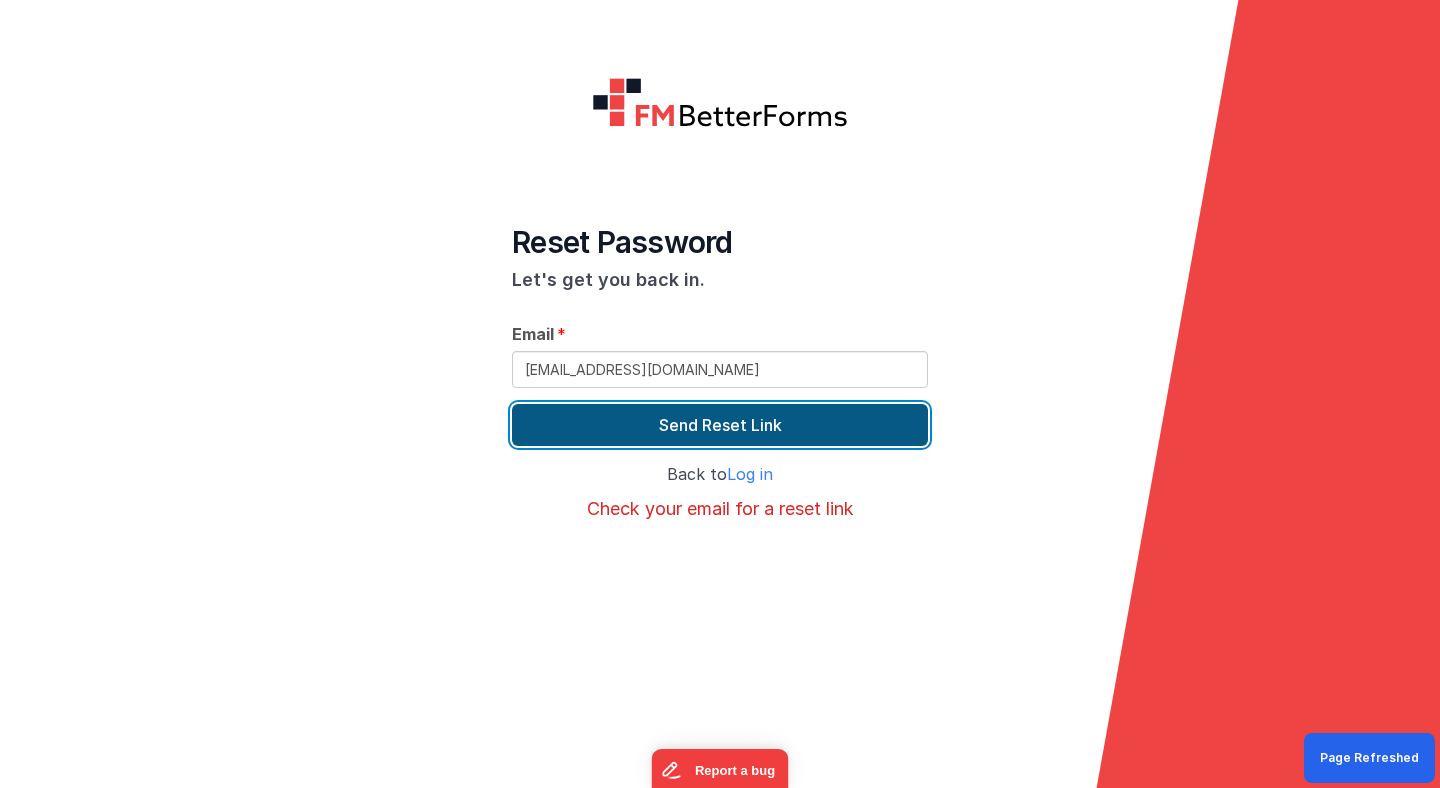 click on "Send Reset Link" at bounding box center (720, 425) 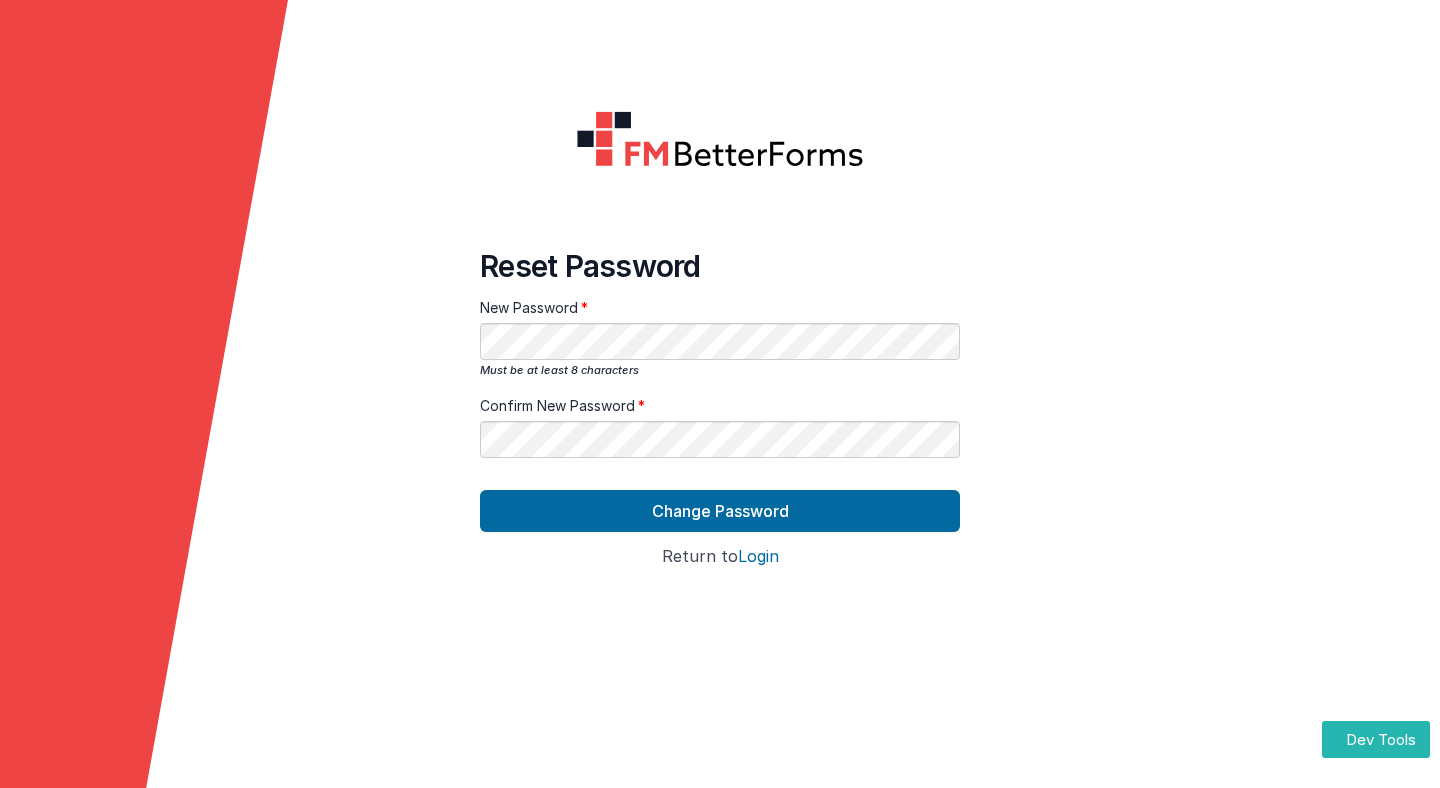 scroll, scrollTop: 0, scrollLeft: 0, axis: both 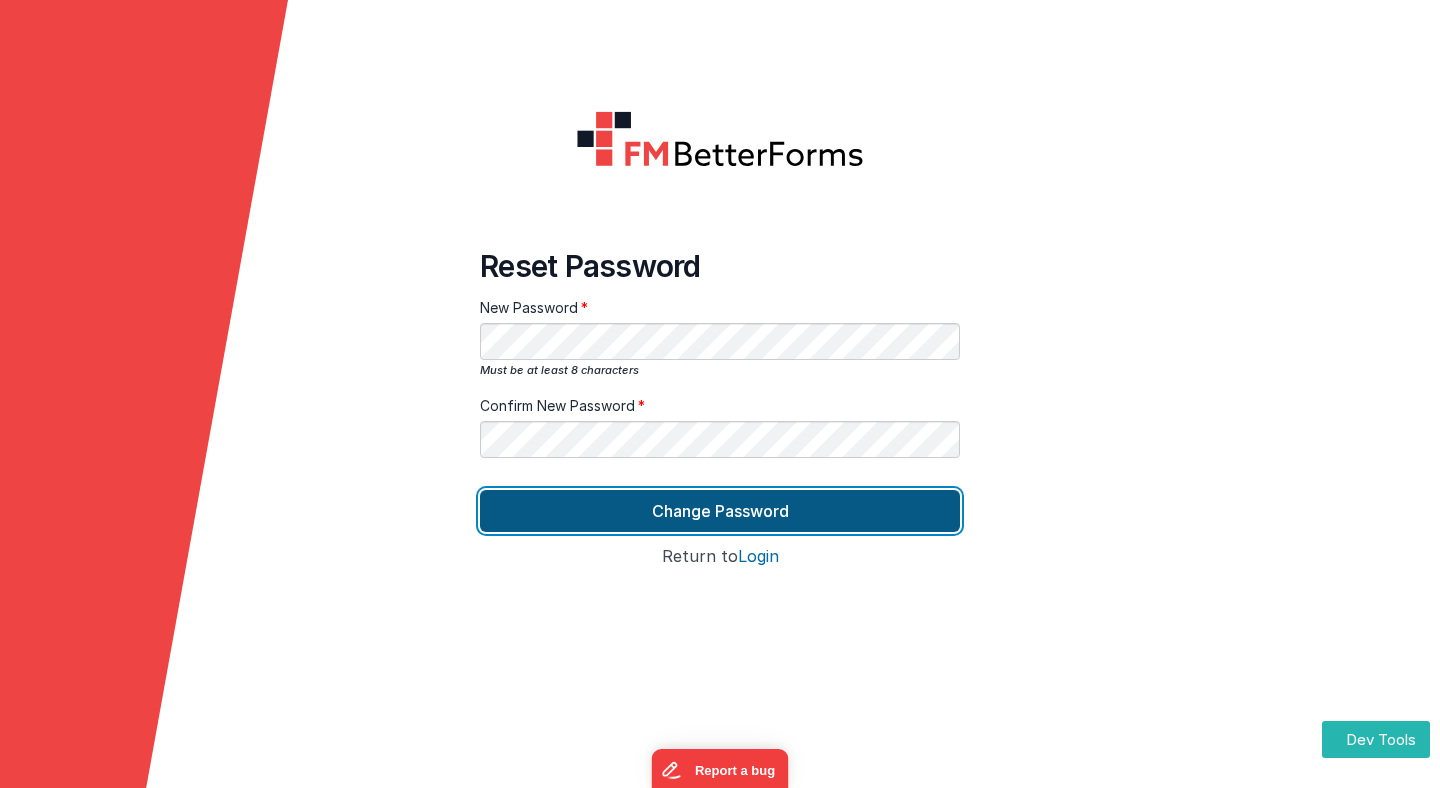click on "Change Password" at bounding box center [720, 511] 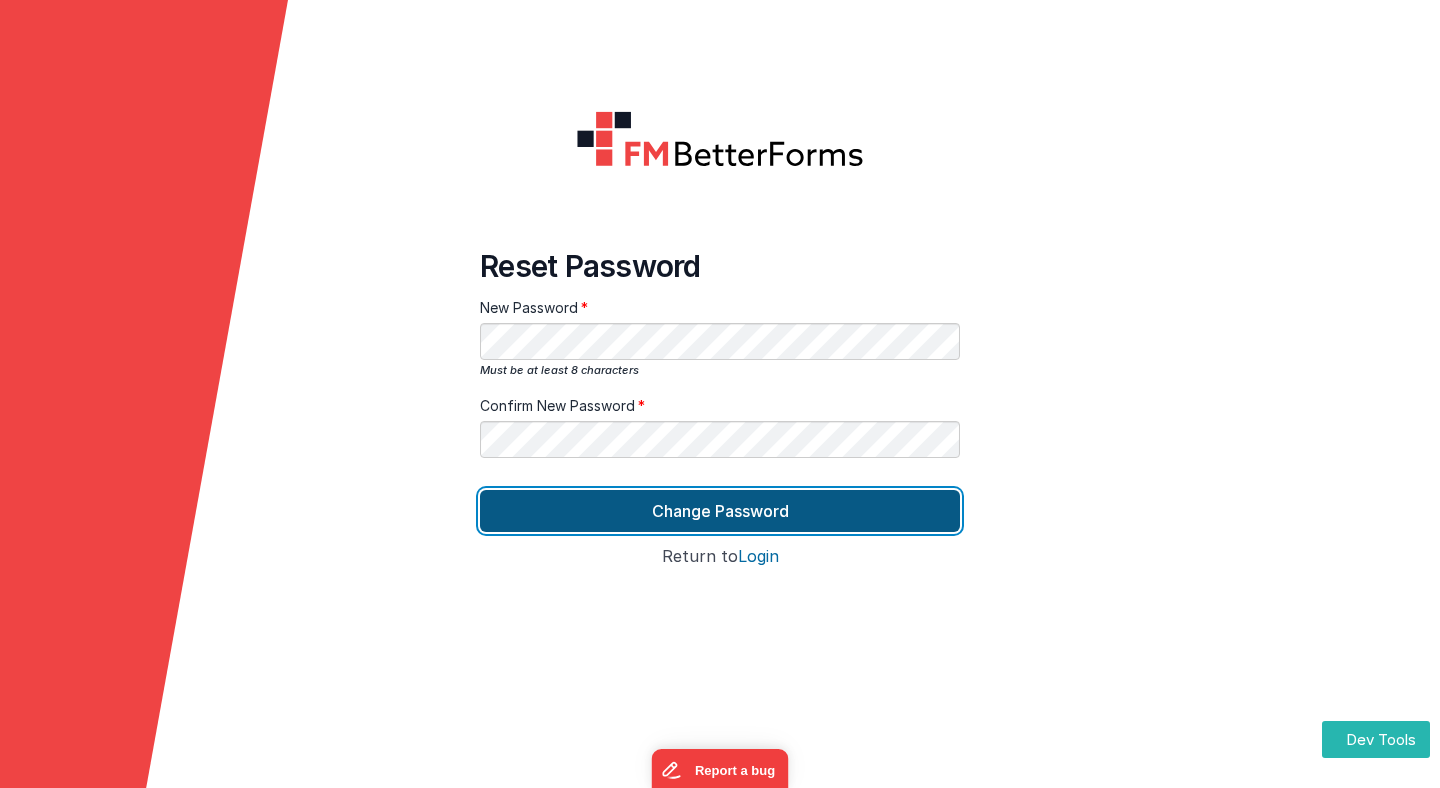 click on "Change Password" at bounding box center [720, 511] 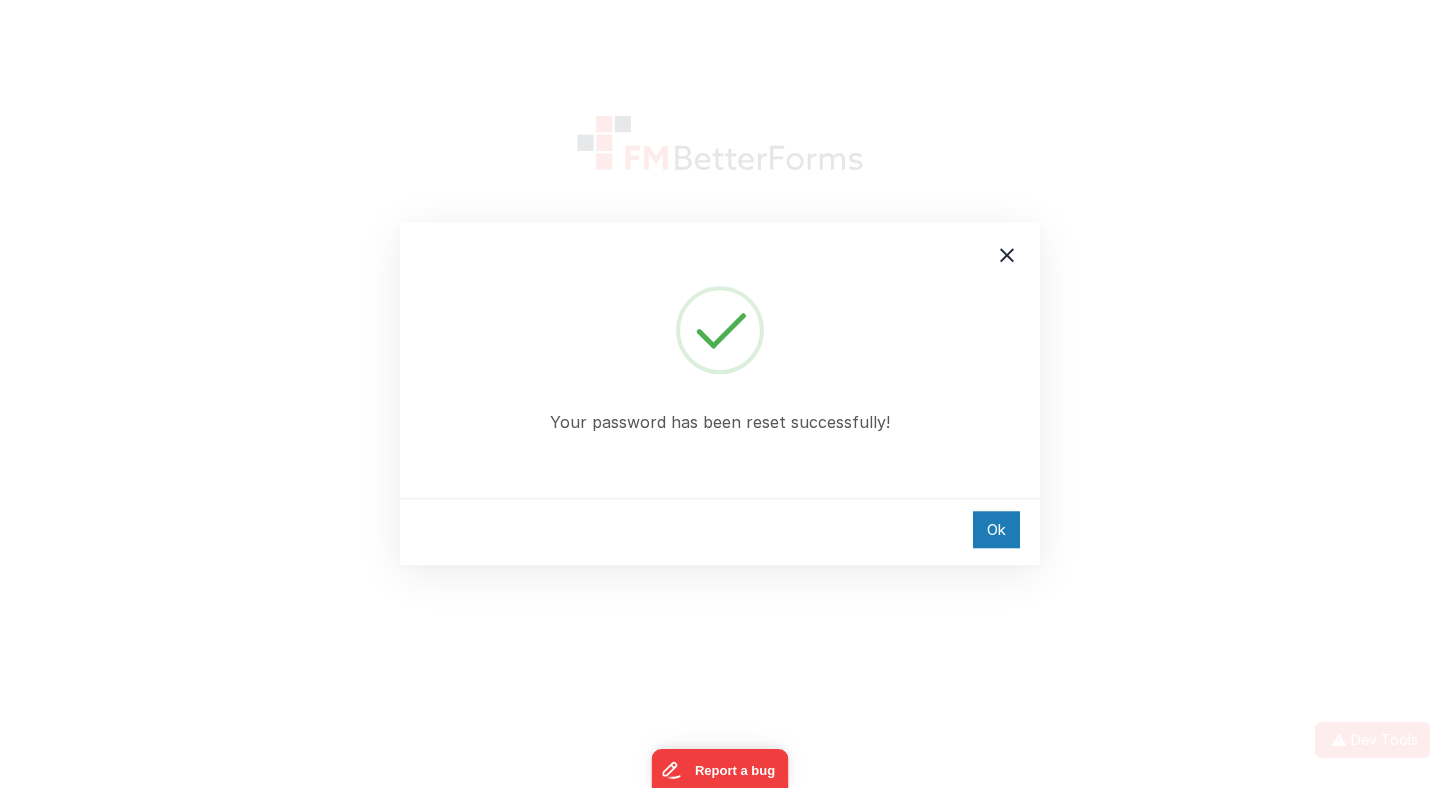 type on "[EMAIL_ADDRESS][DOMAIN_NAME]" 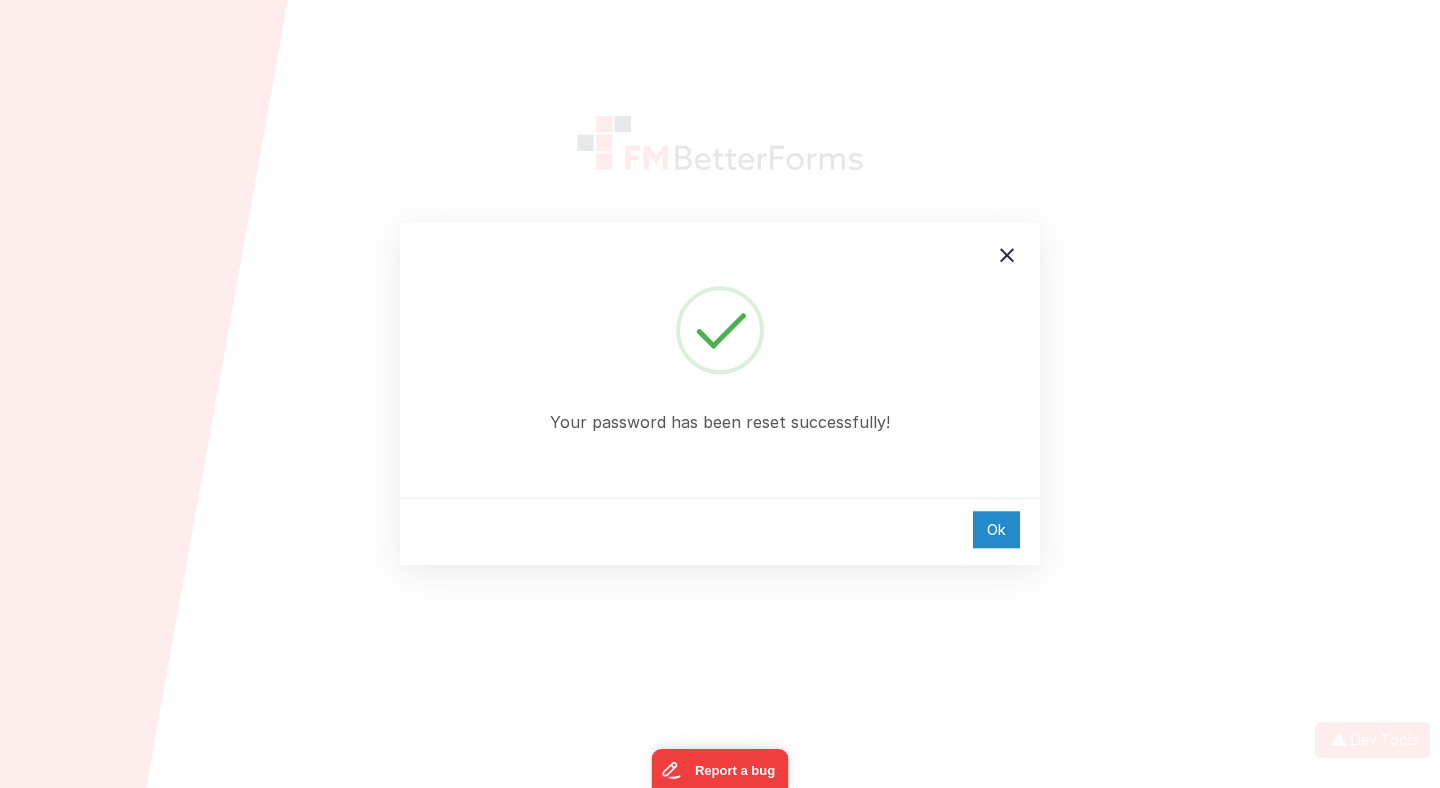 click on "Ok" at bounding box center (996, 529) 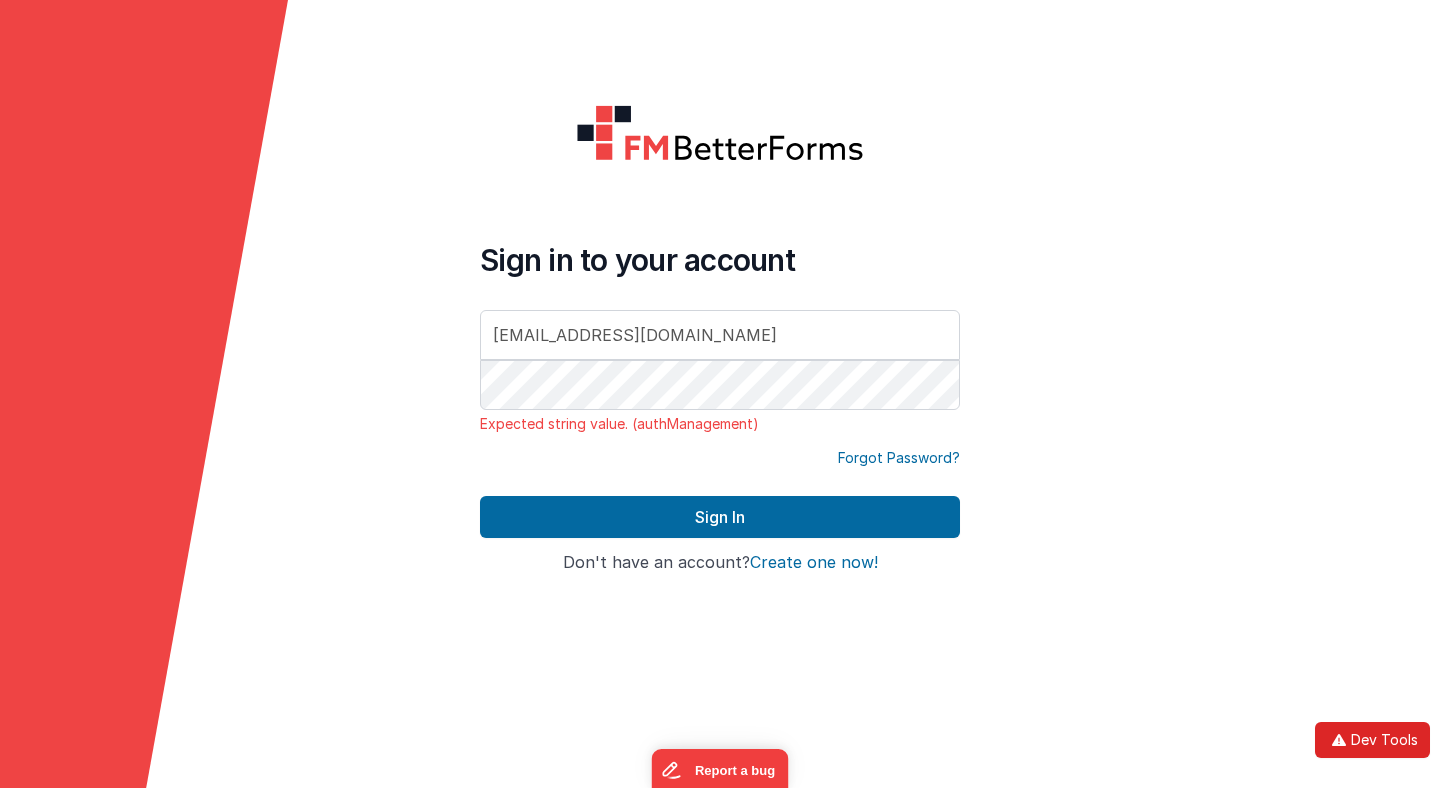 click on "Dev Tools" at bounding box center (1372, 740) 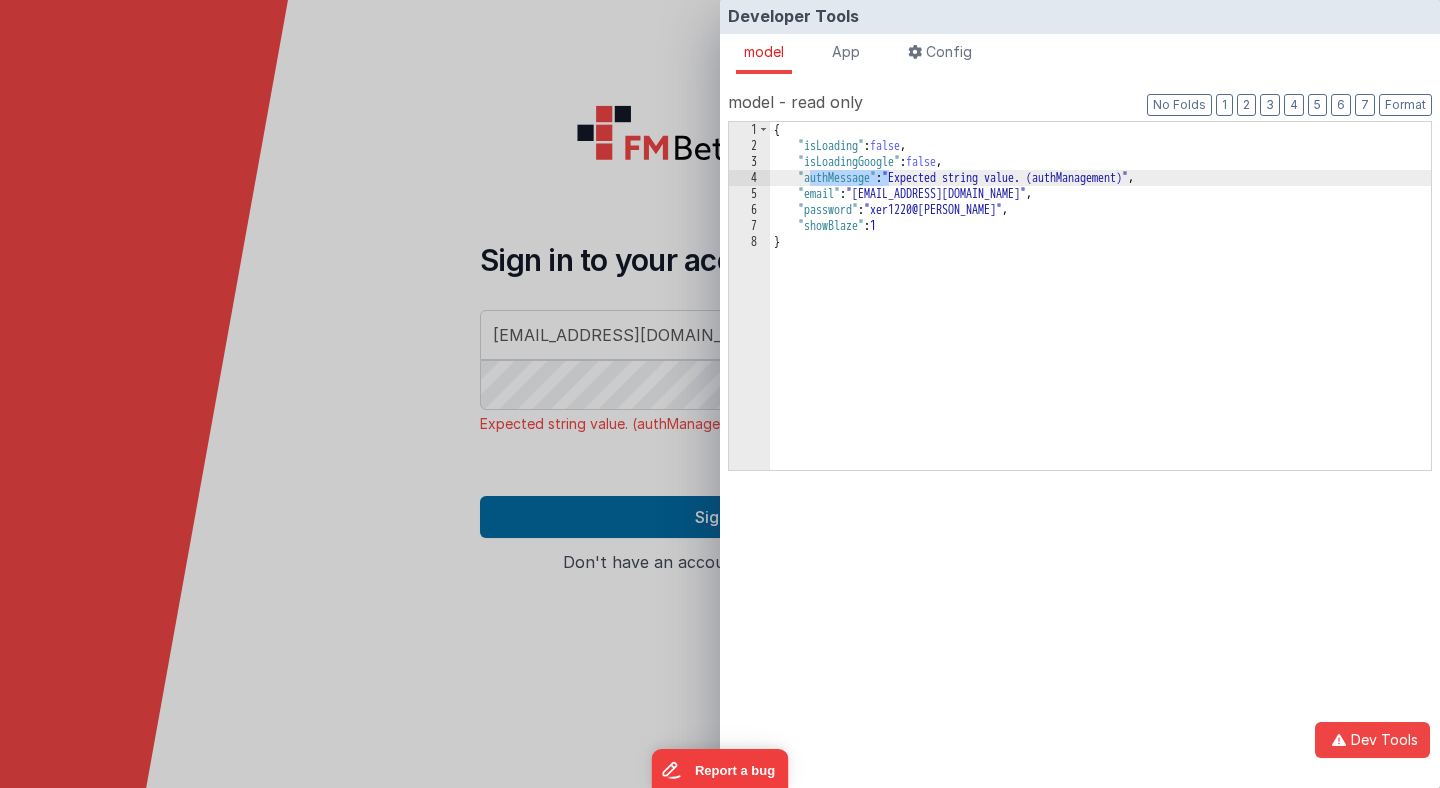 drag, startPoint x: 810, startPoint y: 178, endPoint x: 891, endPoint y: 175, distance: 81.055534 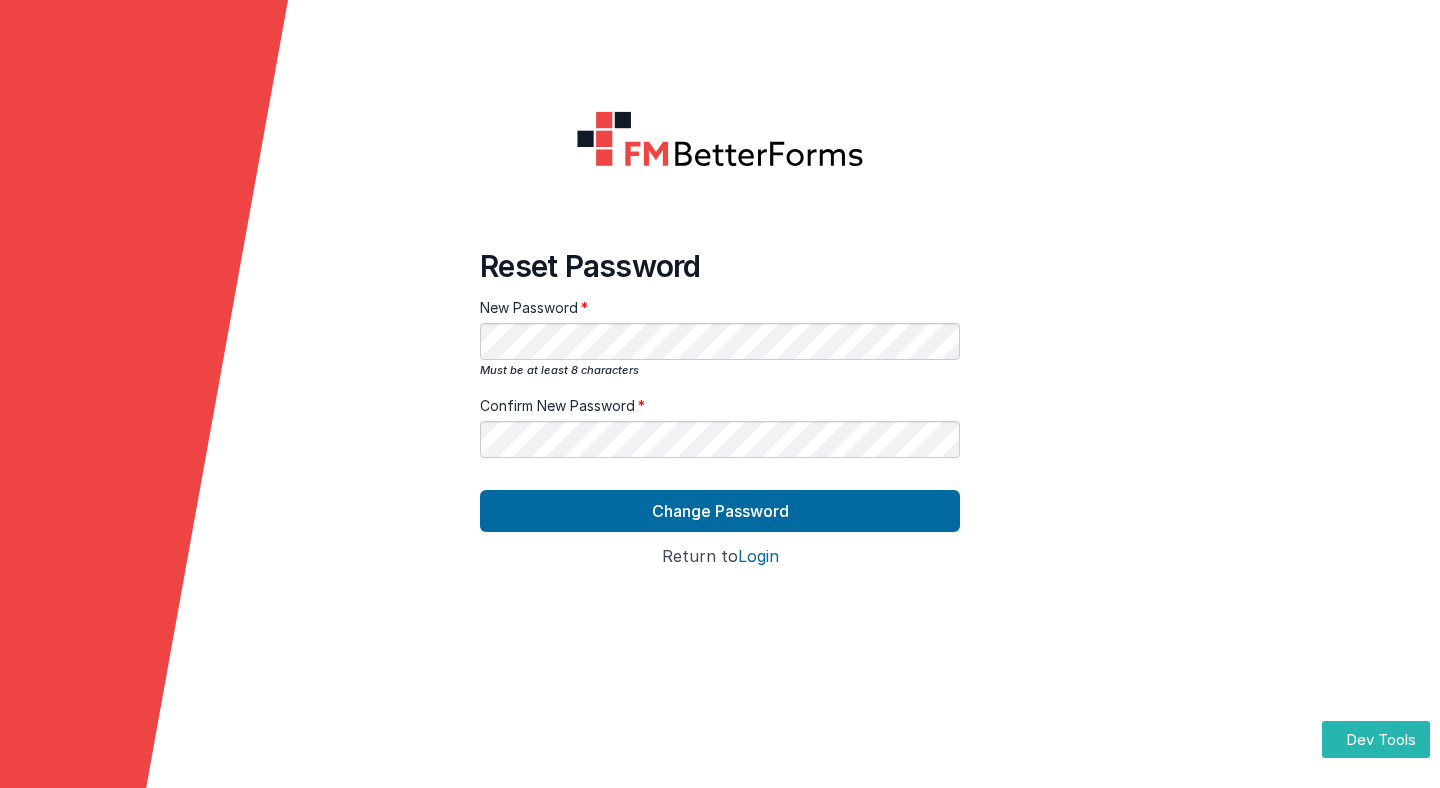 scroll, scrollTop: 0, scrollLeft: 0, axis: both 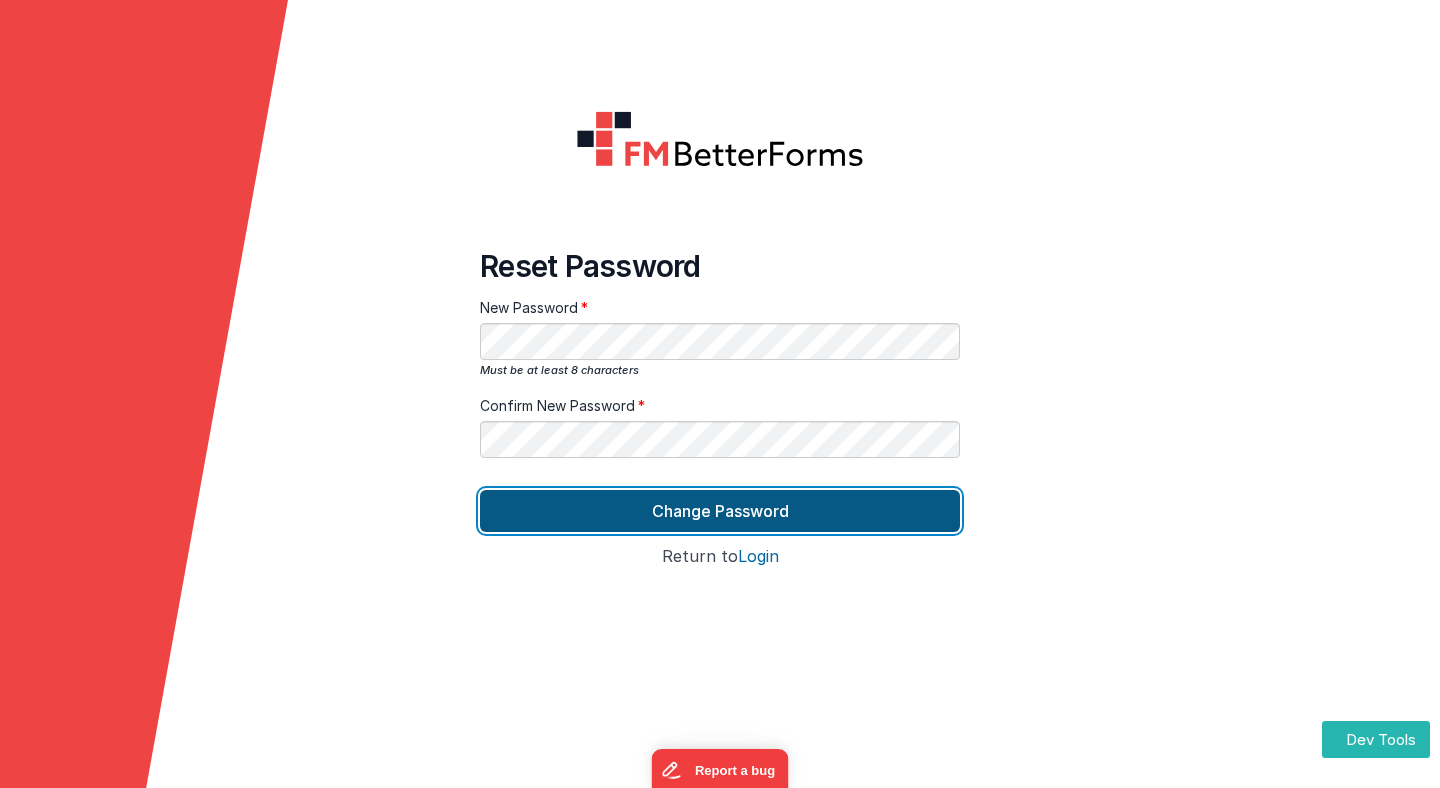 click on "Change Password" at bounding box center (720, 511) 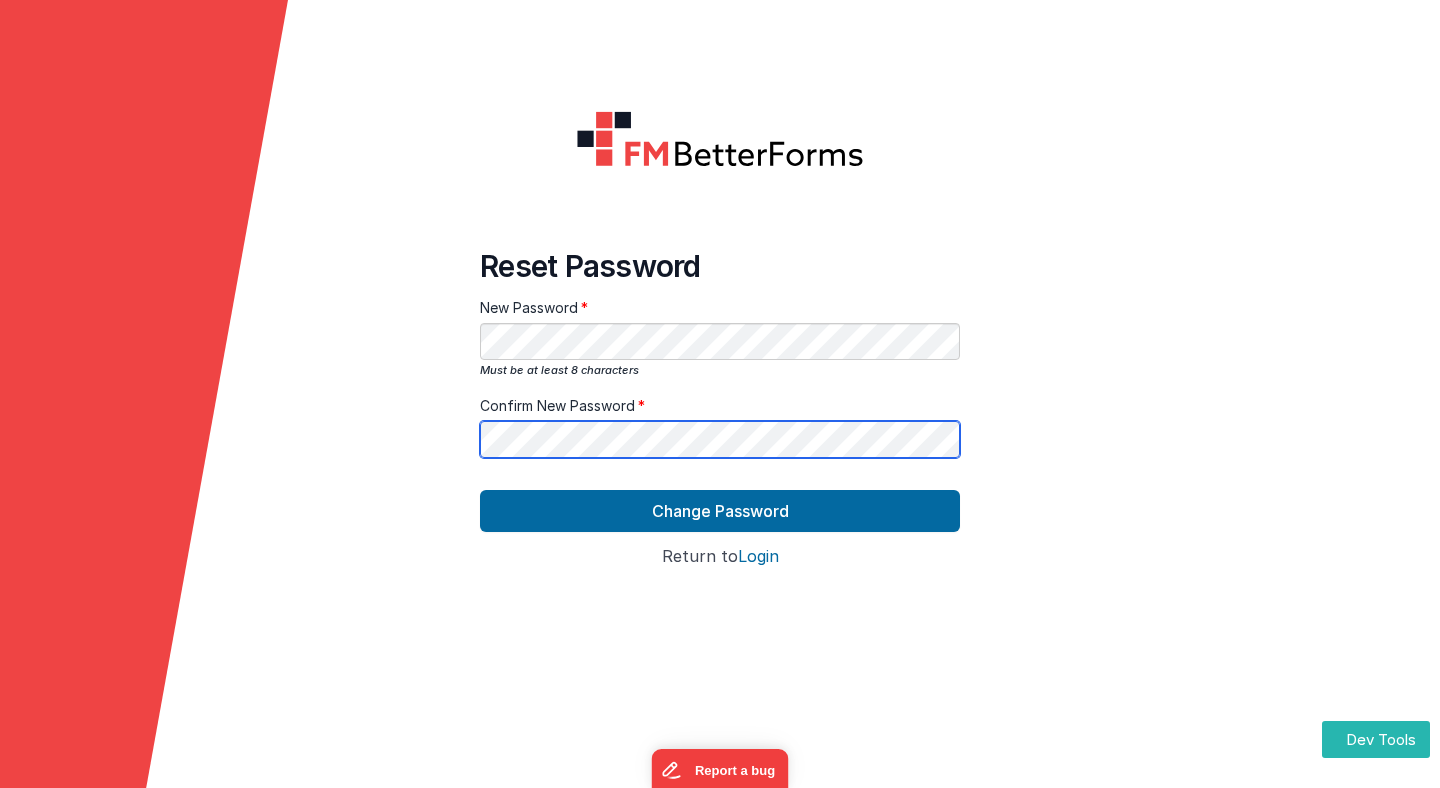 click on "Change Password" at bounding box center [720, 511] 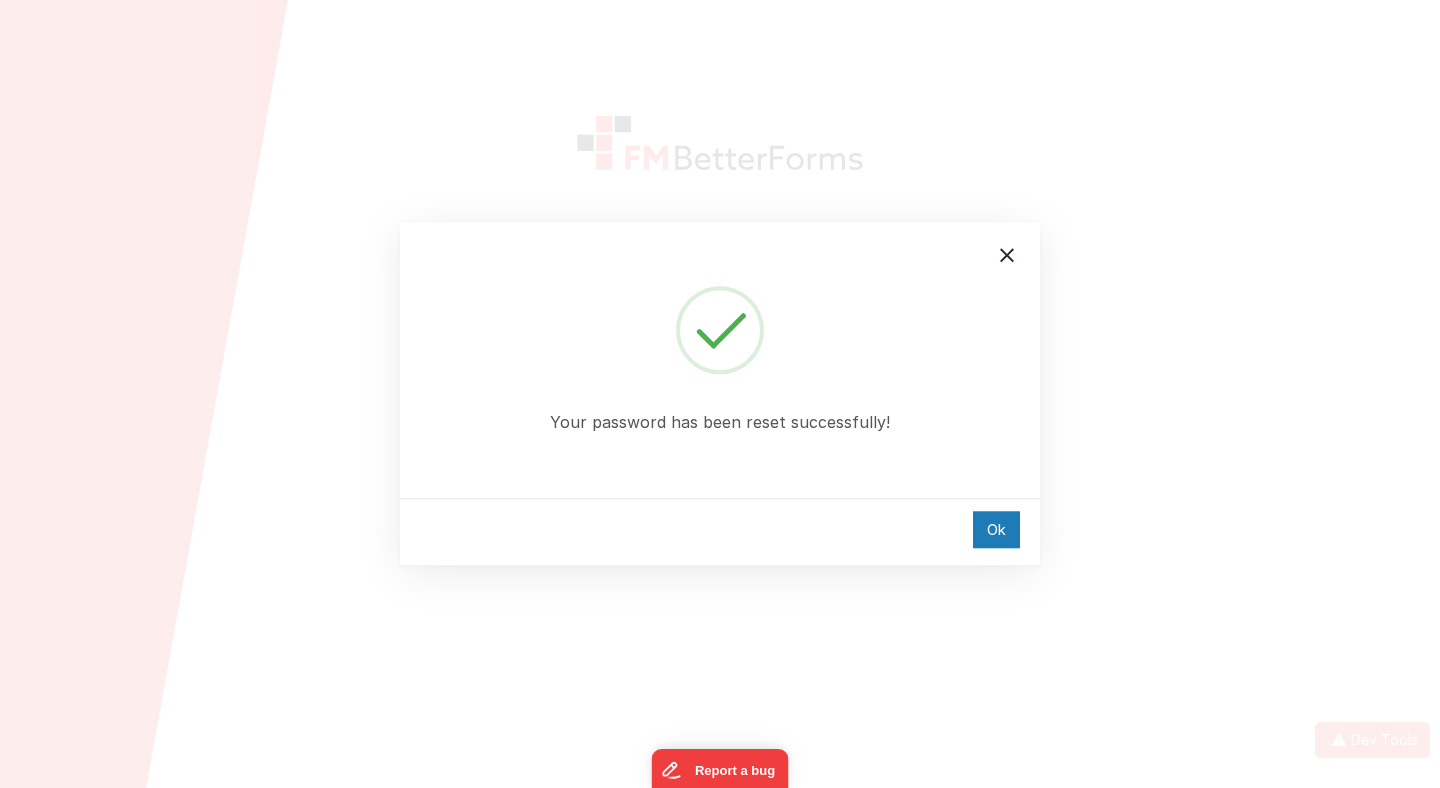 click at bounding box center (1007, 255) 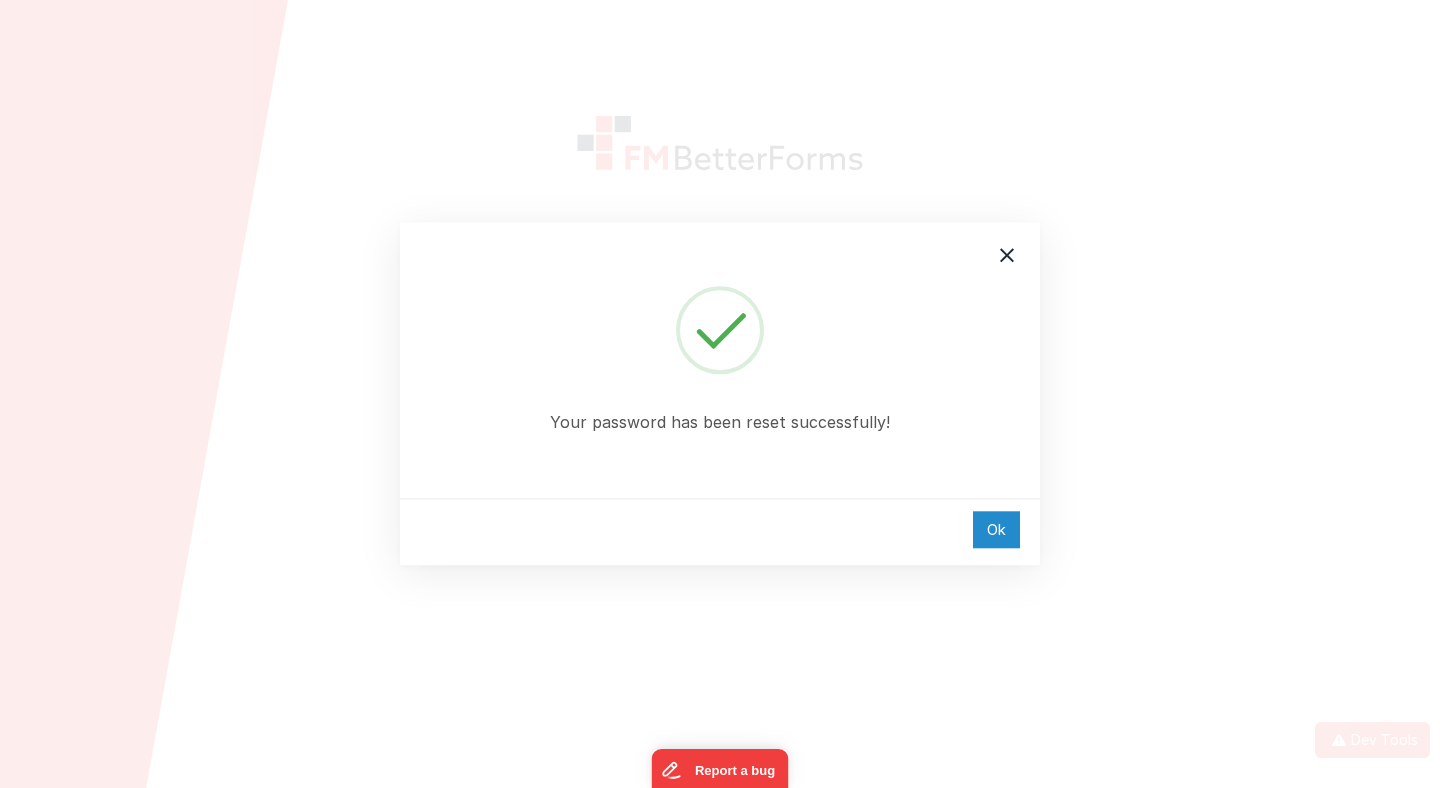 click on "Ok" at bounding box center (996, 529) 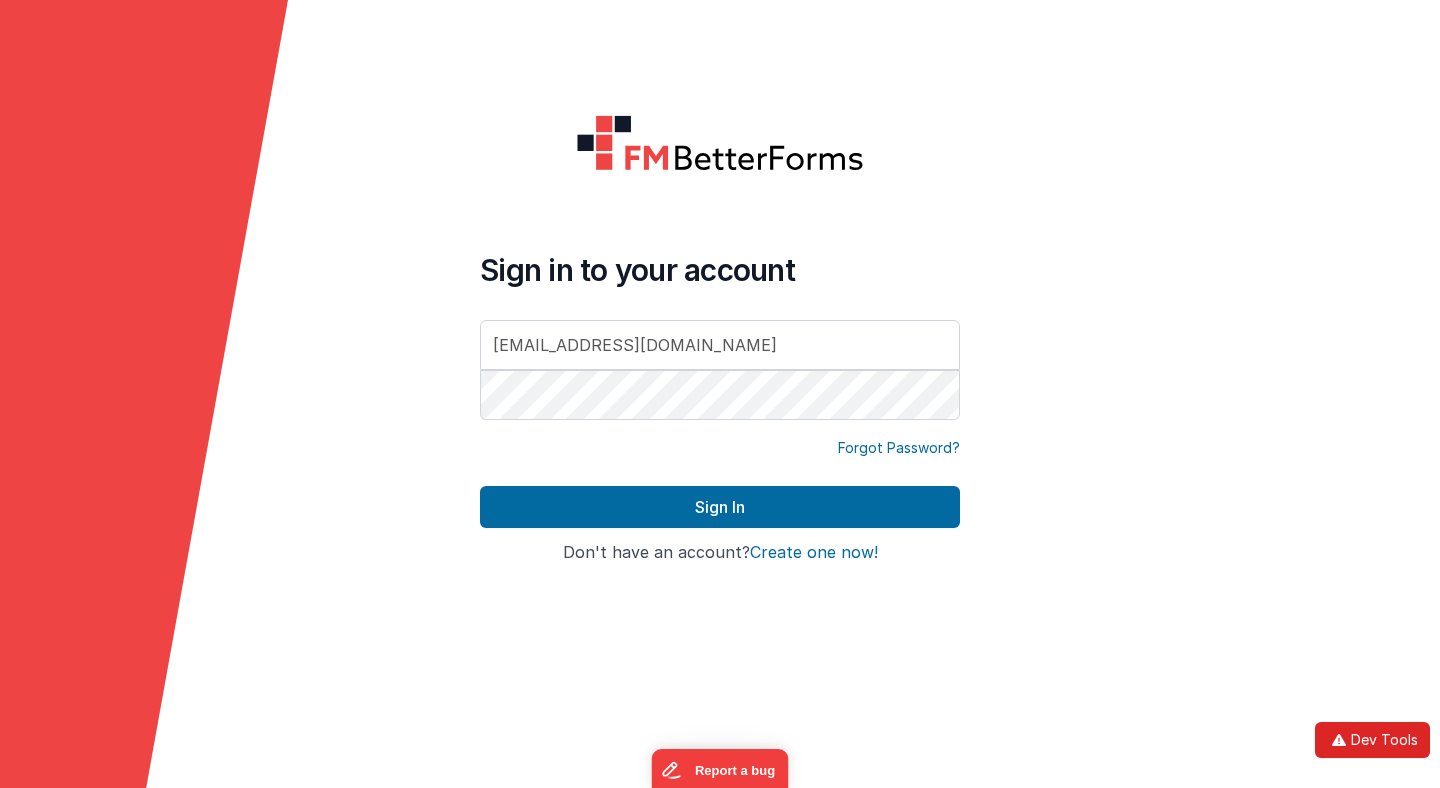 click on "Dev Tools" at bounding box center (1372, 740) 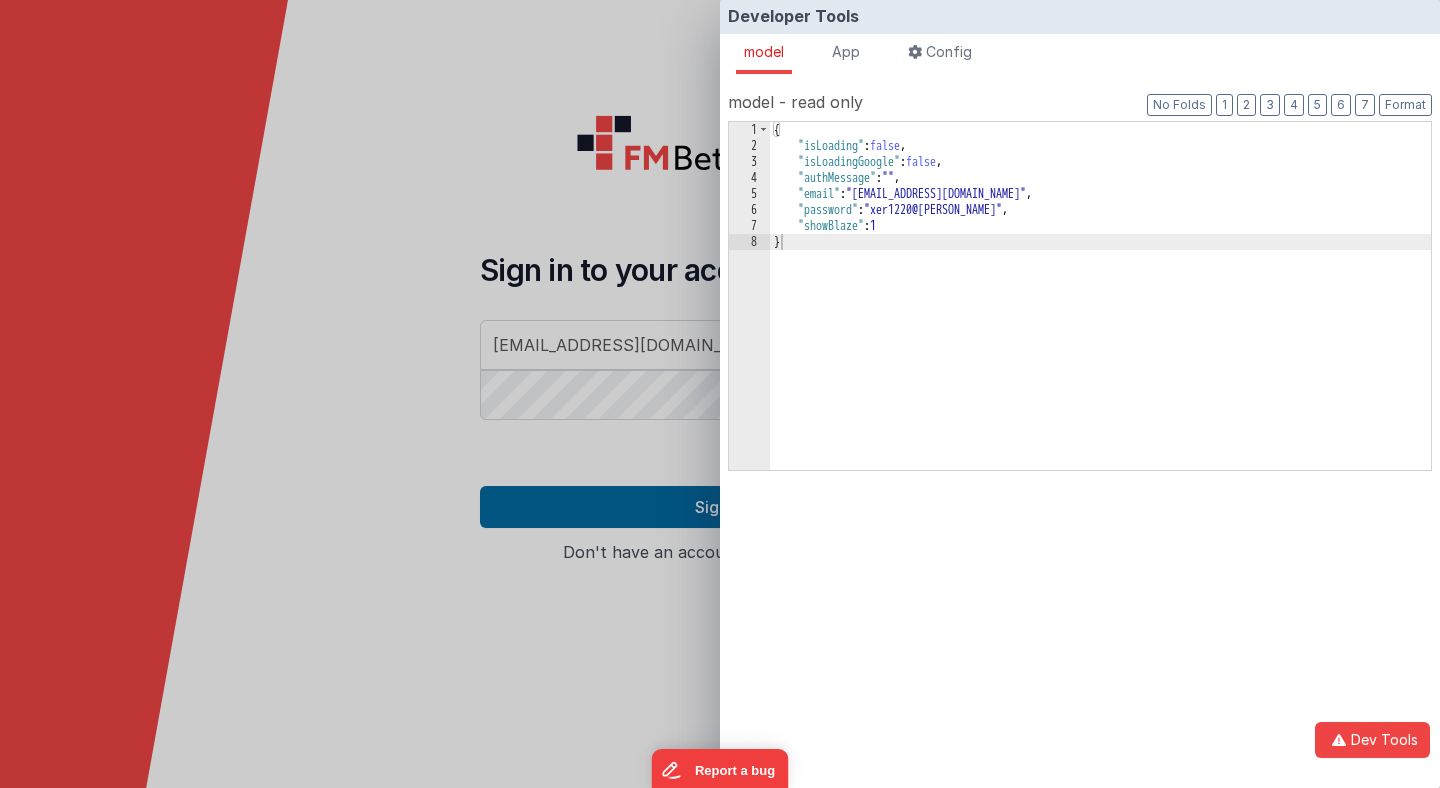 click on "Developer Tools
model
App
Params
Log (2)
Misc
Windows
Config
model - read only Format
7
6
5
4
3
2
1
No Folds
1 2 3 4 5 6 7 8 {      "isLoading" :  false ,      "isLoadingGoogle" :  false ,      "authMessage" :  "" ,      "email" :  "linxue@delfsengineering.ca" ,      "password" :  "xer1220@delfs" ,      "showBlaze" :  1 } XXXXXXXXXXXXXXXXXXXXXXXXXXXXXXXXXXXXXXXXXXXXXXXXXX app - read only Format
7
No Folds" at bounding box center [720, 394] 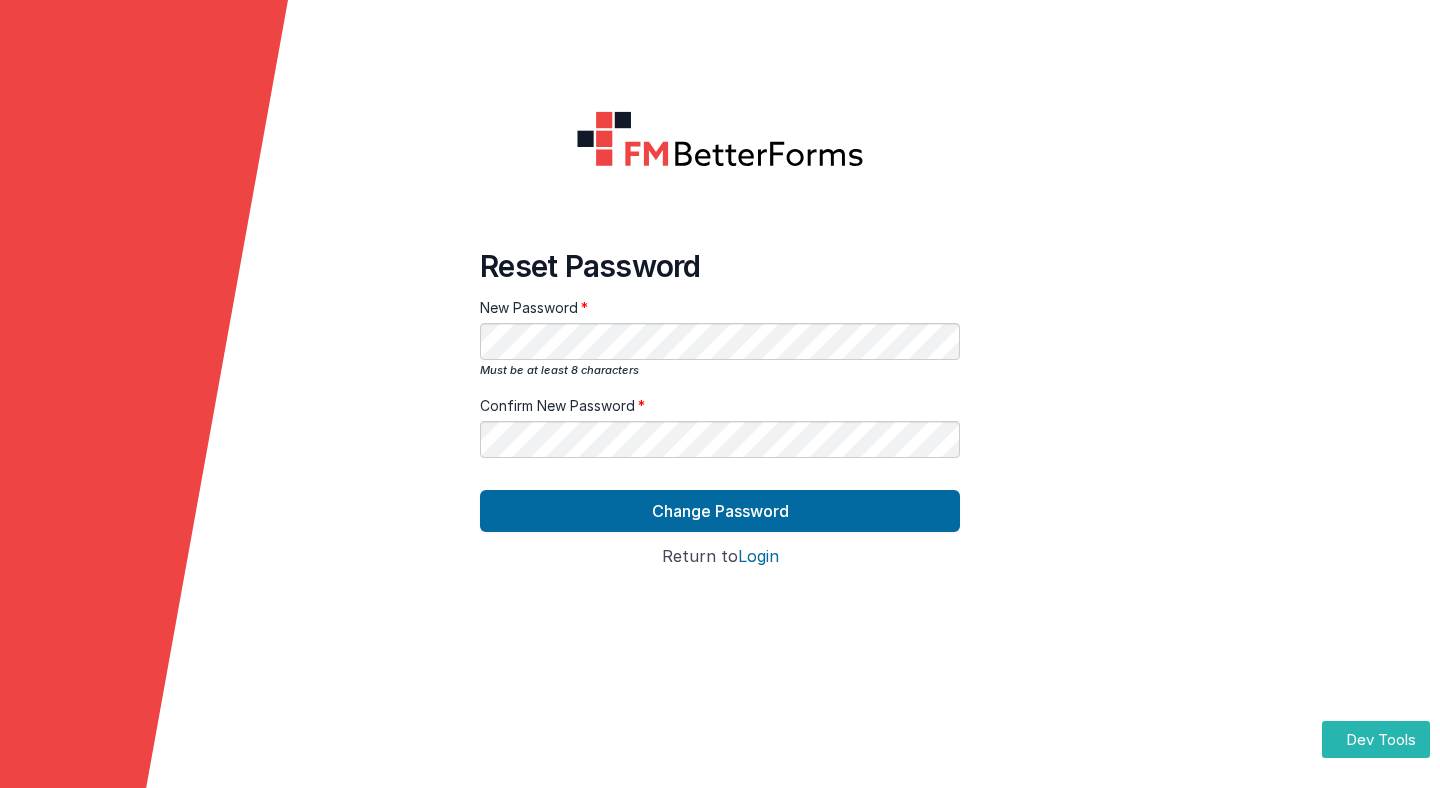 scroll, scrollTop: 0, scrollLeft: 0, axis: both 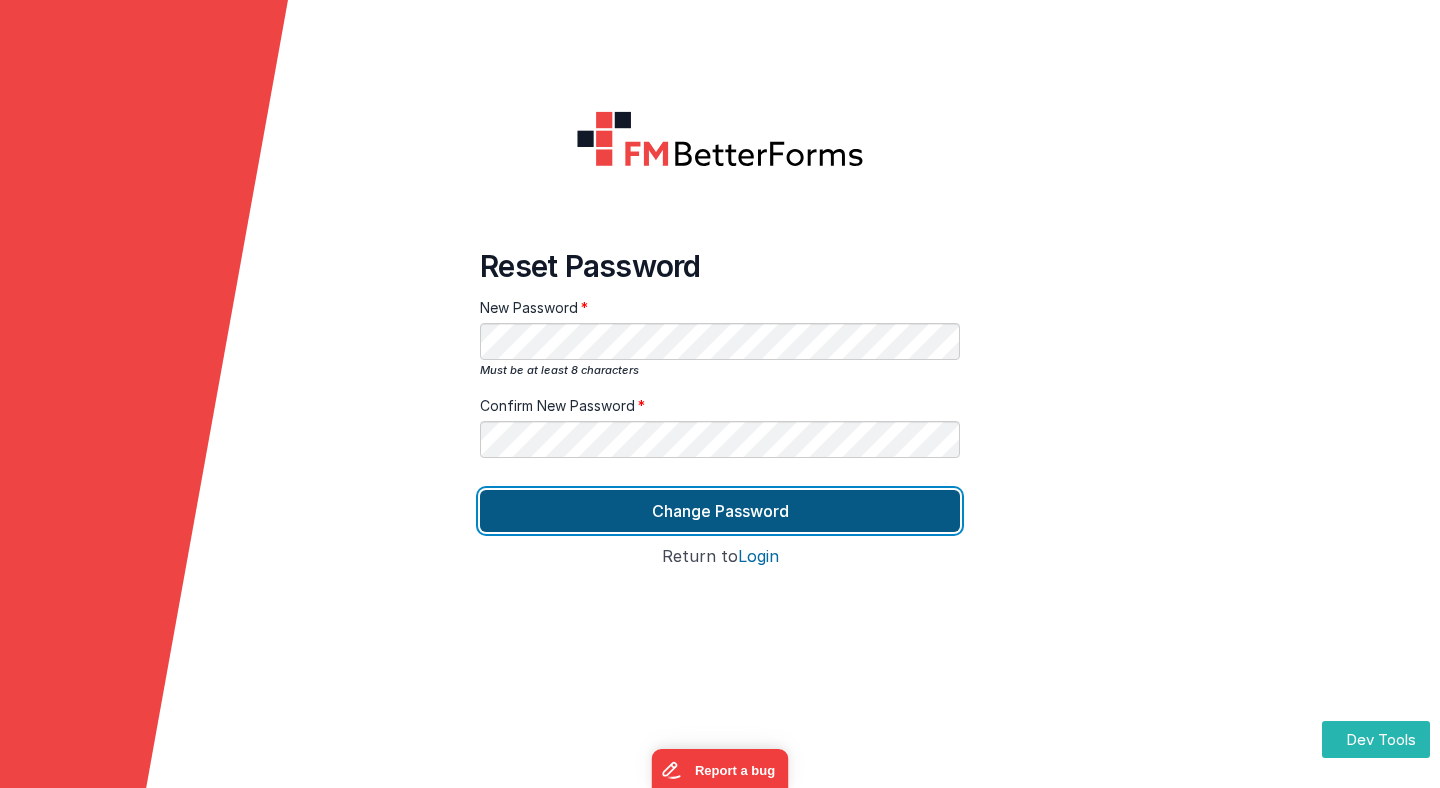click on "Change Password" at bounding box center [720, 511] 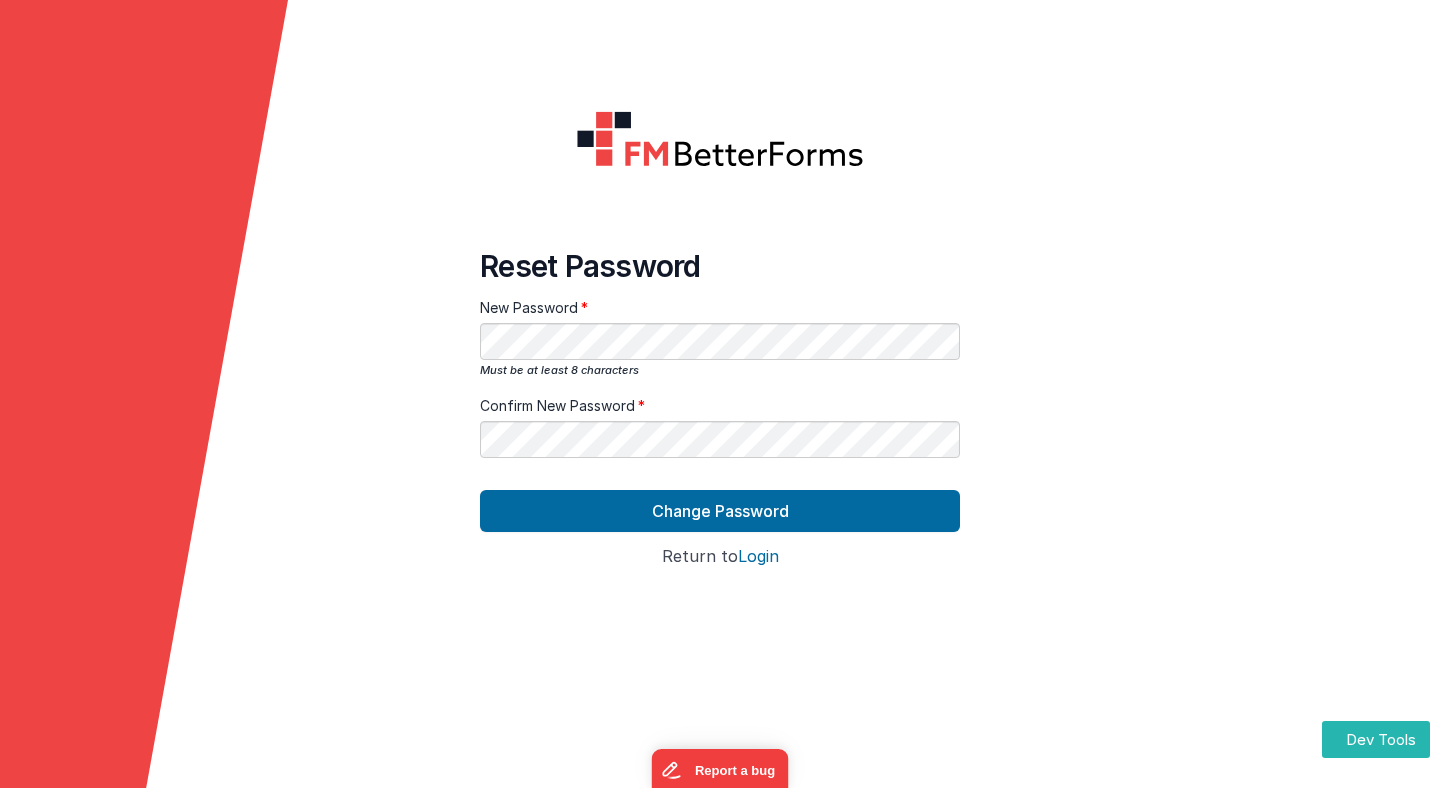 click on "Confirm New Password" at bounding box center [720, 435] 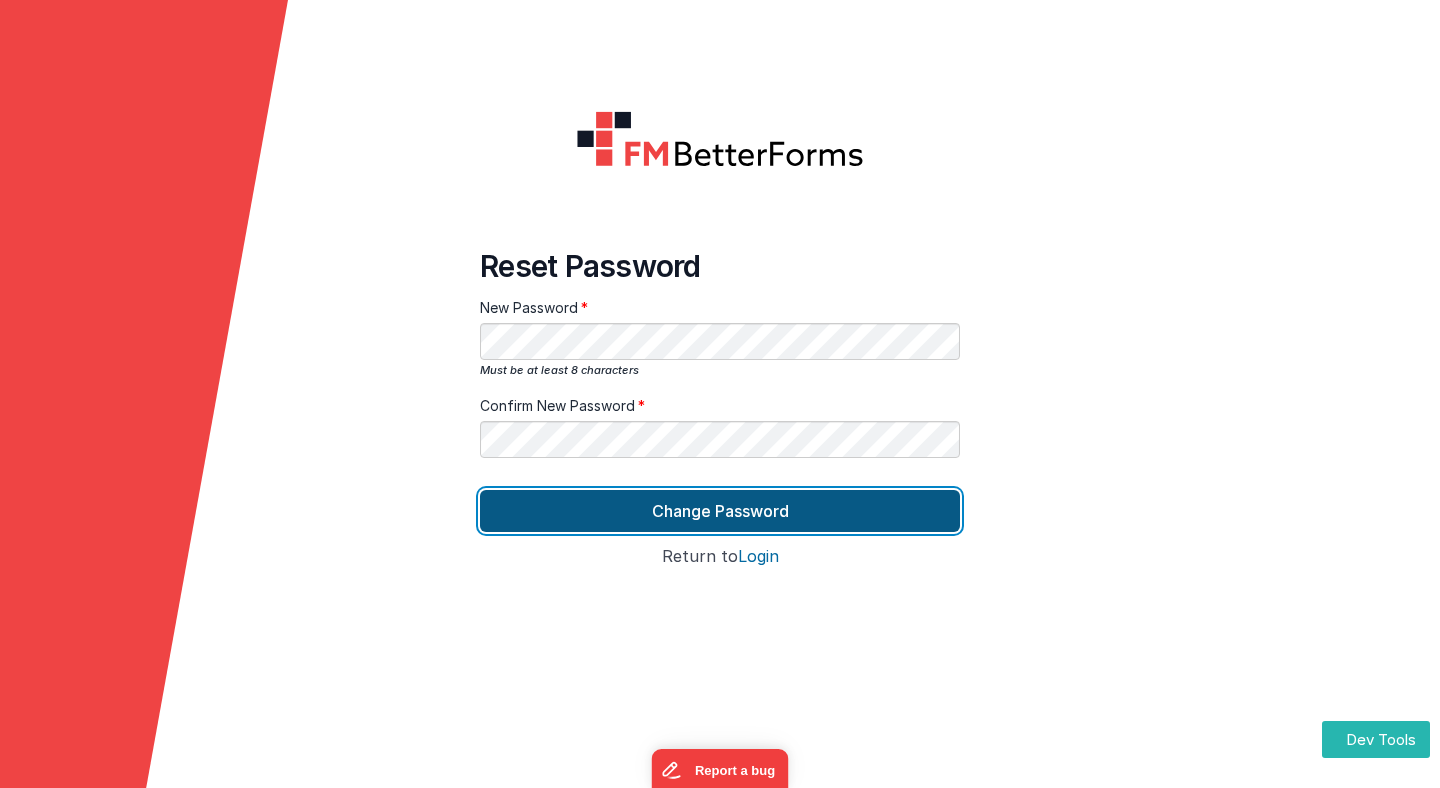 click on "Change Password" at bounding box center [720, 511] 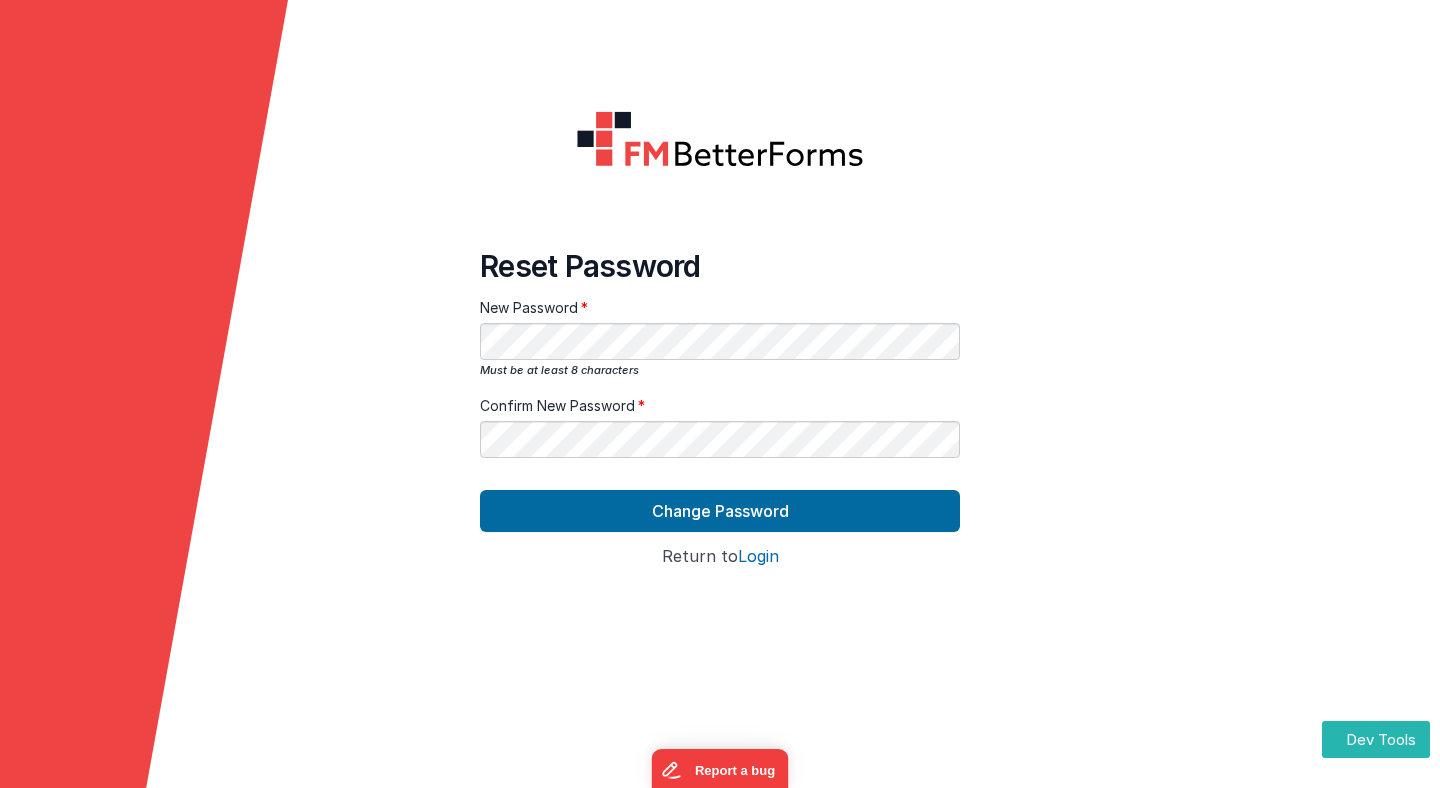 click on "Reset Password
New Password   Must be at least 8 characters Confirm New Password
Change Password
Sign in with Google
Return to
Login" at bounding box center (720, 394) 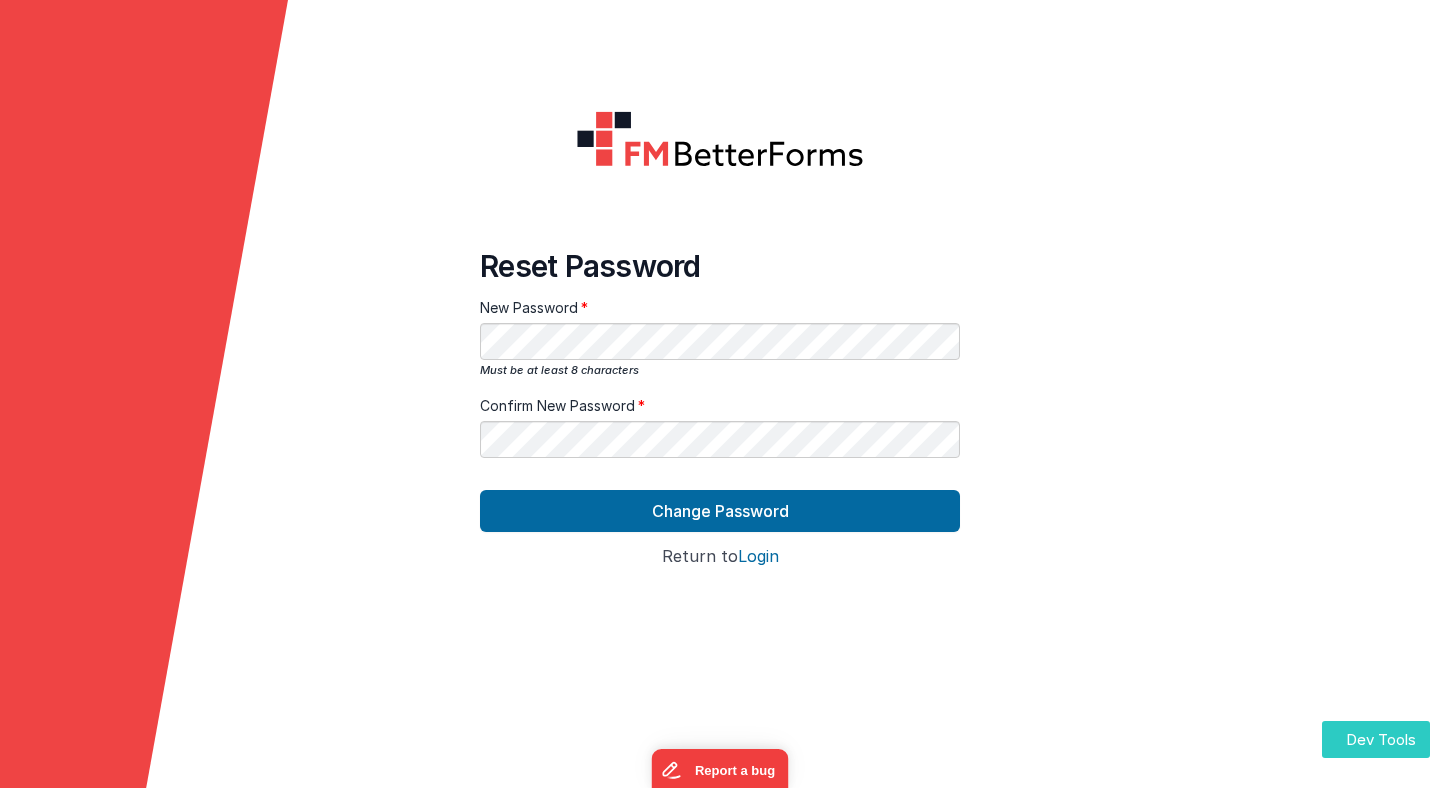 click on "Dev Tools" at bounding box center (1376, 739) 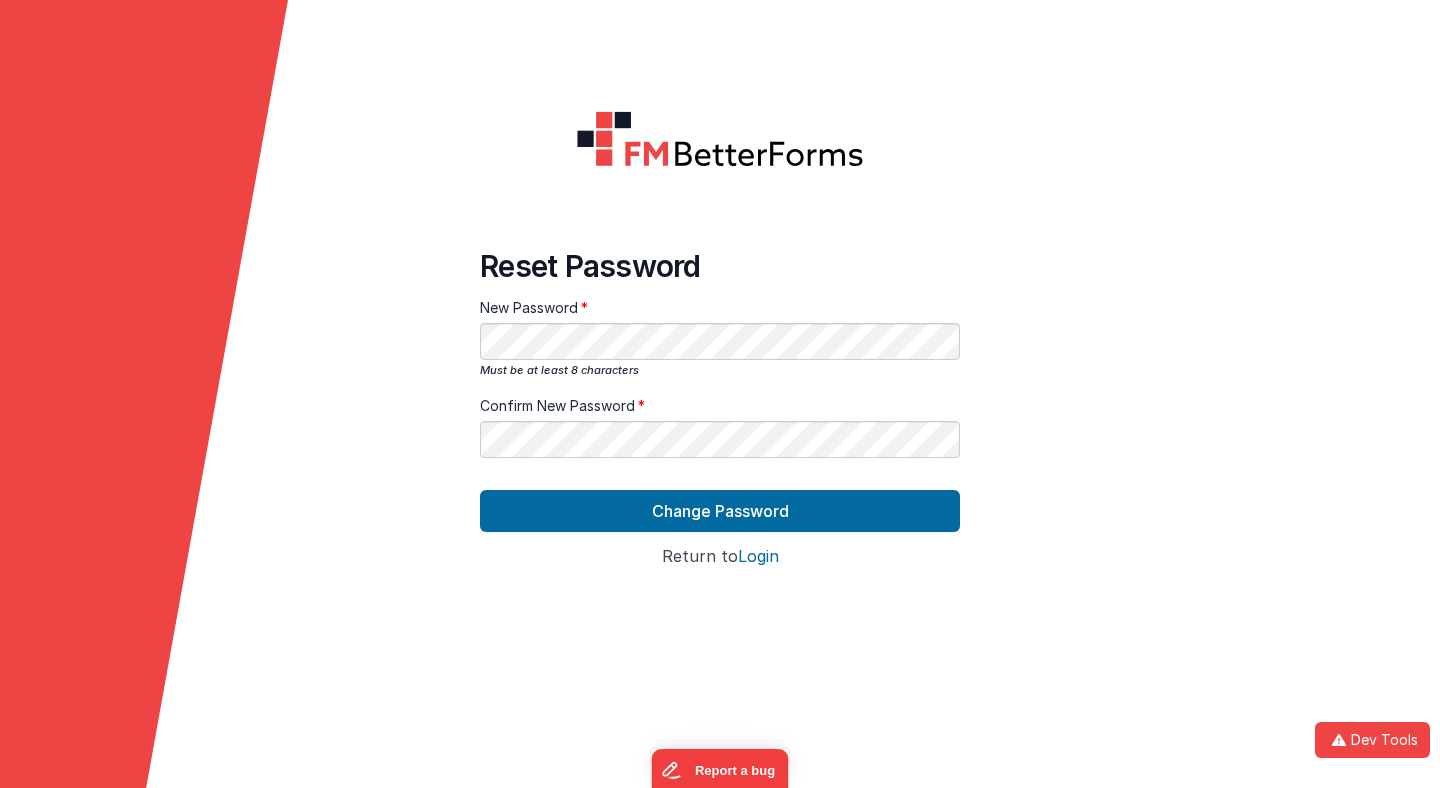 click on "Developer Tools
model
App
Params
Log (1)
Misc
Windows
Config
model - read only Format
7
6
5
4
3
2
1
No Folds
app - read only Format
7
6
5
4
3
2
1
No Folds
params {} state.wndw   Debug _calcs
Try the new dev tools" at bounding box center [720, 394] 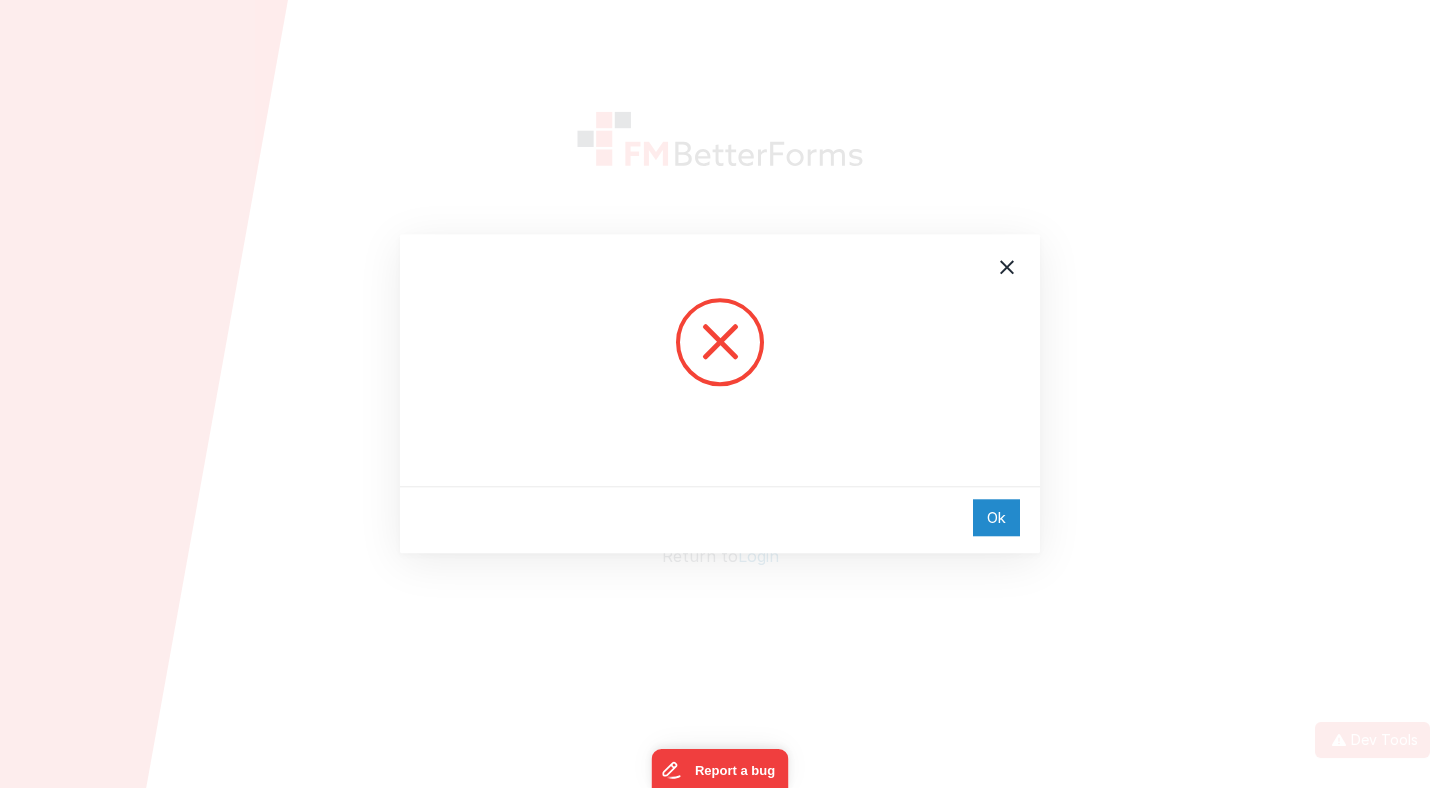 click on "Ok" at bounding box center (996, 517) 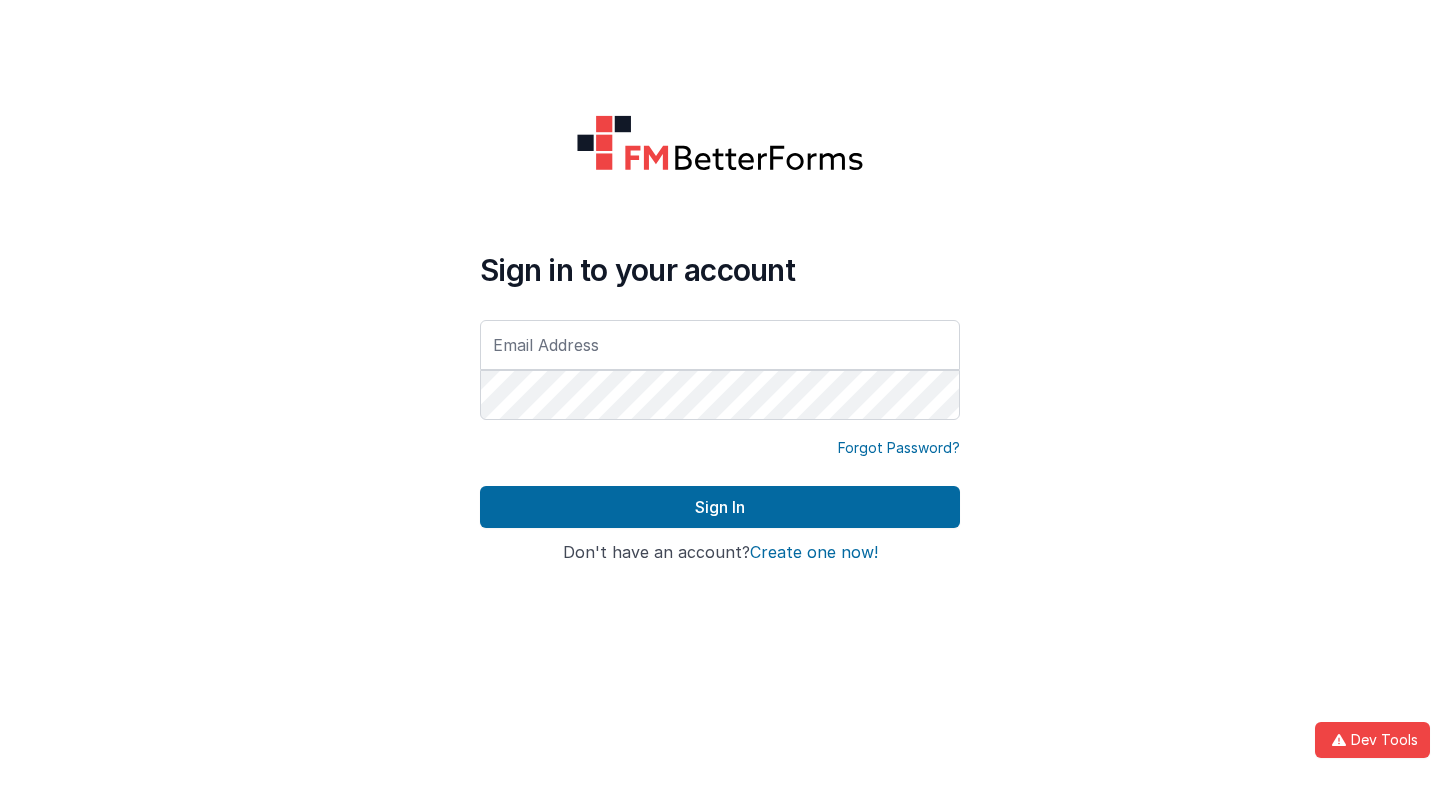 scroll, scrollTop: 0, scrollLeft: 0, axis: both 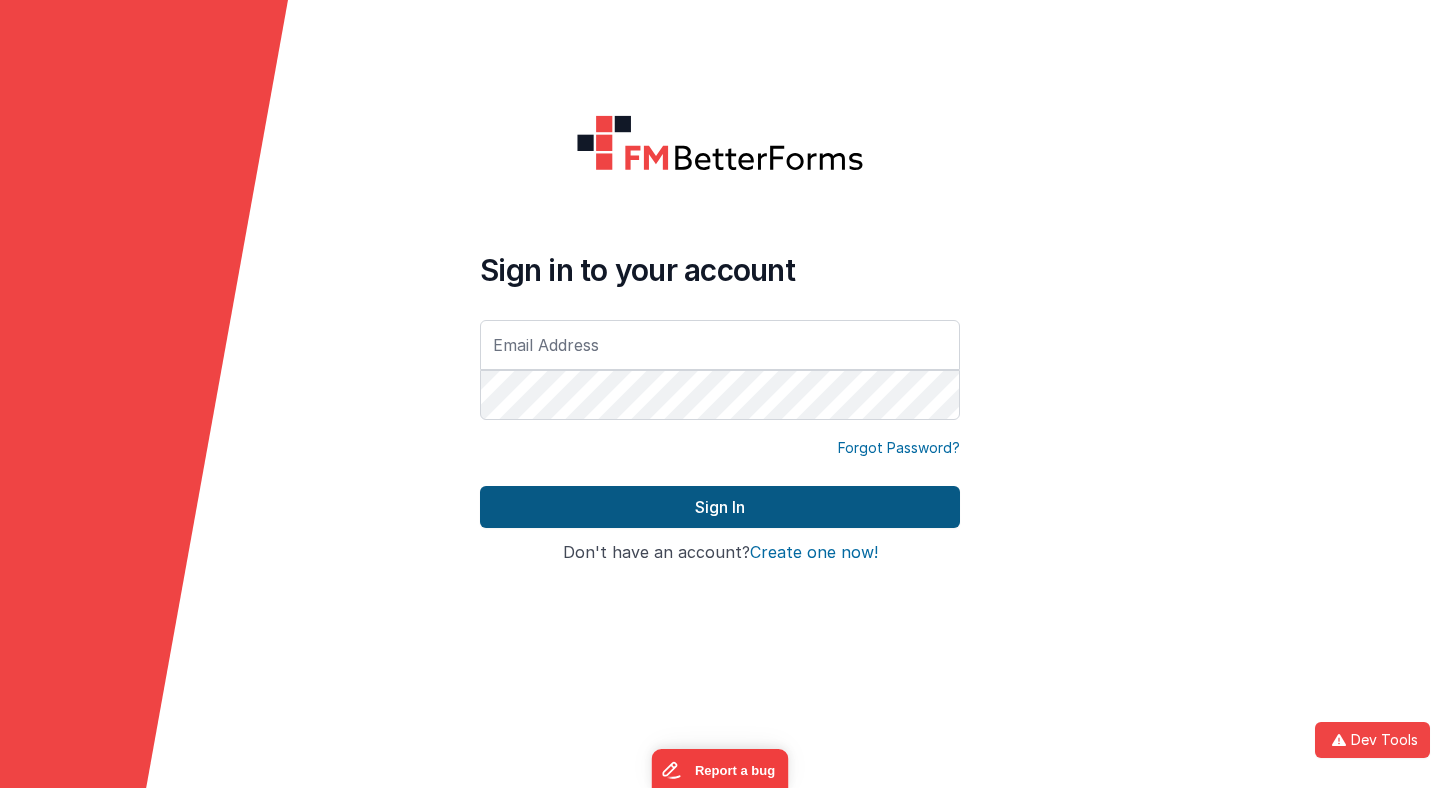 type on "[EMAIL_ADDRESS][DOMAIN_NAME]" 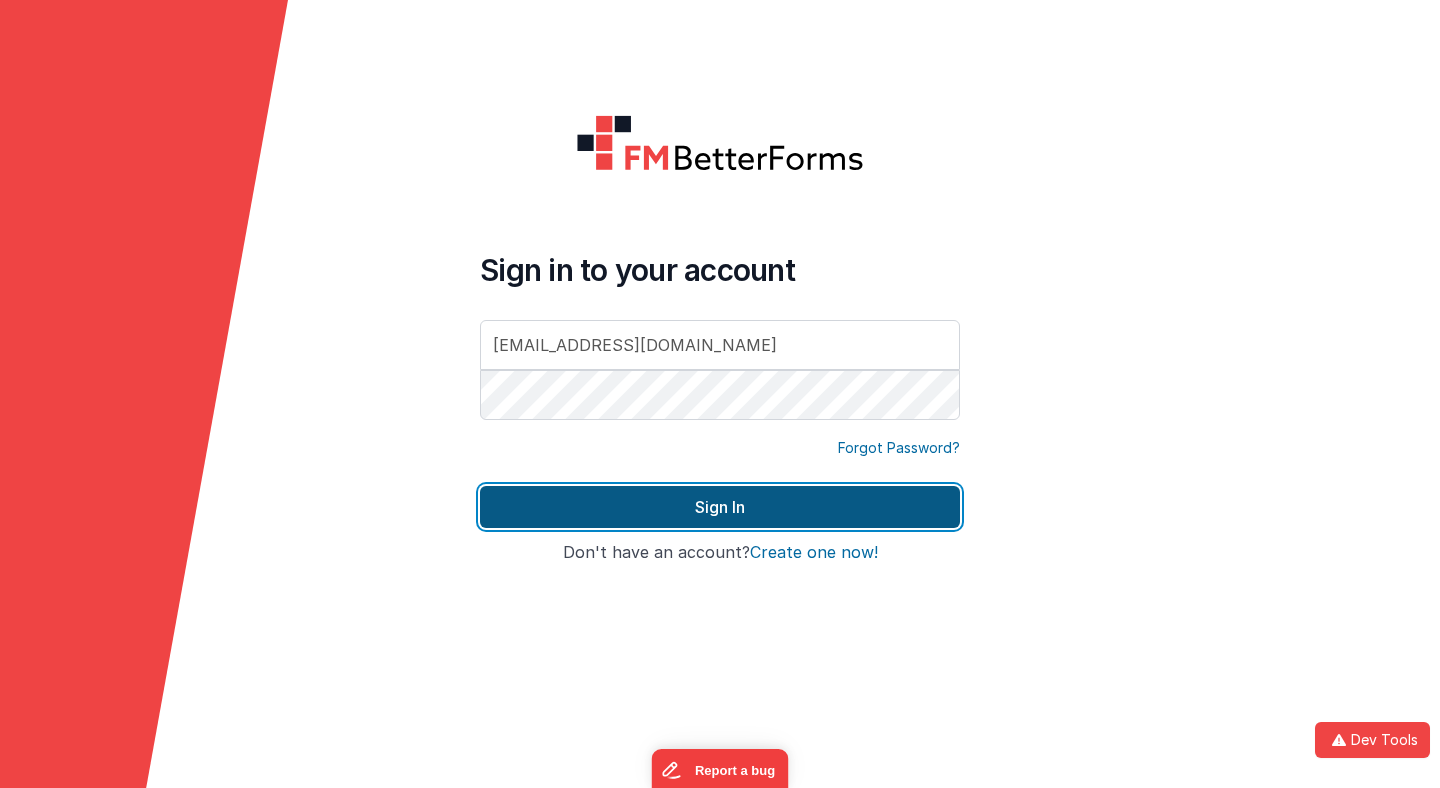 click on "Sign In" at bounding box center [720, 507] 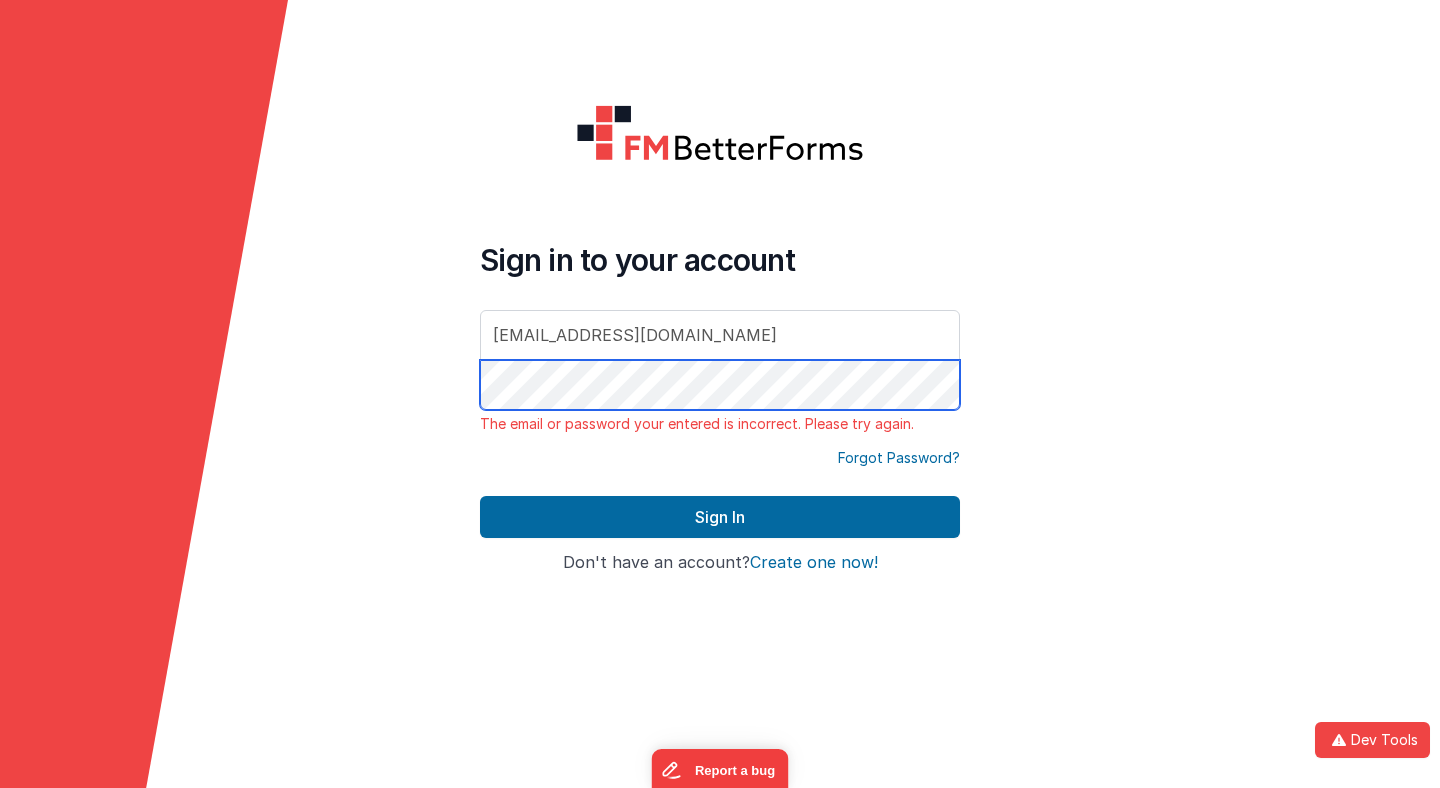 click on "Sign in to your account
[EMAIL_ADDRESS][DOMAIN_NAME]
The email or password your entered is incorrect. Please try again.
Forgot Password?
Sign In
Sign in with Google
Don't have an account?
Create one now!" at bounding box center [720, 394] 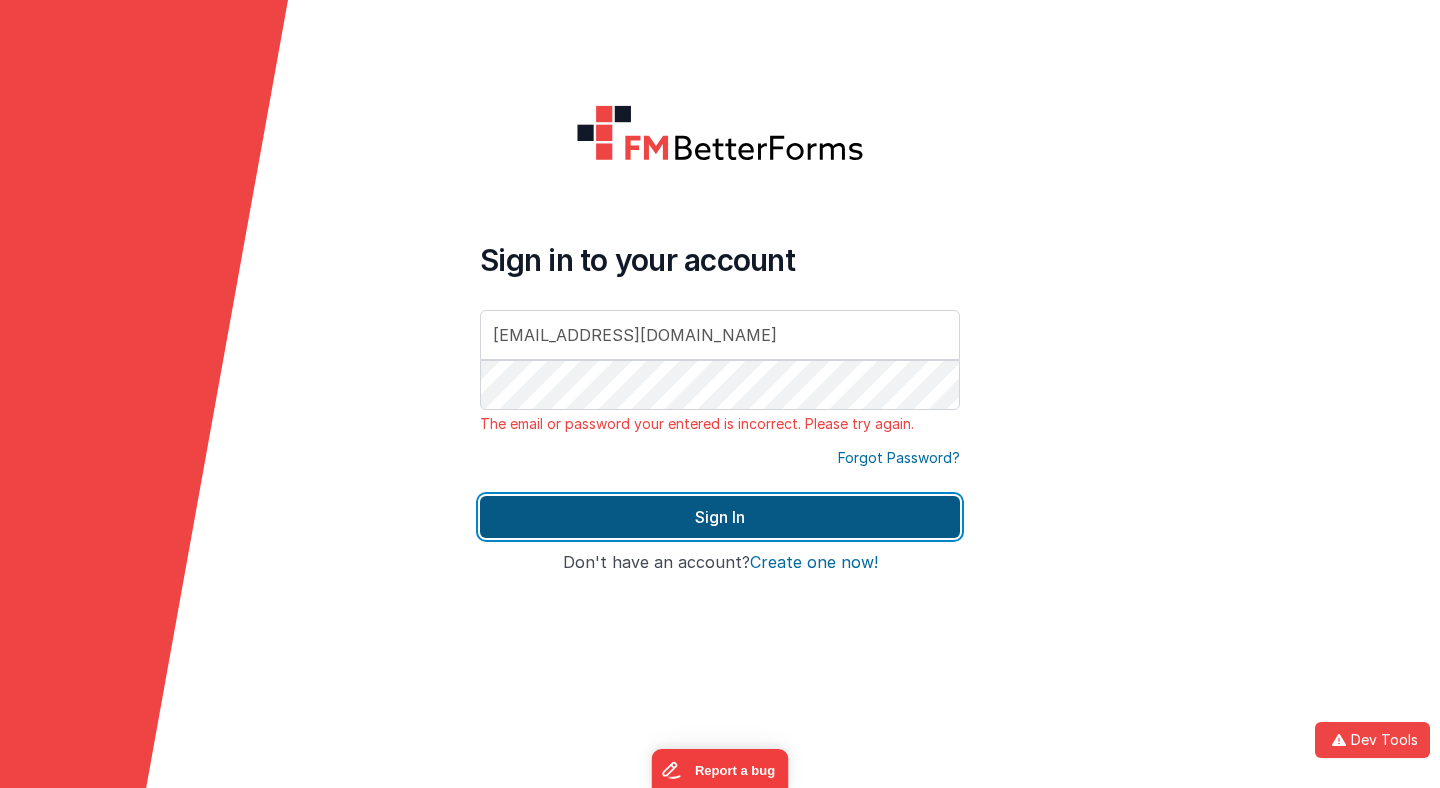 click on "Sign In" at bounding box center [720, 517] 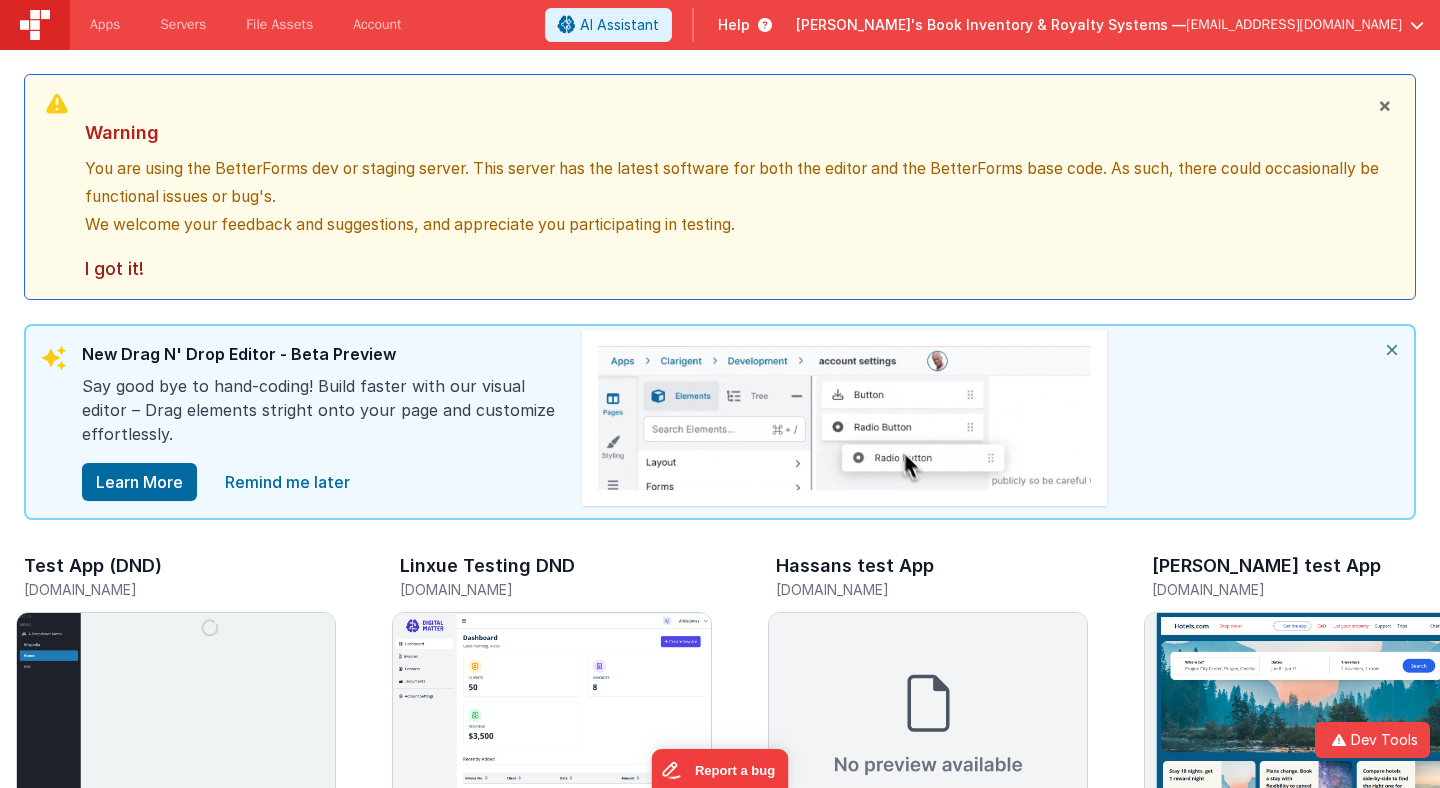 click on "[PERSON_NAME]'s Book Inventory & Royalty Systems —" at bounding box center (991, 25) 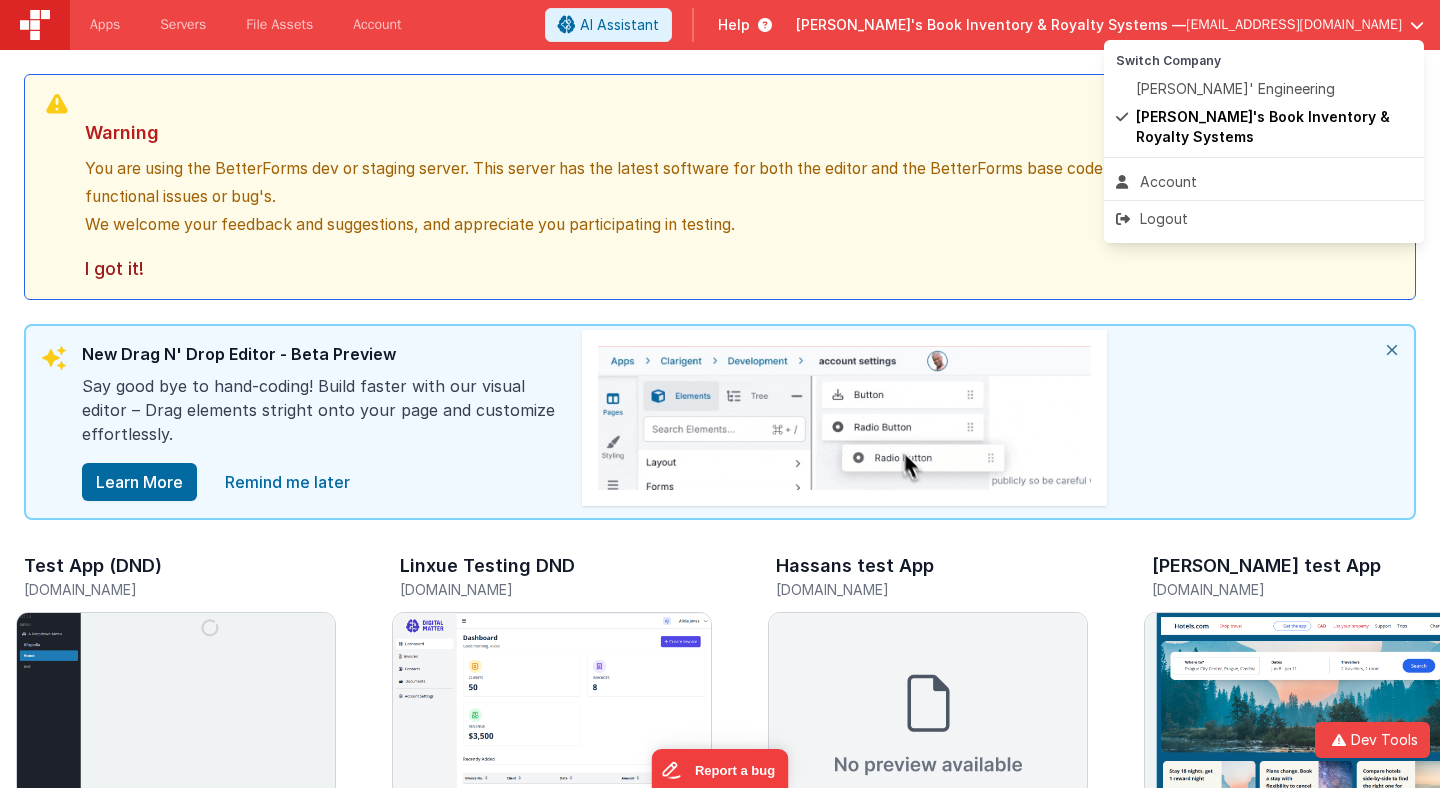 click at bounding box center (720, 394) 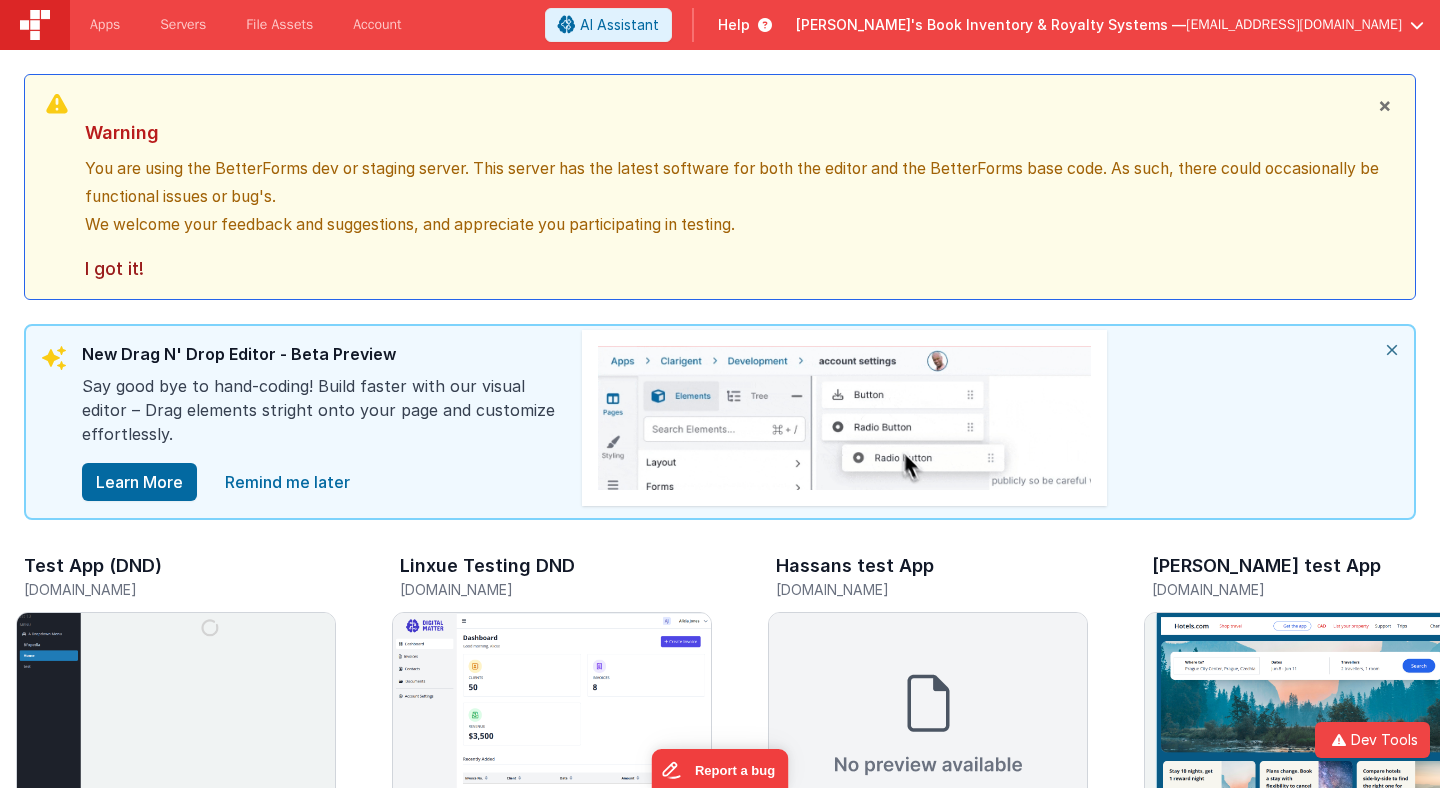 click on "Help" at bounding box center [734, 25] 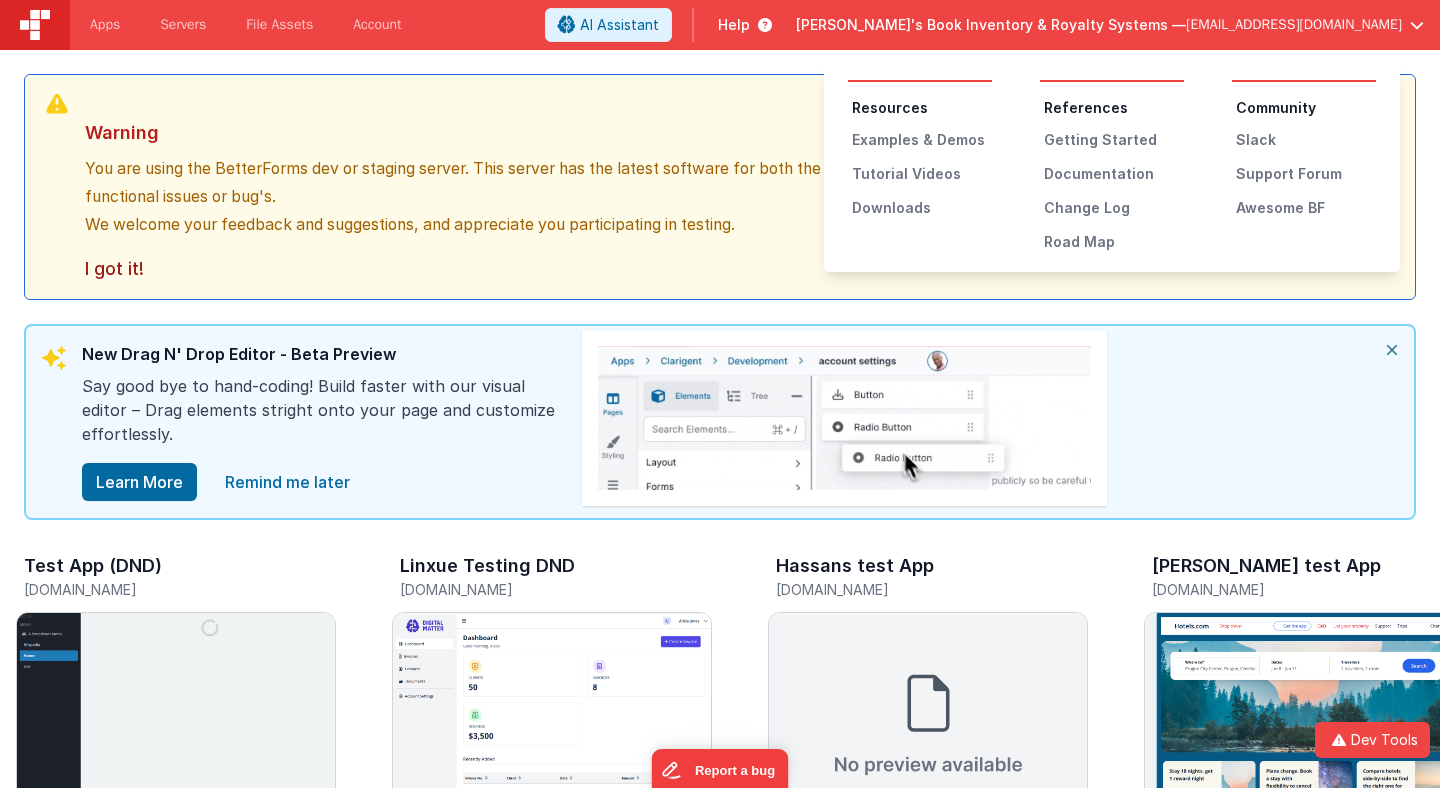 click on "Resources
Examples & Demos    Tutorial Videos   Downloads" at bounding box center (920, 158) 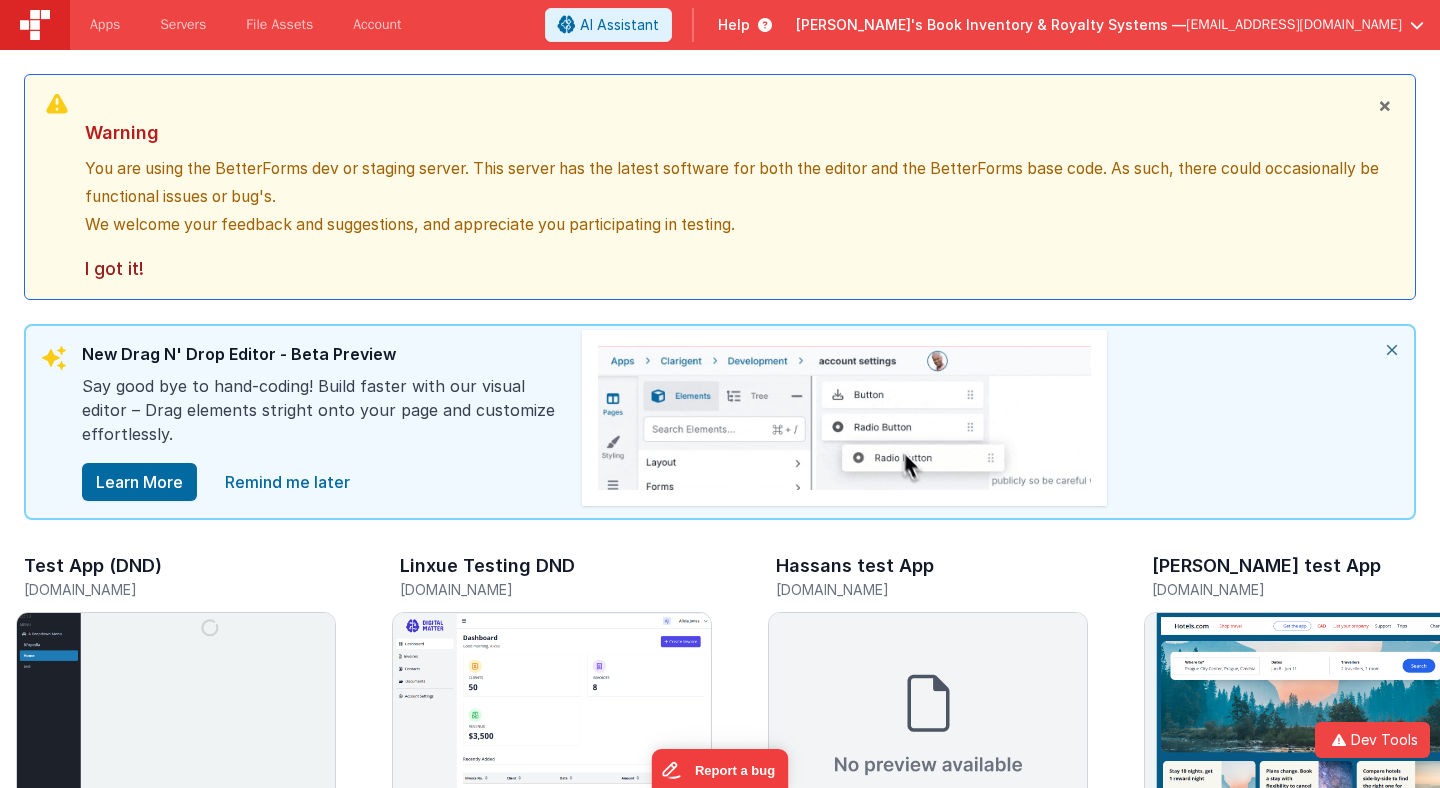 click on "Help" at bounding box center [734, 25] 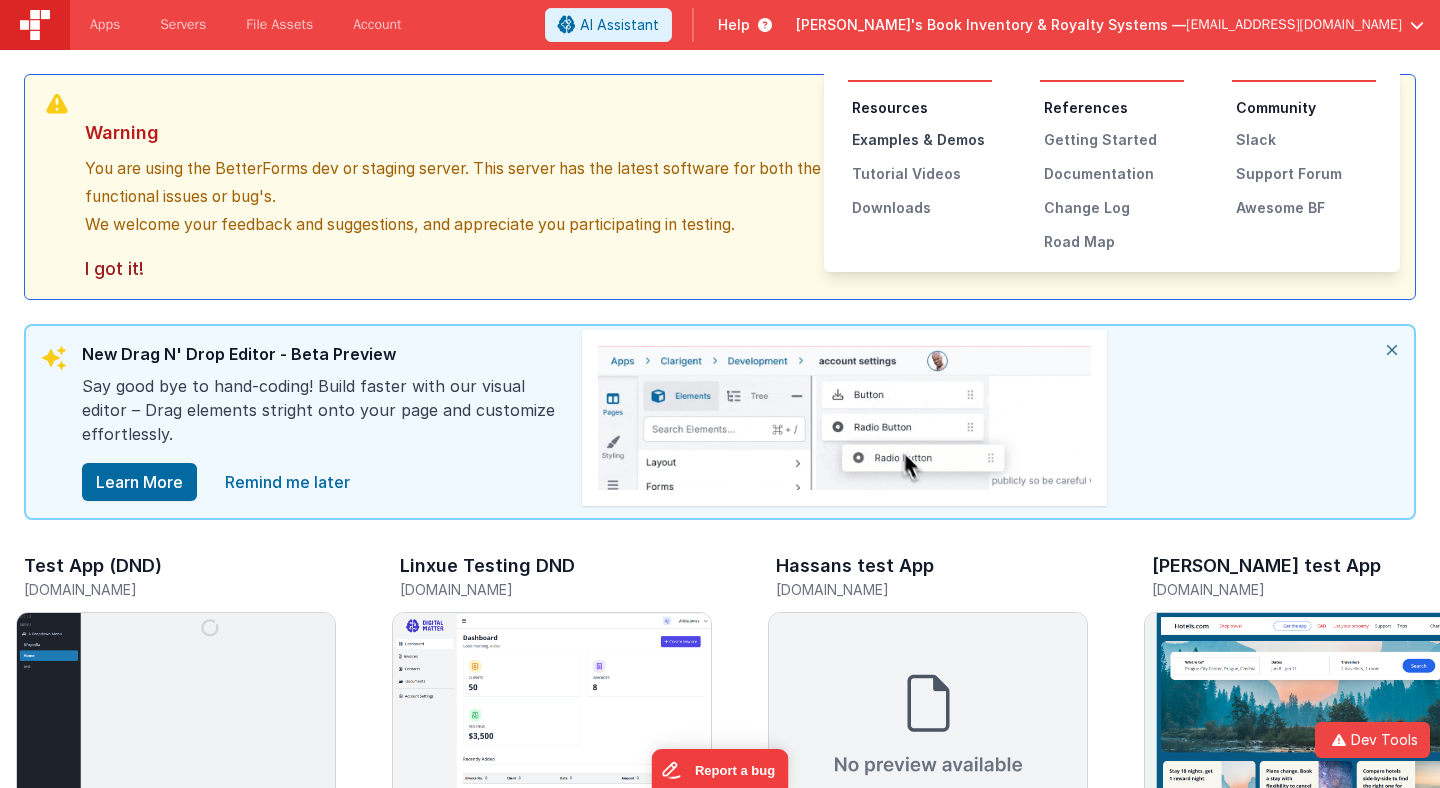 click on "Examples & Demos" at bounding box center (922, 140) 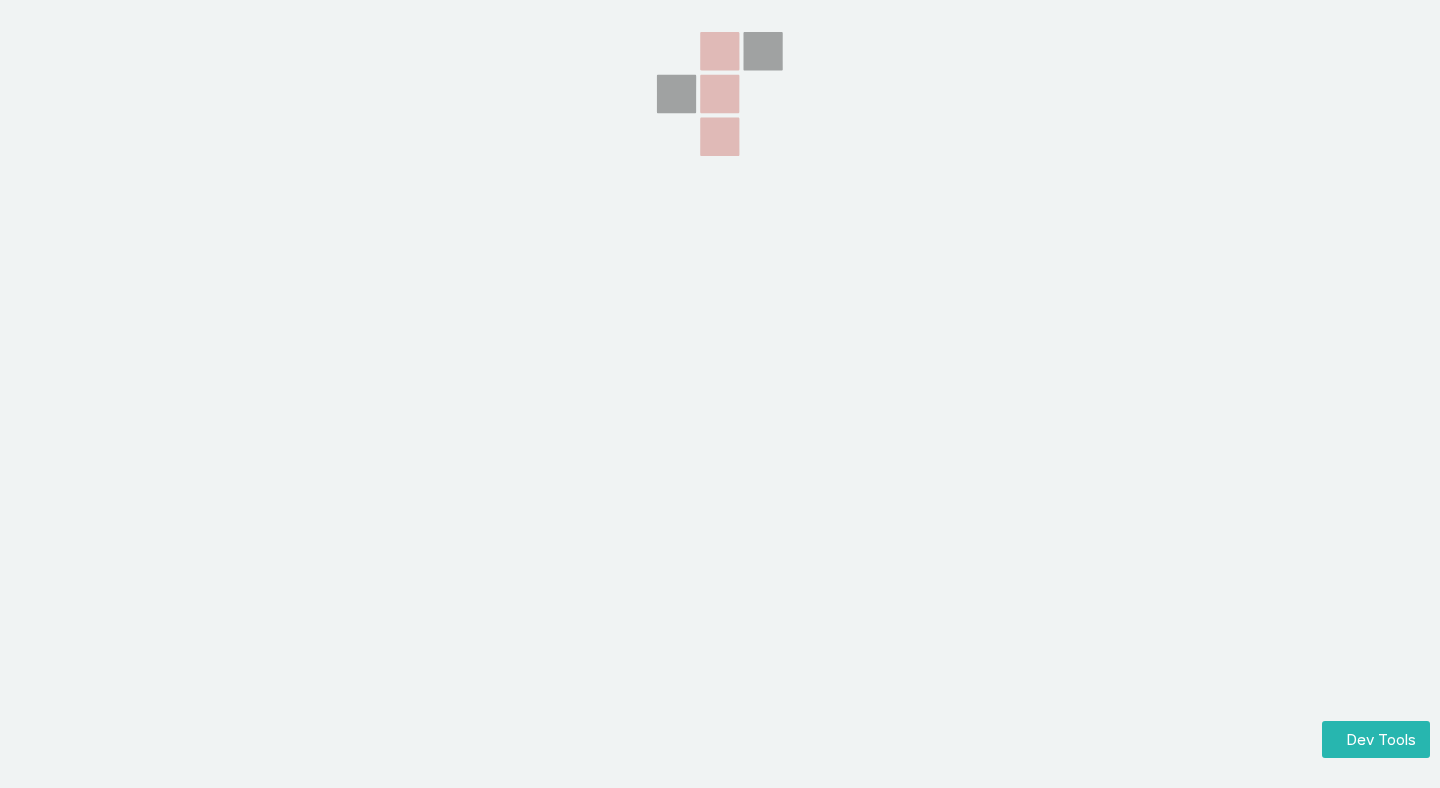 scroll, scrollTop: 0, scrollLeft: 0, axis: both 